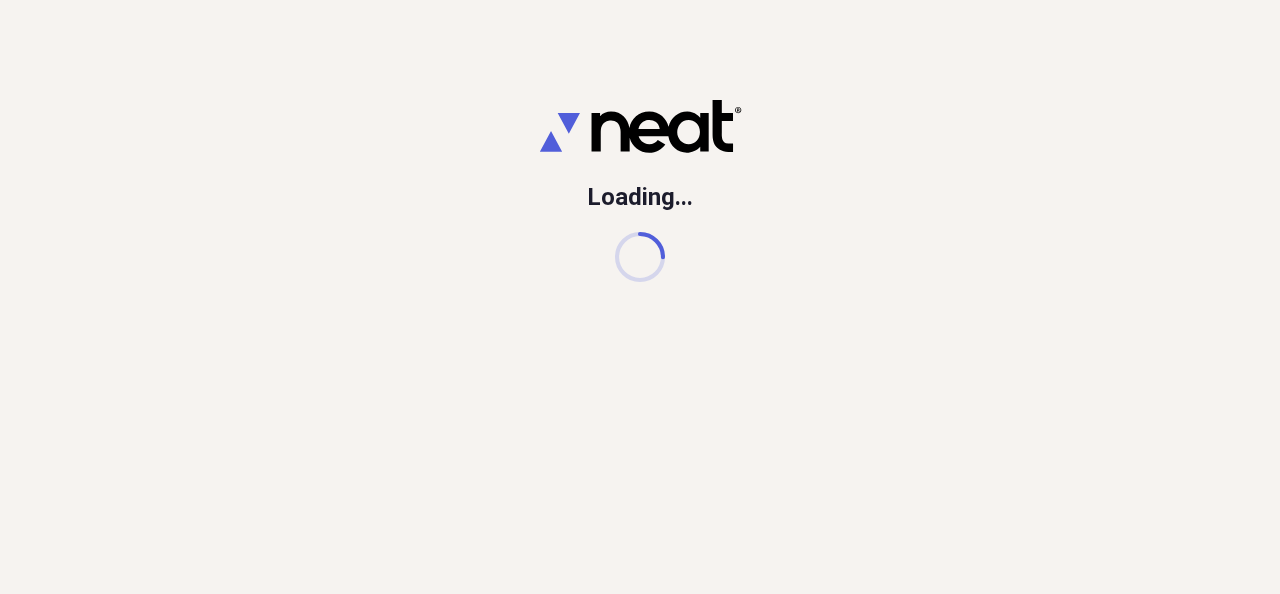 scroll, scrollTop: 0, scrollLeft: 0, axis: both 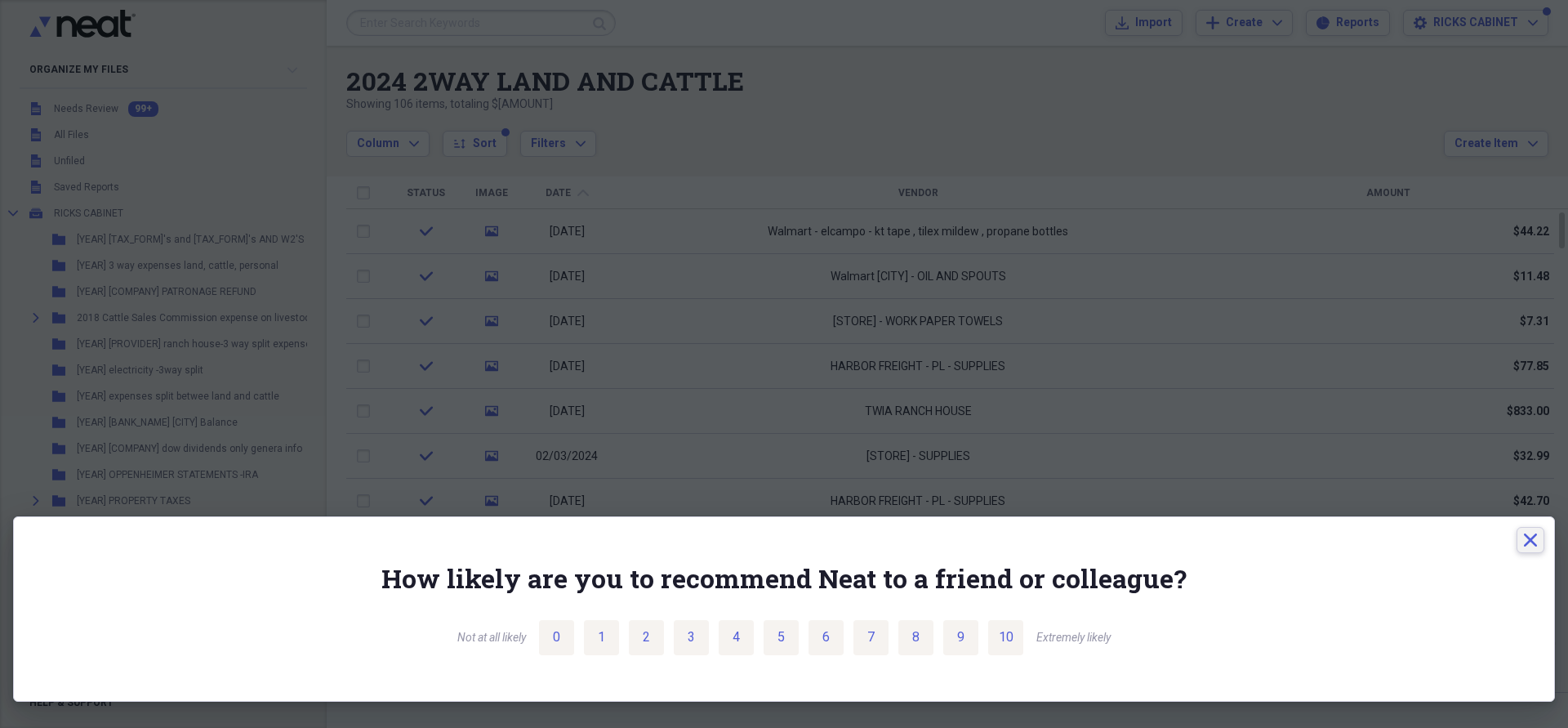 click 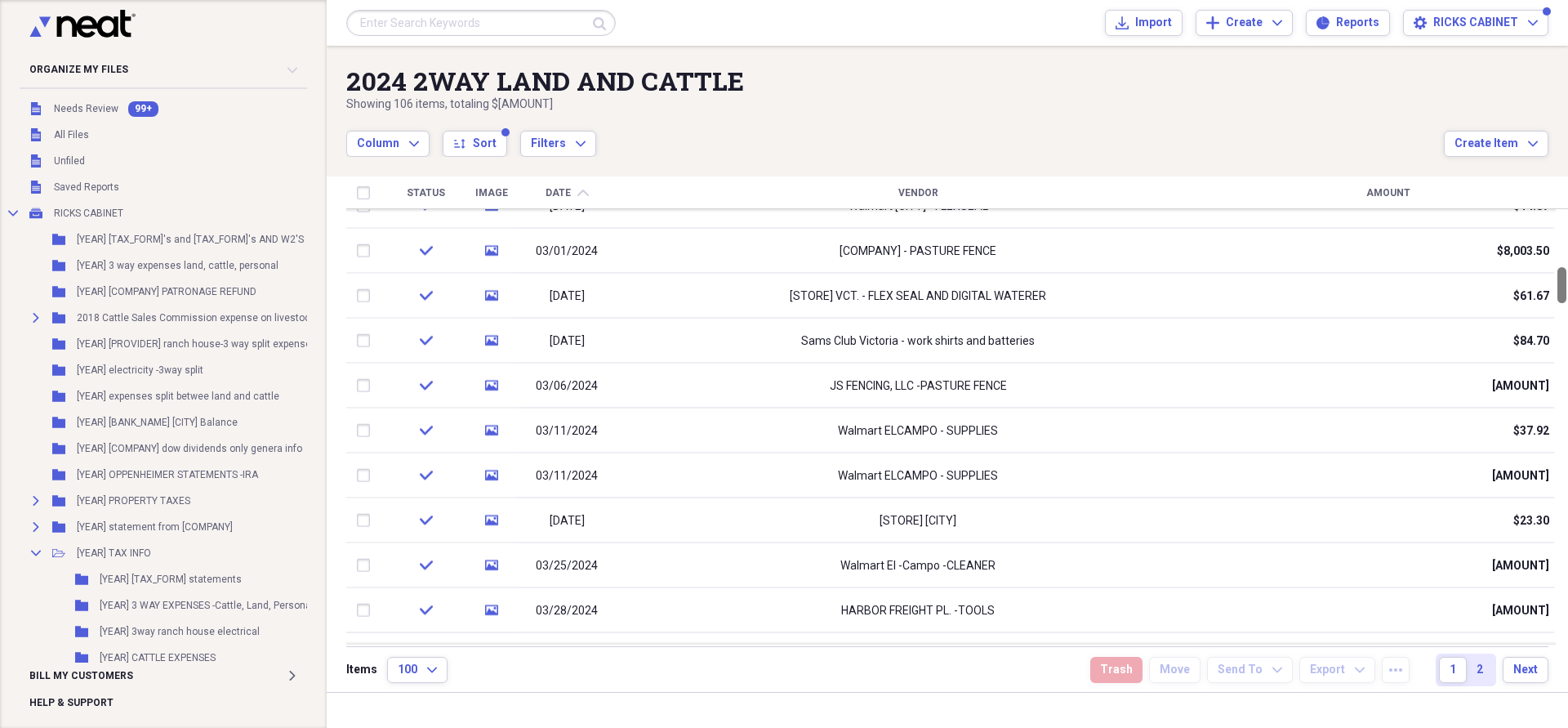 drag, startPoint x: 1562, startPoint y: 234, endPoint x: 1567, endPoint y: 284, distance: 50.249378 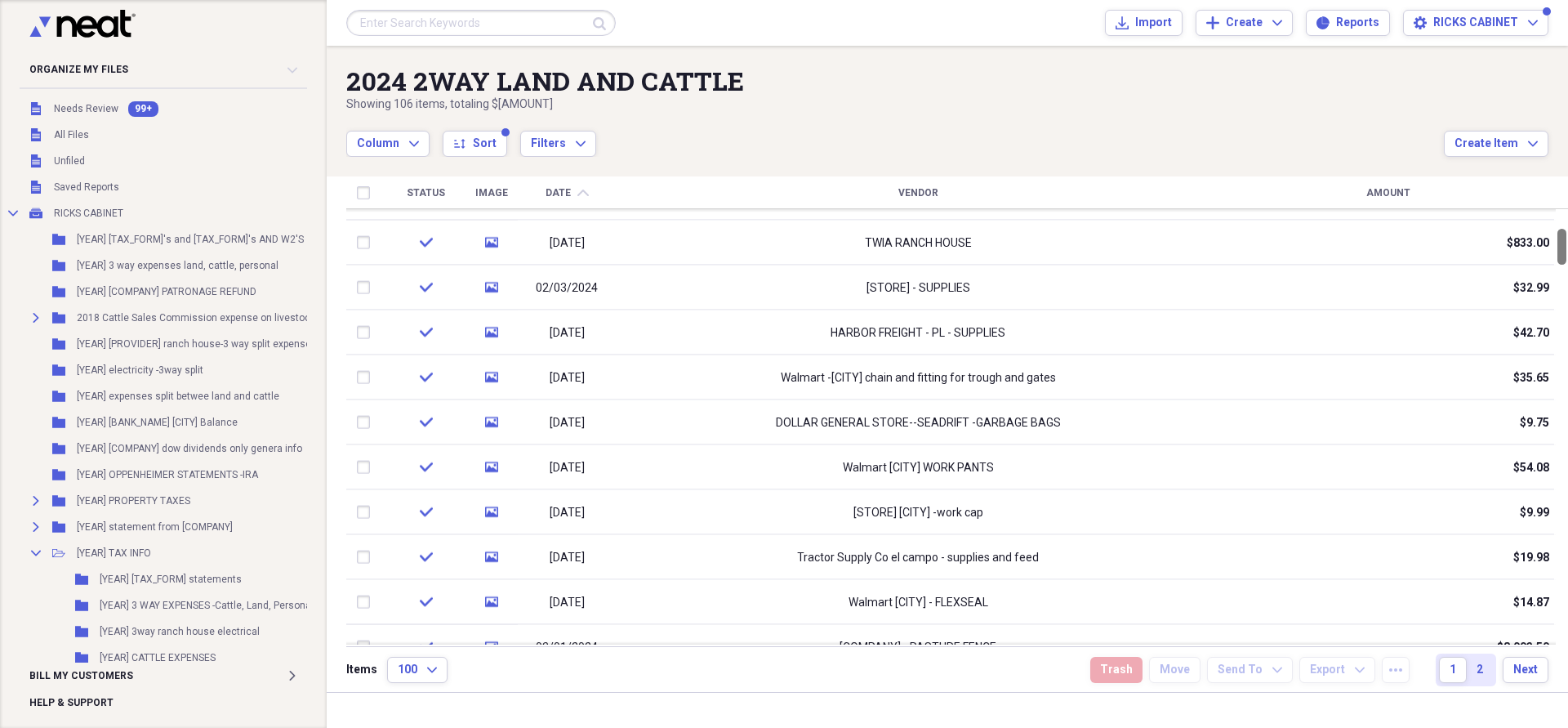 drag, startPoint x: 1561, startPoint y: 284, endPoint x: 1548, endPoint y: 251, distance: 35.4683 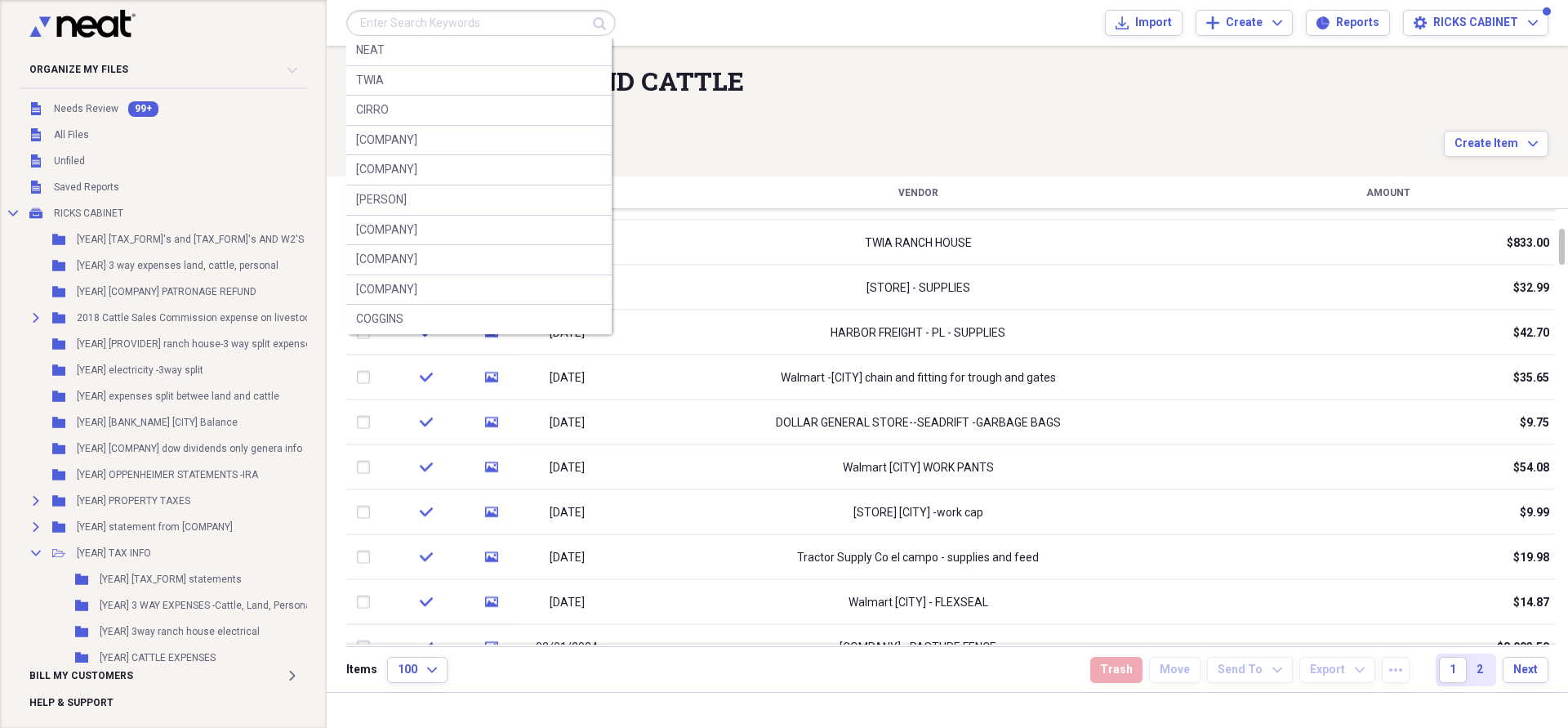 click at bounding box center (481, 23) 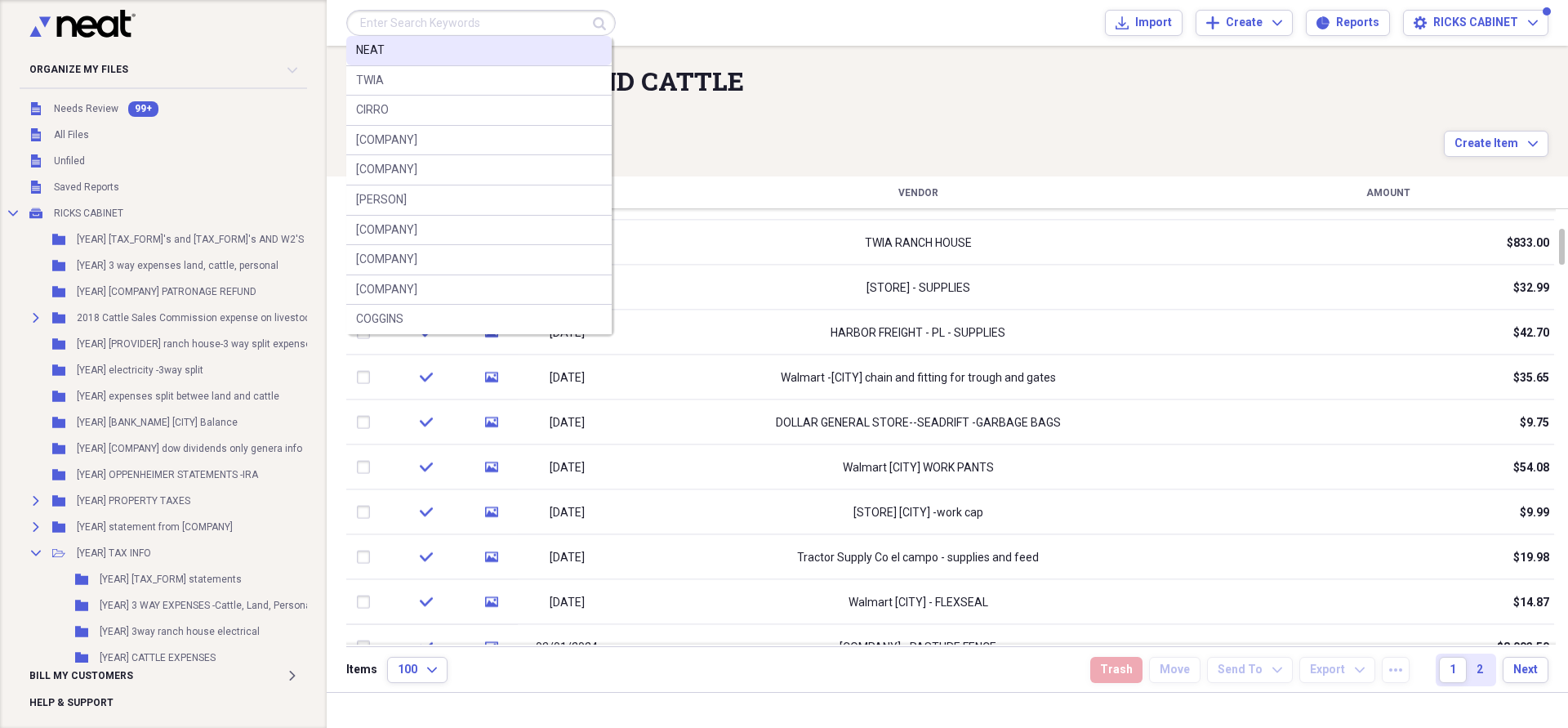 click on "NEAT" at bounding box center (370, 51) 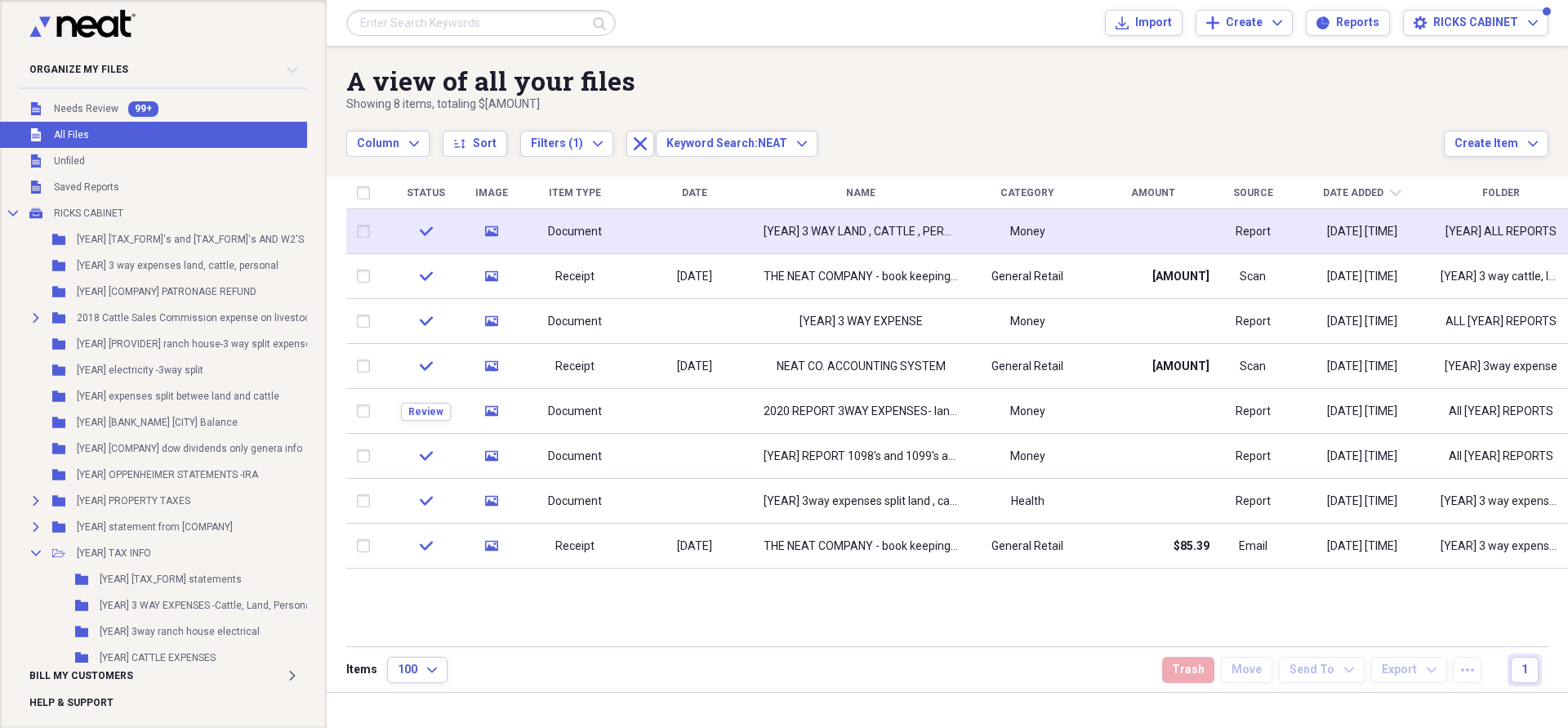 click at bounding box center (694, 231) 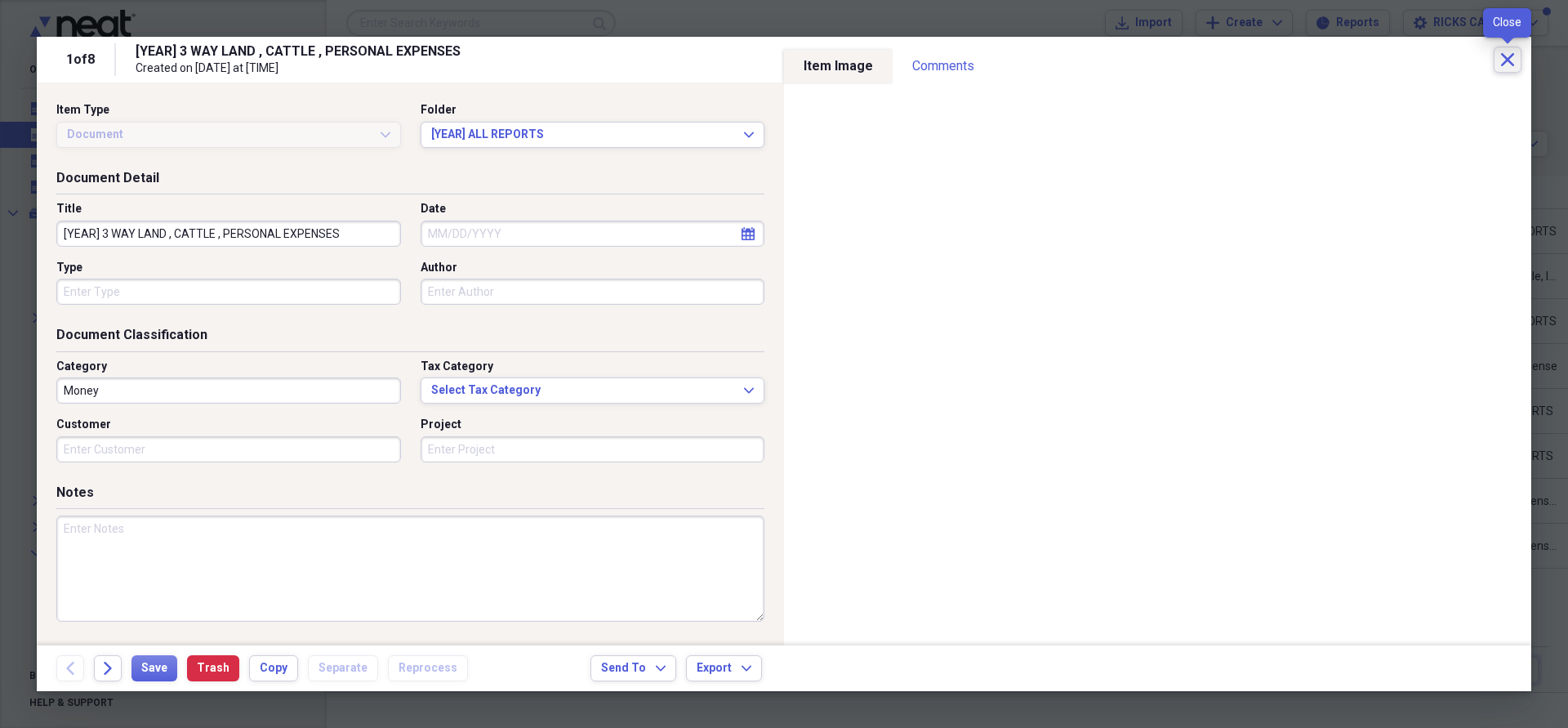 click on "Close" 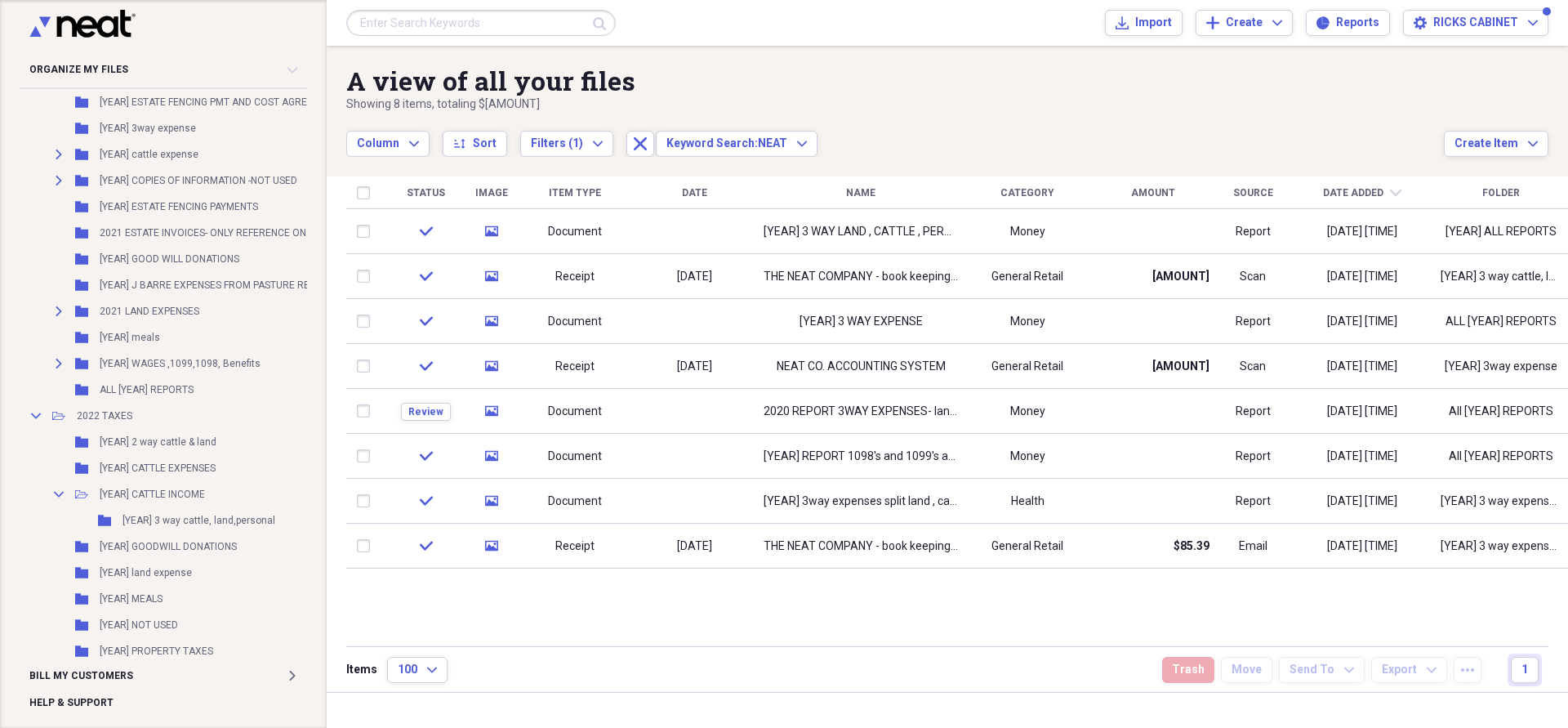 scroll, scrollTop: 1267, scrollLeft: 0, axis: vertical 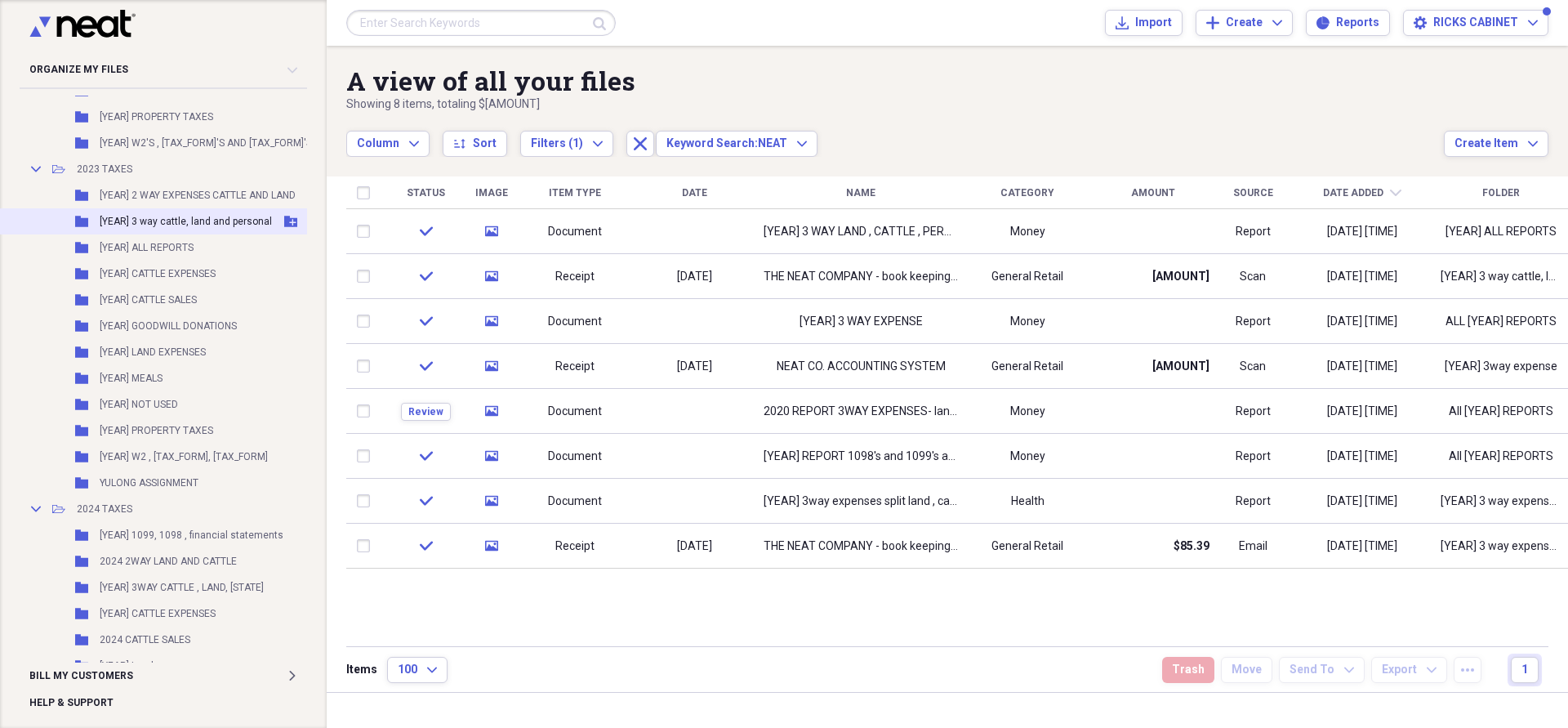 click on "2023 3 way cattle, land and personal" at bounding box center [185, 221] 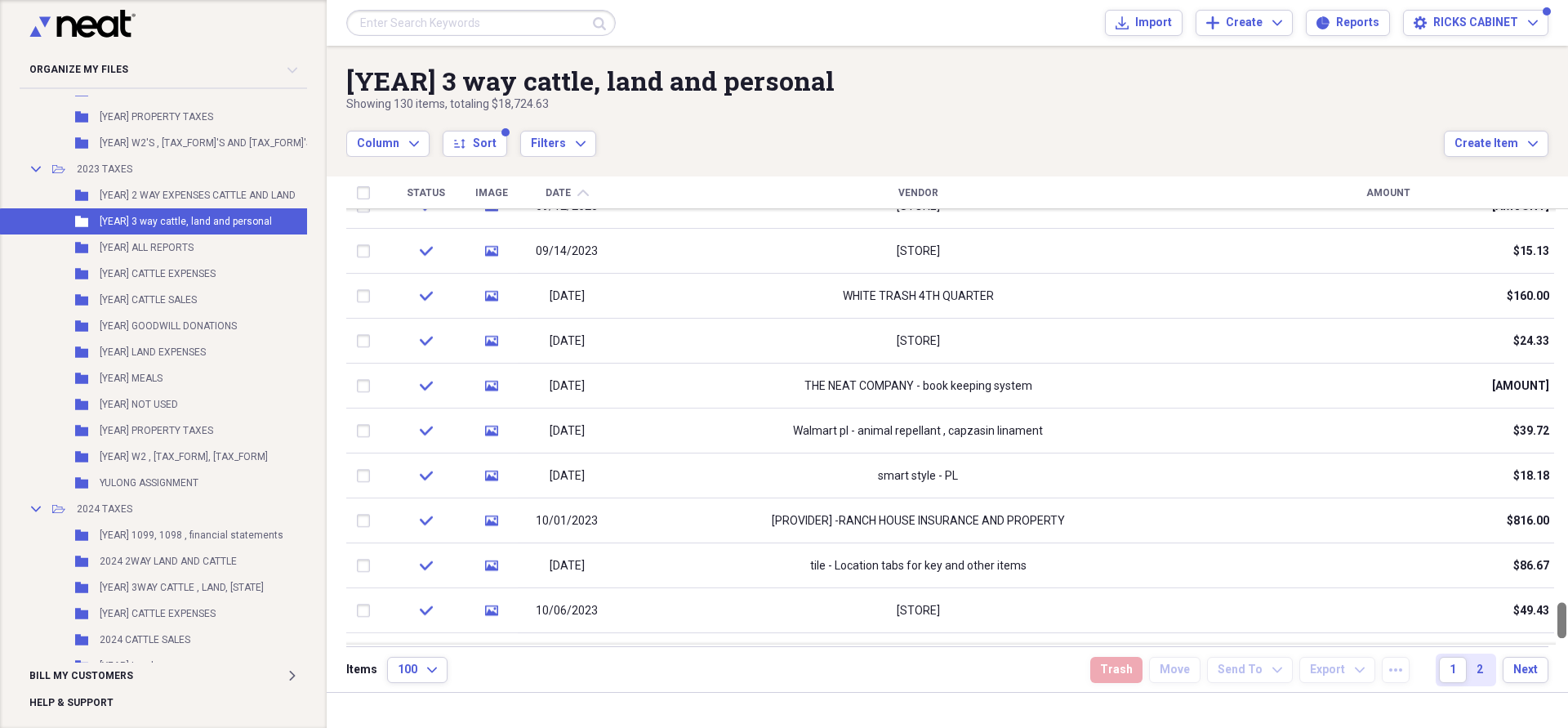 drag, startPoint x: 1560, startPoint y: 236, endPoint x: 1564, endPoint y: 627, distance: 391.02046 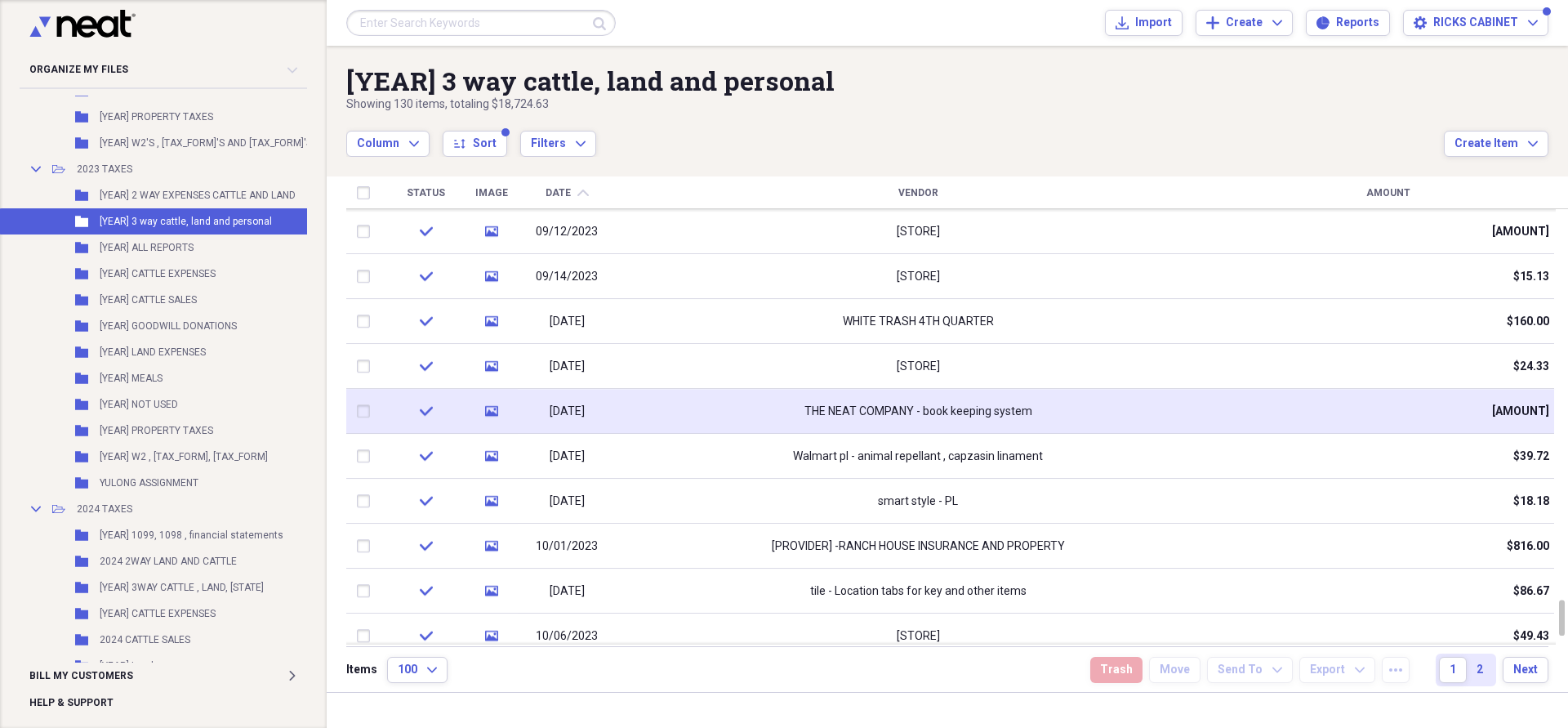click on "THE NEAT COMPANY - book keeping system" at bounding box center [918, 412] 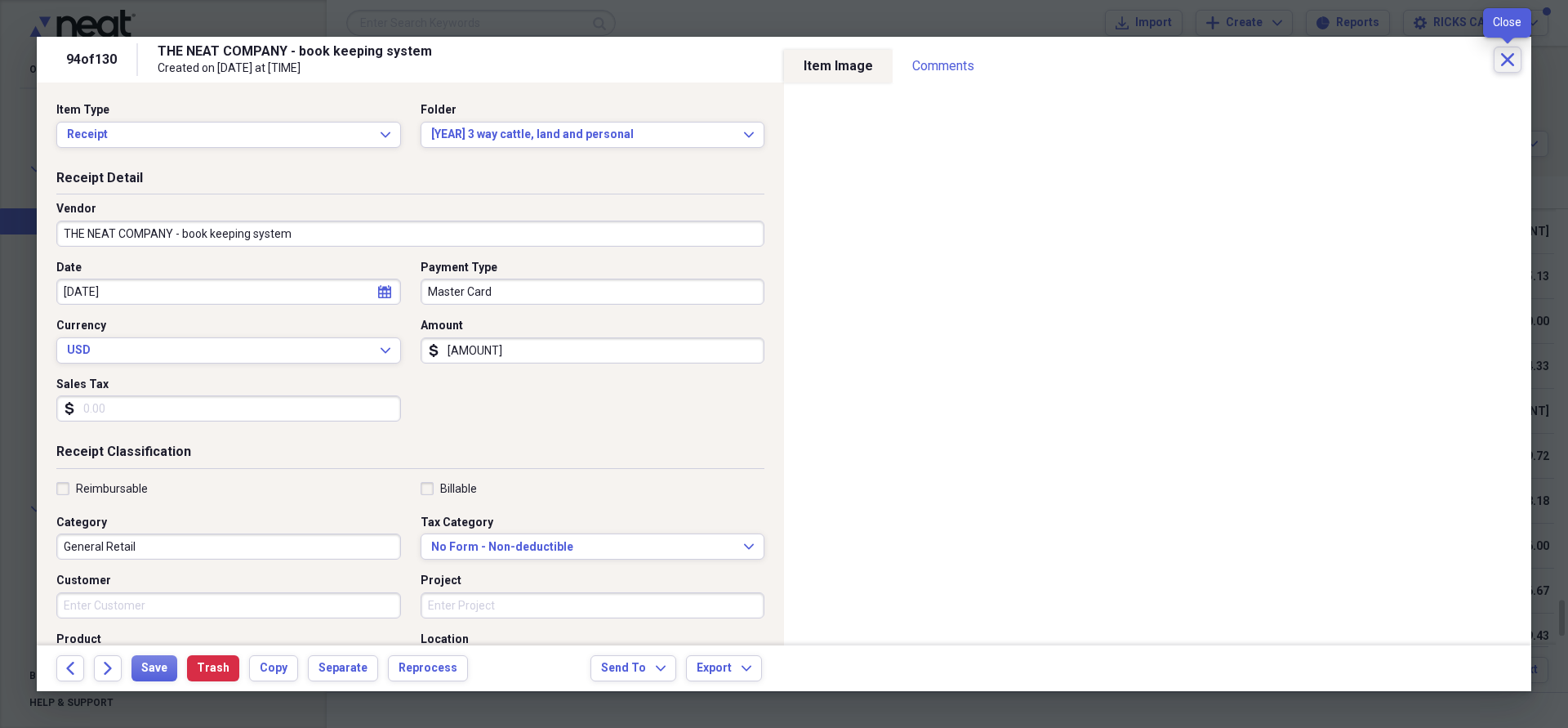 click on "Close" 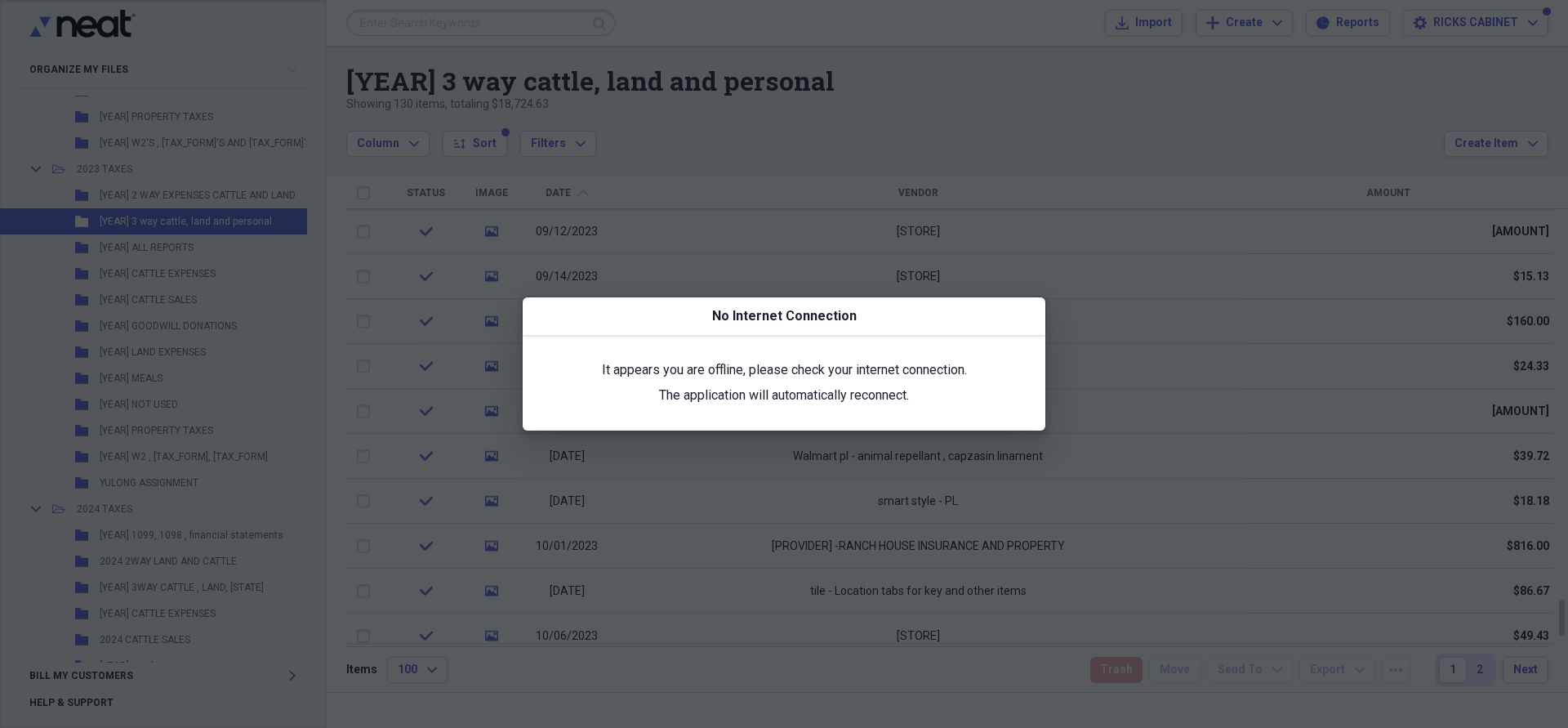 click at bounding box center (784, 364) 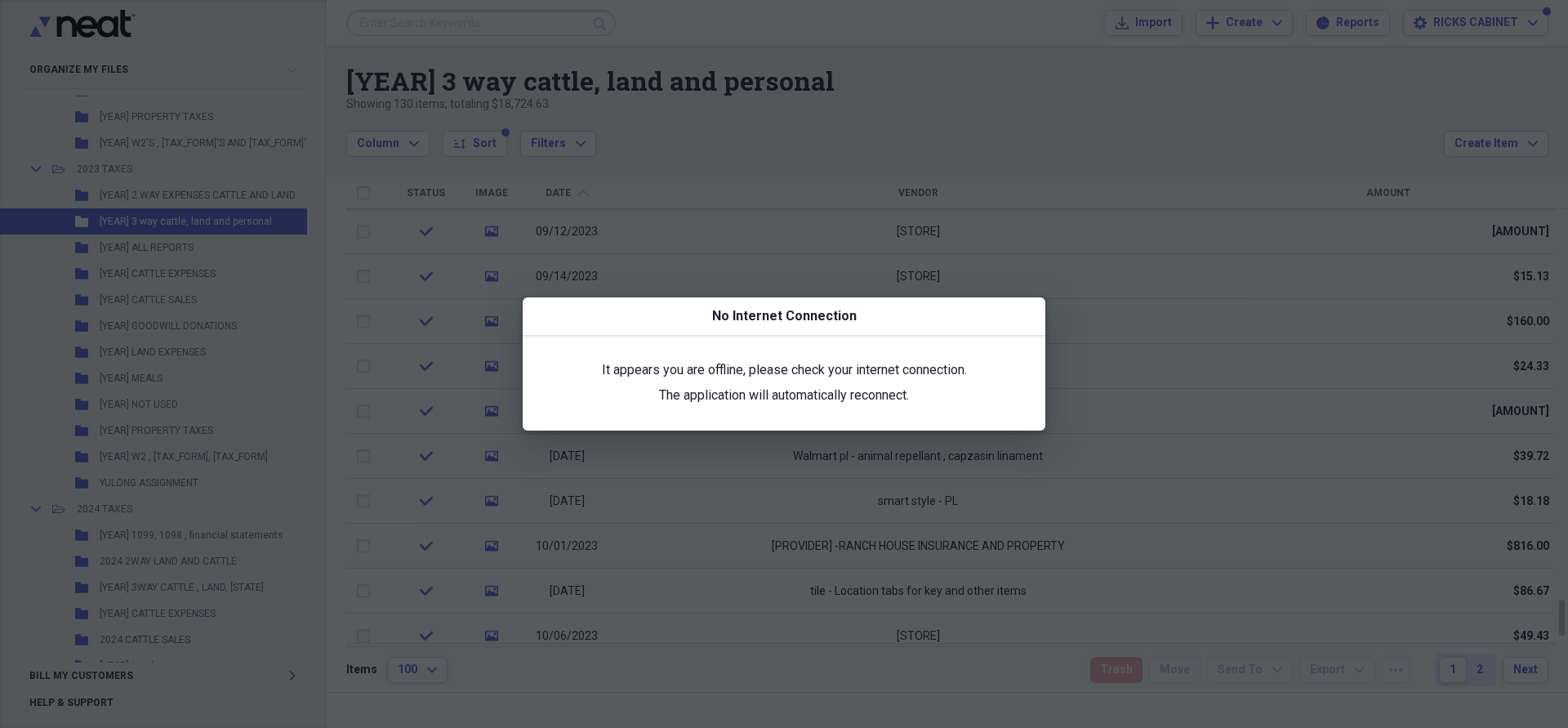 click at bounding box center [784, 364] 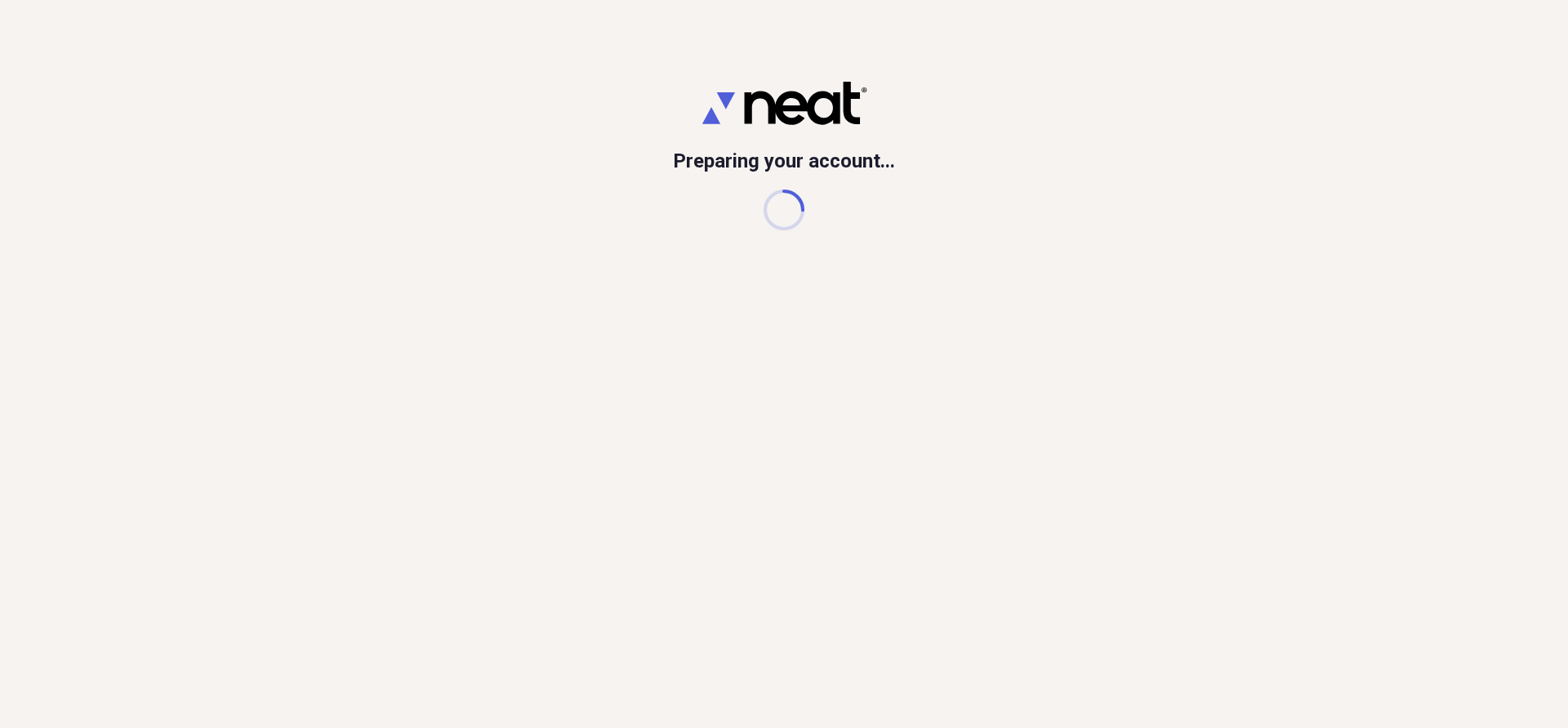 scroll, scrollTop: 0, scrollLeft: 0, axis: both 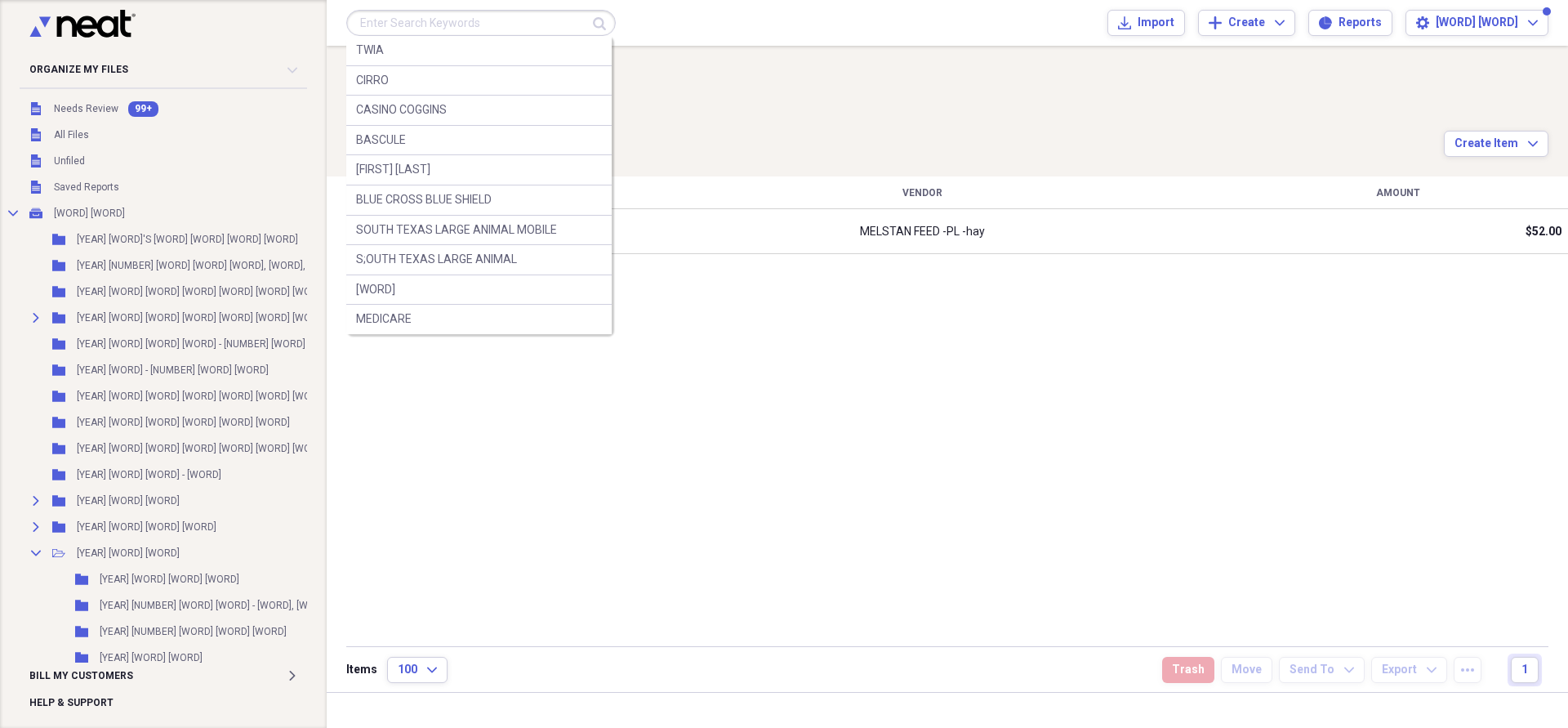 click at bounding box center [481, 23] 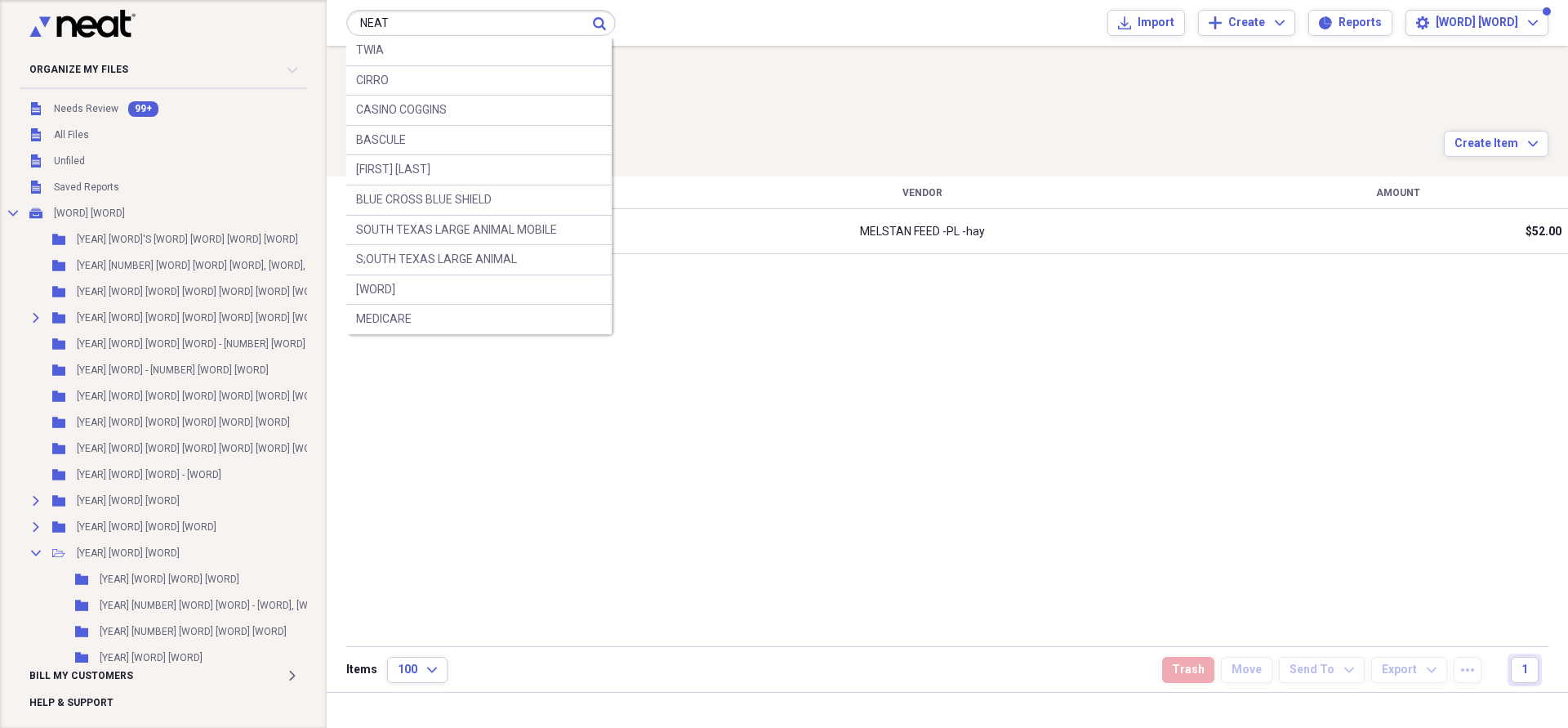 type on "NEAT" 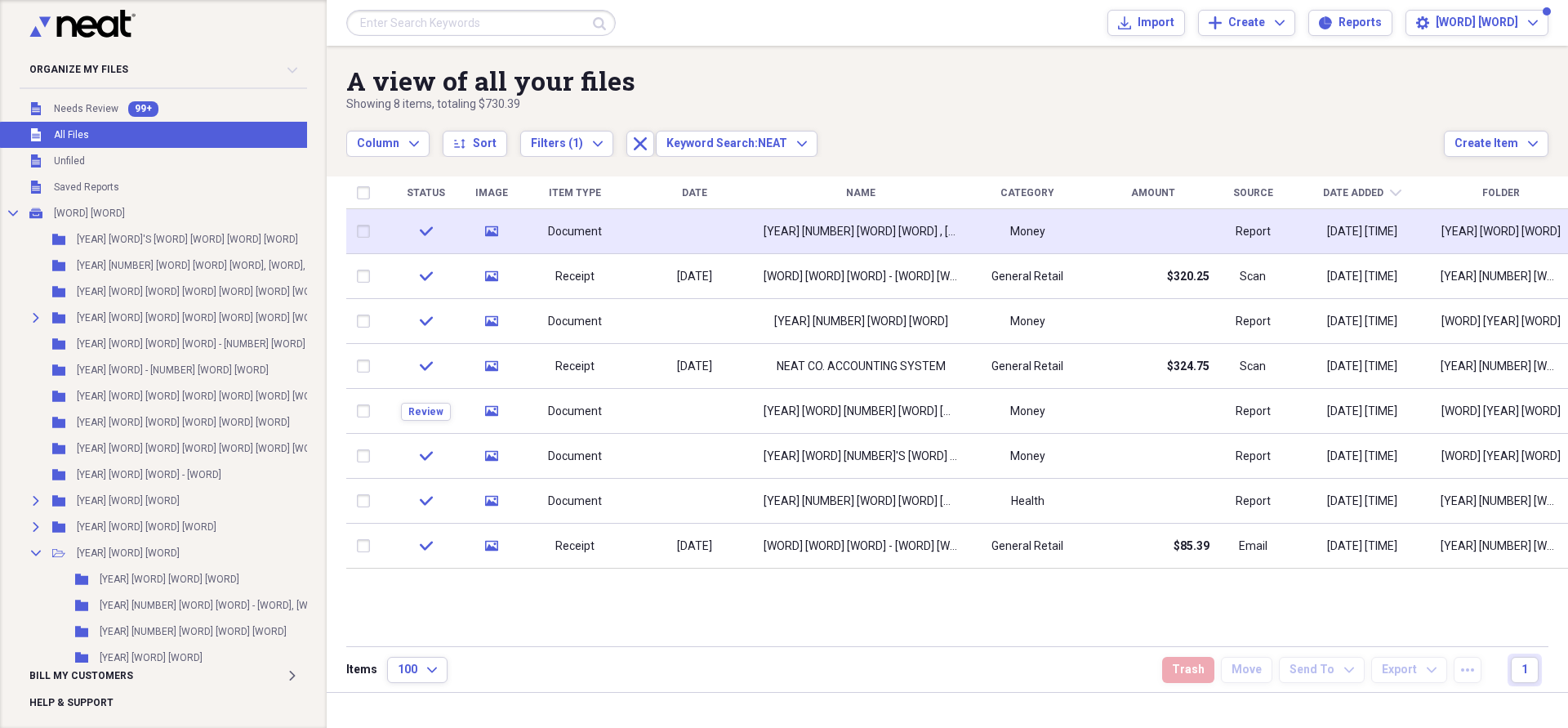 click on "2023 3 WAY LAND , CATTLE , PERSONAL EXPENSES" at bounding box center (861, 232) 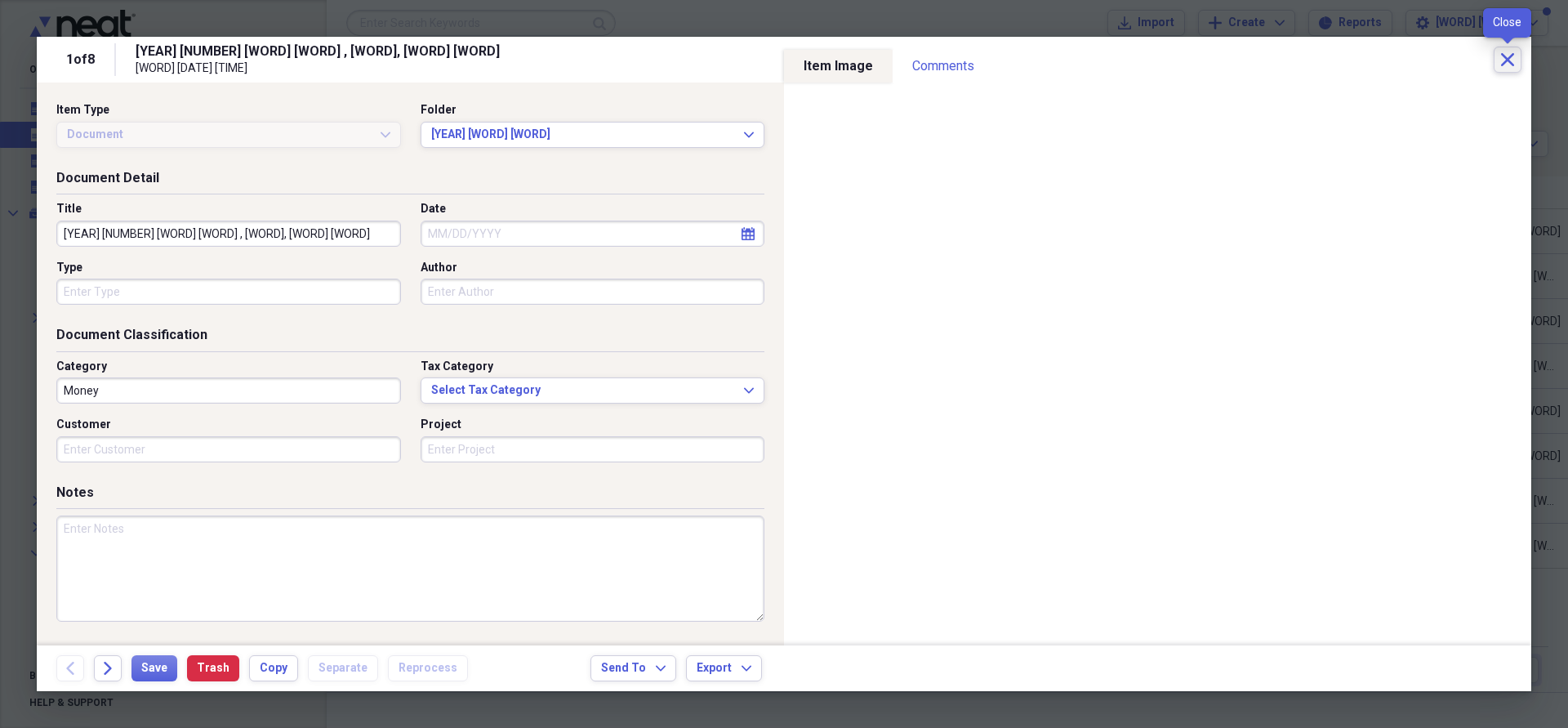 click on "Close" 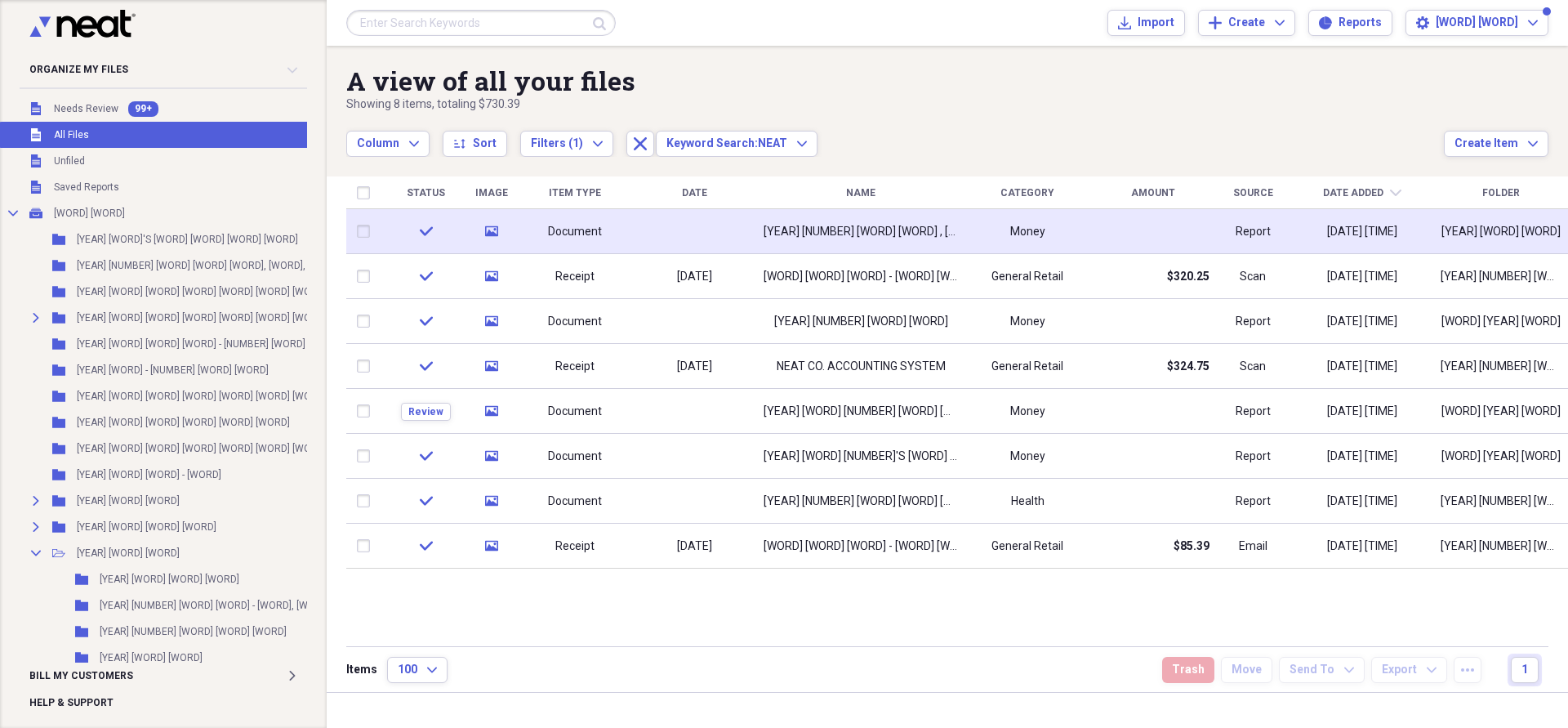 click at bounding box center [694, 231] 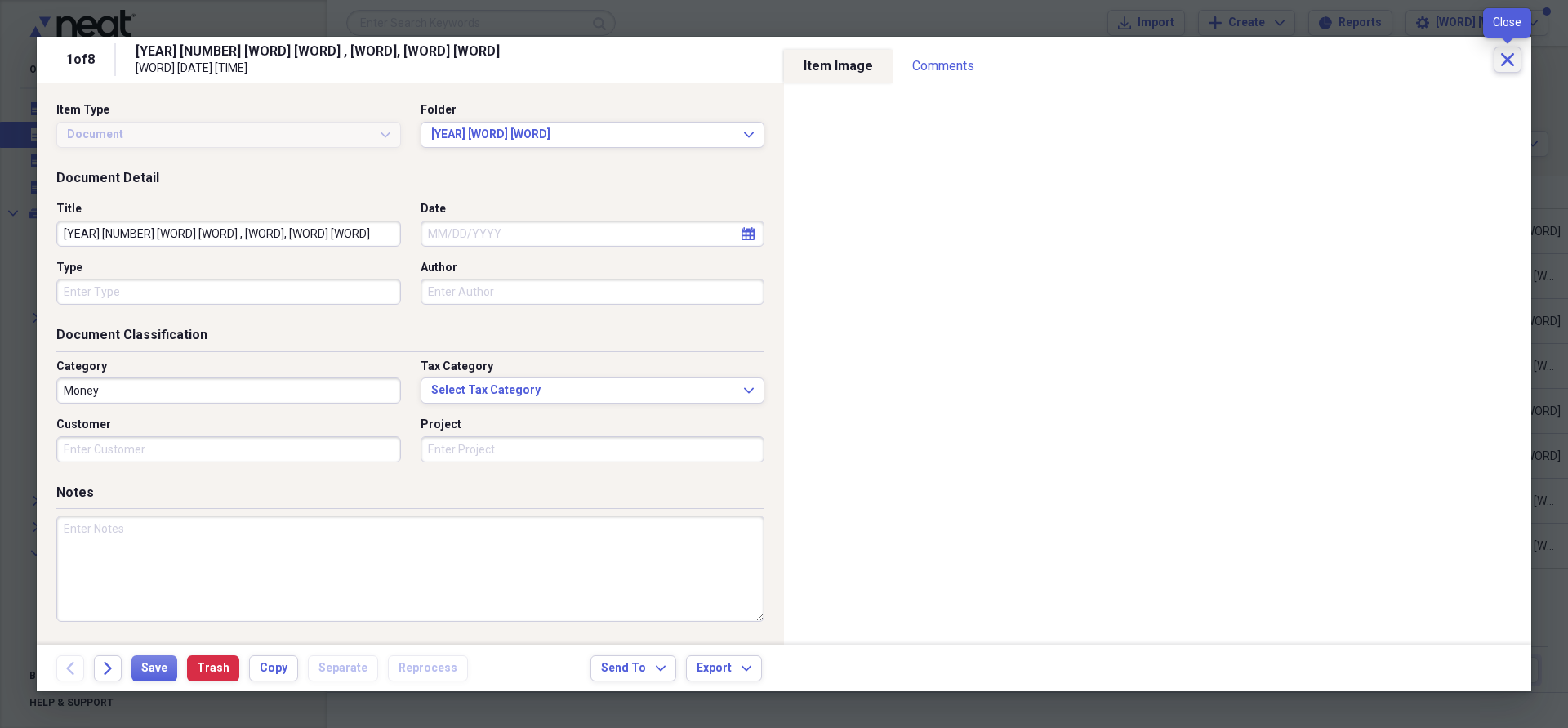 click on "Close" at bounding box center (1508, 60) 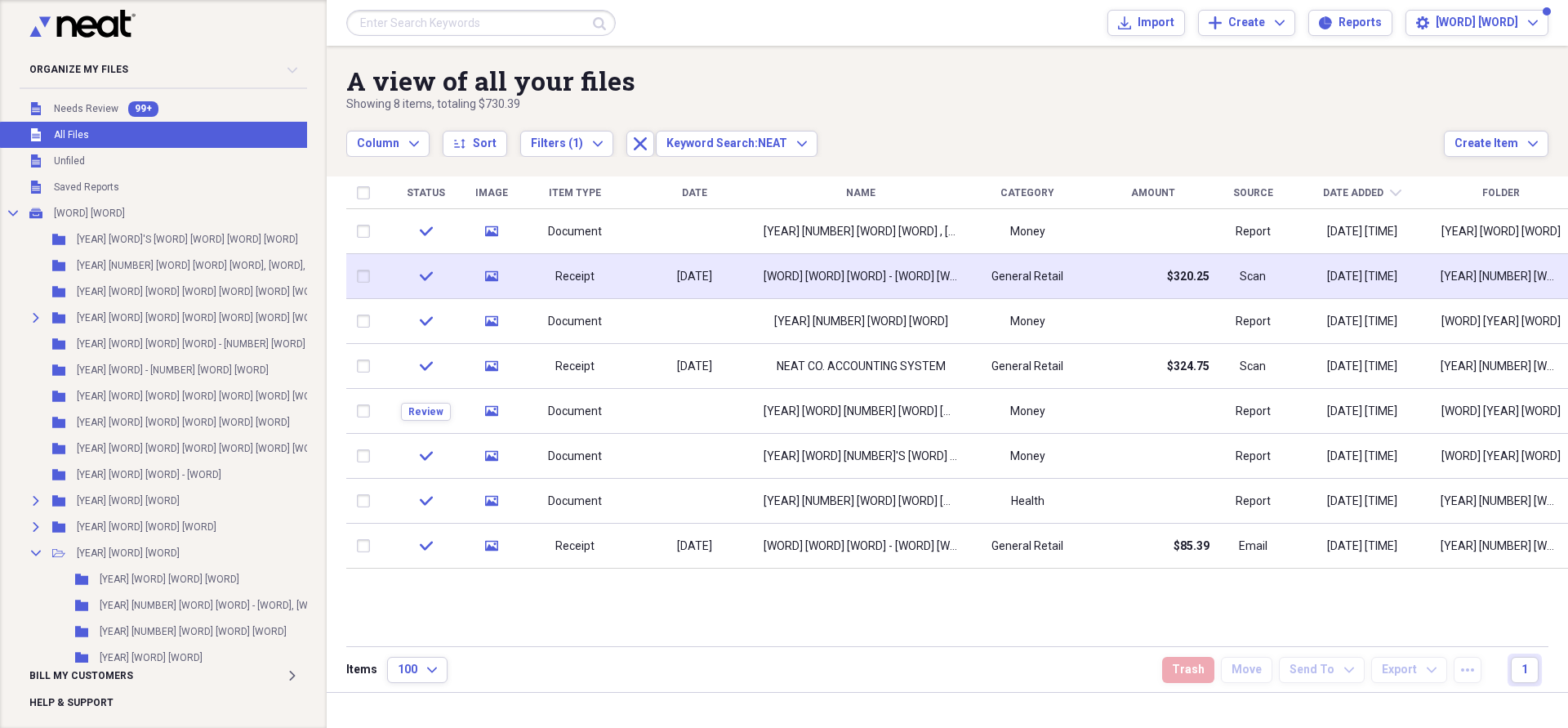 click on "THE NEAT COMPANY - book keeping system" at bounding box center [861, 277] 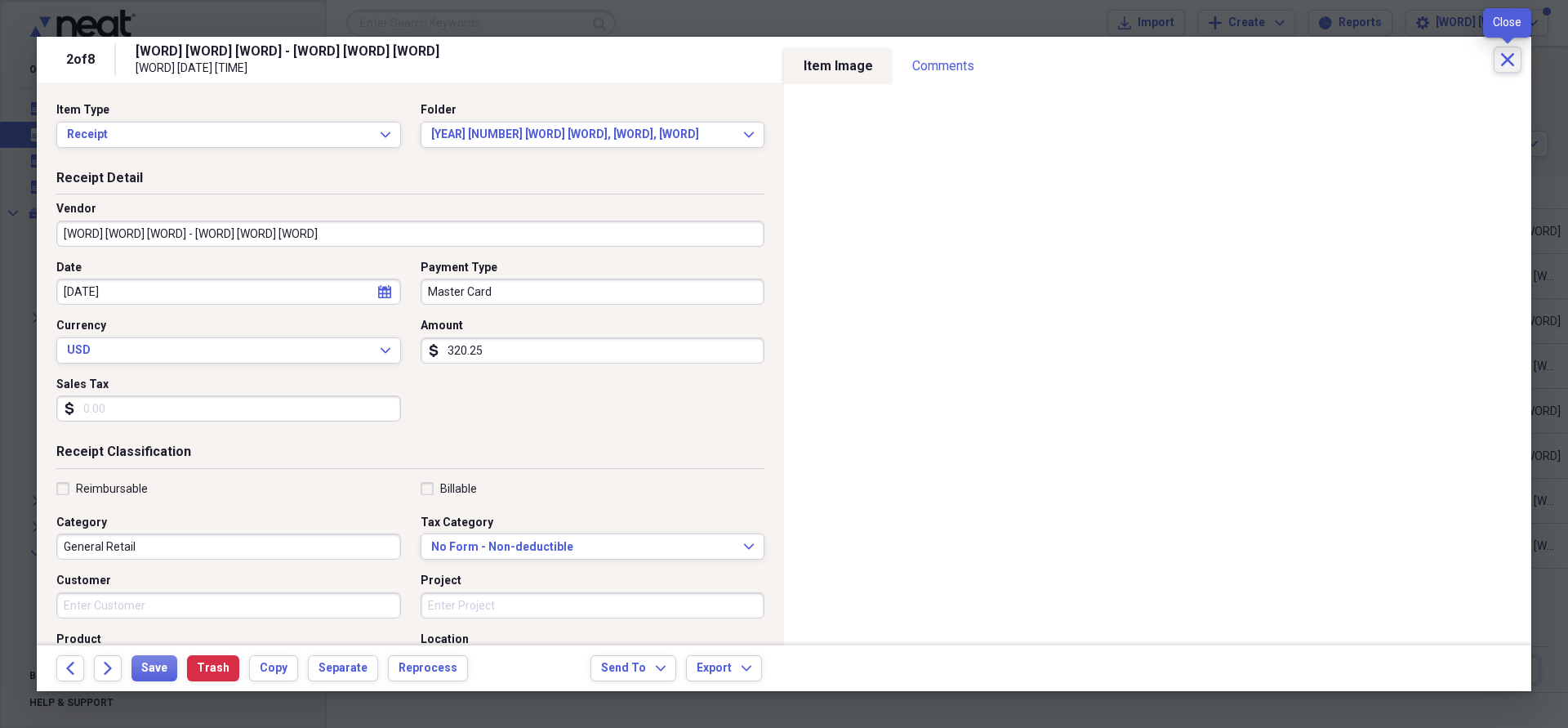 click on "Close" at bounding box center (1508, 60) 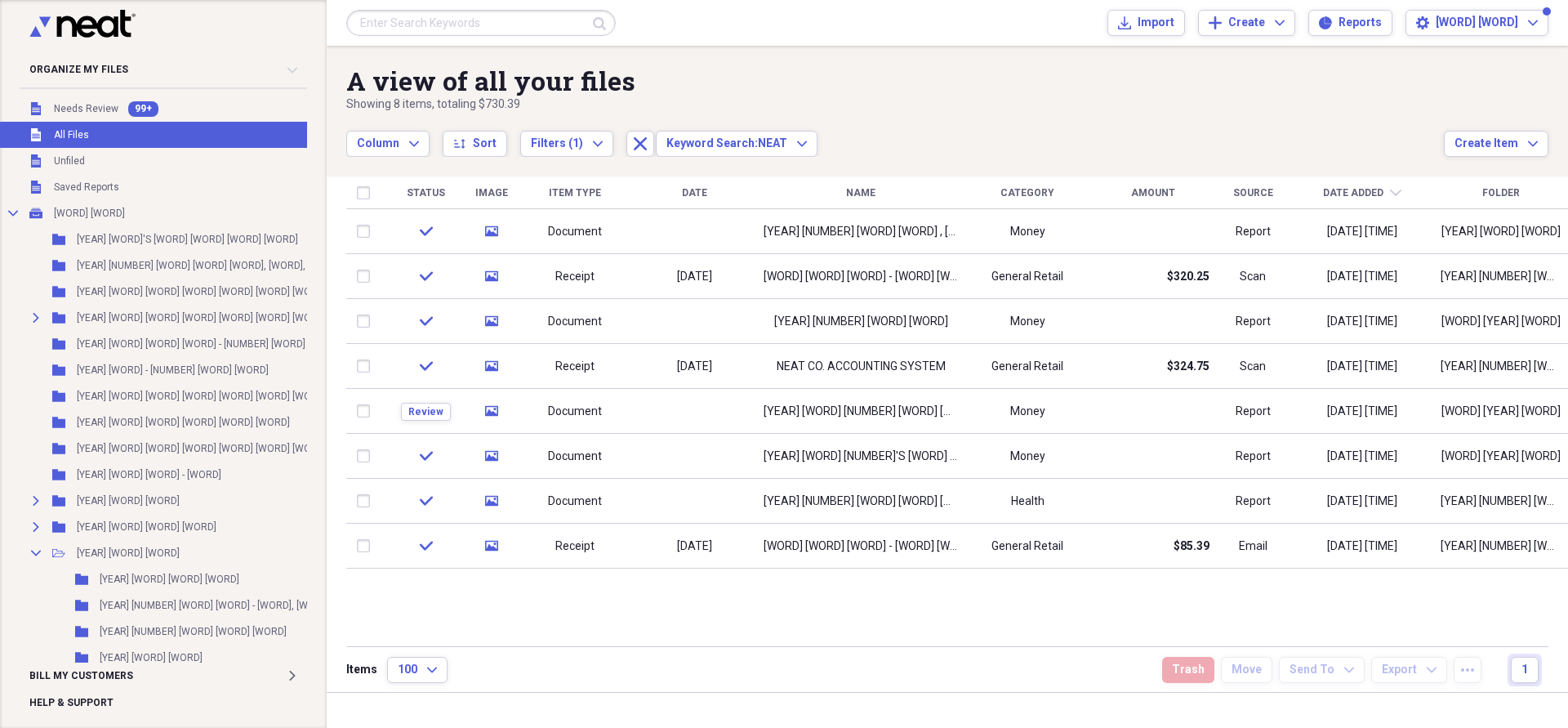 click on "Submit Import Import Add Create Expand Reports Reports Settings RICKS CABINET Expand" at bounding box center [947, 23] 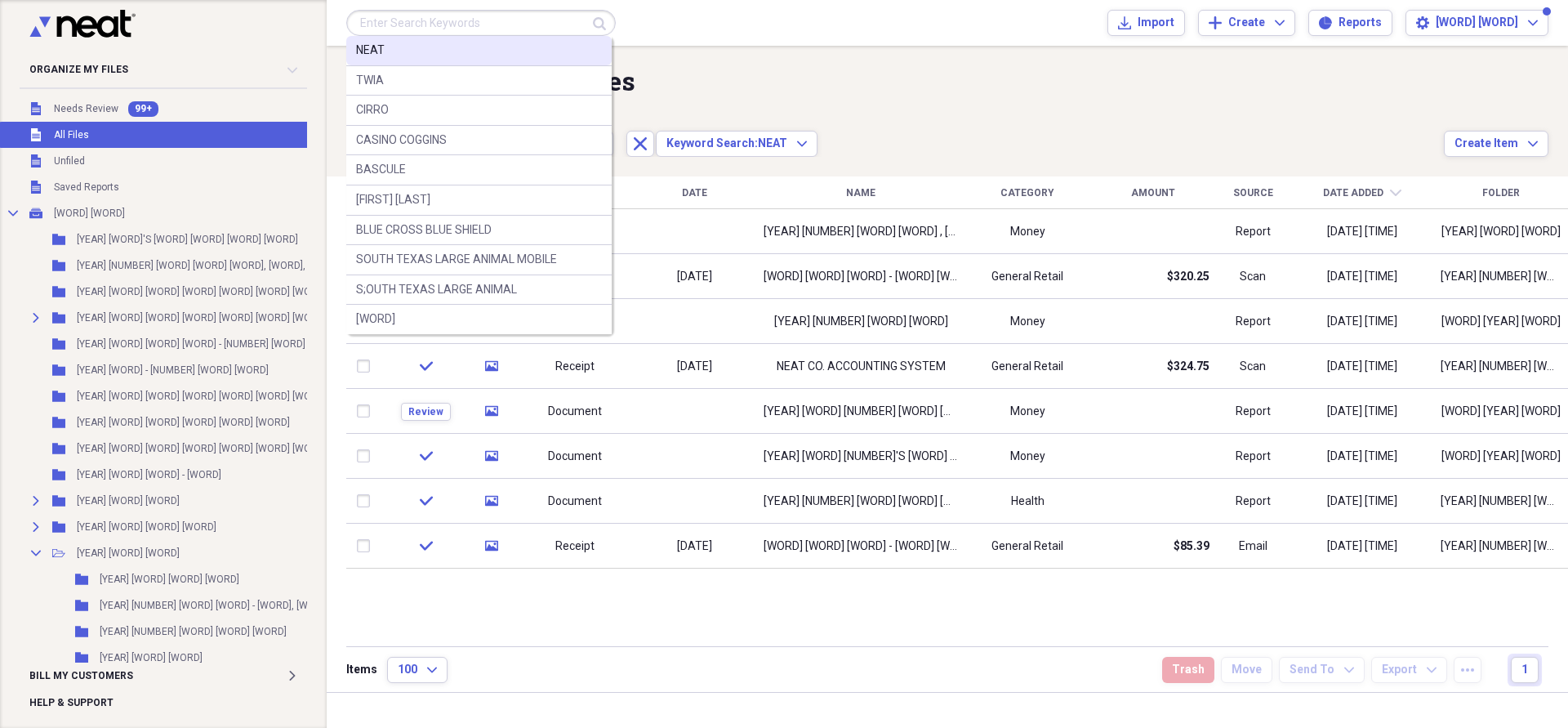 click on "NEAT" at bounding box center [479, 51] 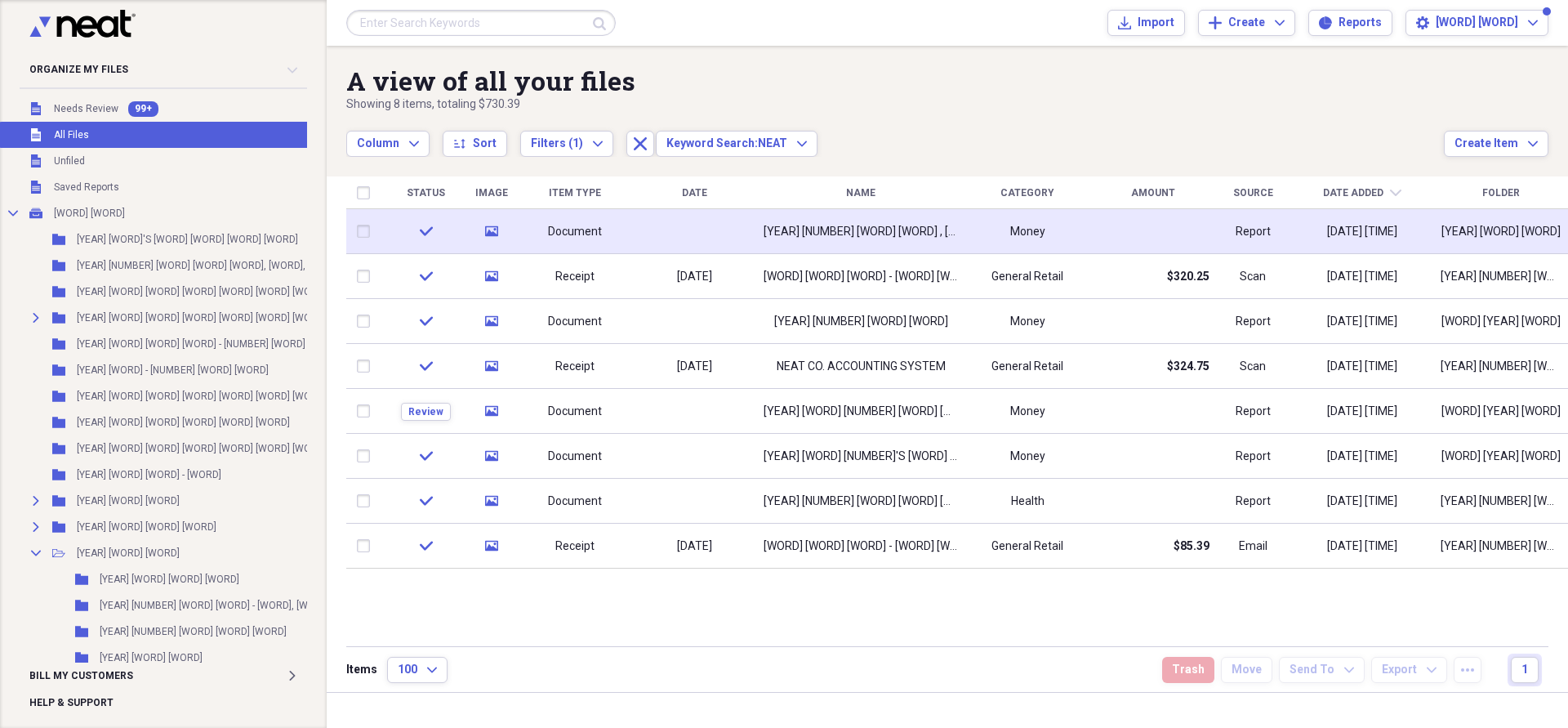 click on "04/09/2024 4:11 pm" at bounding box center [1362, 232] 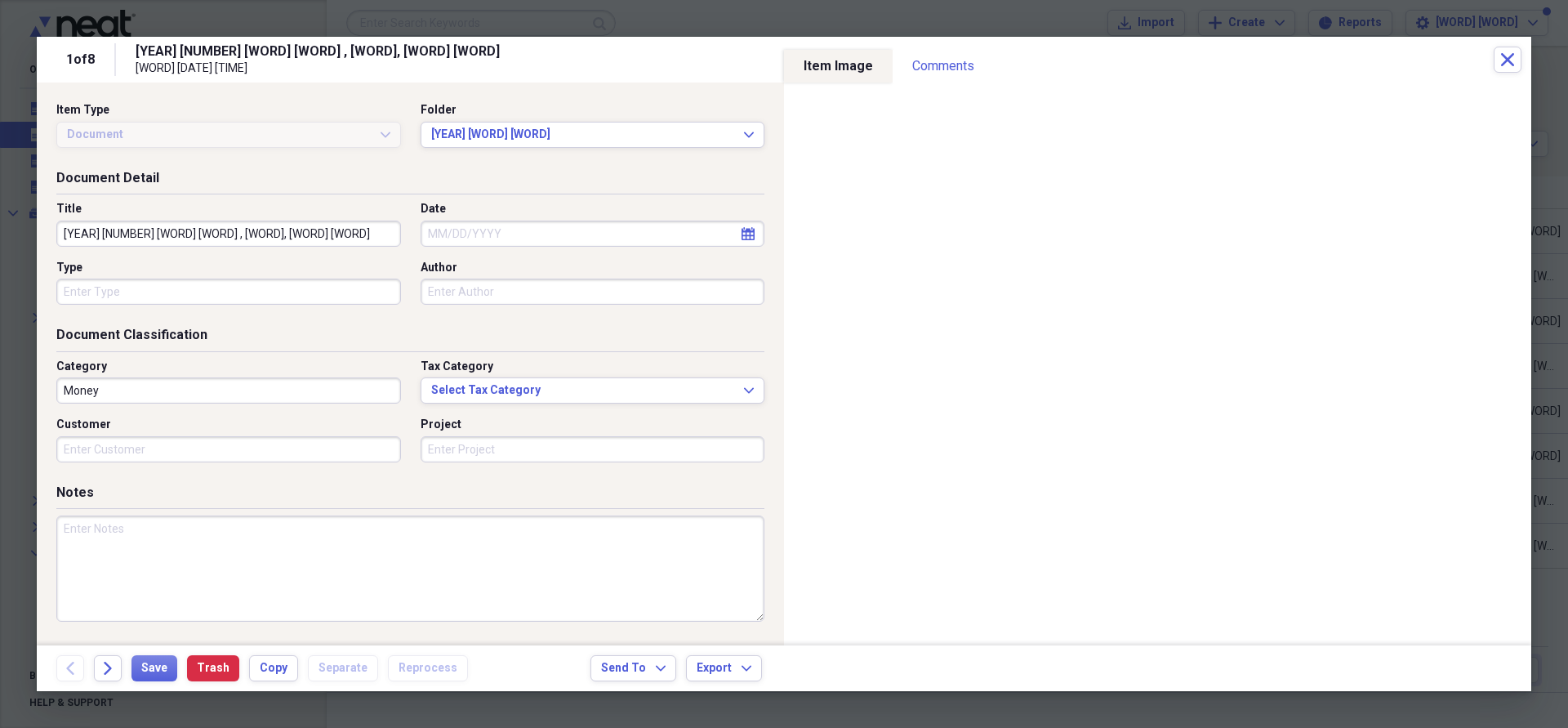 drag, startPoint x: 1535, startPoint y: 147, endPoint x: 1552, endPoint y: 172, distance: 30.23243 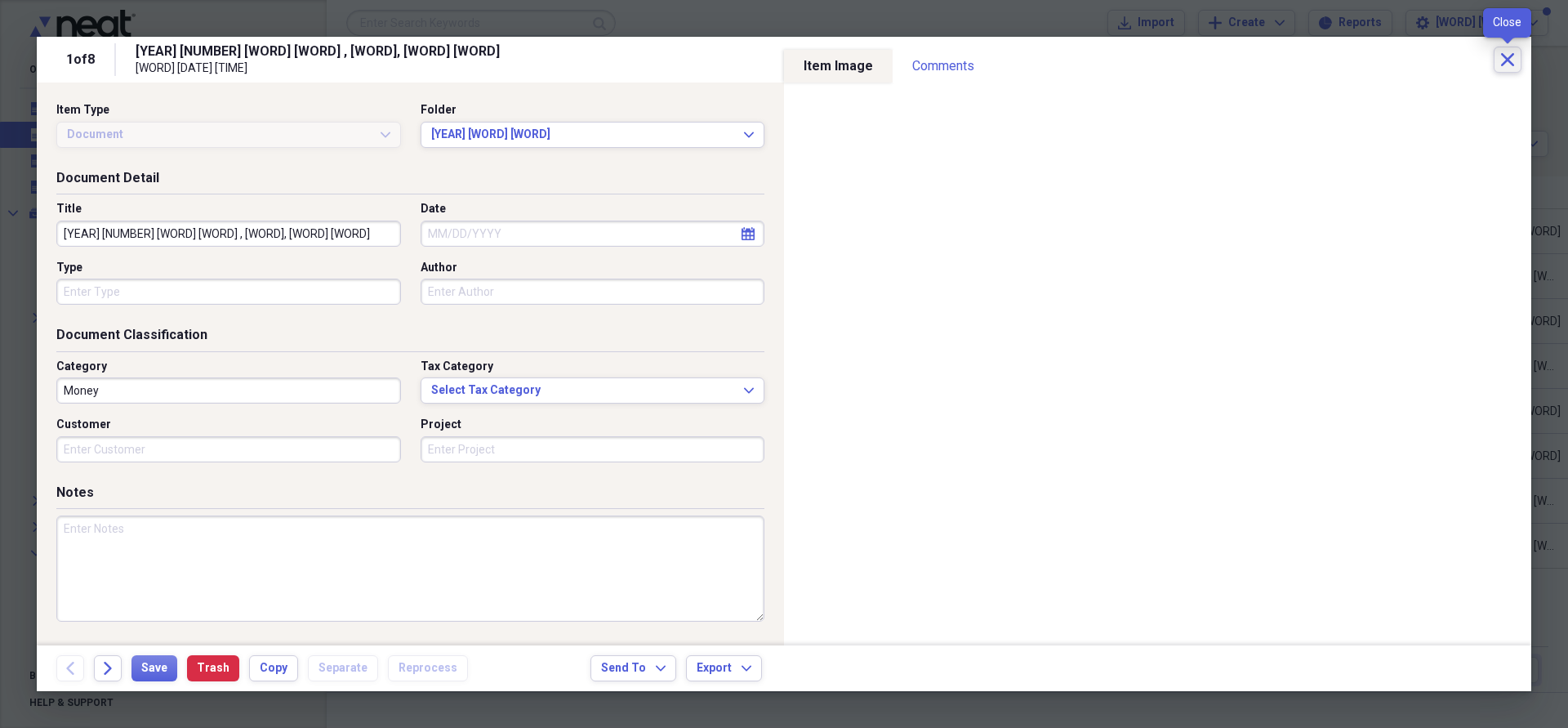 click on "Close" at bounding box center (1508, 60) 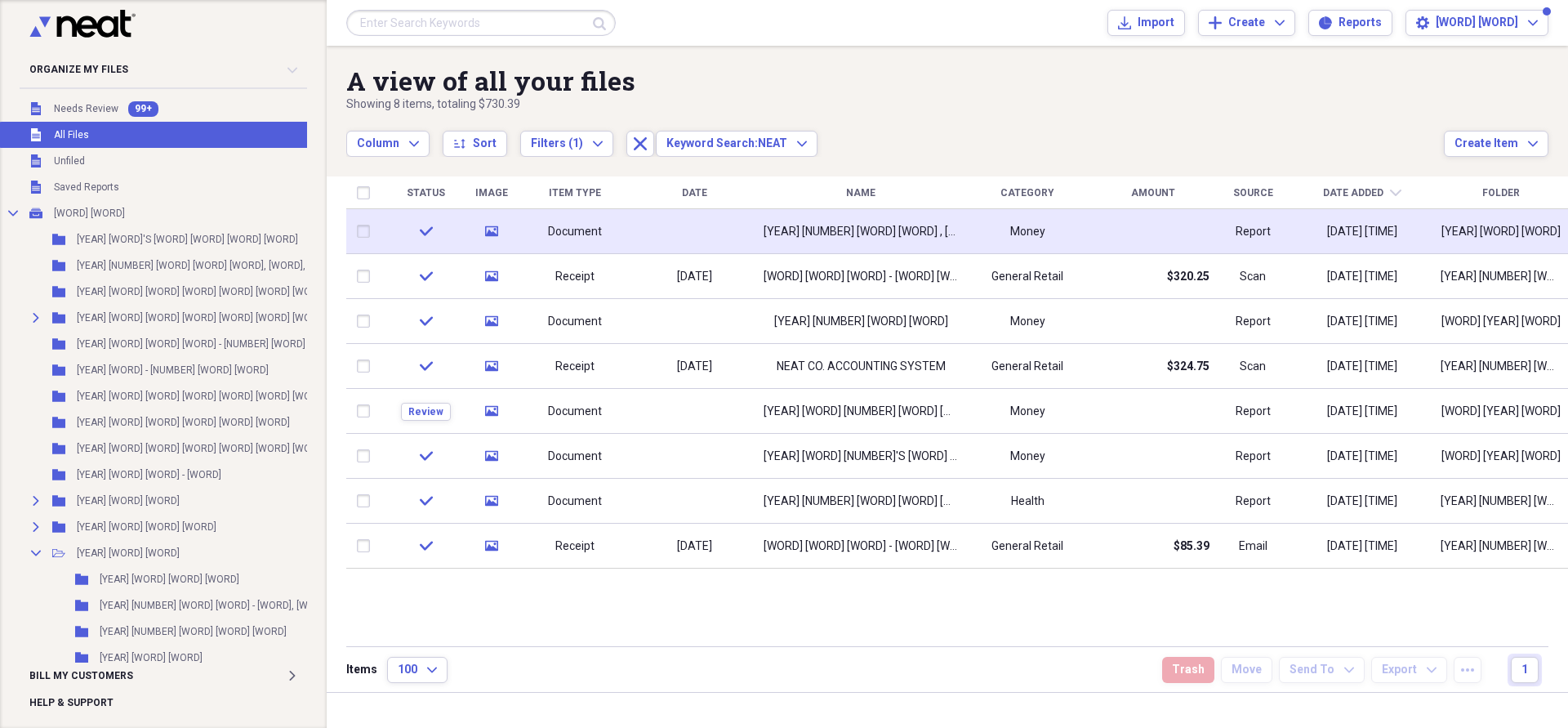 click on "[YYYY] [WAY] [LAND] , [CATTLE] , [PERSONAL] EXPENSES" at bounding box center (861, 232) 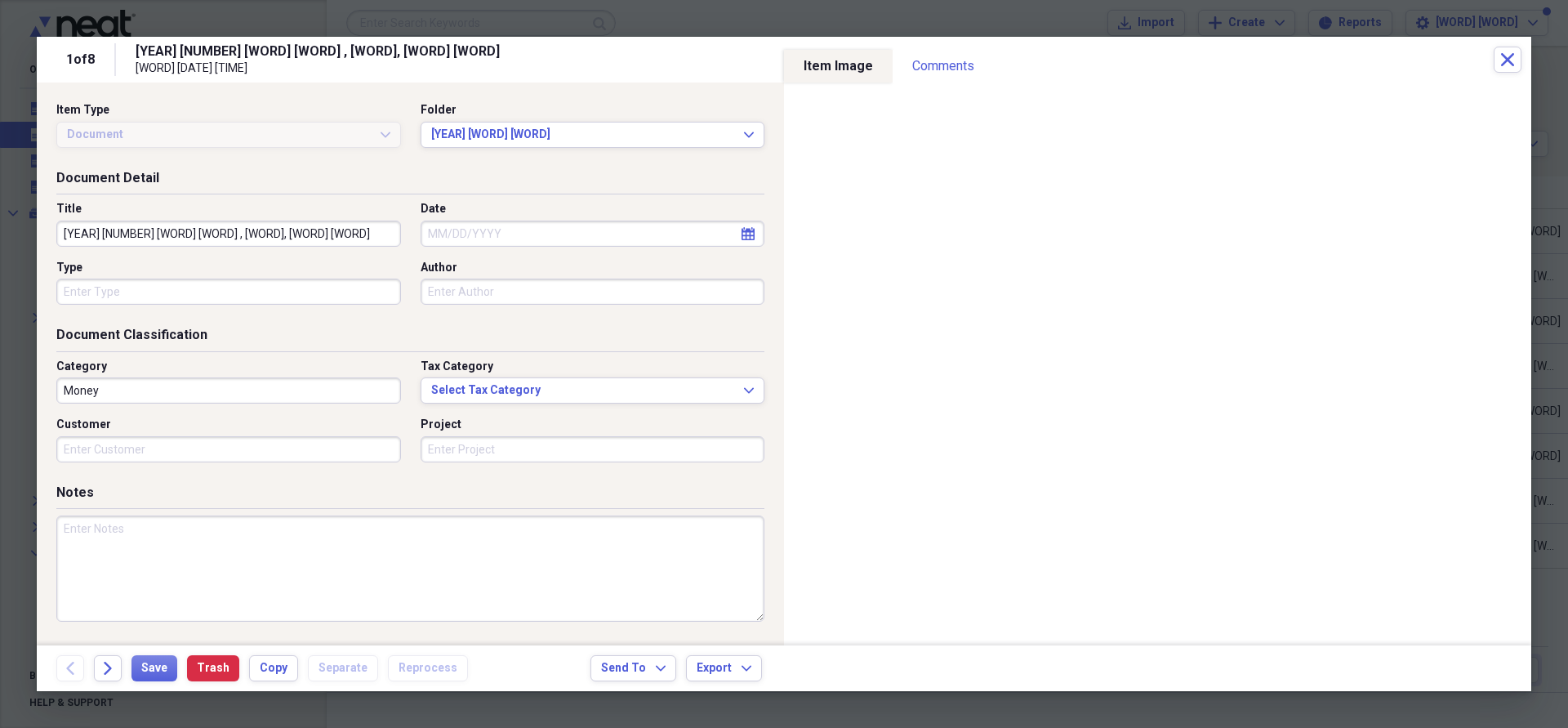 click at bounding box center [784, 364] 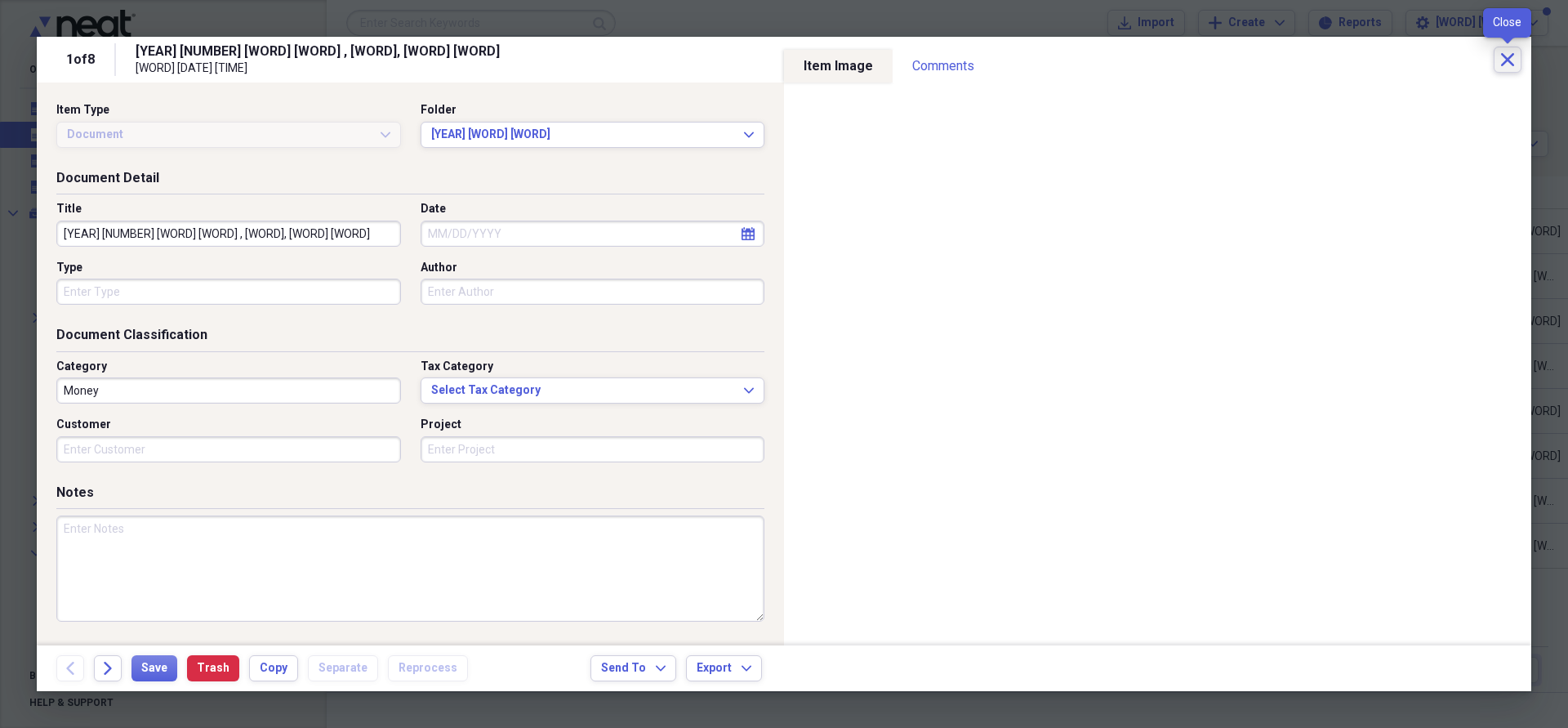 click 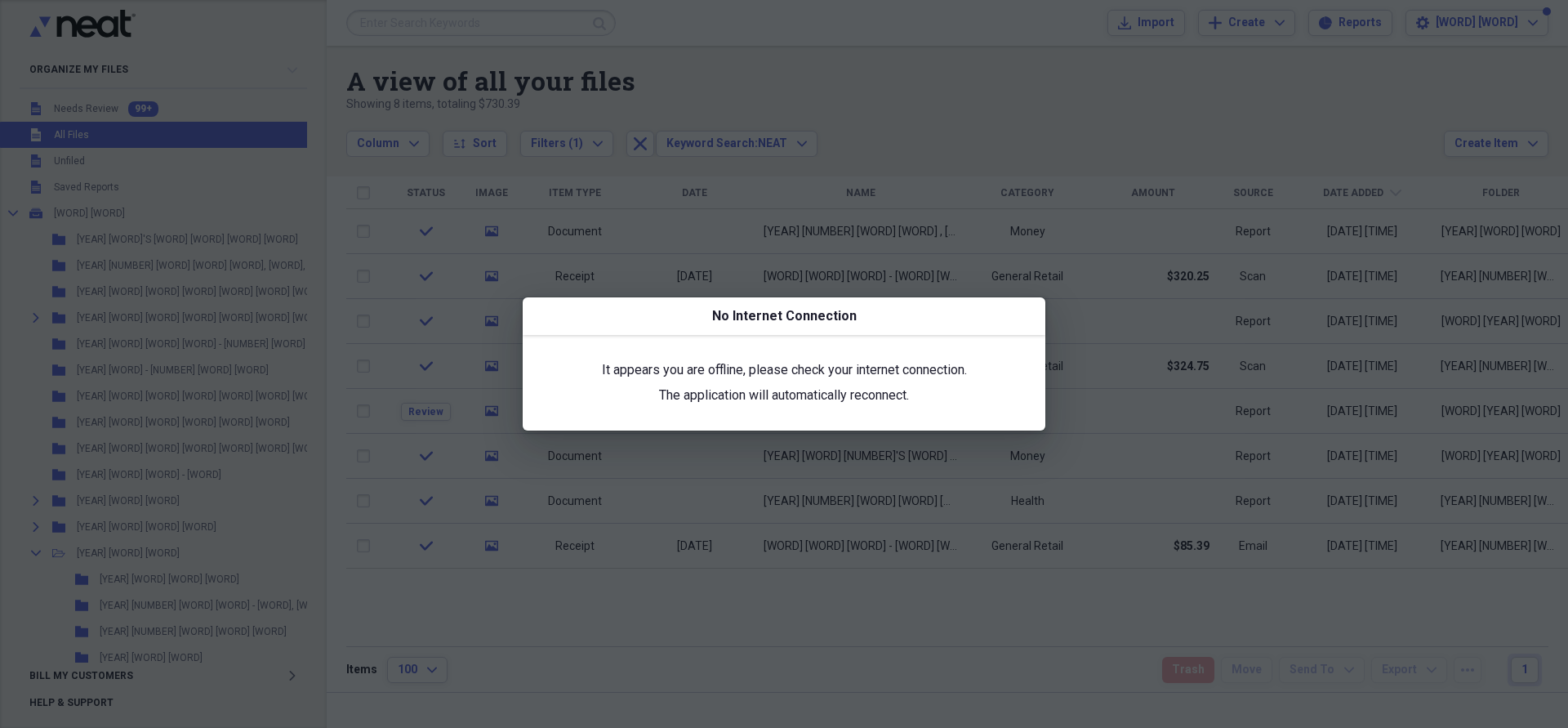 click at bounding box center [784, 364] 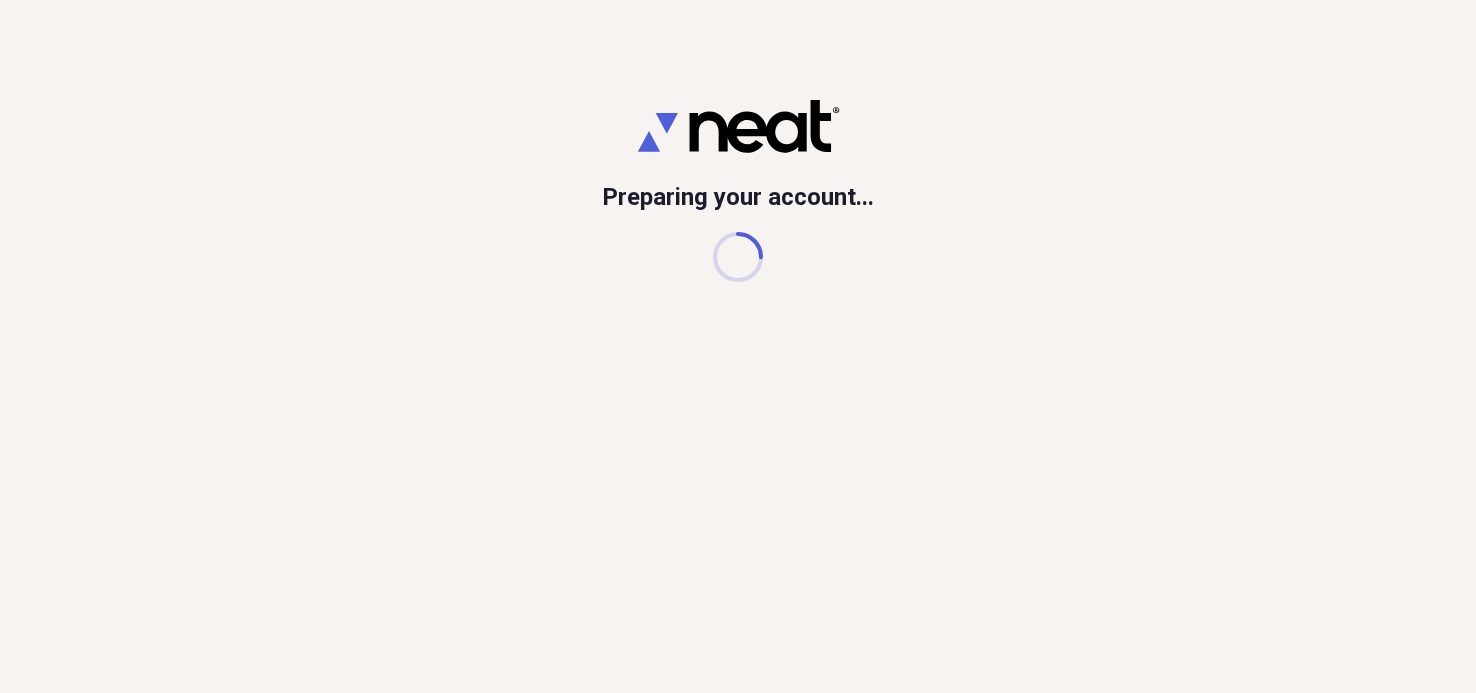 scroll, scrollTop: 0, scrollLeft: 0, axis: both 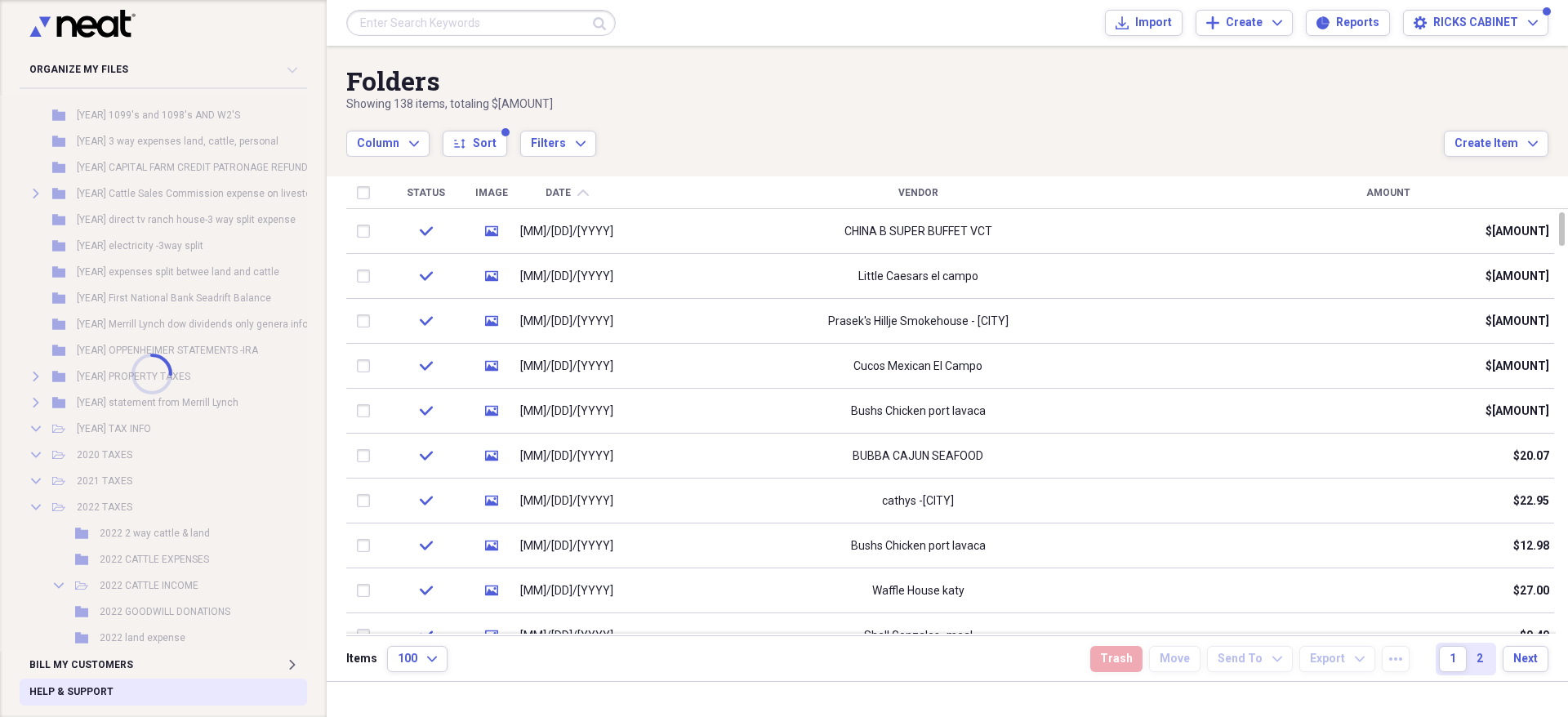 click on "Help & Support" at bounding box center (163, 692) 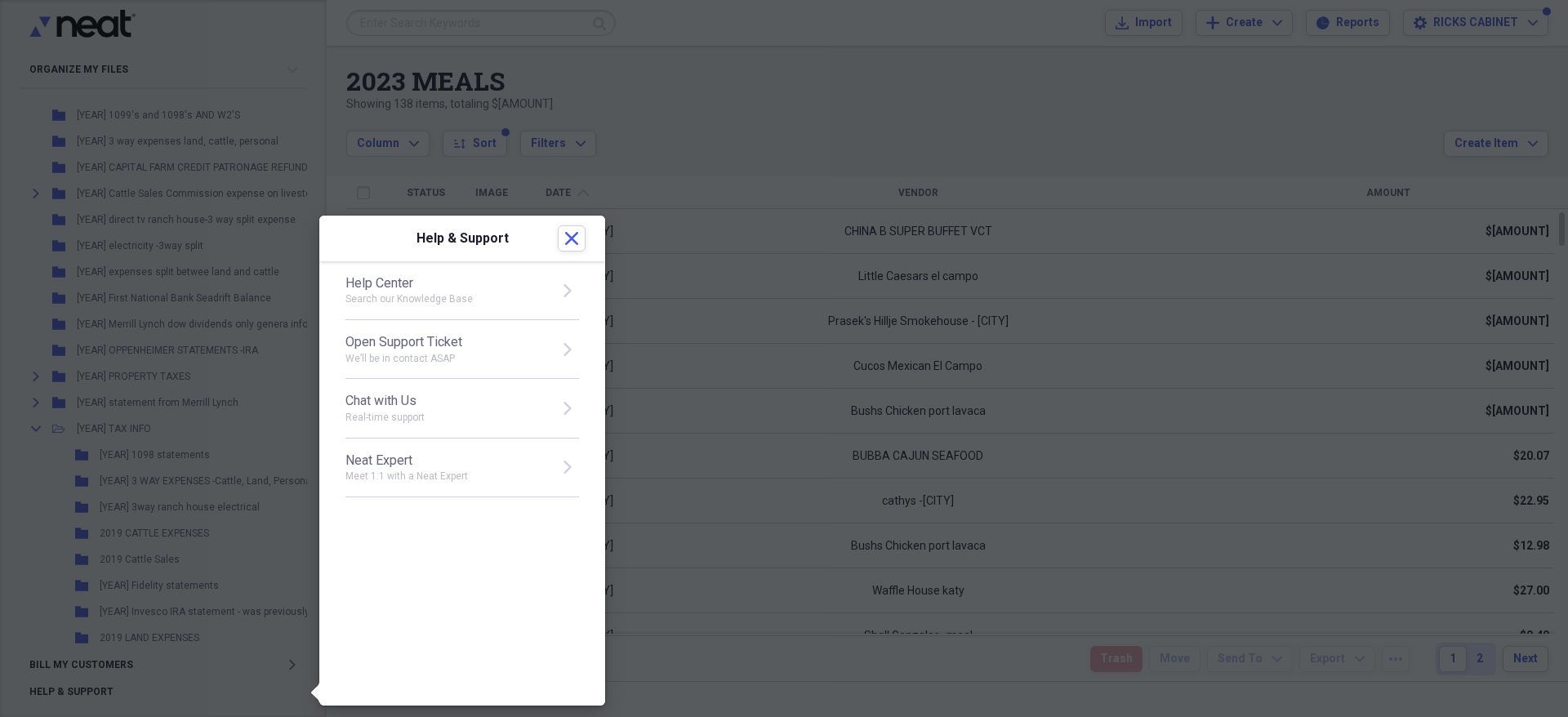 click on "Help Center" at bounding box center (447, 283) 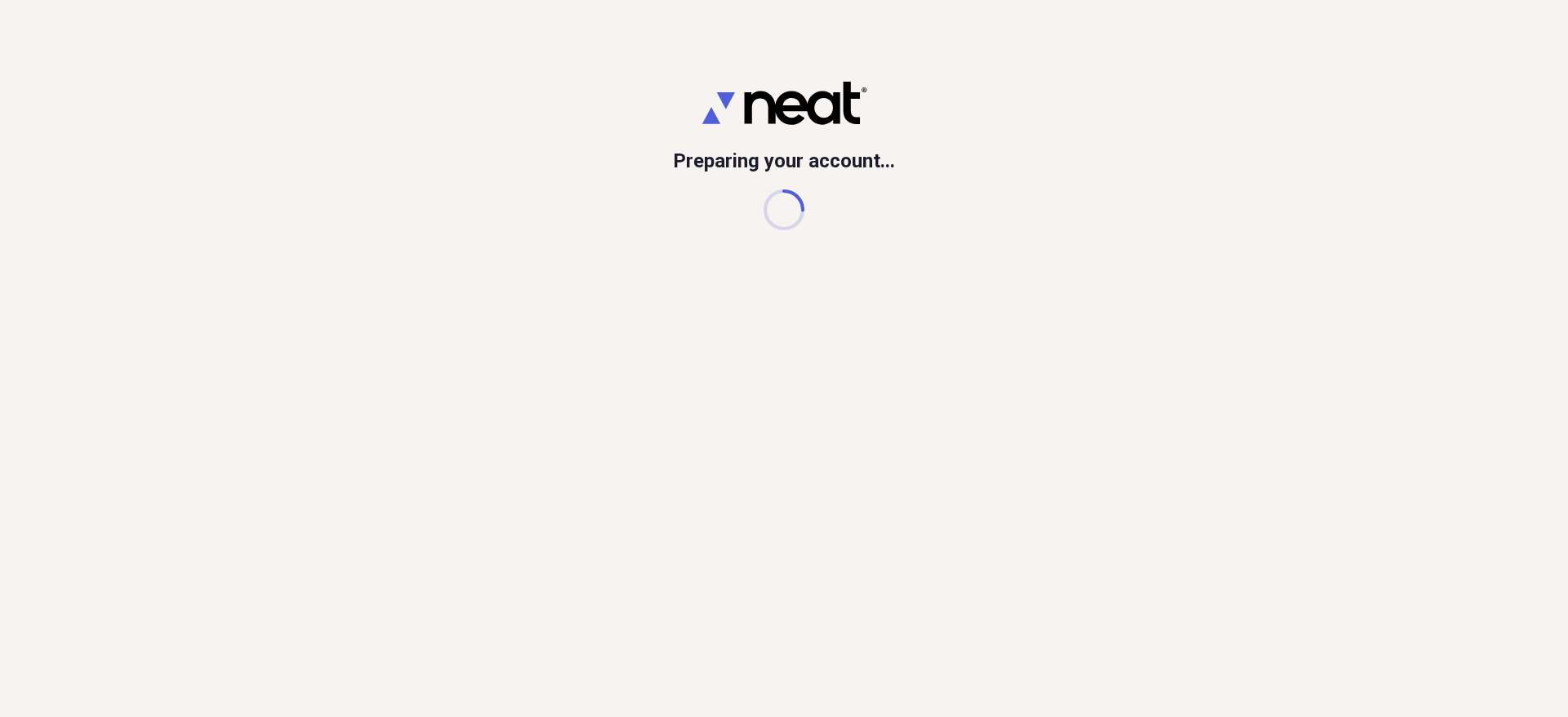 scroll, scrollTop: 0, scrollLeft: 0, axis: both 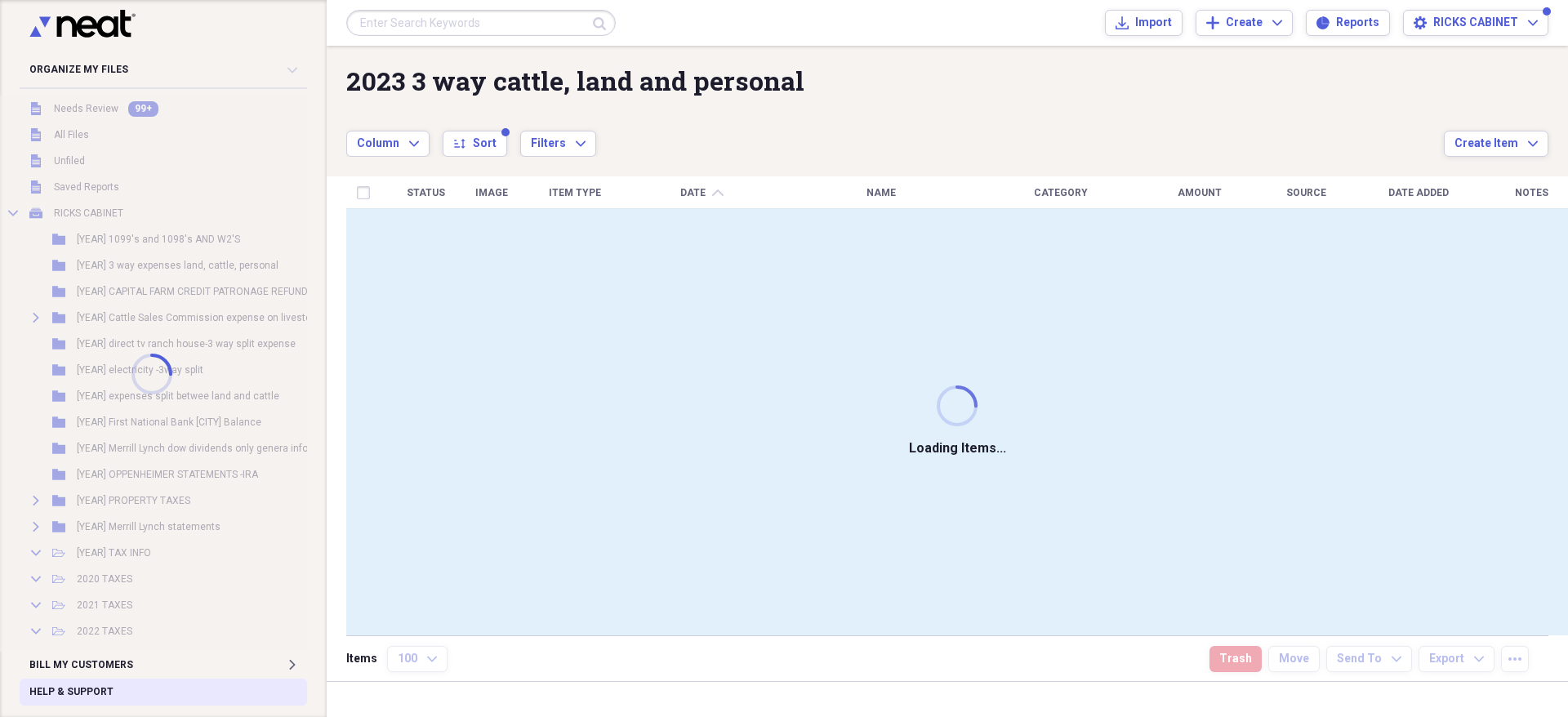 click on "Help & Support" at bounding box center [71, 692] 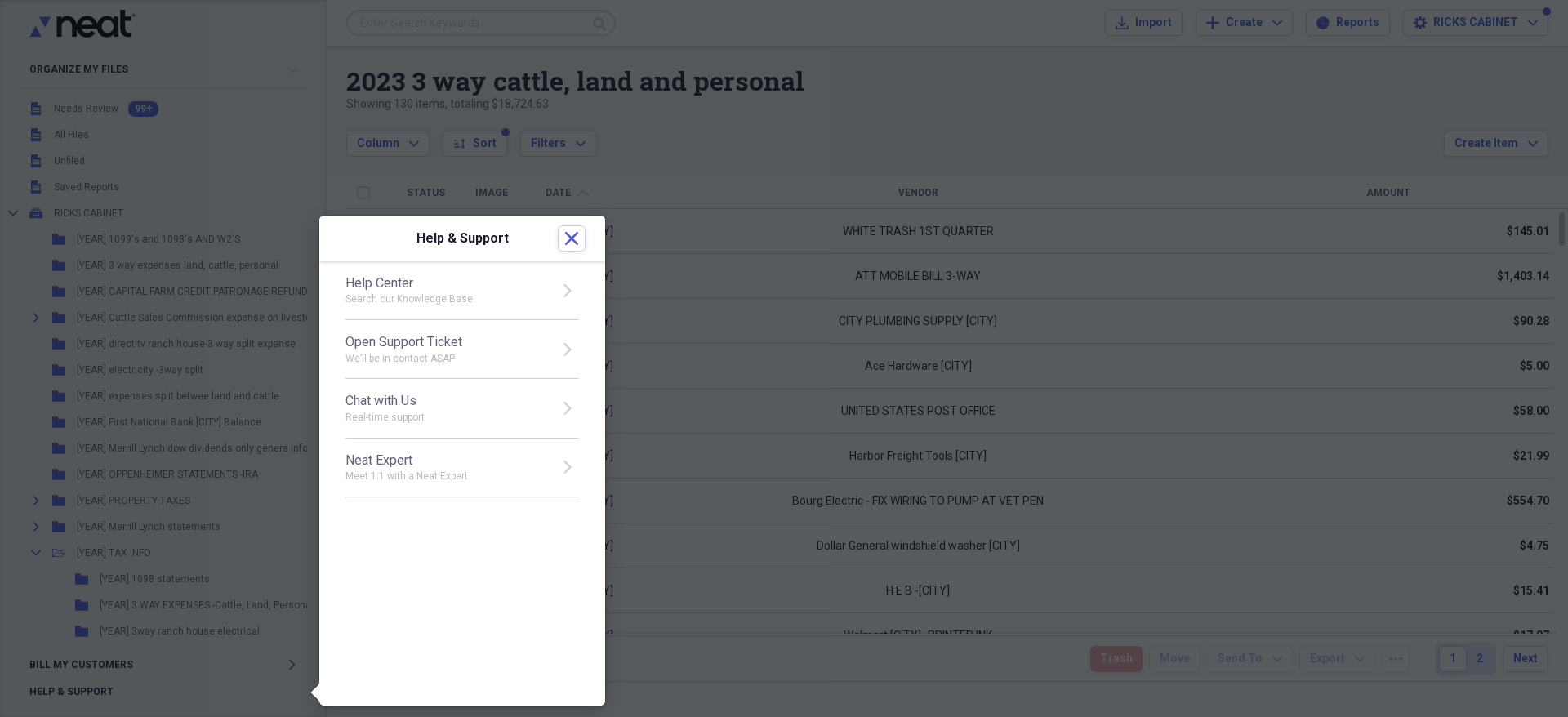 click on "Search our Knowledge Base" at bounding box center [447, 299] 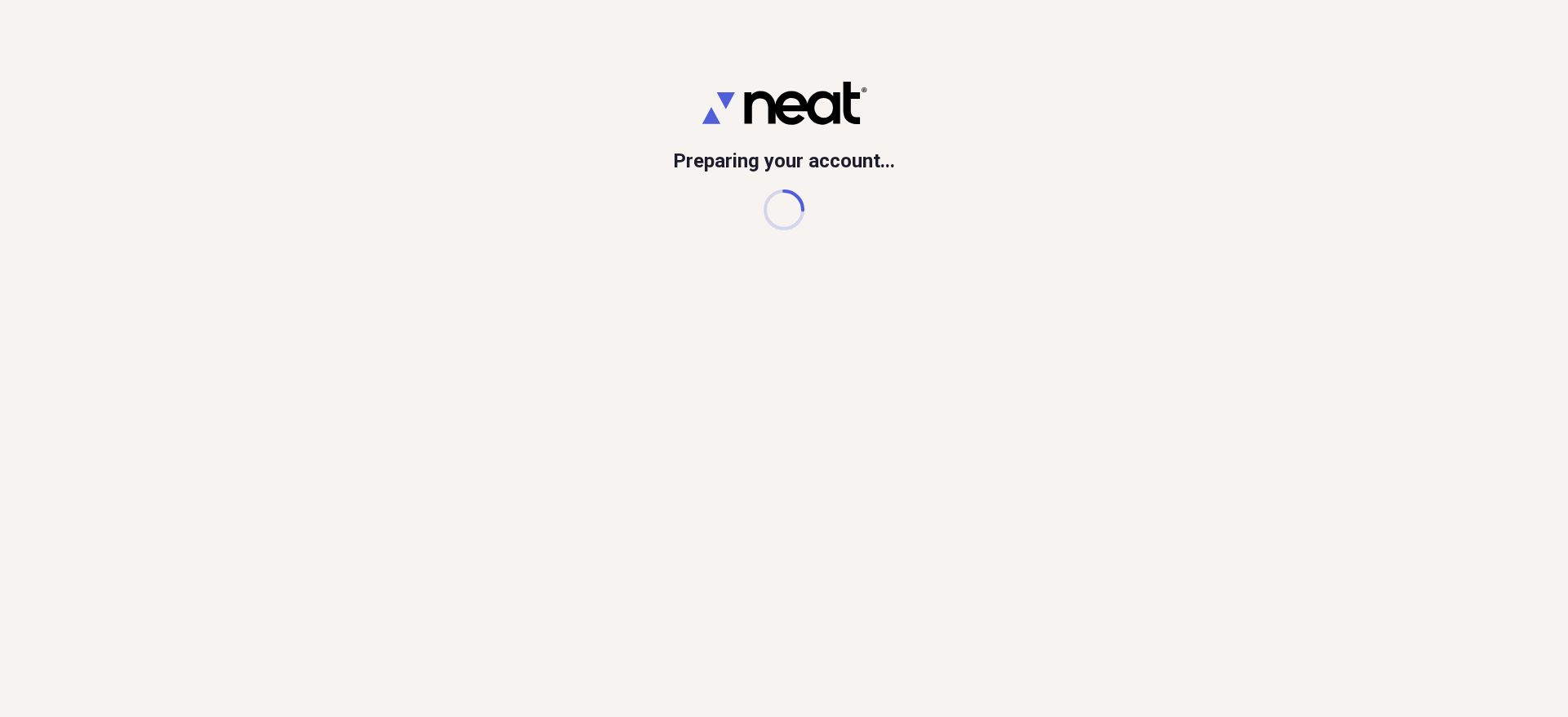 scroll, scrollTop: 0, scrollLeft: 0, axis: both 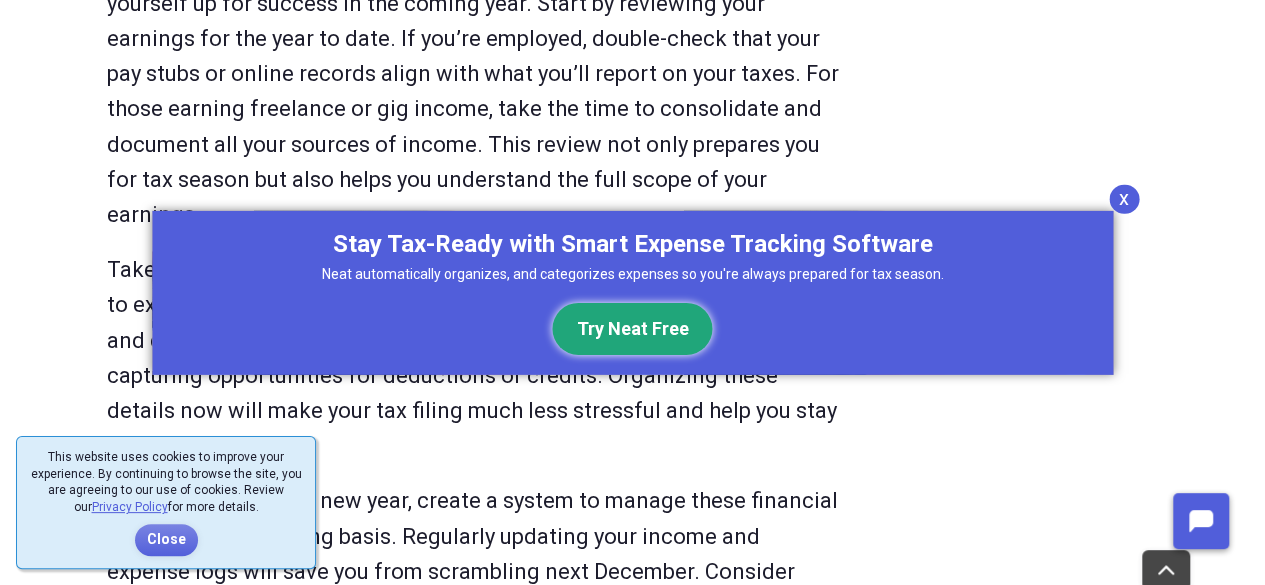click on "x" at bounding box center (1124, 199) 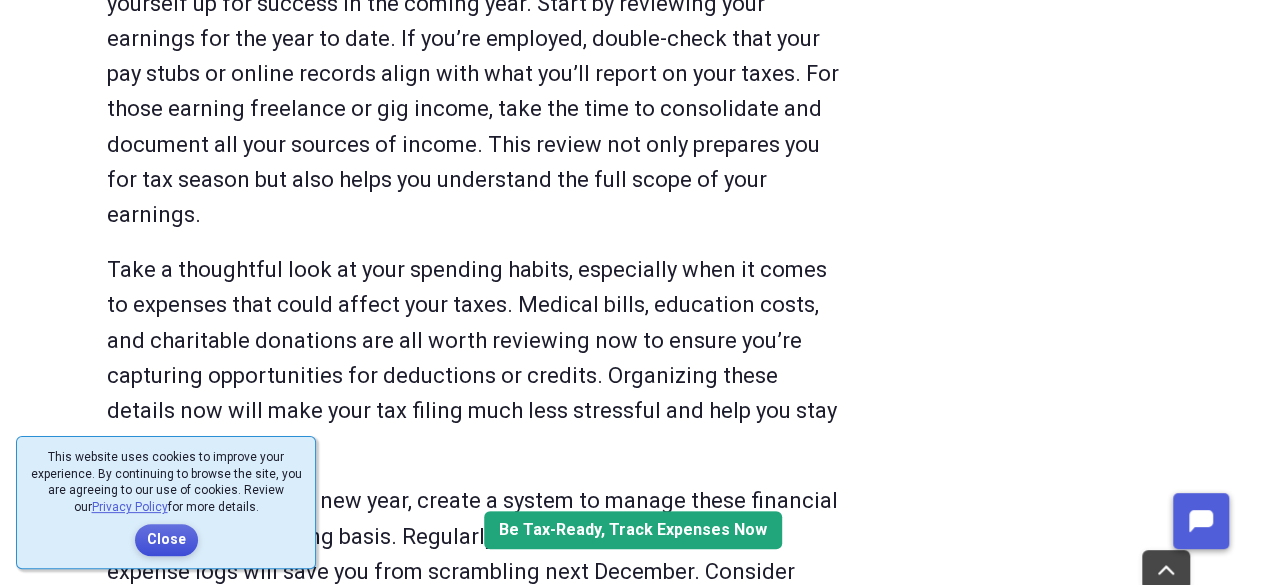 click on "Close" at bounding box center (166, 540) 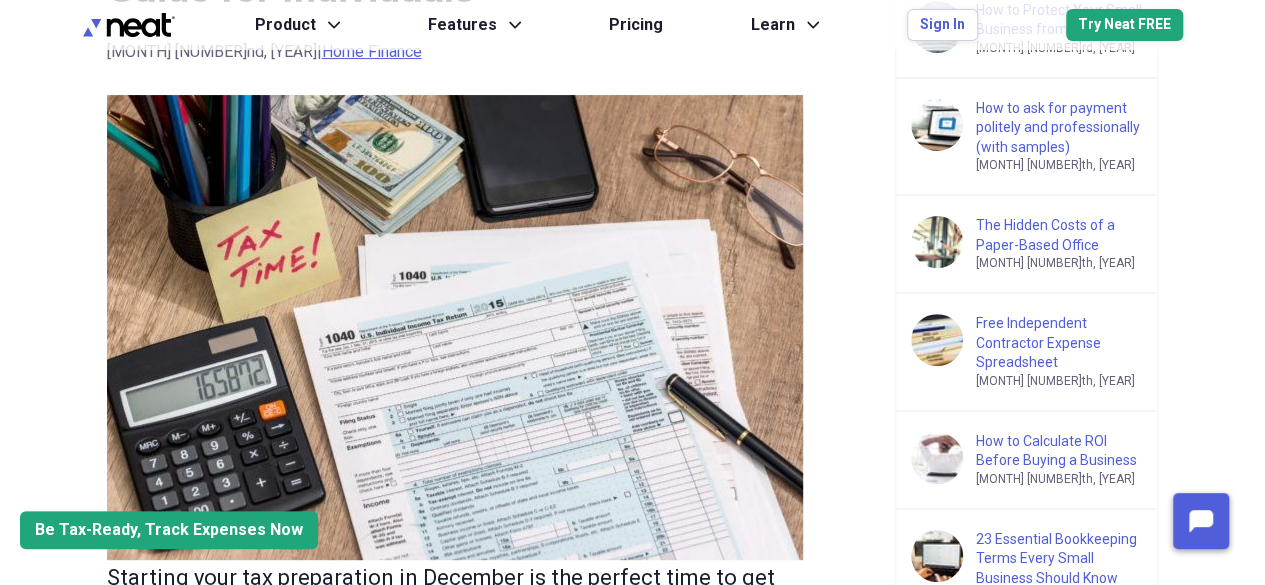 scroll, scrollTop: 0, scrollLeft: 0, axis: both 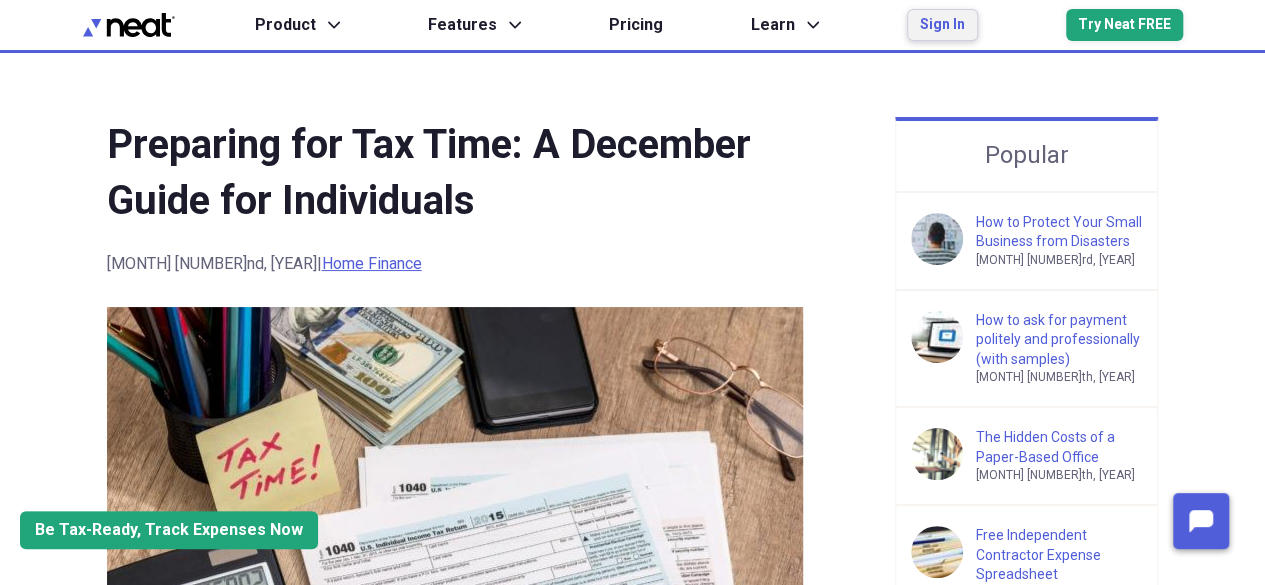 click on "Sign In" at bounding box center [942, 25] 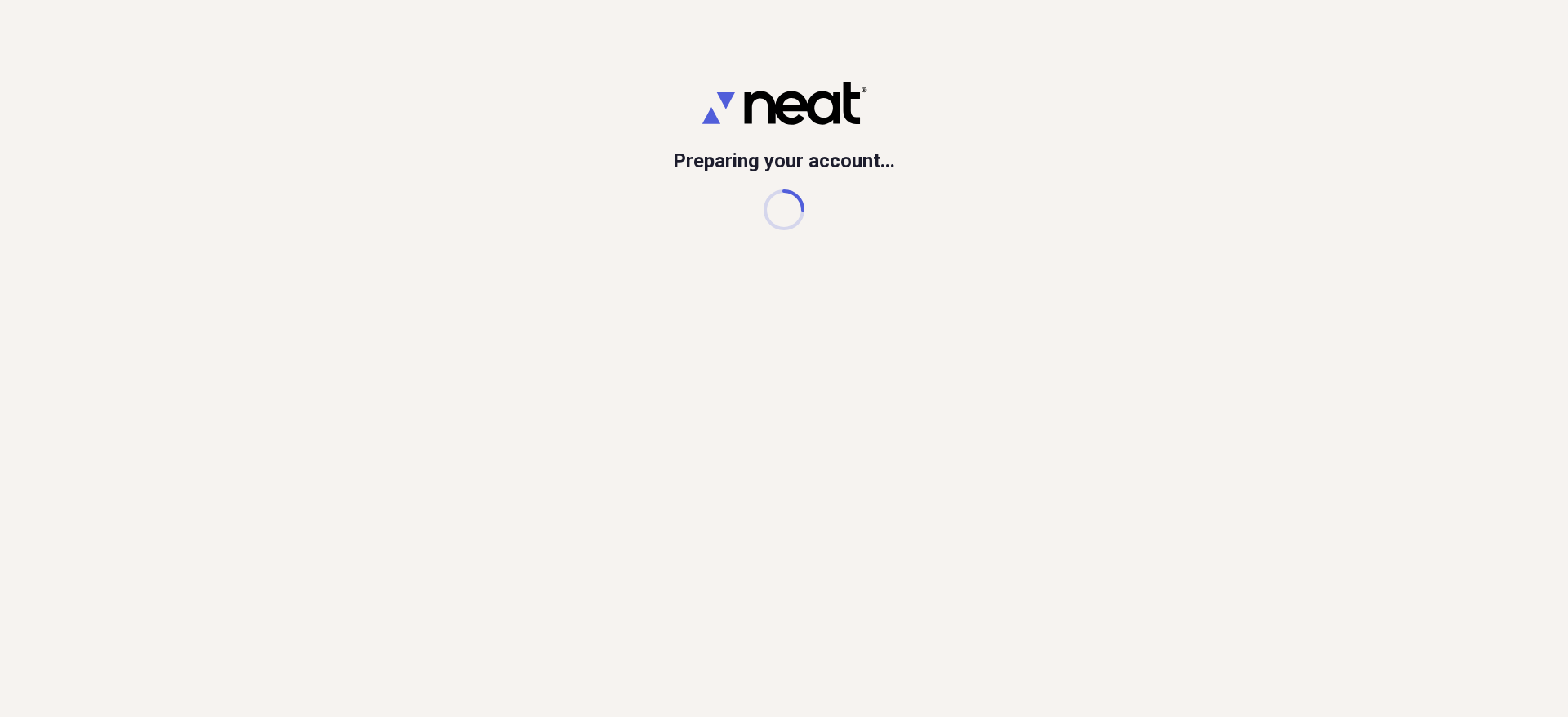 scroll, scrollTop: 0, scrollLeft: 0, axis: both 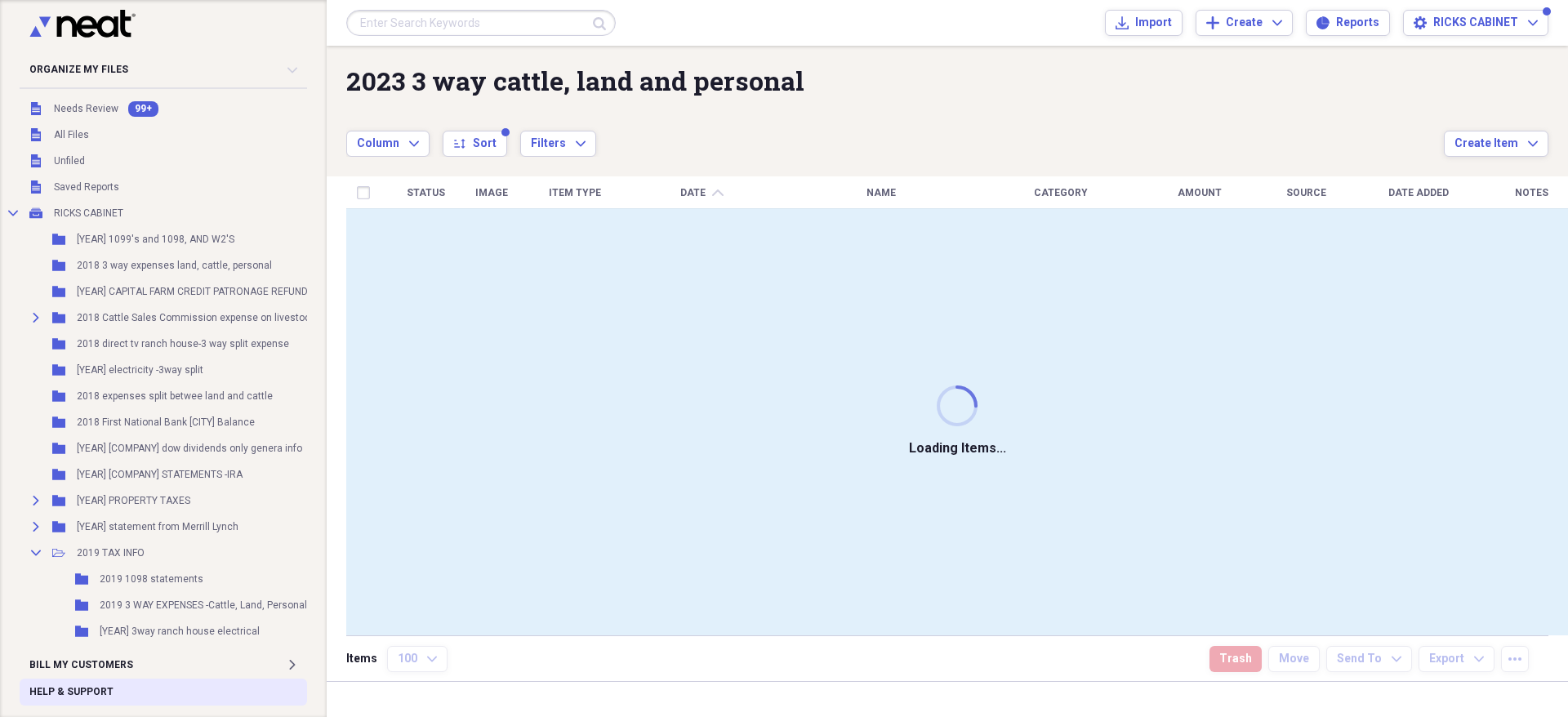 click on "Help & Support" at bounding box center [71, 692] 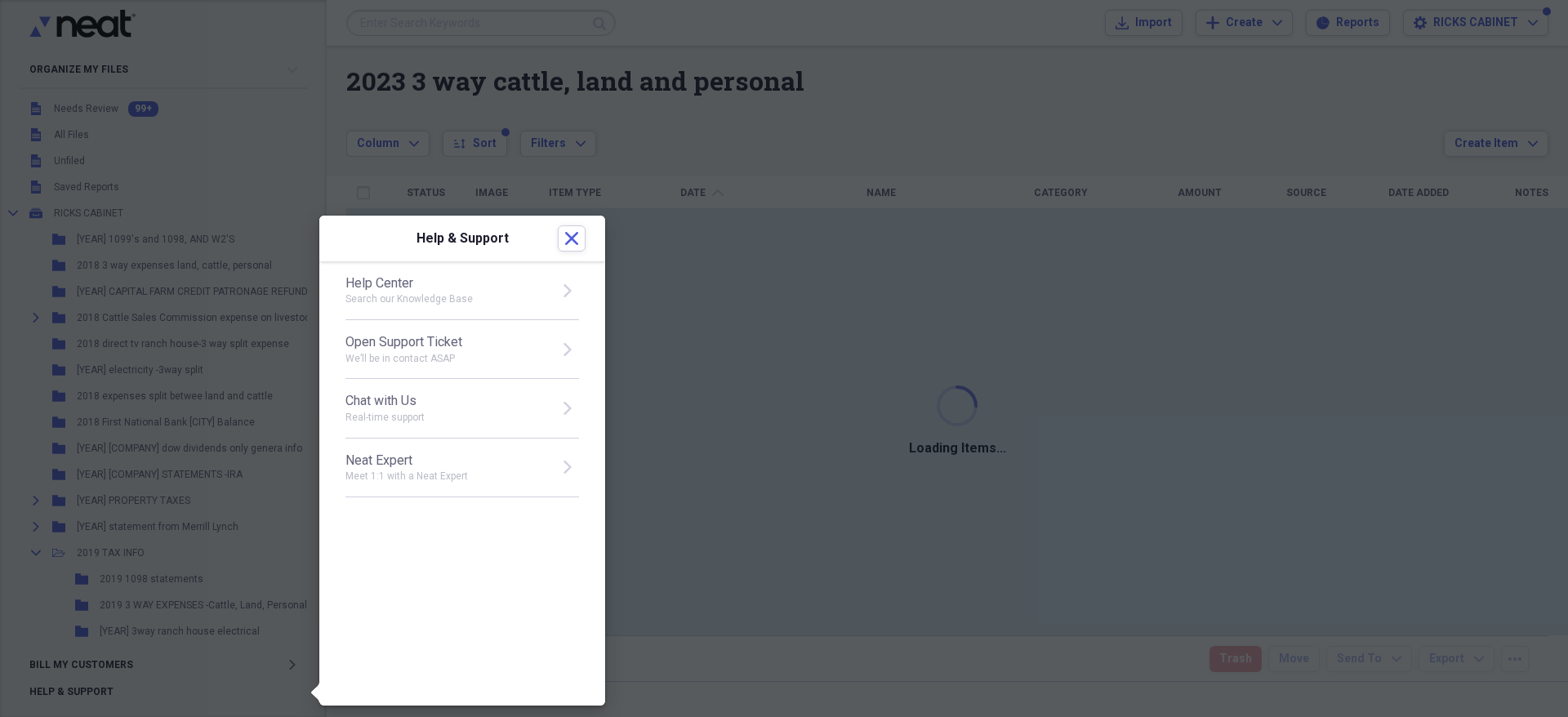click on "Real-time support" at bounding box center (447, 417) 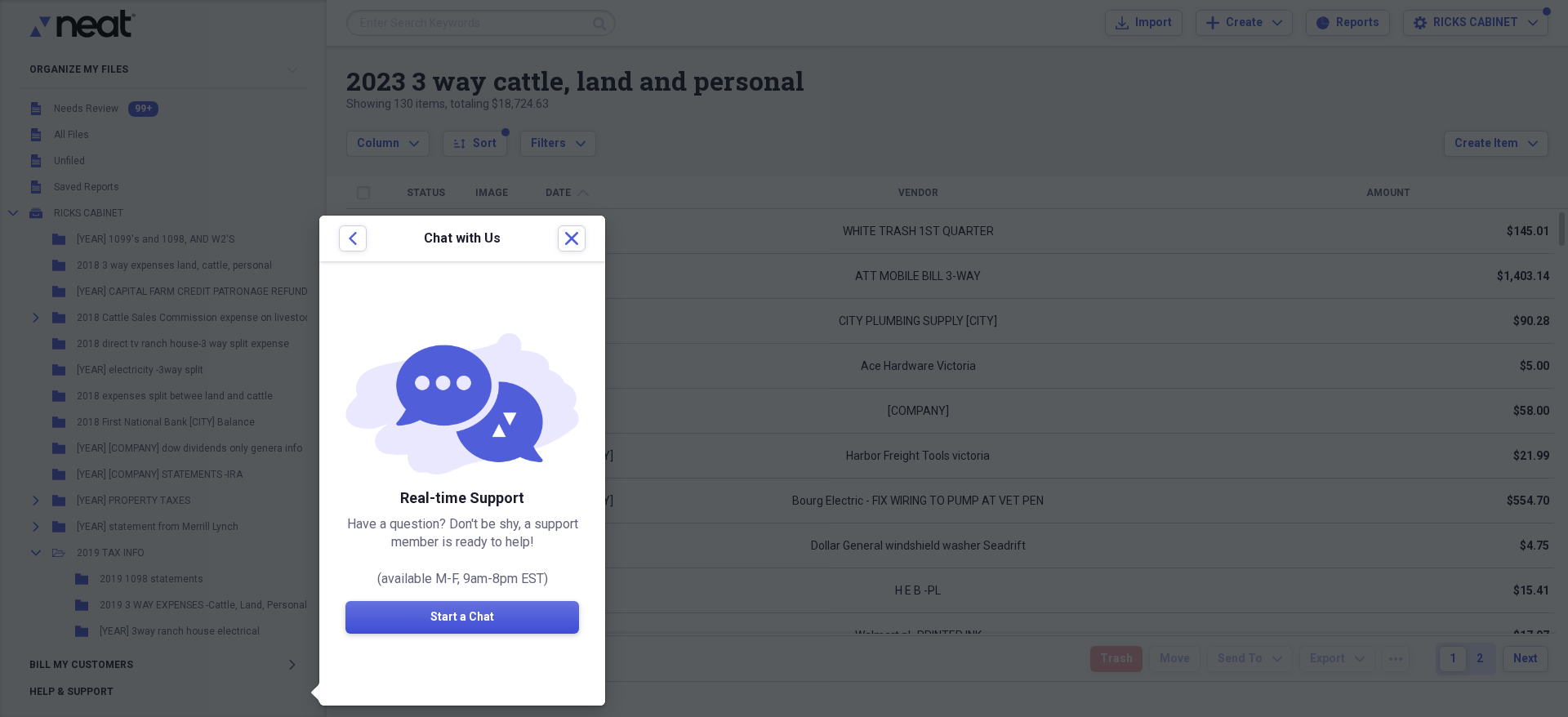 click on "Start a Chat" at bounding box center [462, 617] 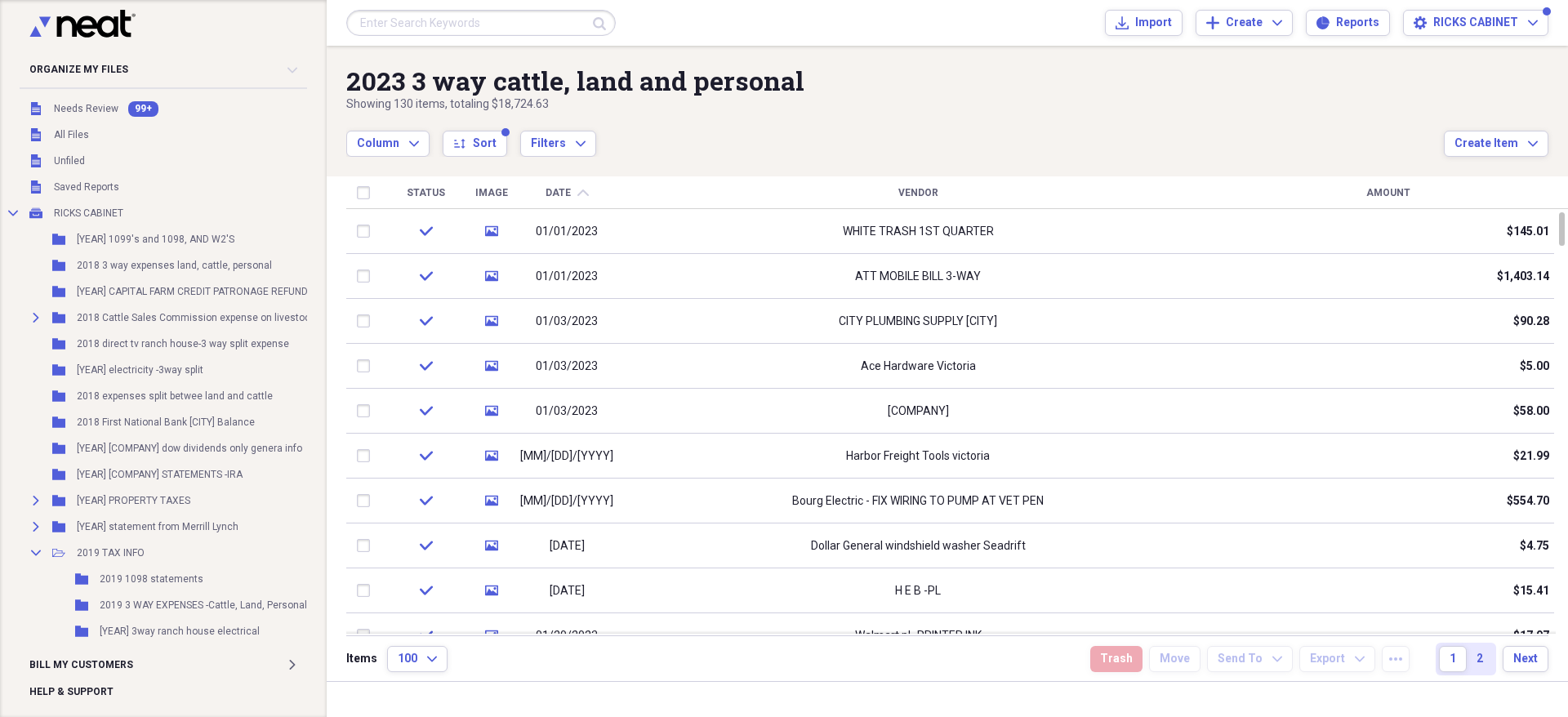 click on "Column Expand sort Sort Filters  Expand" at bounding box center (895, 135) 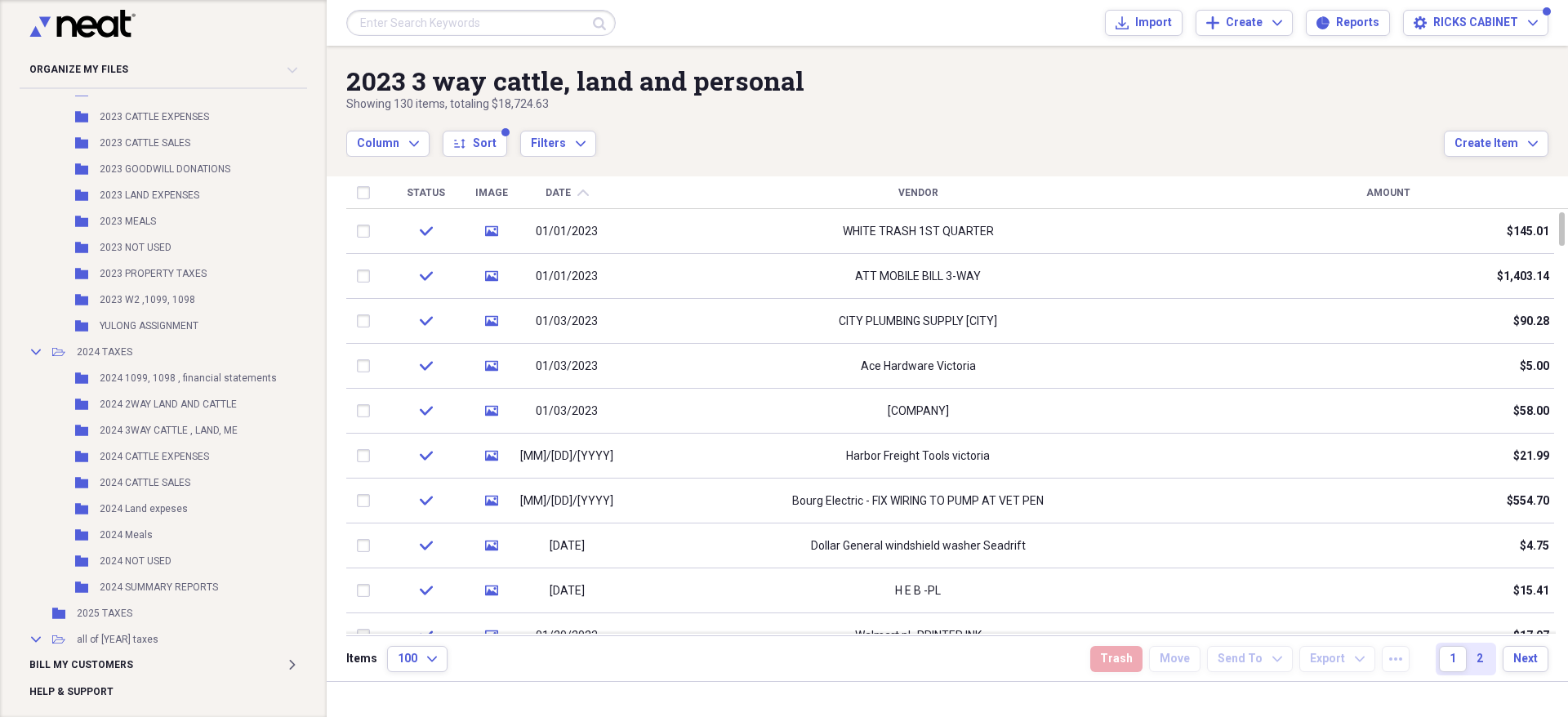 scroll, scrollTop: 2016, scrollLeft: 0, axis: vertical 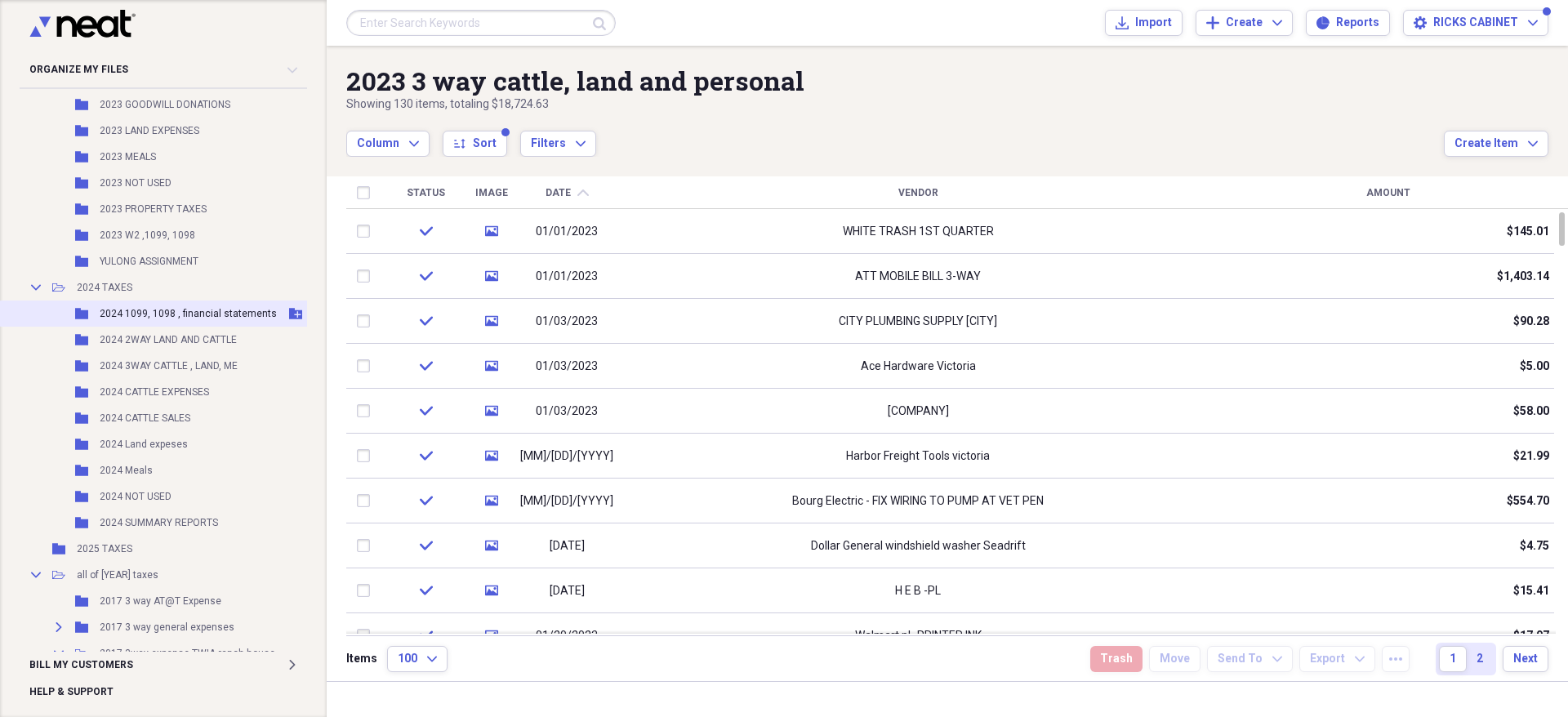 click on "[YYYY]  [TAX_FORM], [TAX_FORM] , financial statements" at bounding box center [188, 314] 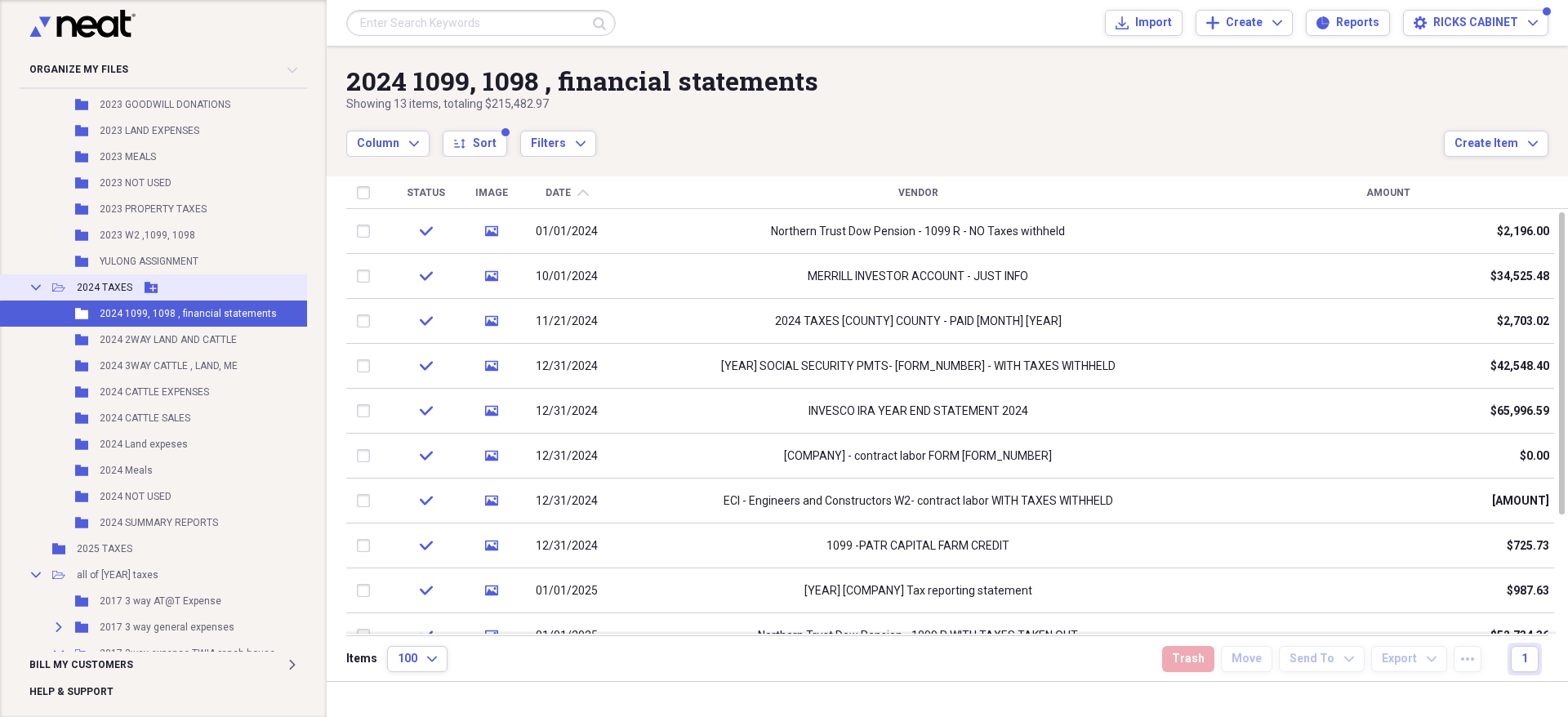 click on "2024 TAXES" at bounding box center [105, 287] 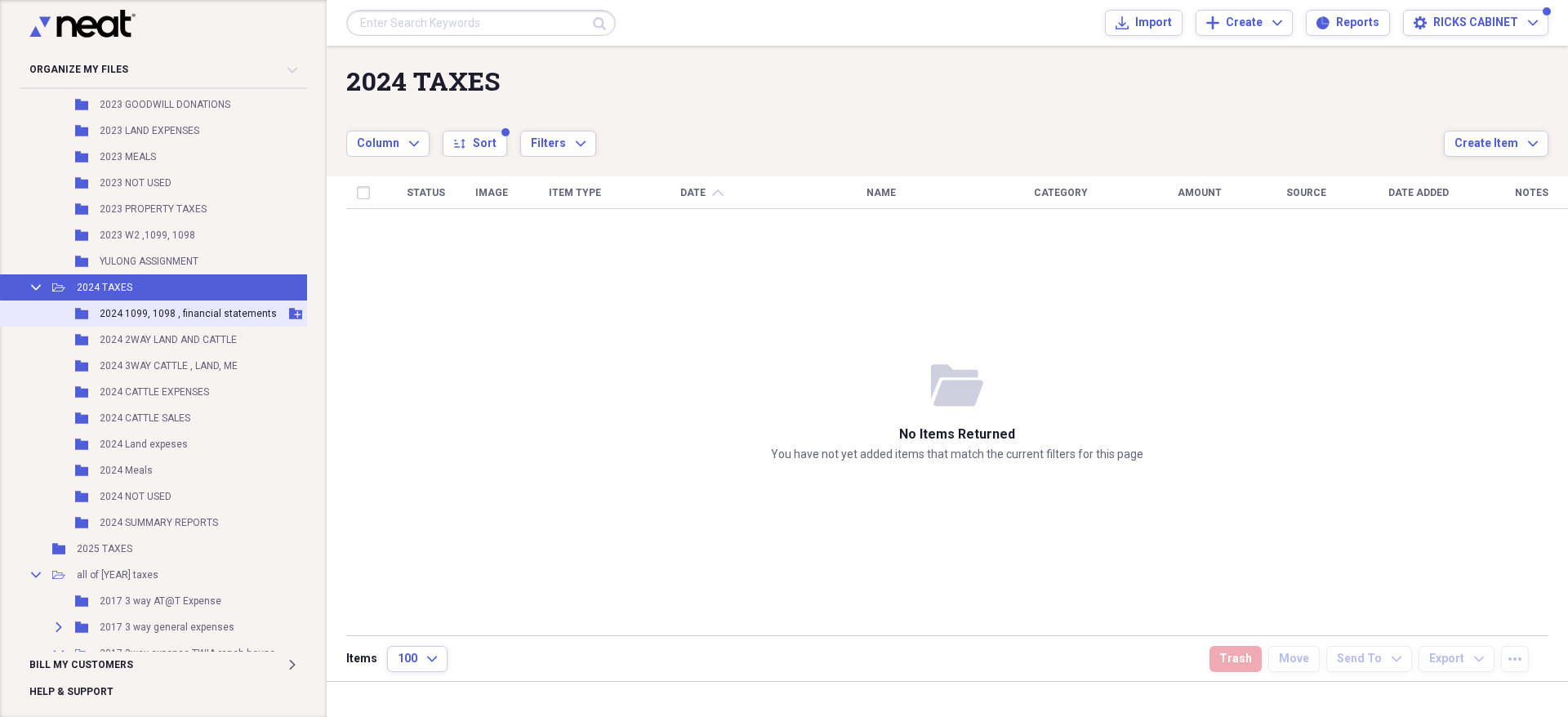 click on "Folder [YYYY]  [TAX_FORM], [TAX_FORM] , financial statements Add Folder" at bounding box center [223, 314] 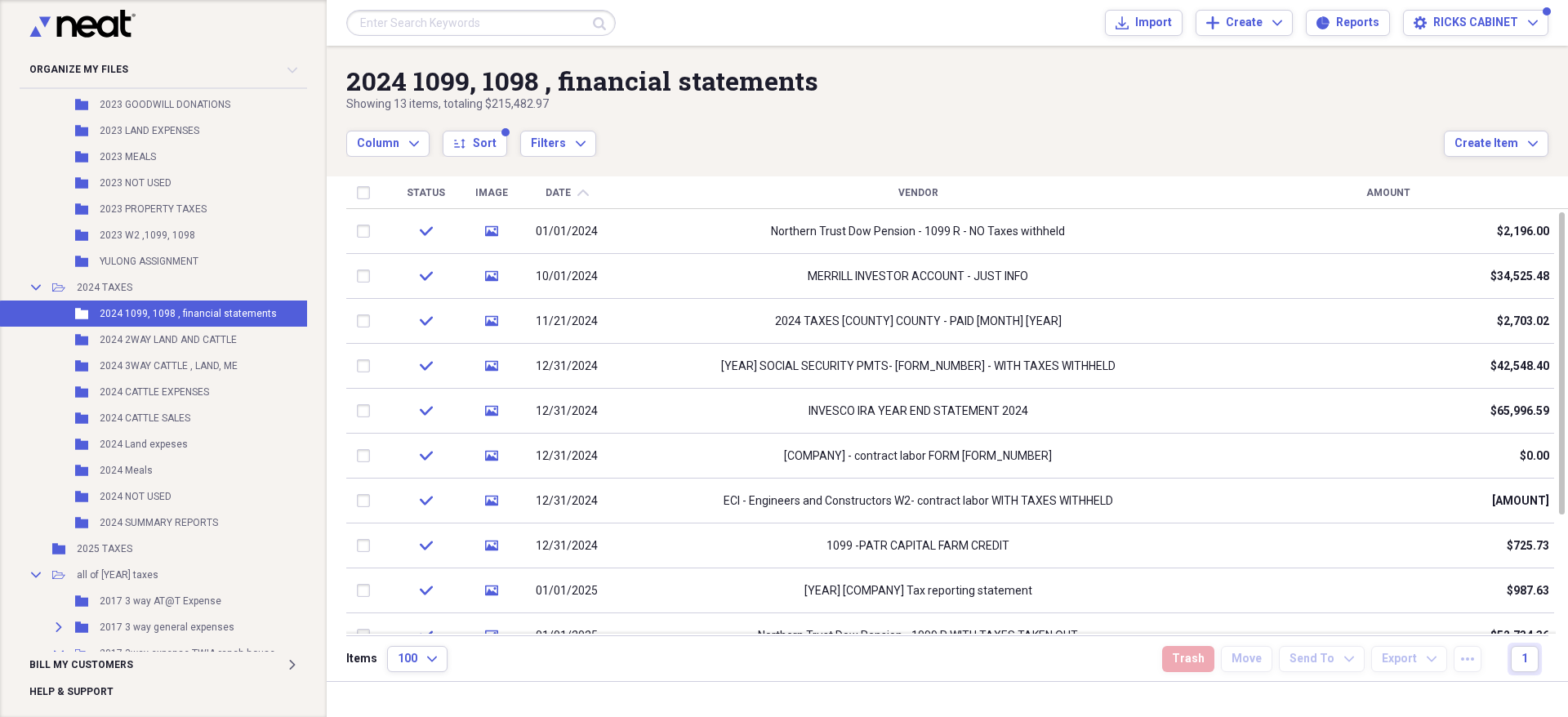 click on "Column Expand sort Sort Filters  Expand" at bounding box center [895, 135] 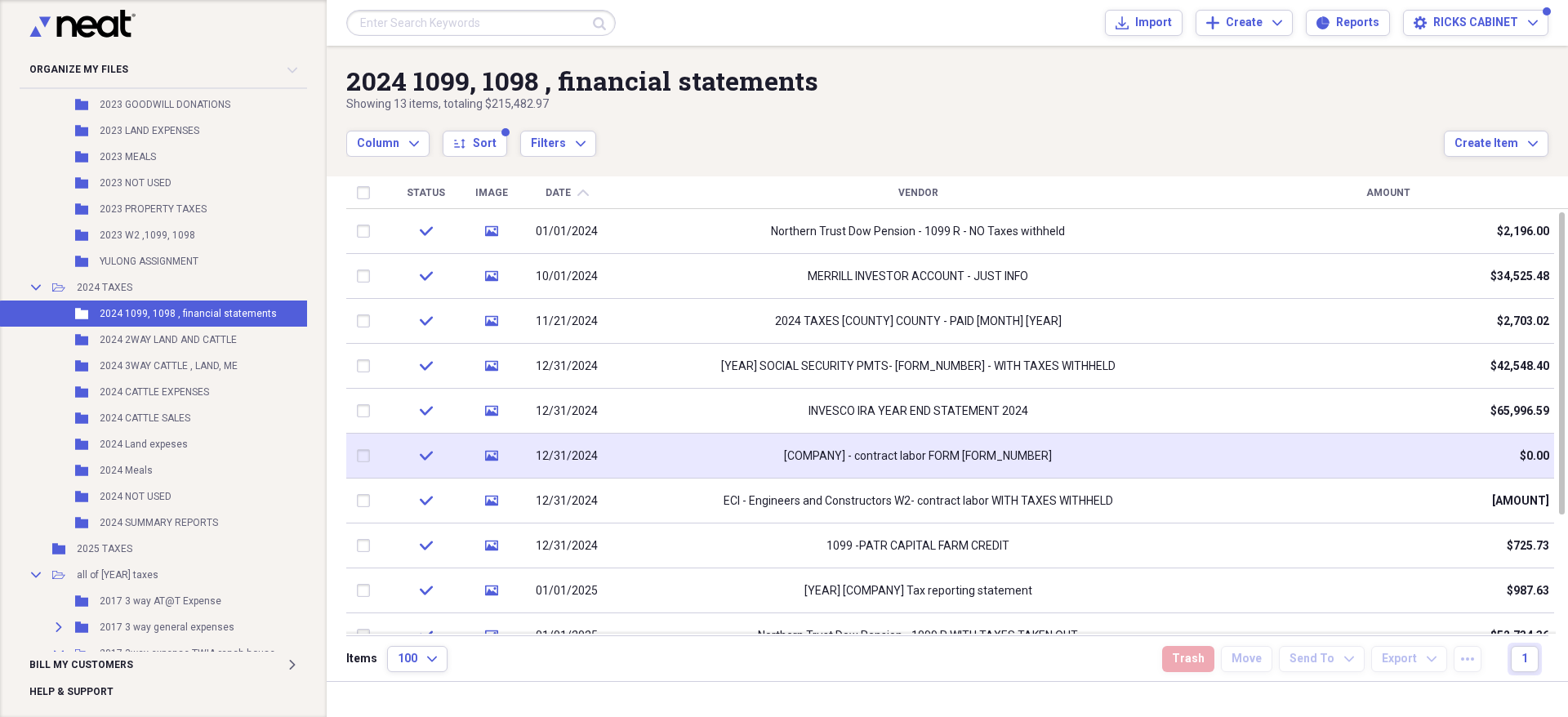 click on "ECI - Engineers and Constructors - contract labor FORM 1095-C" at bounding box center (918, 456) 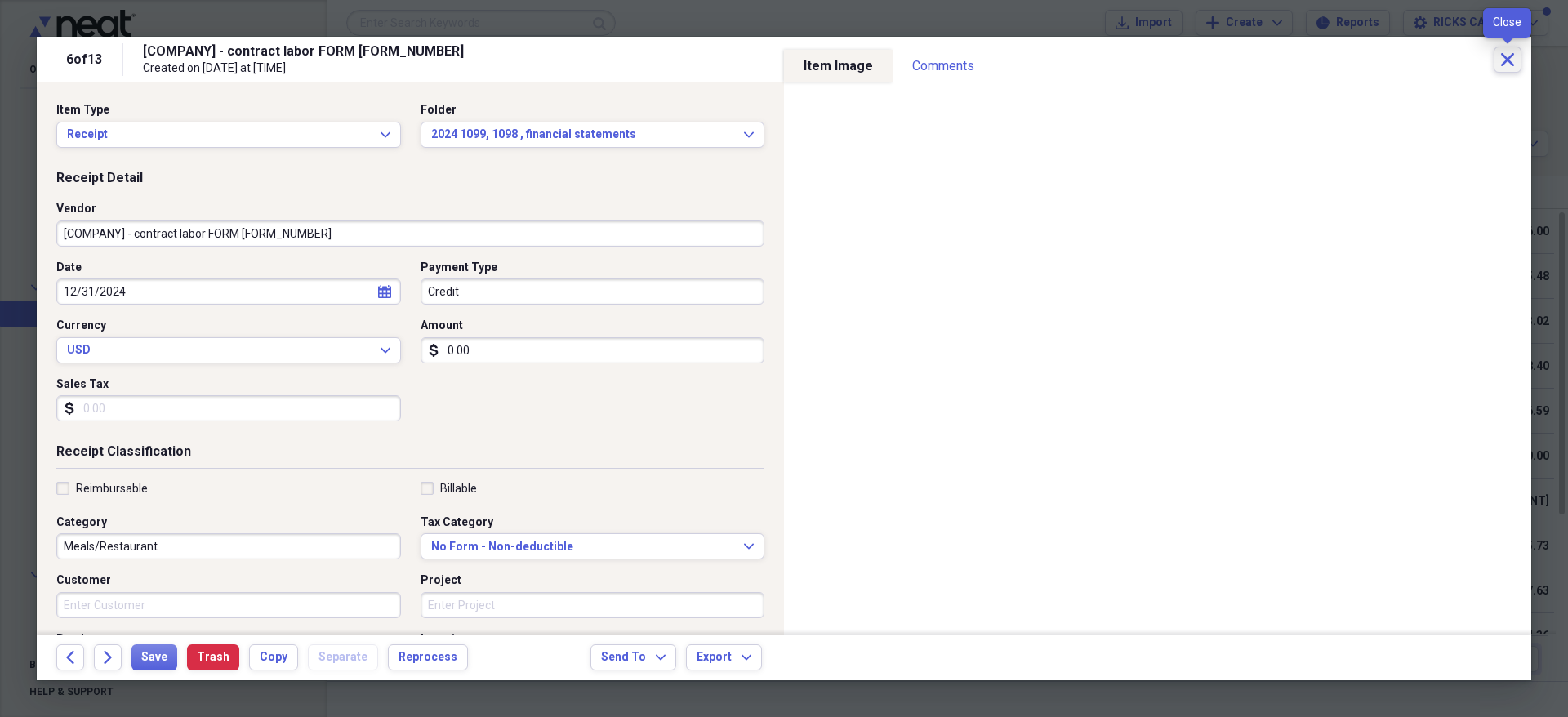 click on "Close" 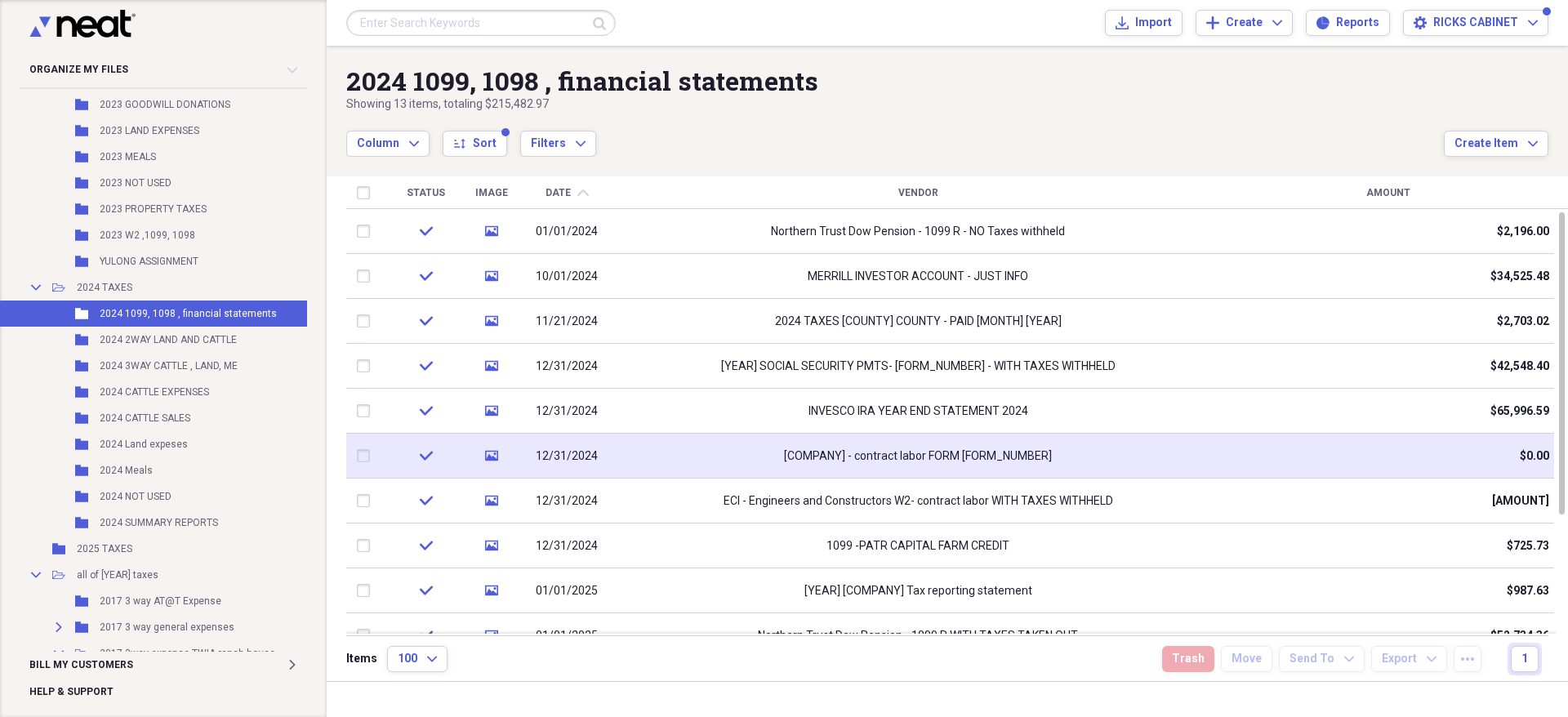 click on "ECI - Engineers and Constructors - contract labor FORM 1095-C" at bounding box center (918, 456) 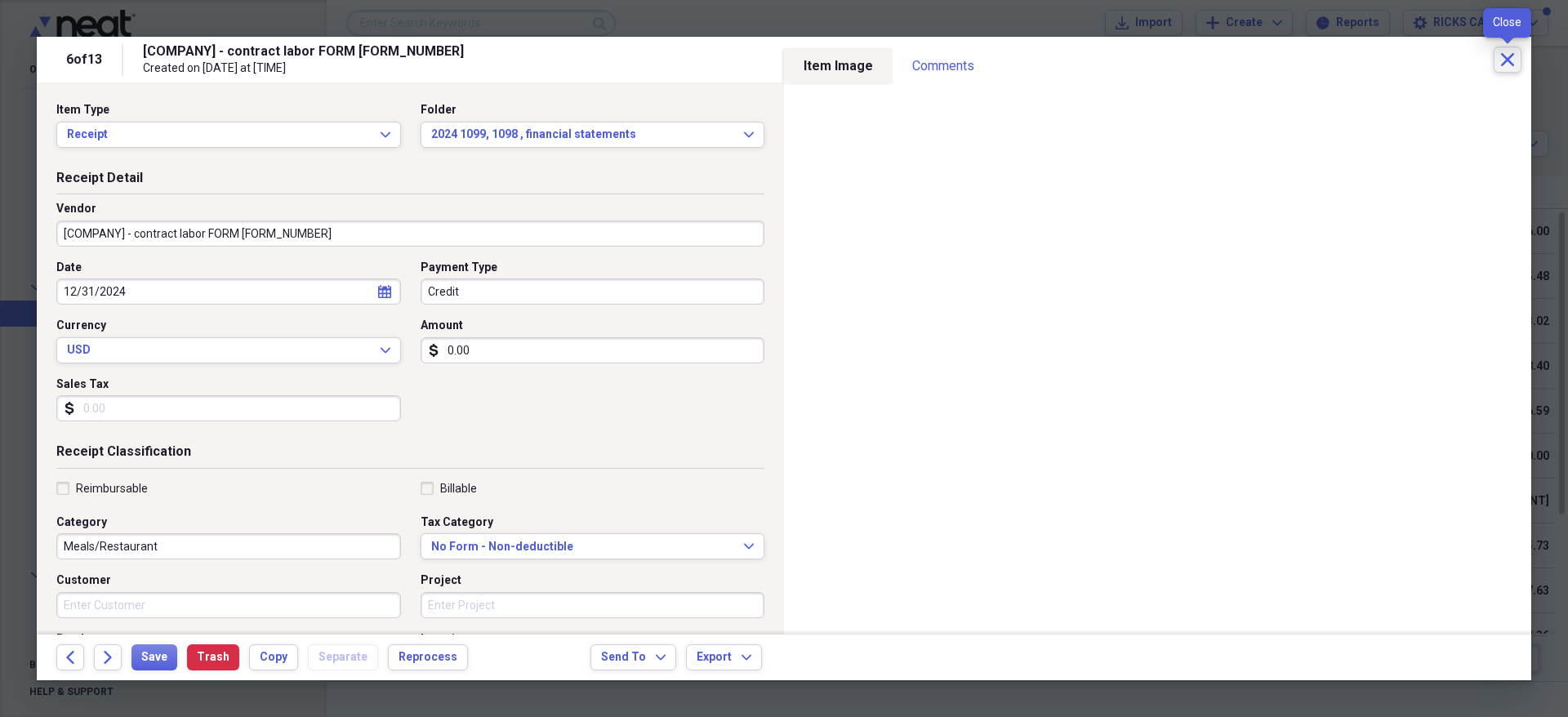 click 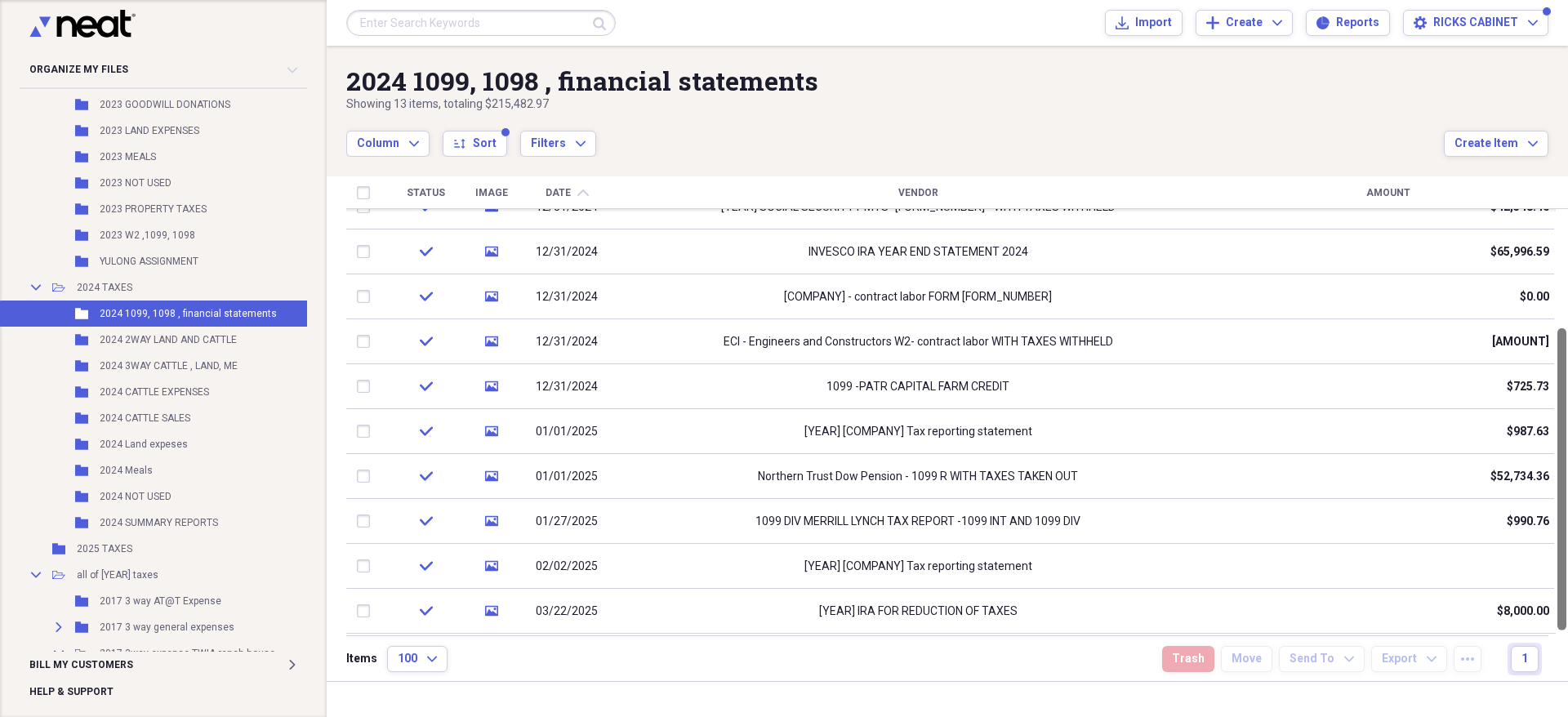 drag, startPoint x: 1562, startPoint y: 503, endPoint x: 1565, endPoint y: 694, distance: 191.02356 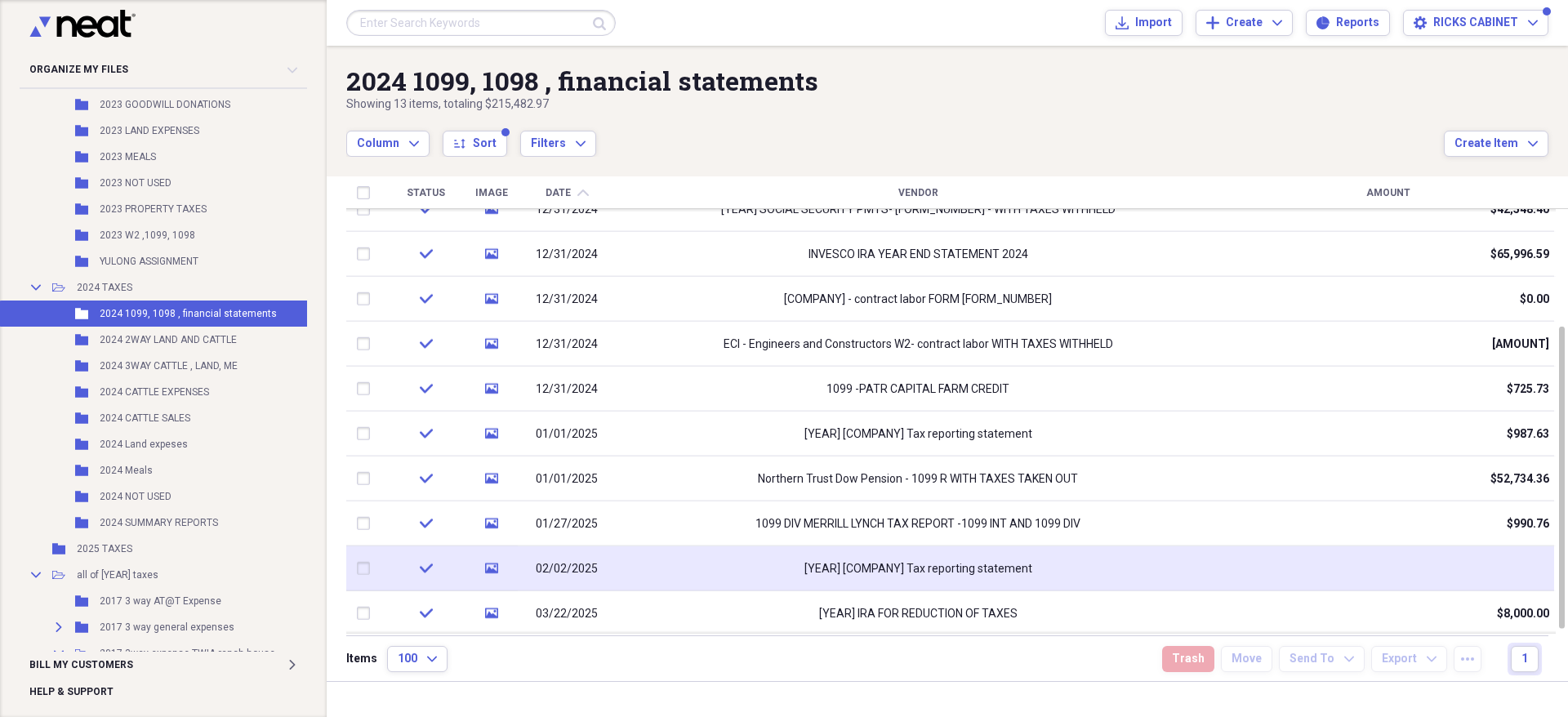 click on "[YEAR] Fidelity Tax reporting statement" at bounding box center [918, 568] 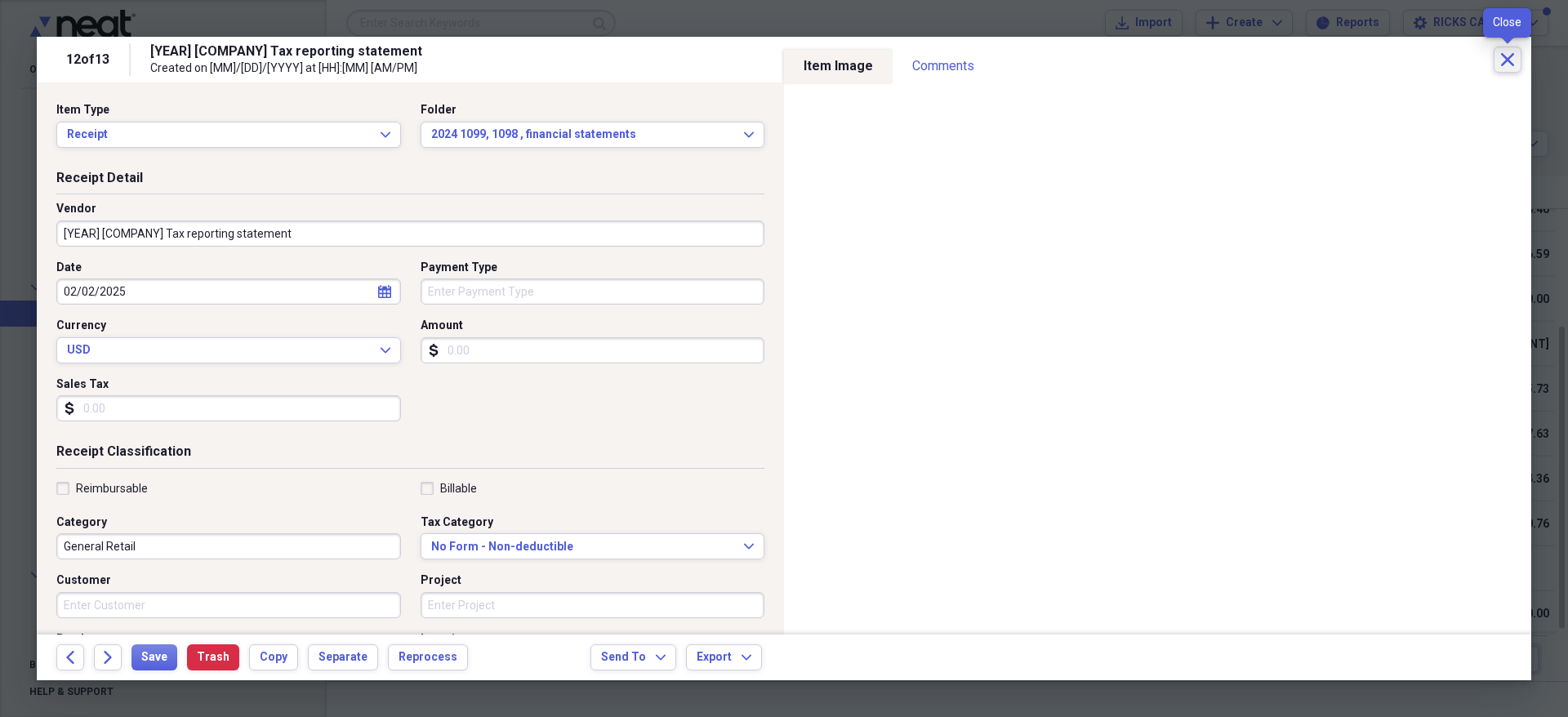 click 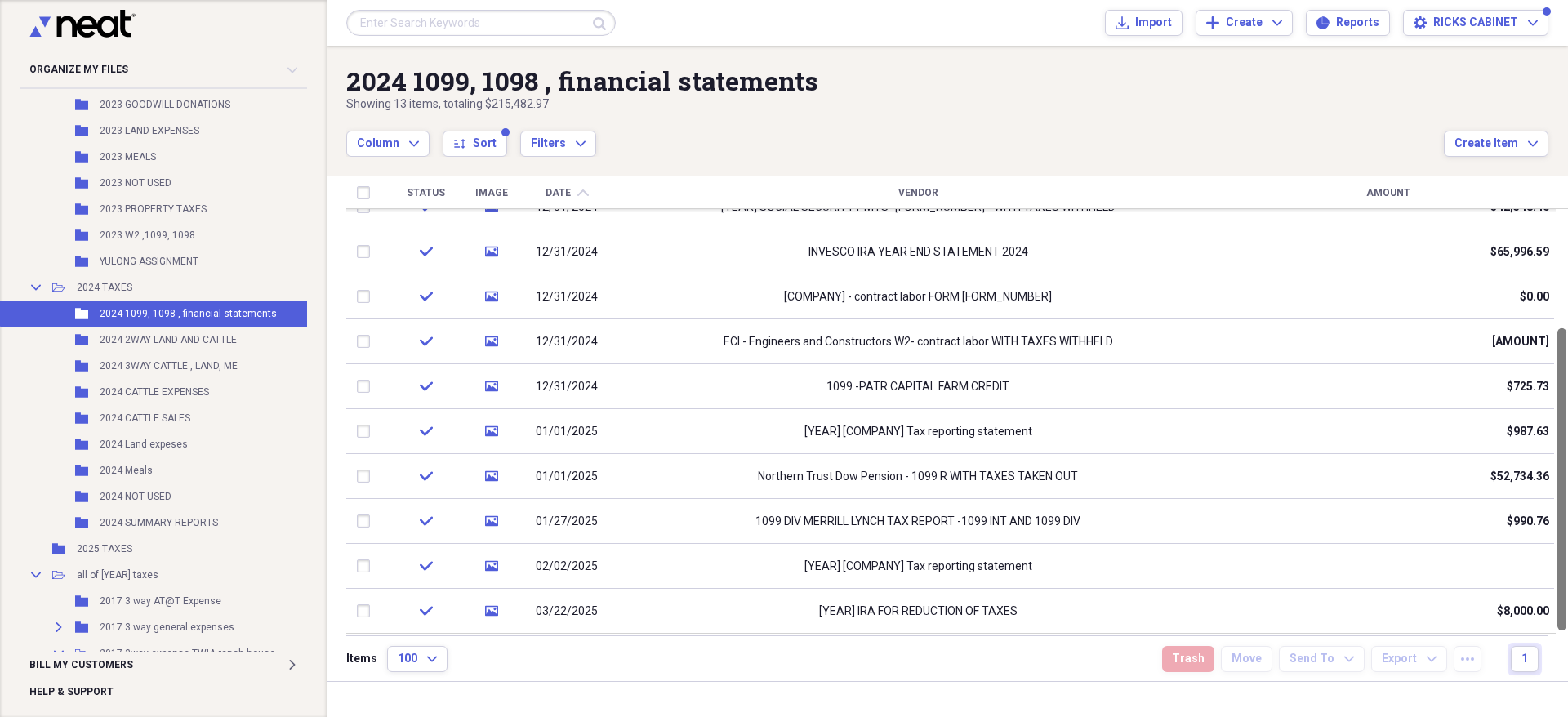 drag, startPoint x: 1559, startPoint y: 430, endPoint x: 1566, endPoint y: 485, distance: 55.44367 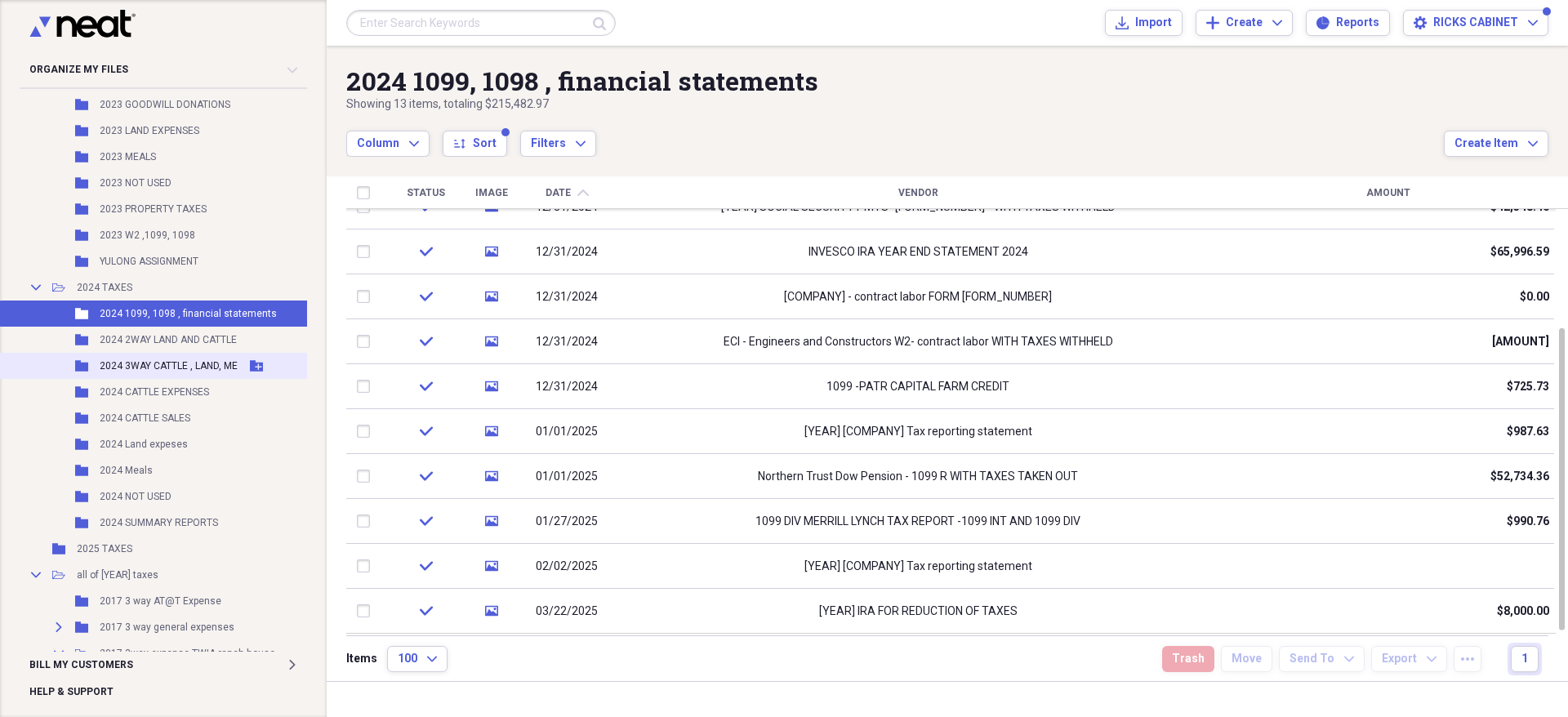 click on "2024 3WAY CATTLE , LAND, ME" at bounding box center (168, 366) 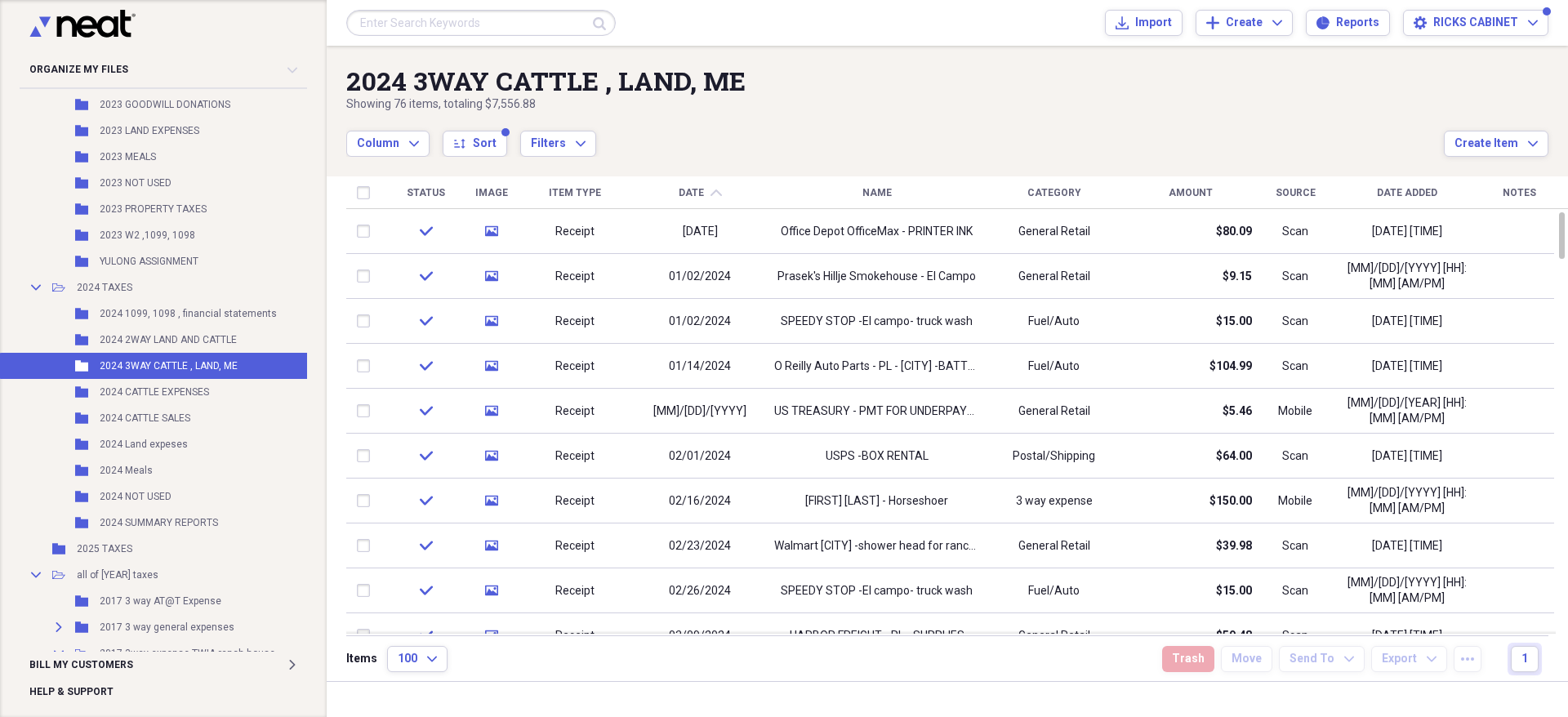 click on "Name" at bounding box center [877, 193] 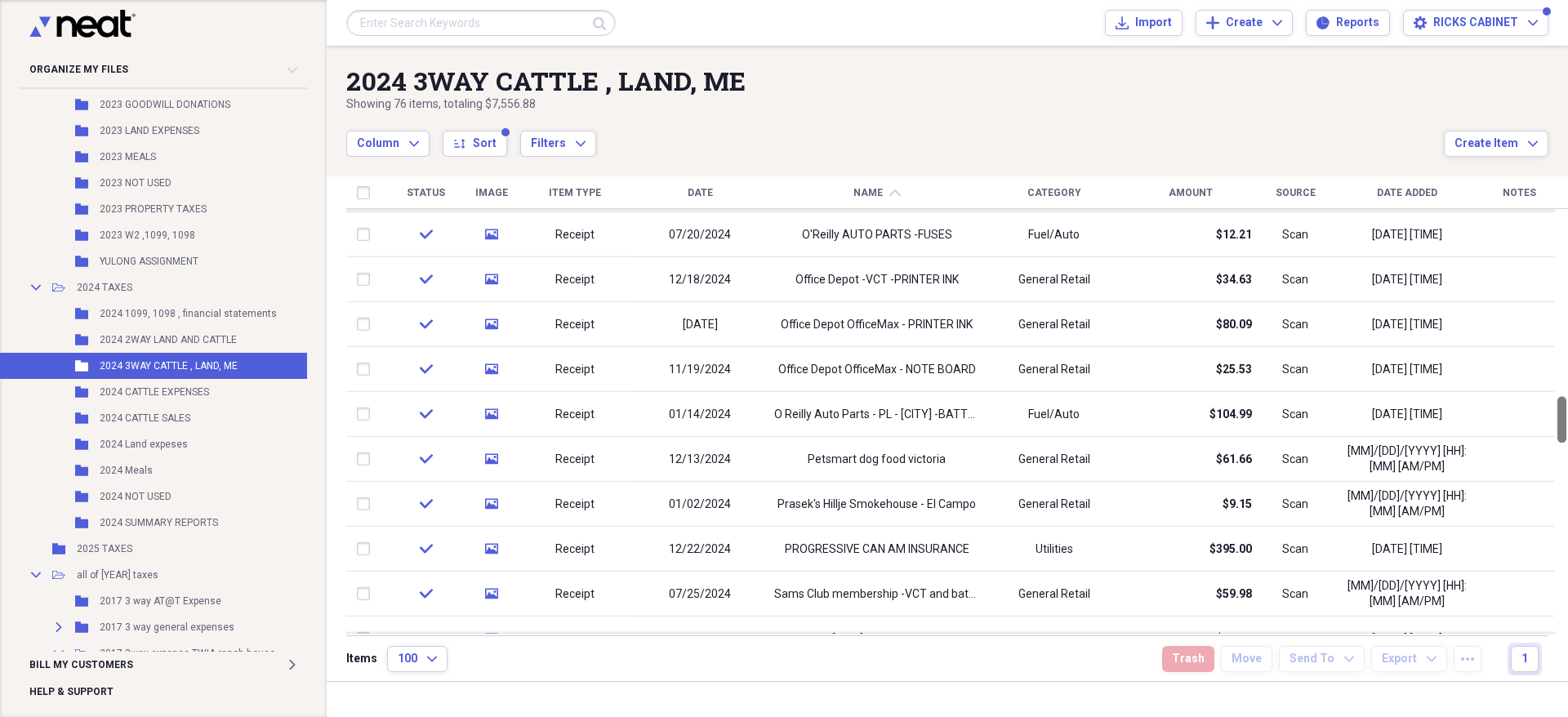 drag, startPoint x: 1561, startPoint y: 238, endPoint x: 1567, endPoint y: 424, distance: 186.09675 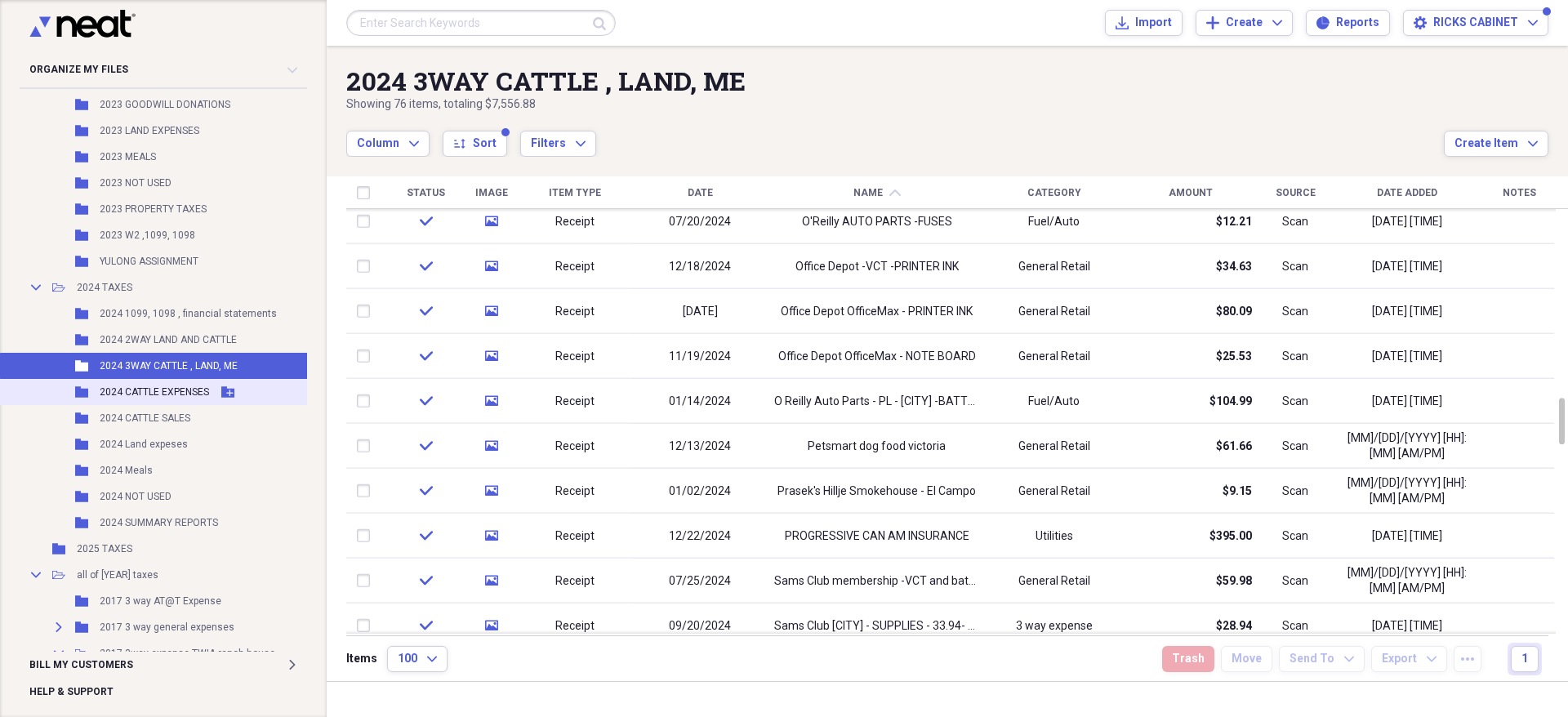 click on "2024 CATTLE EXPENSES" at bounding box center (154, 392) 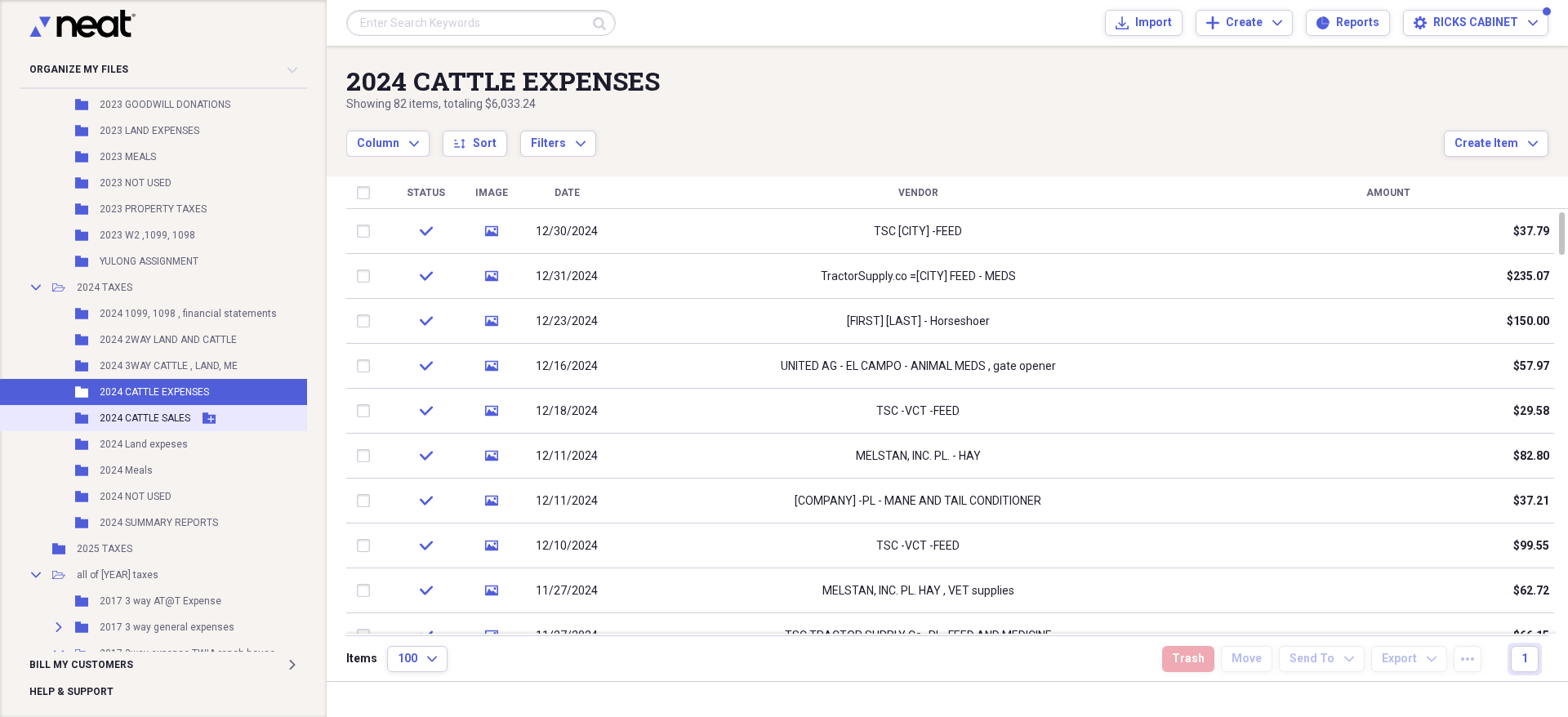 click on "2024 CATTLE SALES" at bounding box center [145, 418] 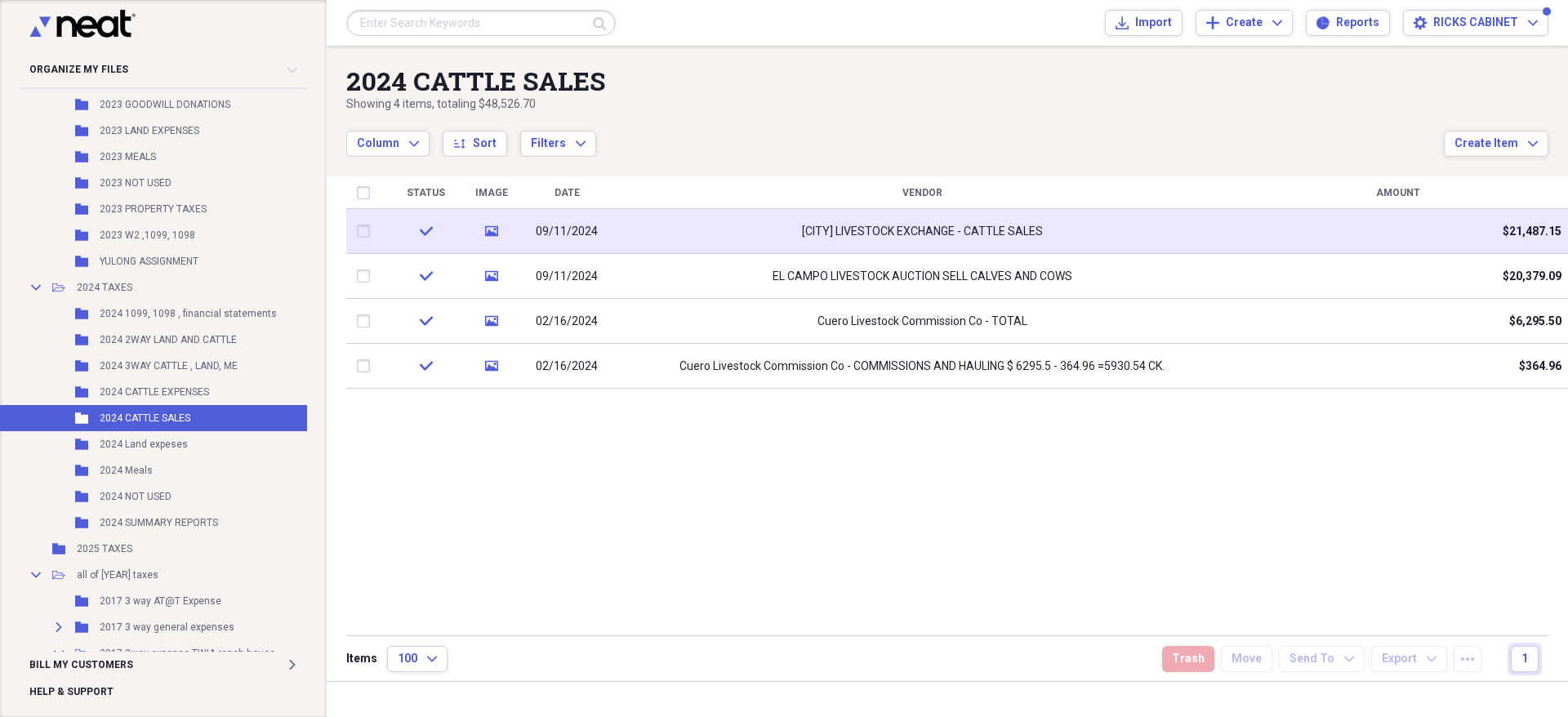 click on "EL CAMPO LIVESTOCK EXCHANGE - CATTLE SALES" at bounding box center [922, 231] 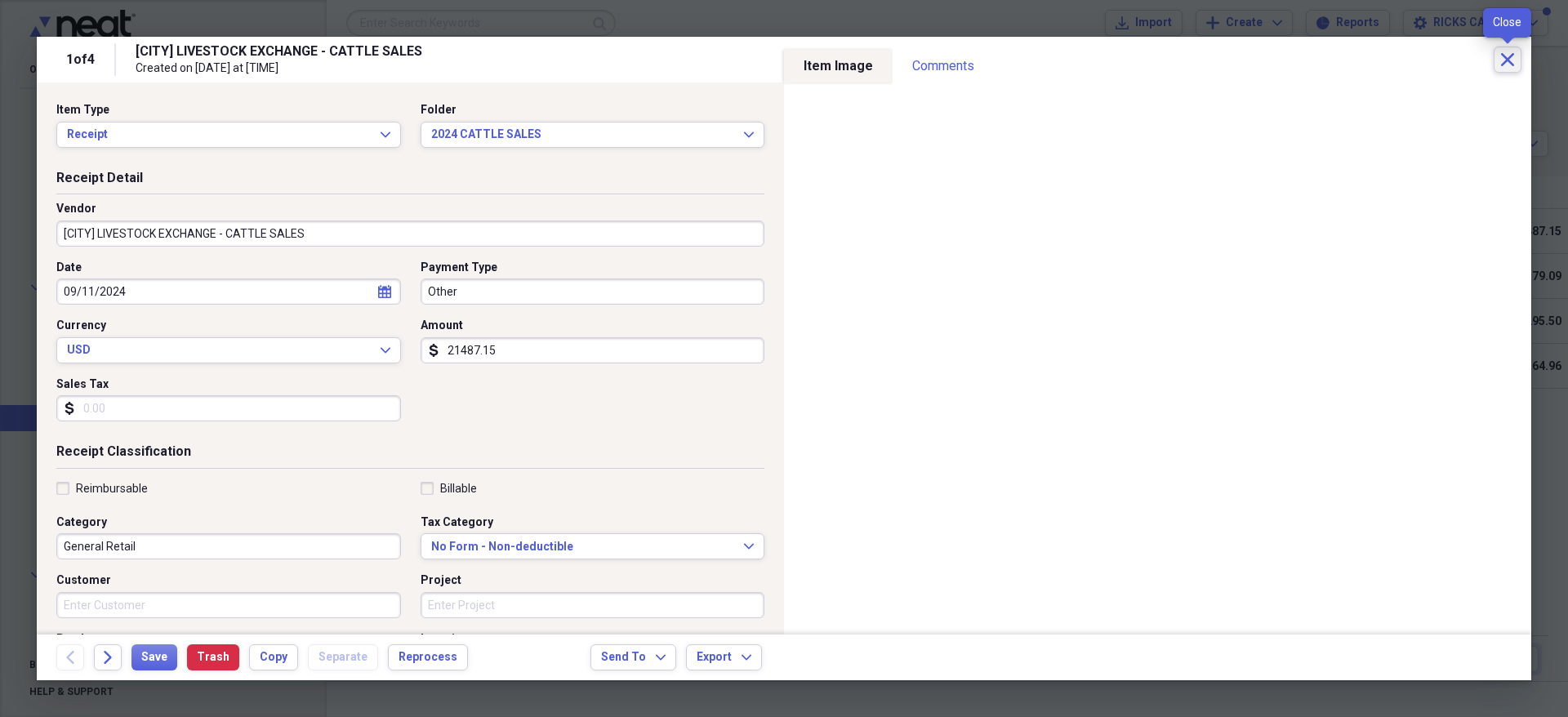 click on "Close" at bounding box center [1508, 60] 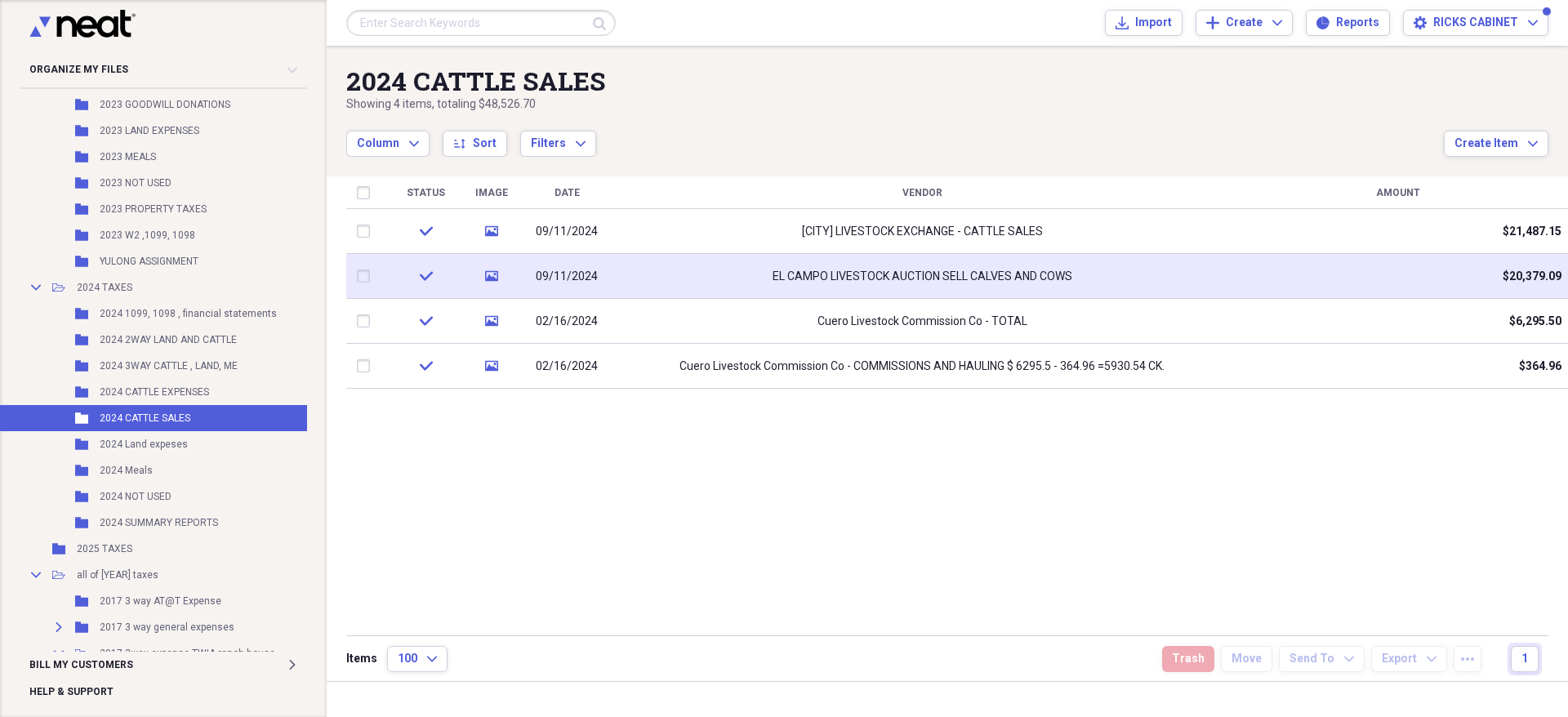 click on "09/11/2024" at bounding box center [567, 277] 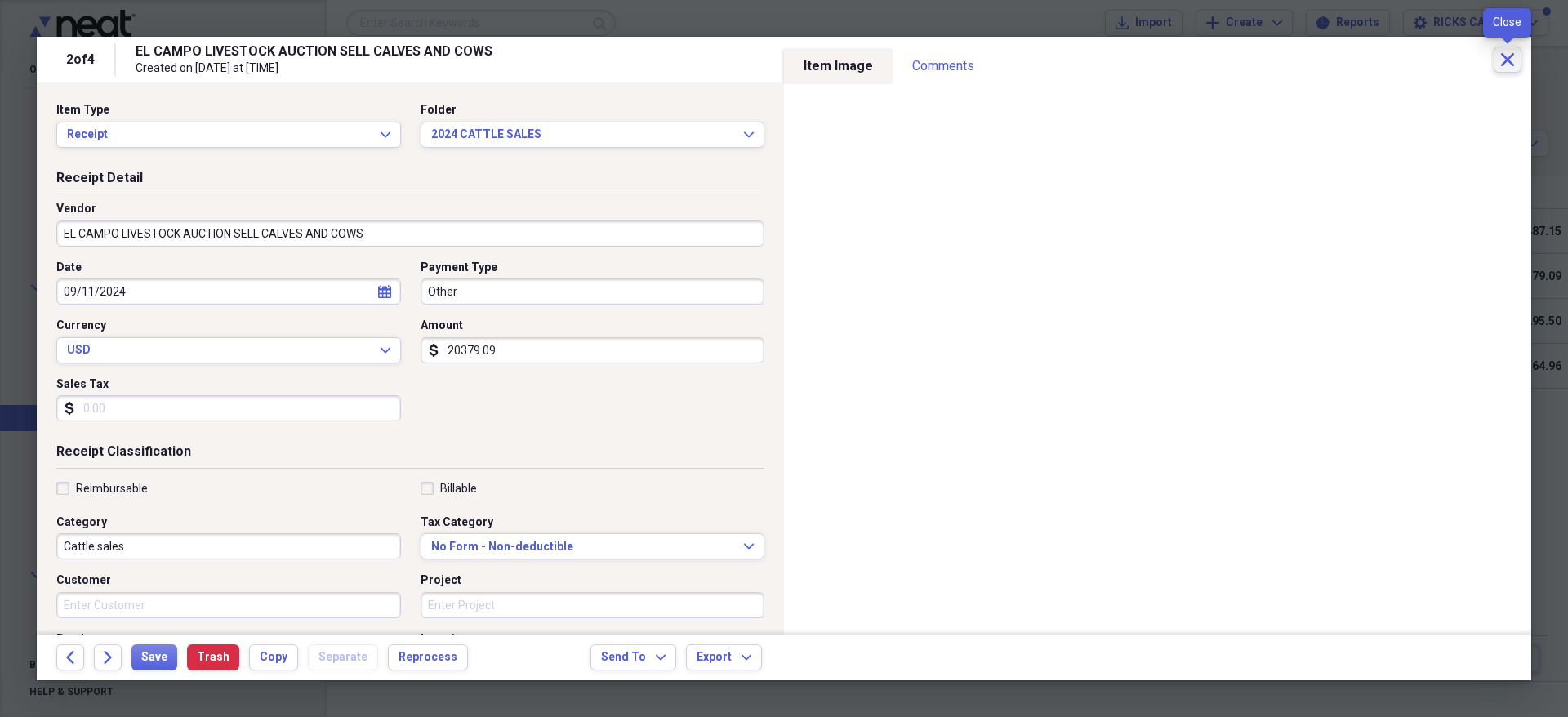 click 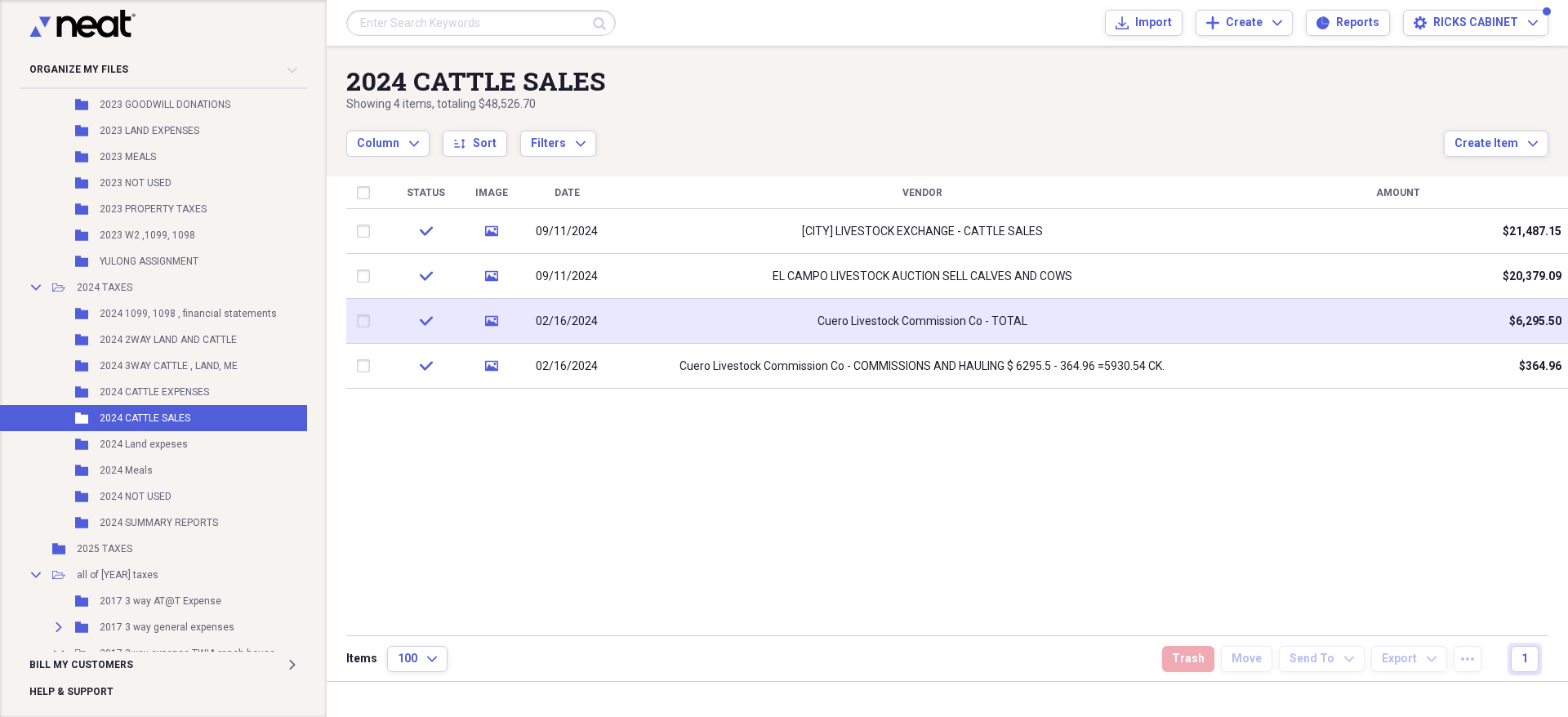 click on "Cuero Livestock Commission Co - TOTAL" at bounding box center [922, 321] 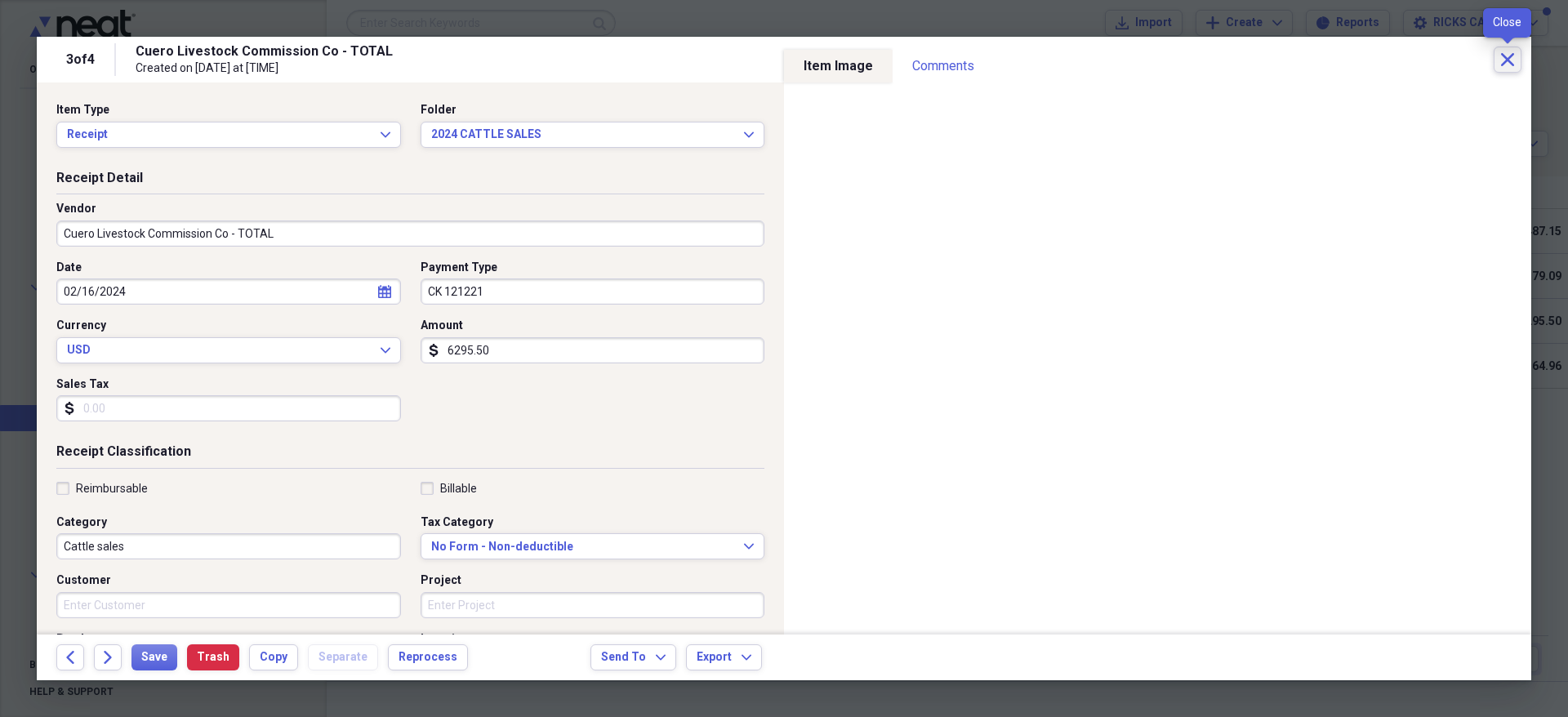 click 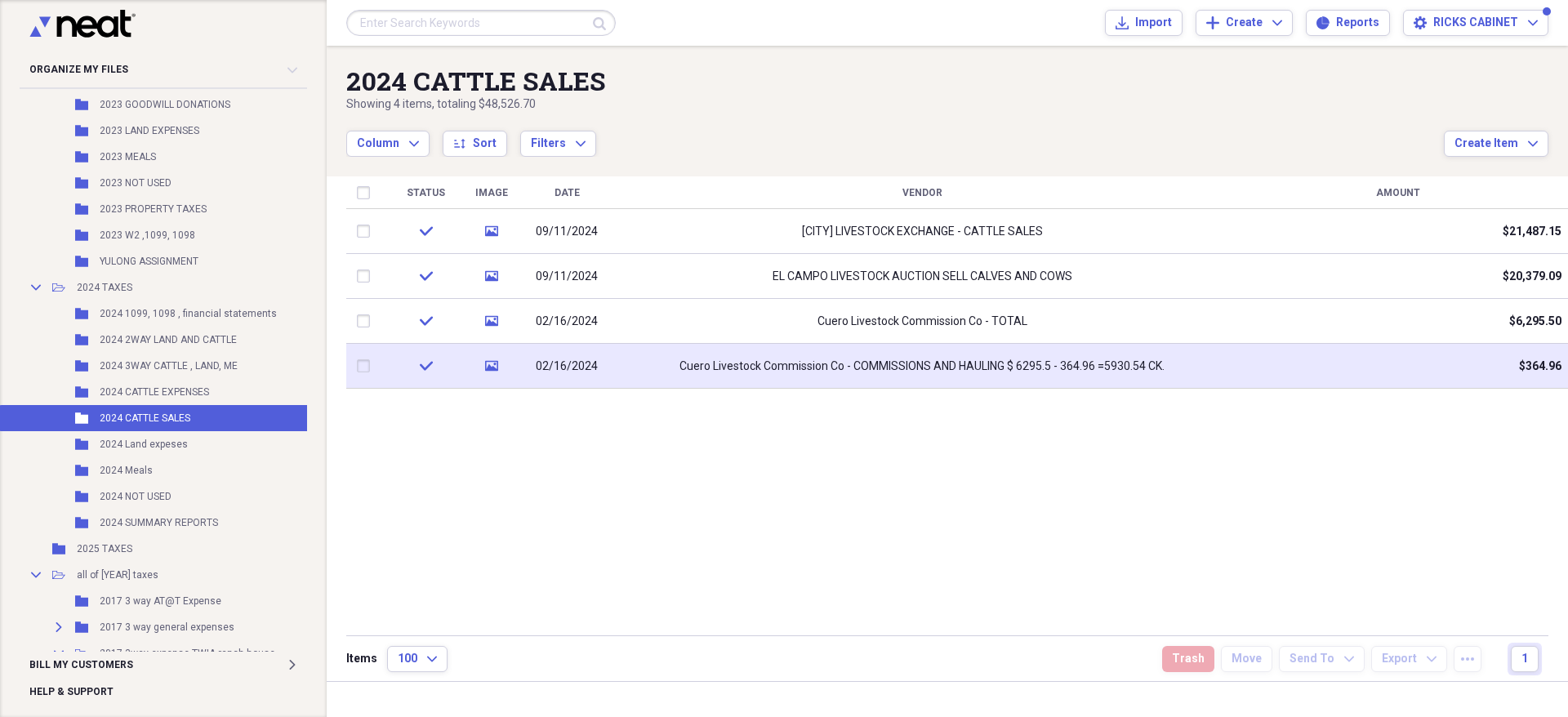 click on "Cuero Livestock Commission Co - COMMISSIONS AND HAULING $ 6295.5 - 364.96 =5930.54 CK." at bounding box center (922, 366) 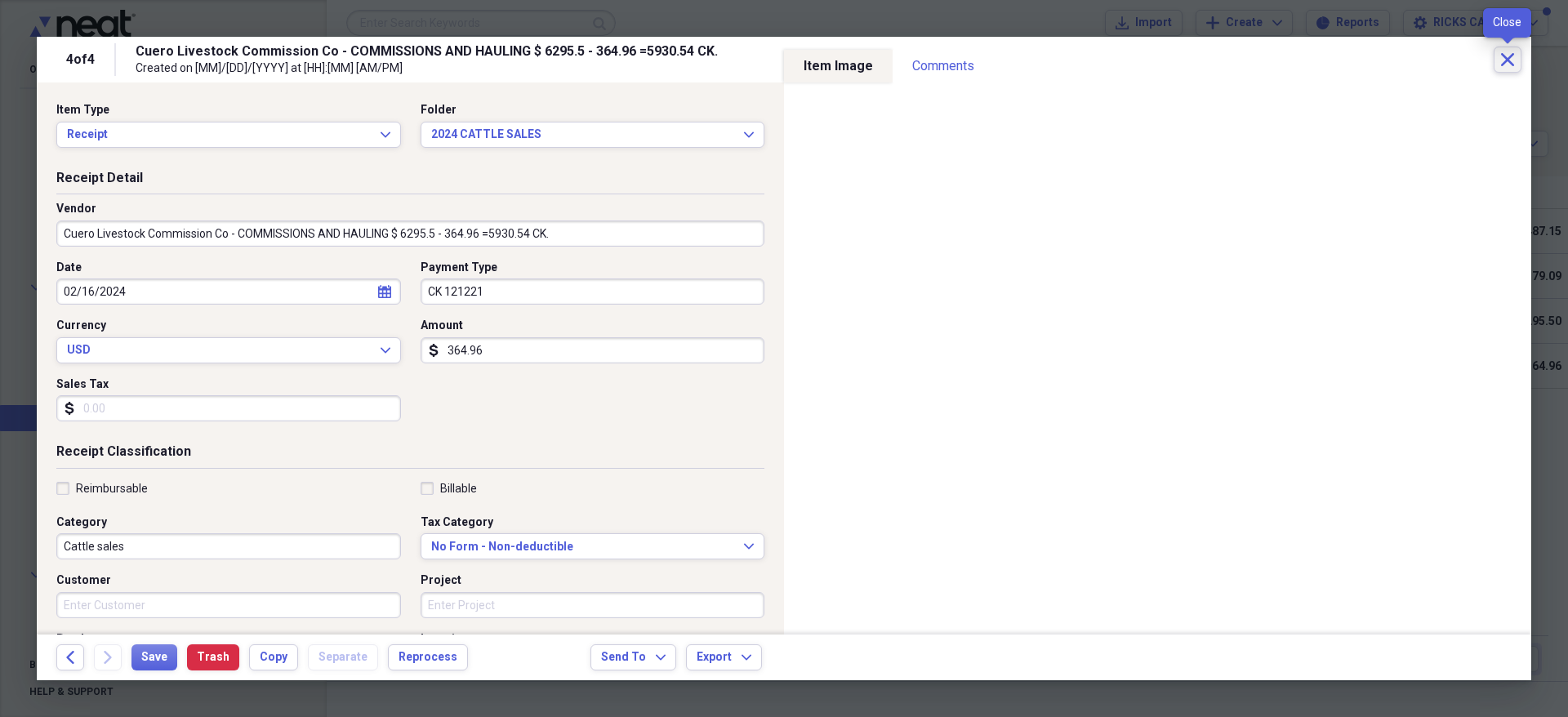 click on "Close" 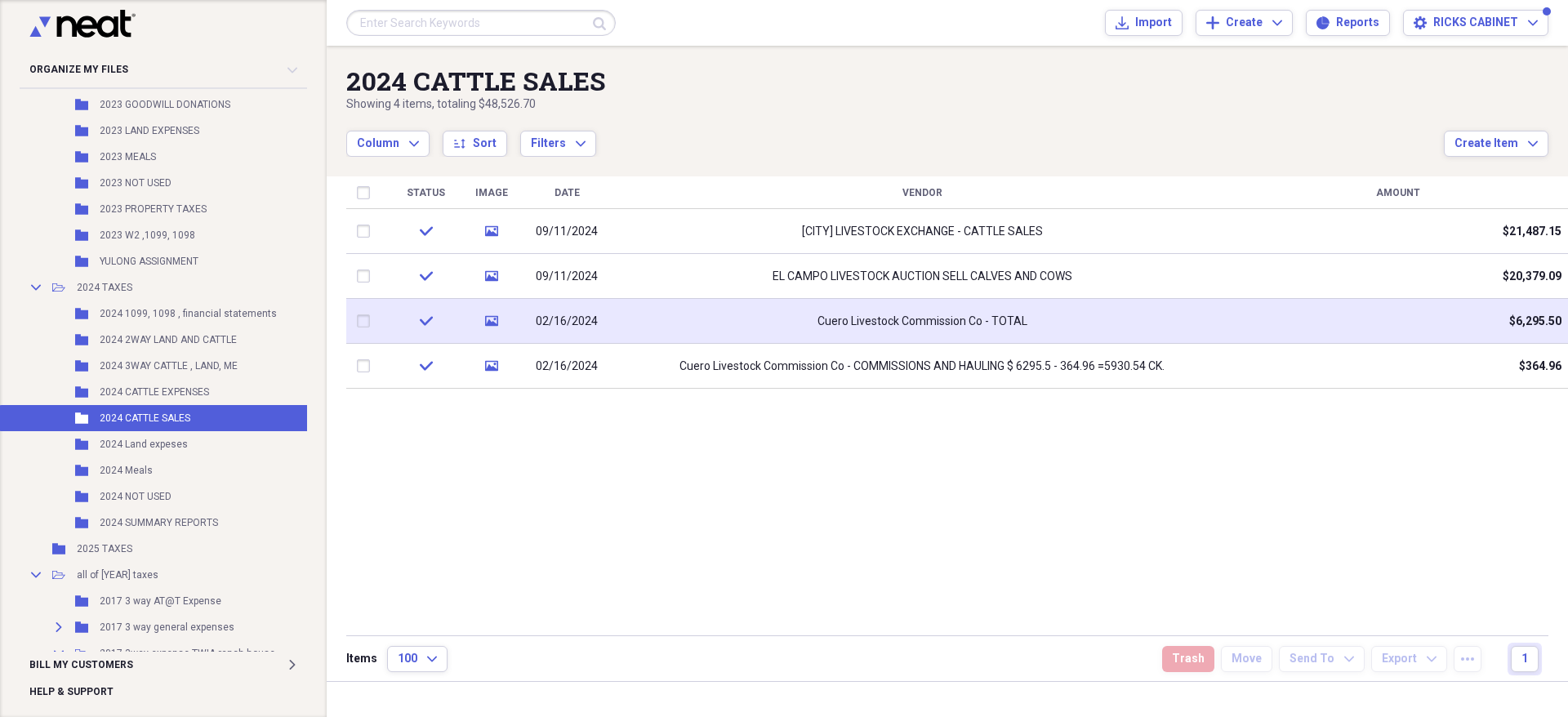 click on "Cuero Livestock Commission Co - TOTAL" at bounding box center (922, 321) 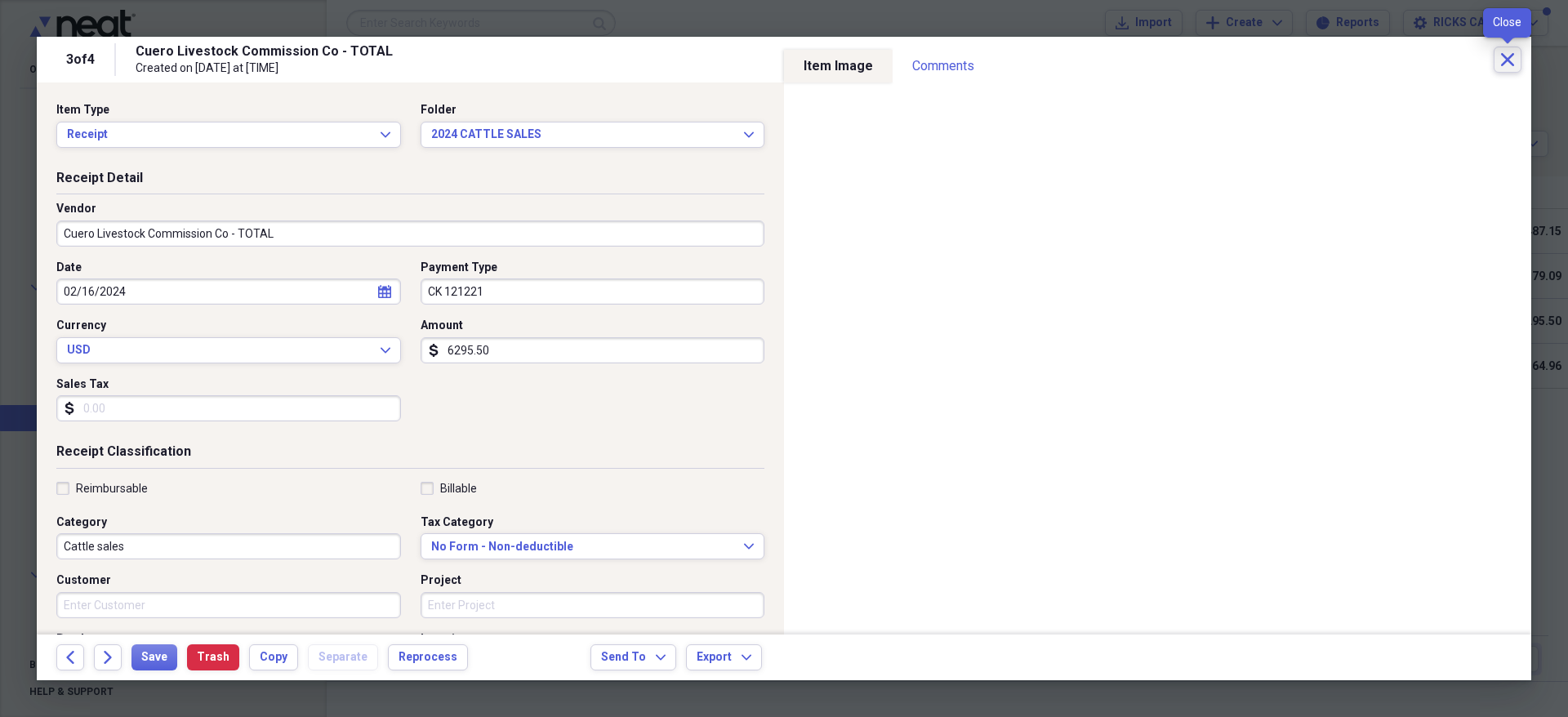 click 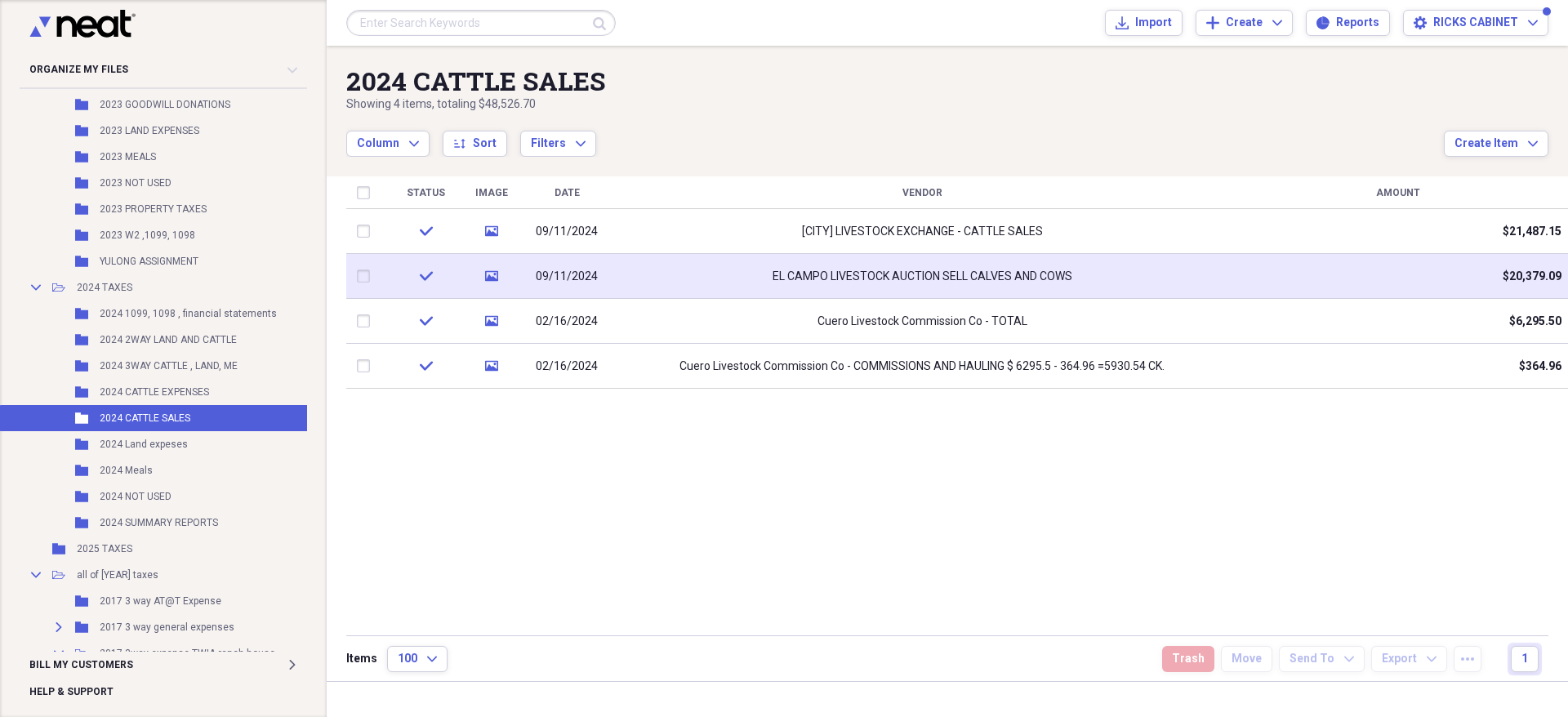 click on "09/11/2024" at bounding box center (567, 276) 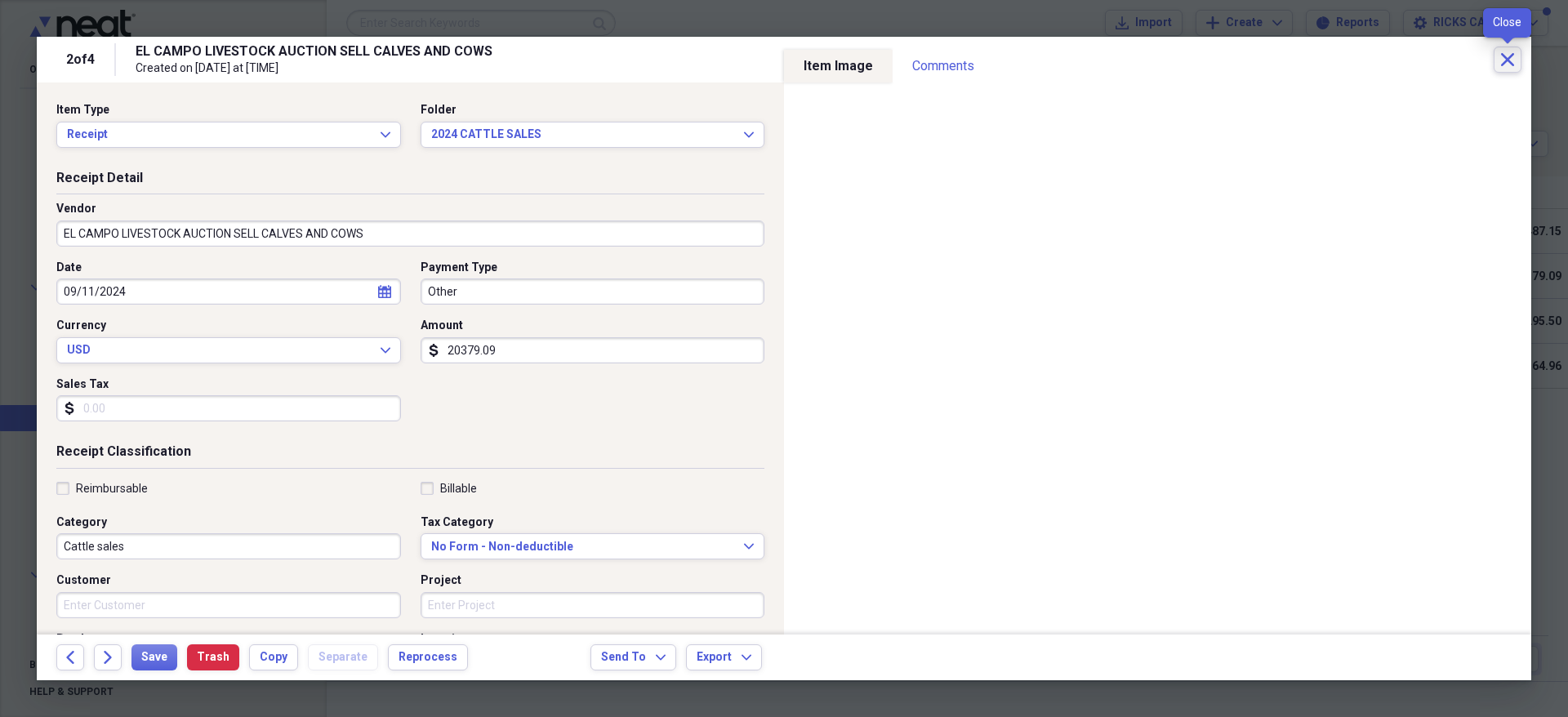 click on "Close" 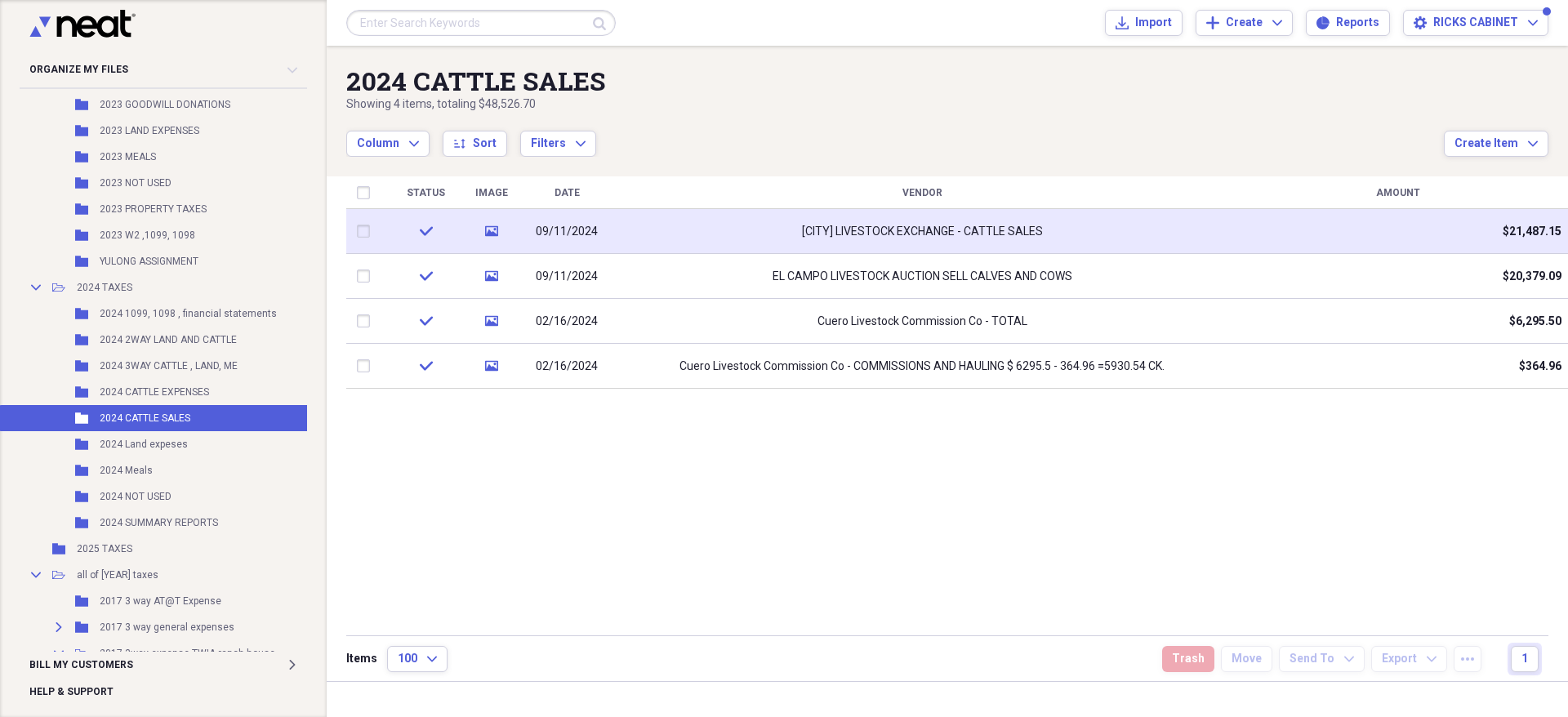 click on "EL CAMPO LIVESTOCK EXCHANGE - CATTLE SALES" at bounding box center [922, 231] 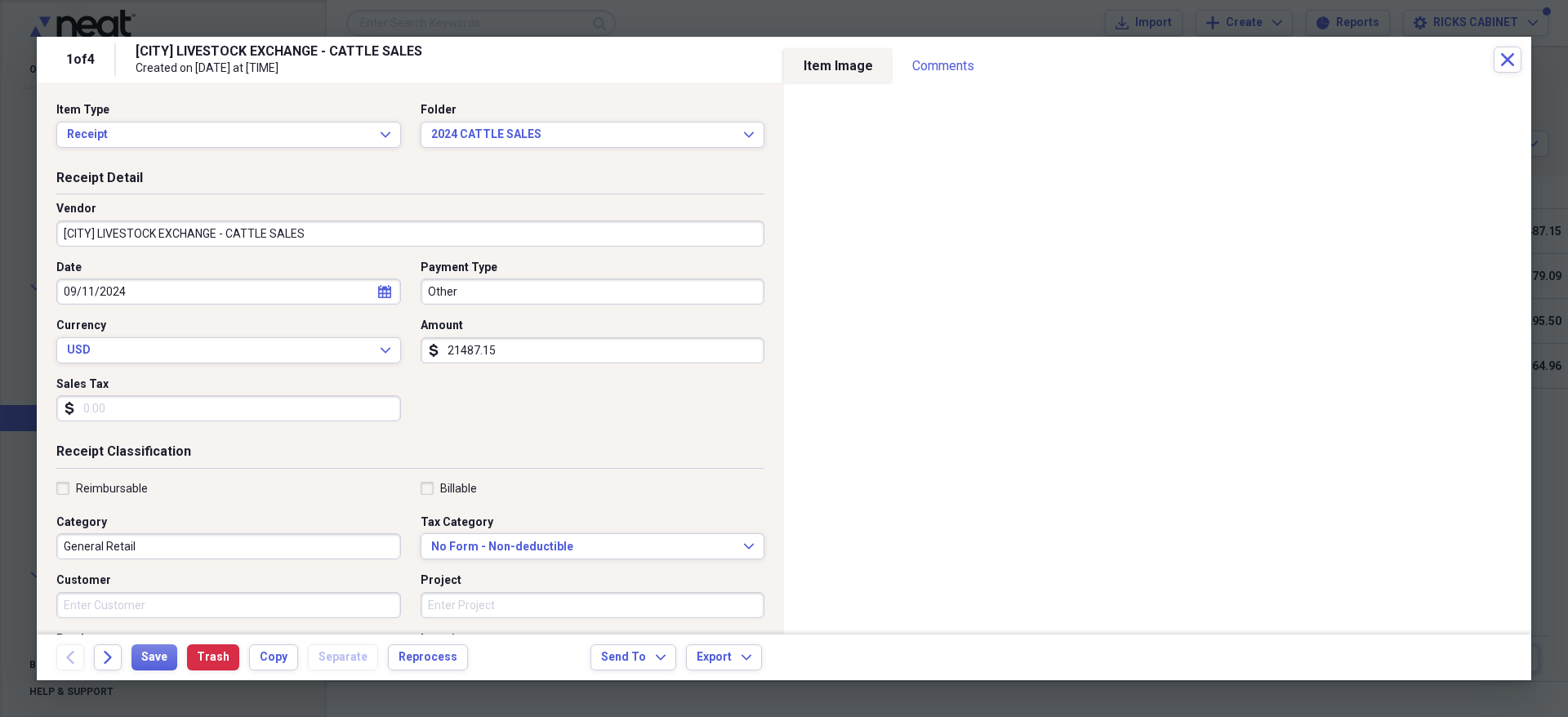 click on "EL CAMPO LIVESTOCK EXCHANGE - CATTLE SALES" at bounding box center (410, 234) 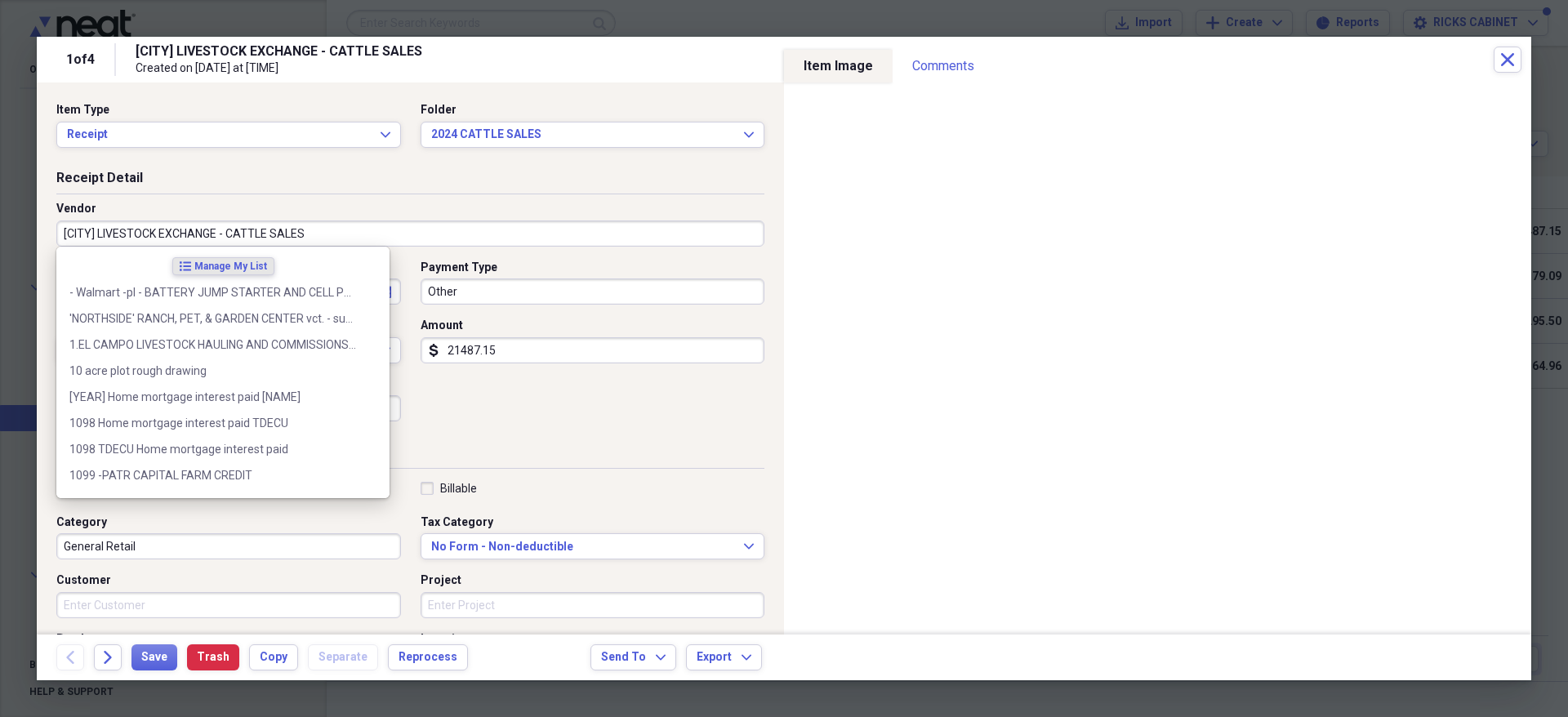 click on "EL CAMPO LIVESTOCK EXCHANGE - CATTLE SALES" at bounding box center [410, 234] 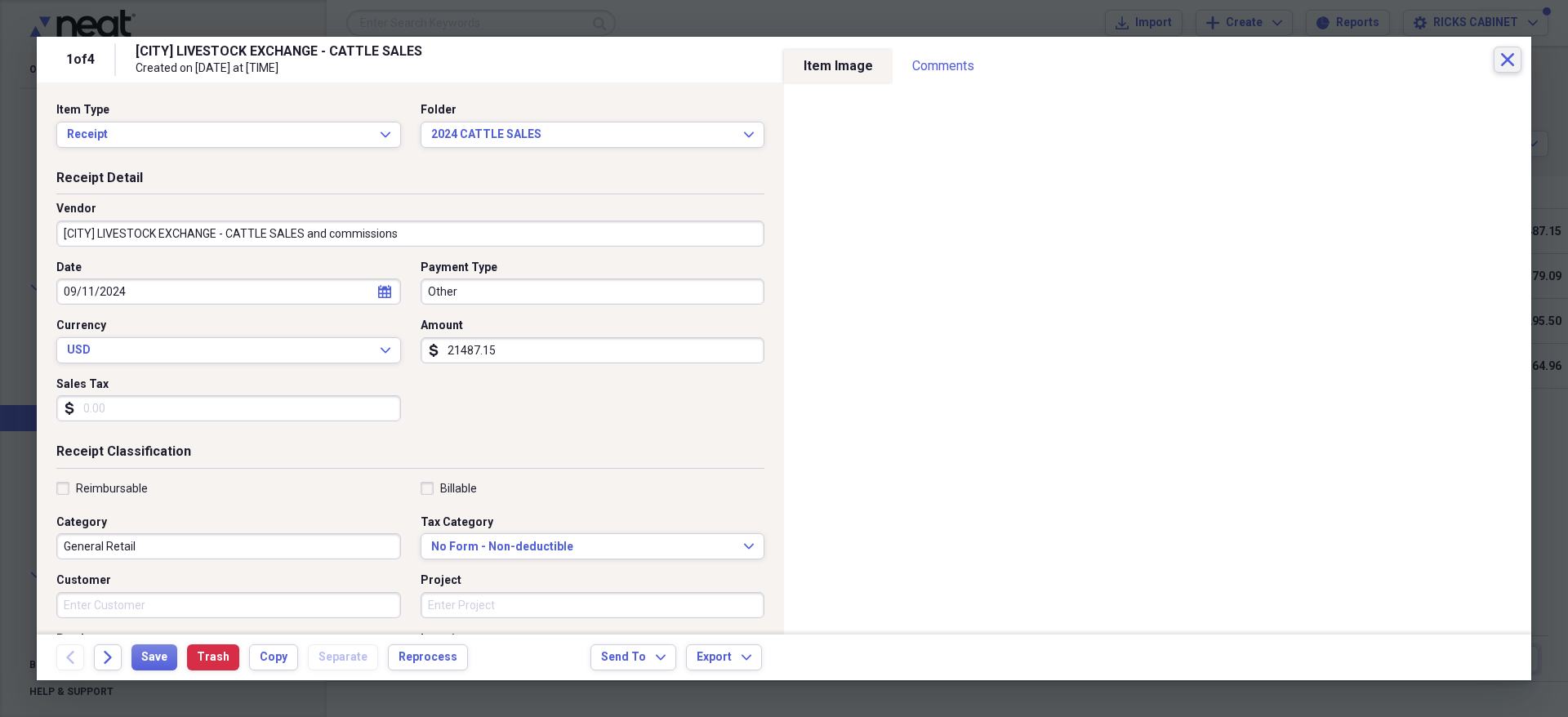 type on "EL CAMPO LIVESTOCK EXCHANGE - CATTLE SALES and commissions" 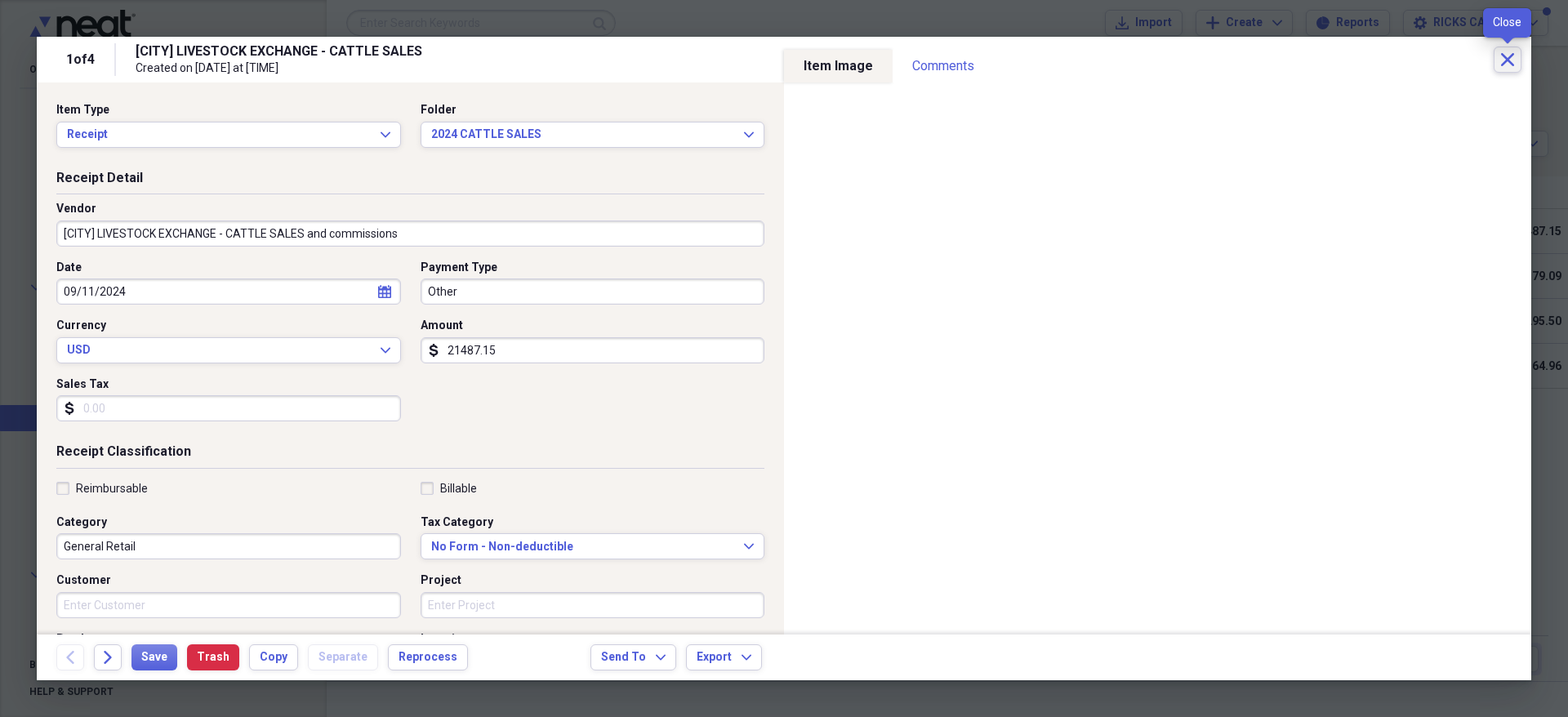 click on "Close" 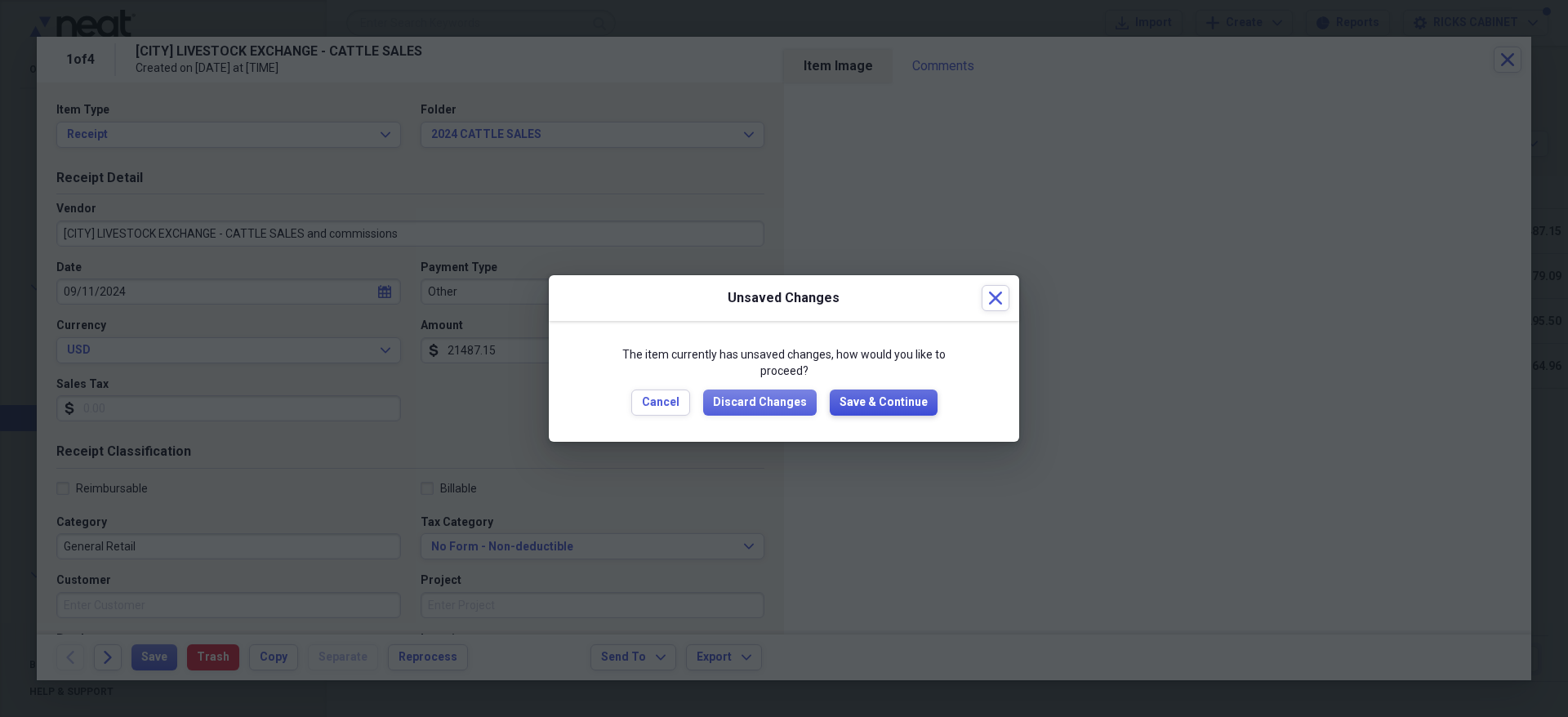 click on "Save & Continue" at bounding box center (884, 403) 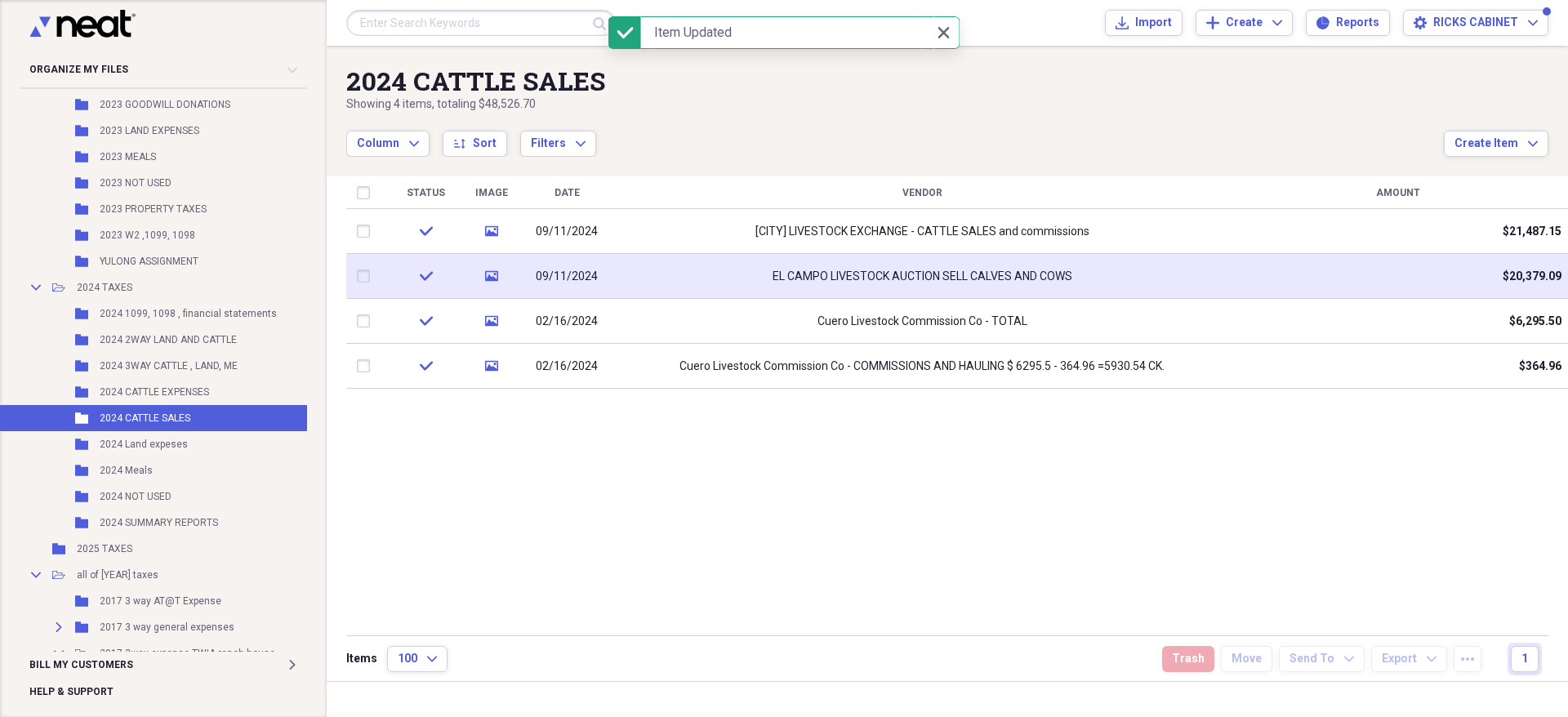 click on "EL CAMPO LIVESTOCK AUCTION SELL CALVES AND COWS" at bounding box center (922, 277) 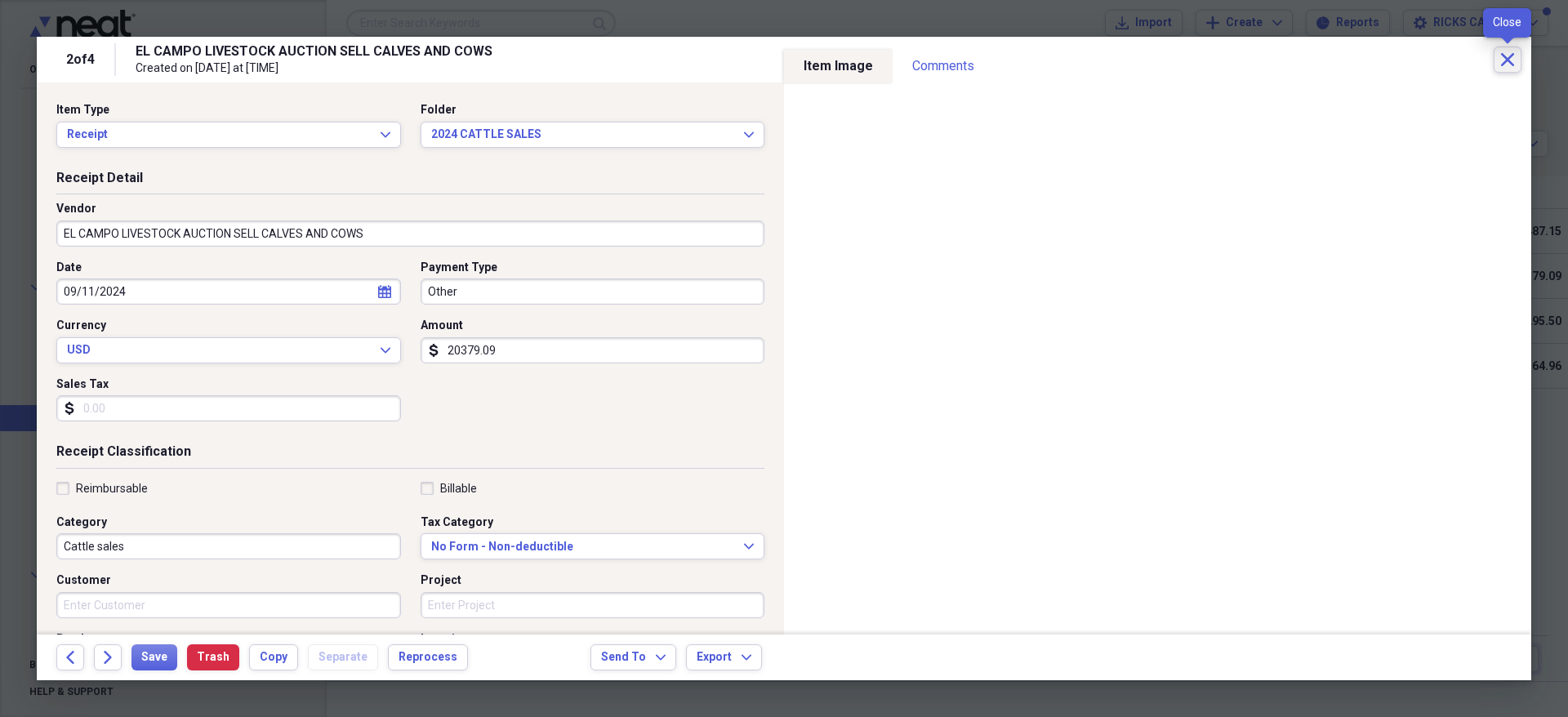 click 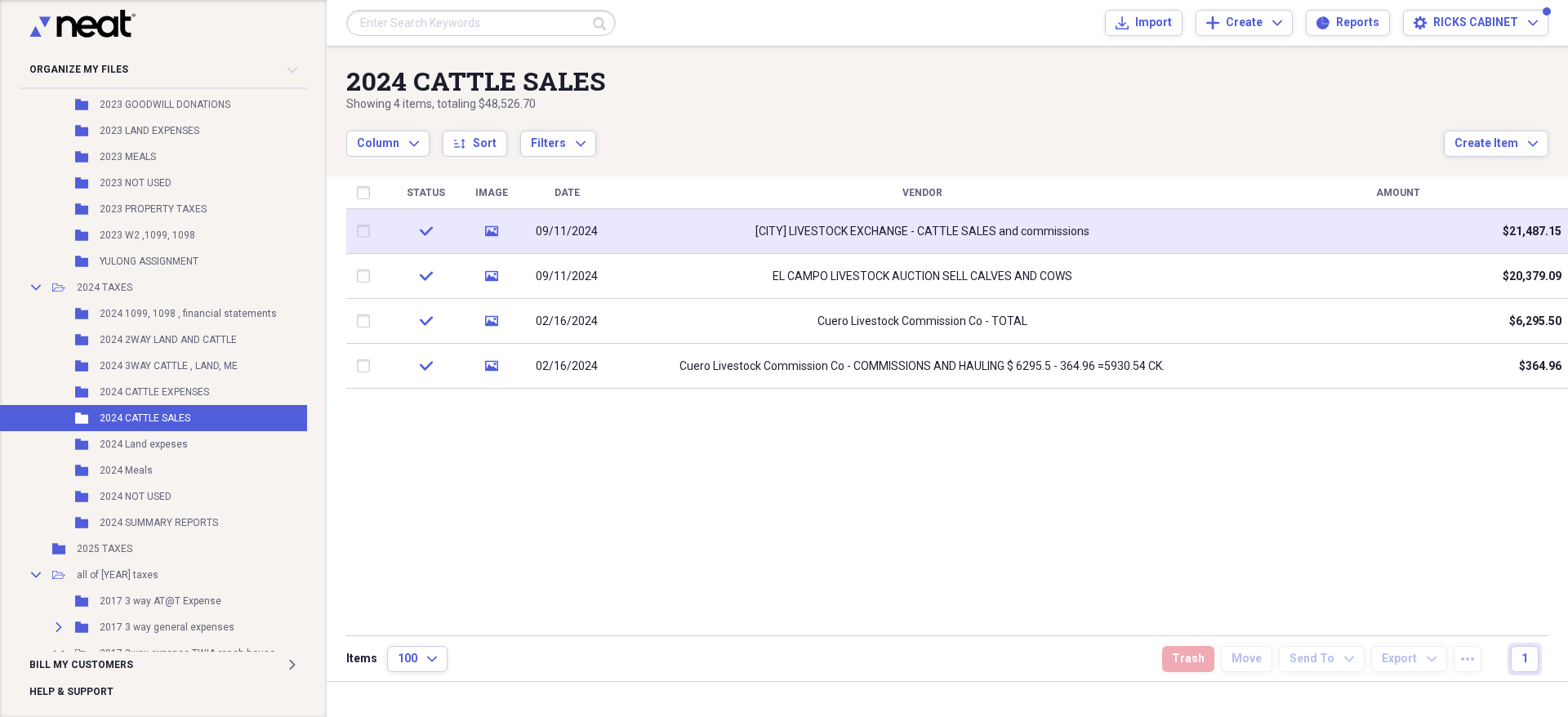 click on "EL CAMPO LIVESTOCK EXCHANGE - CATTLE SALES and commissions" at bounding box center [922, 232] 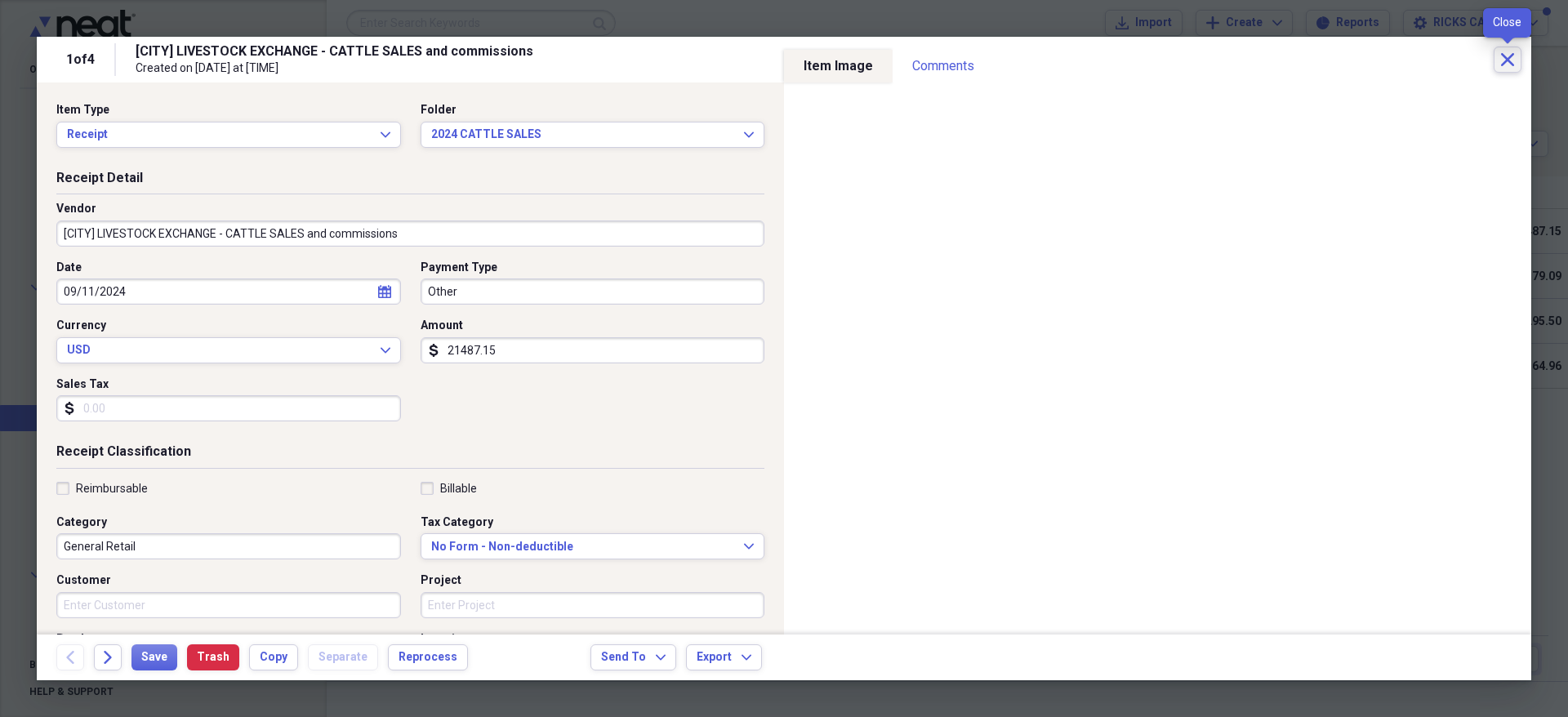 click 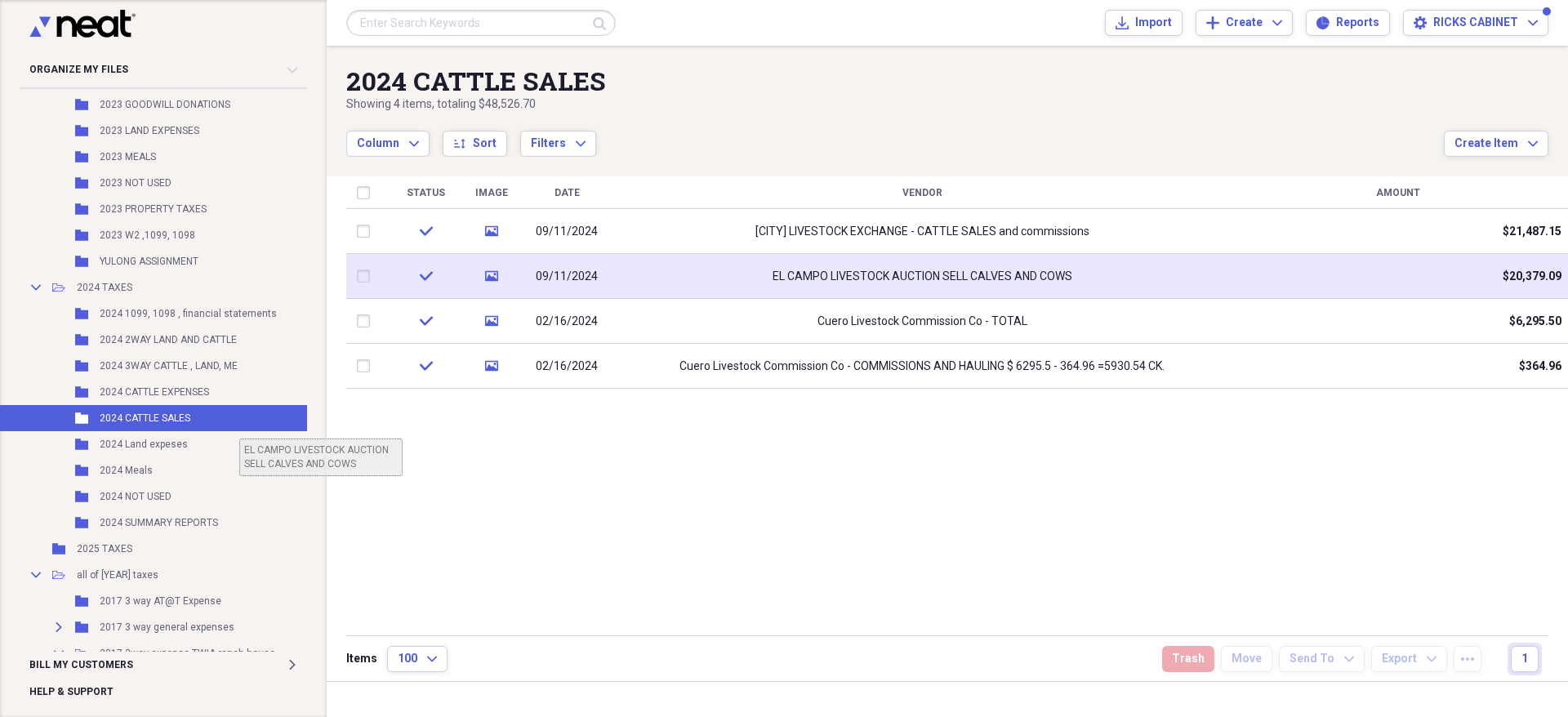 scroll, scrollTop: 2016, scrollLeft: 3, axis: both 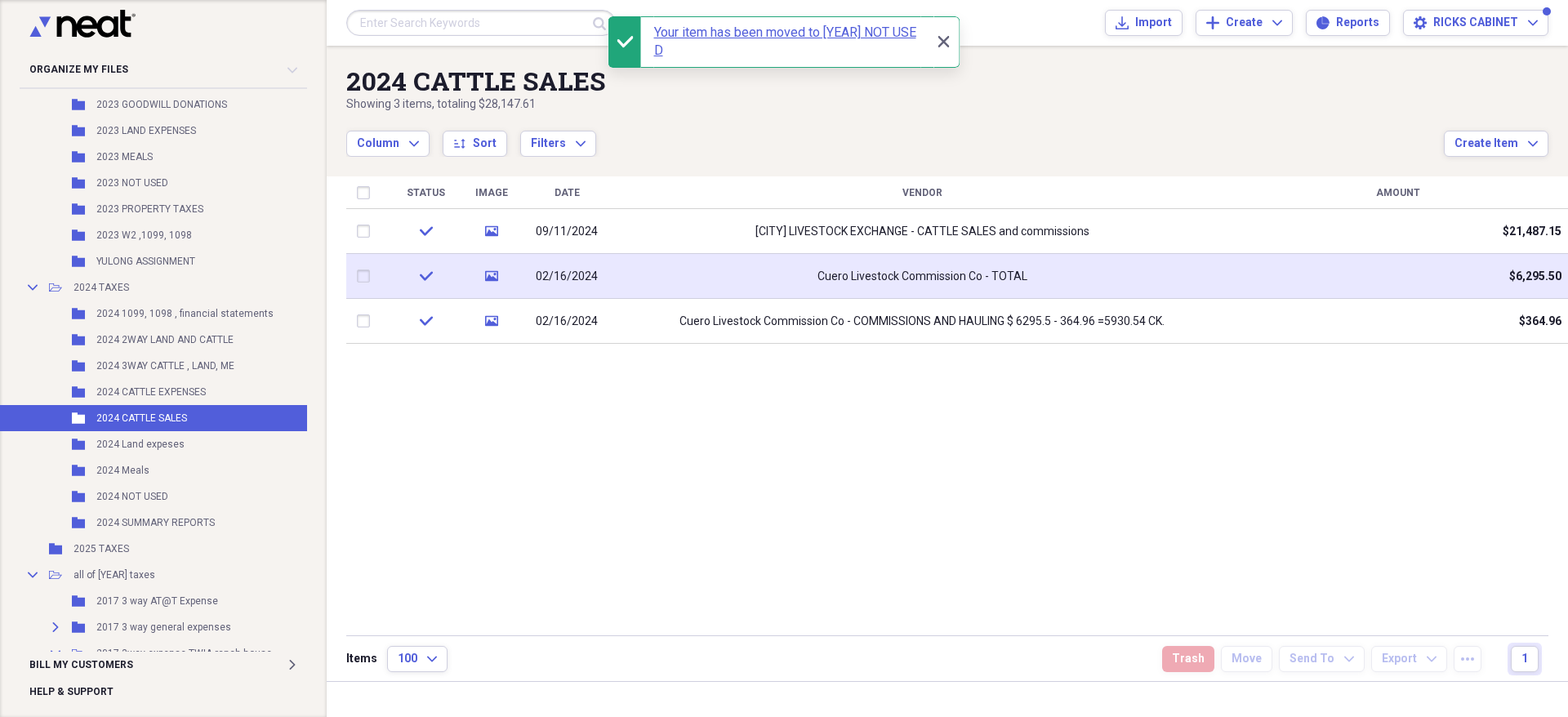 click on "Cuero Livestock Commission Co - TOTAL" at bounding box center (922, 276) 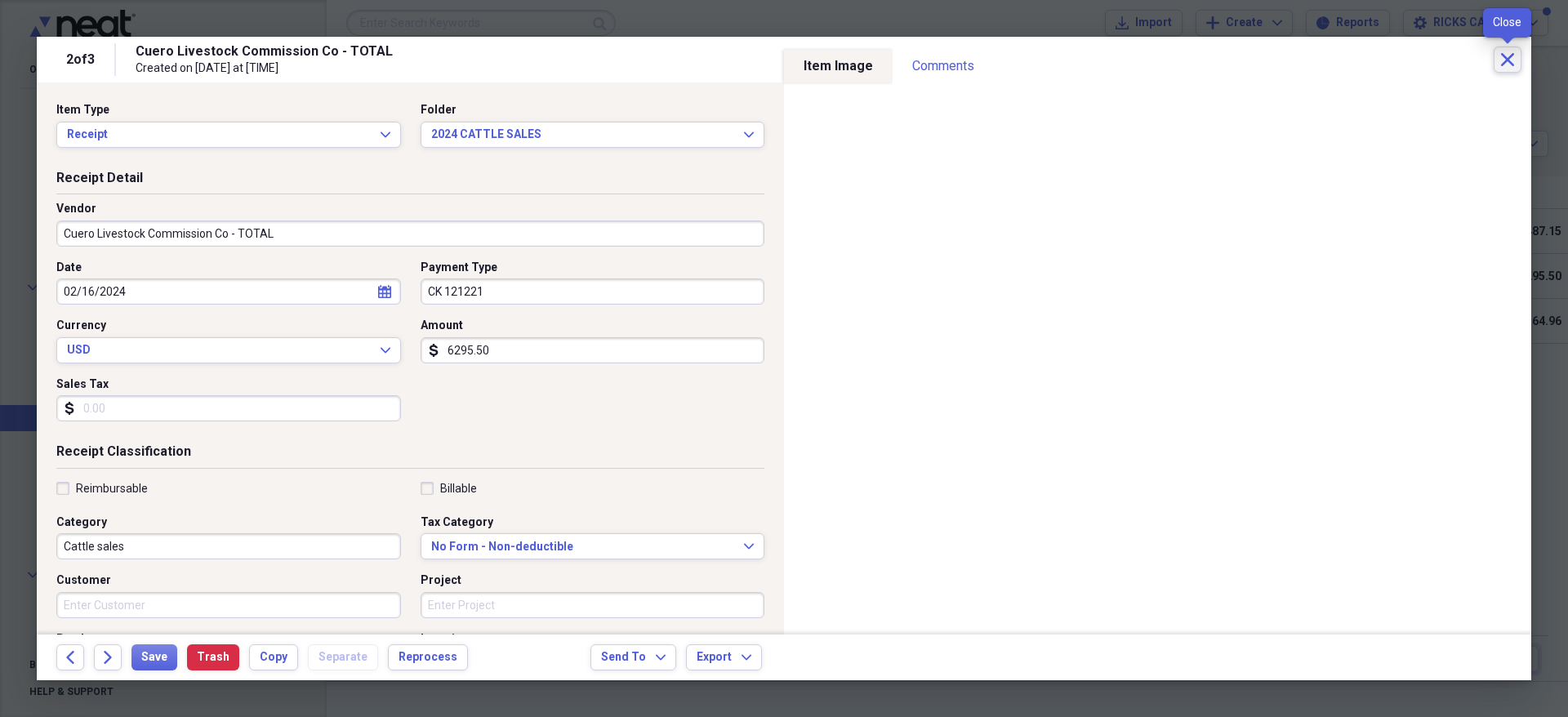 click on "Close" 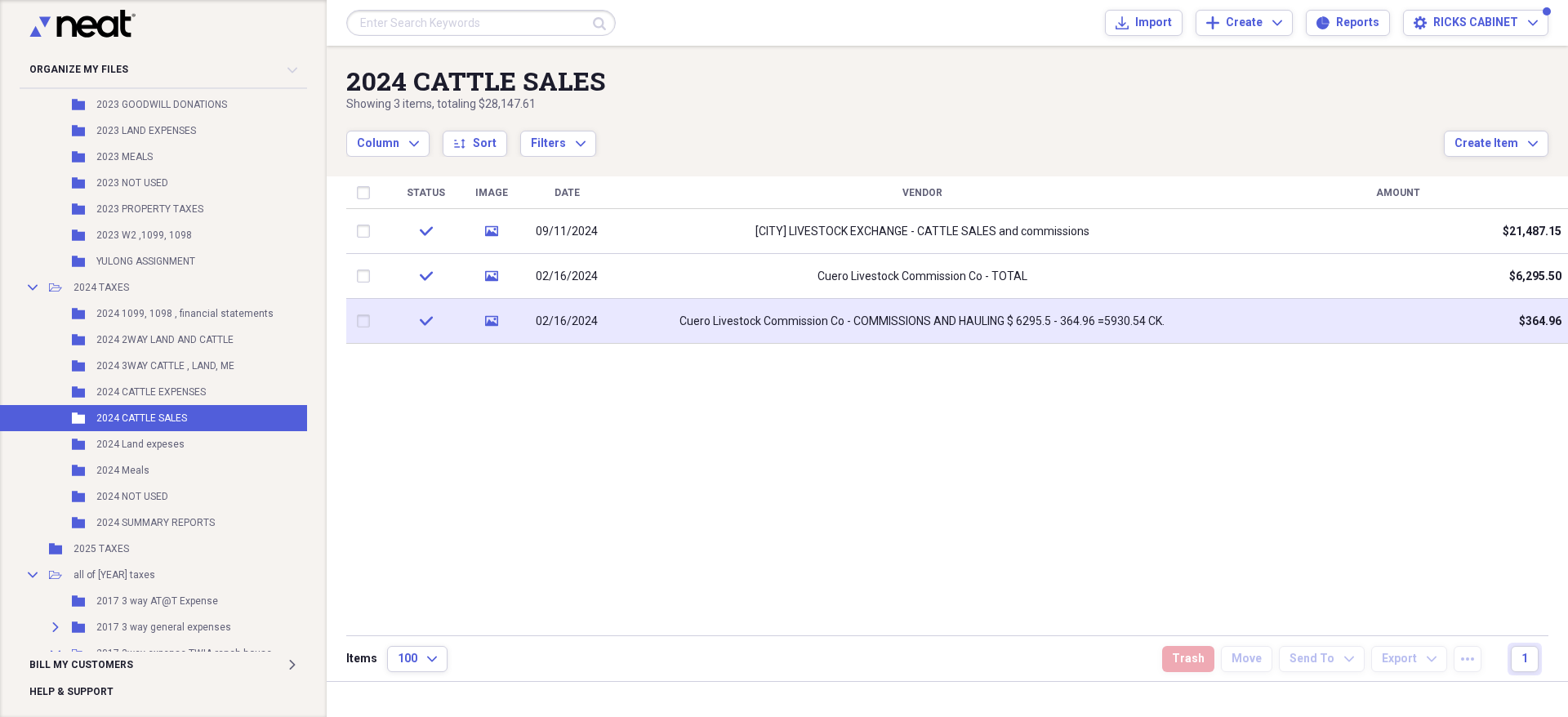 click on "Cuero Livestock Commission Co - COMMISSIONS AND HAULING $ 6295.5 - 364.96 =5930.54 CK." at bounding box center (922, 321) 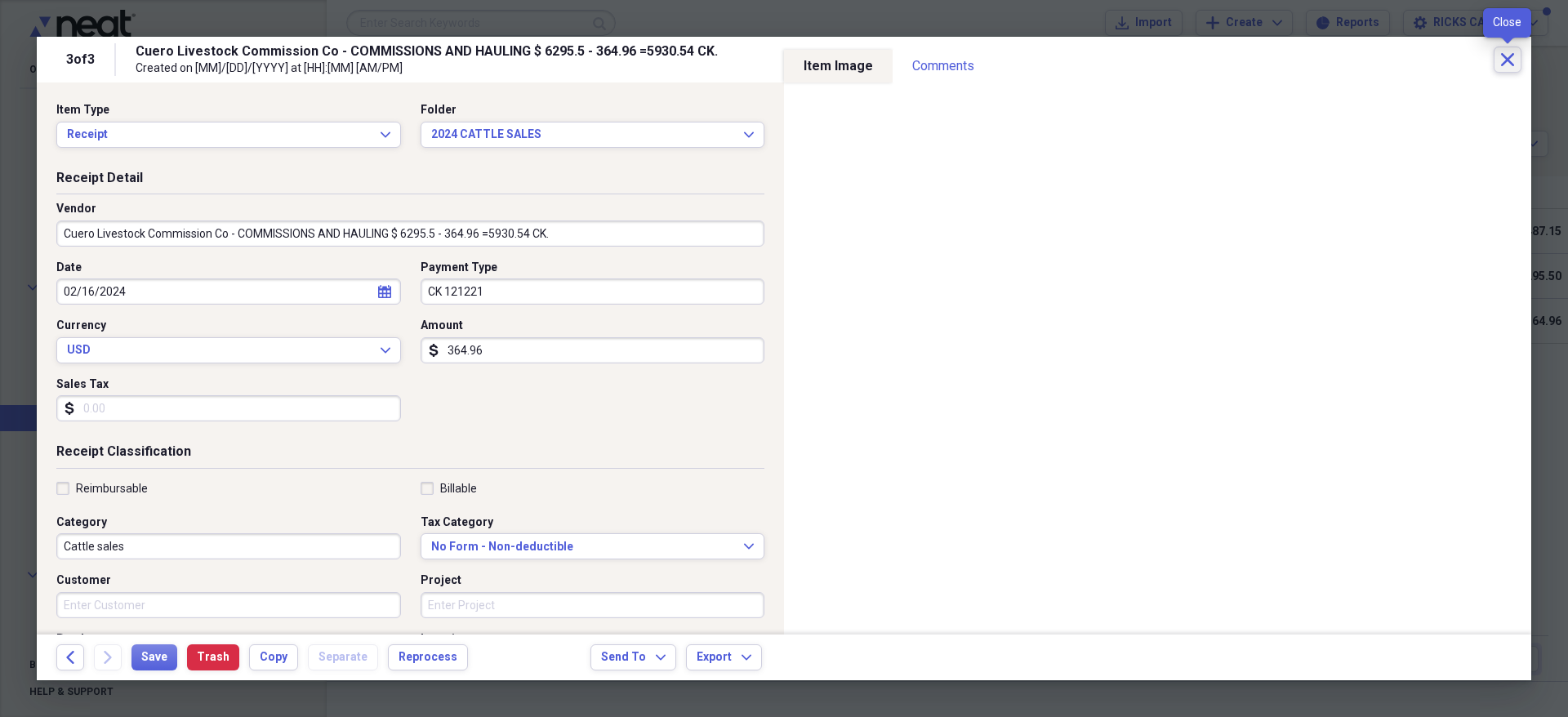 click on "Close" at bounding box center [1508, 60] 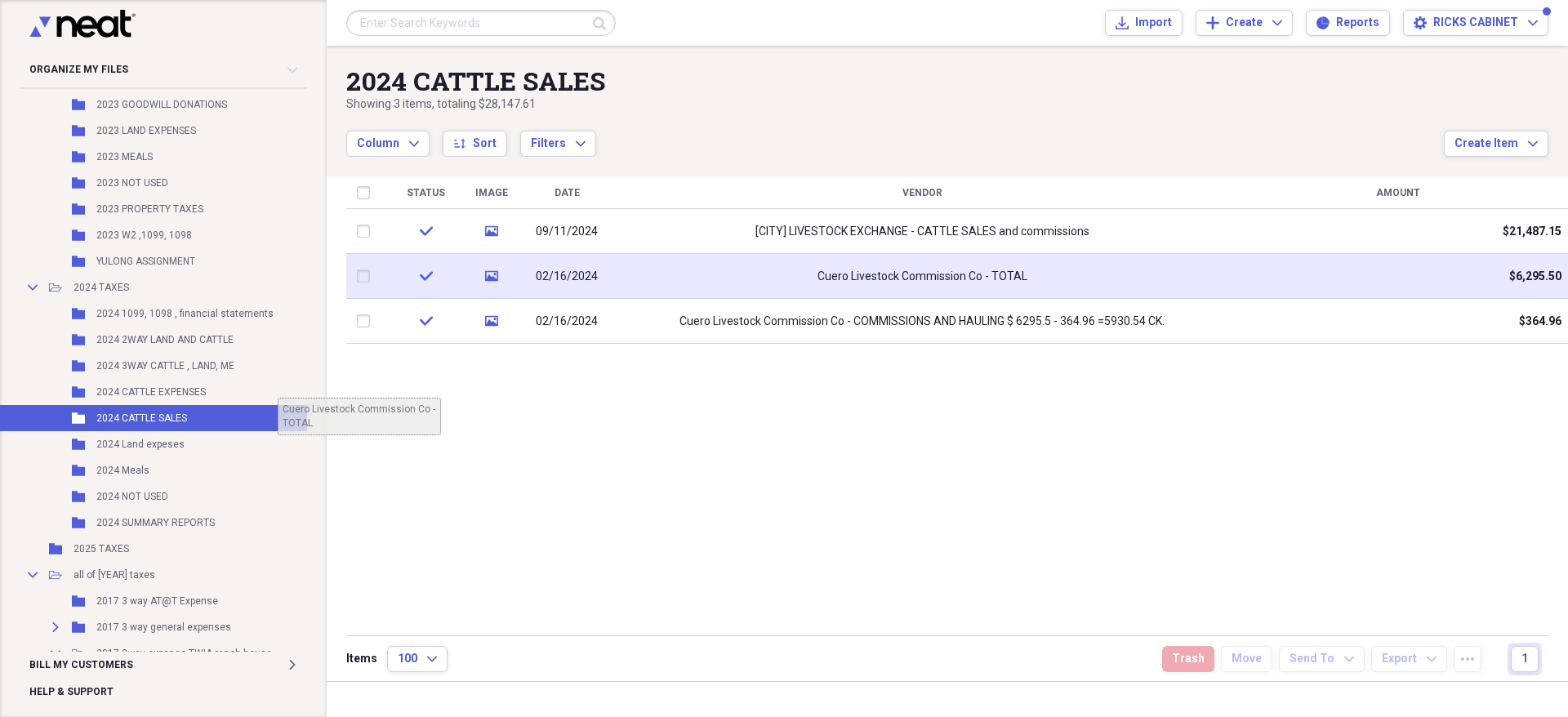 scroll, scrollTop: 2016, scrollLeft: 58, axis: both 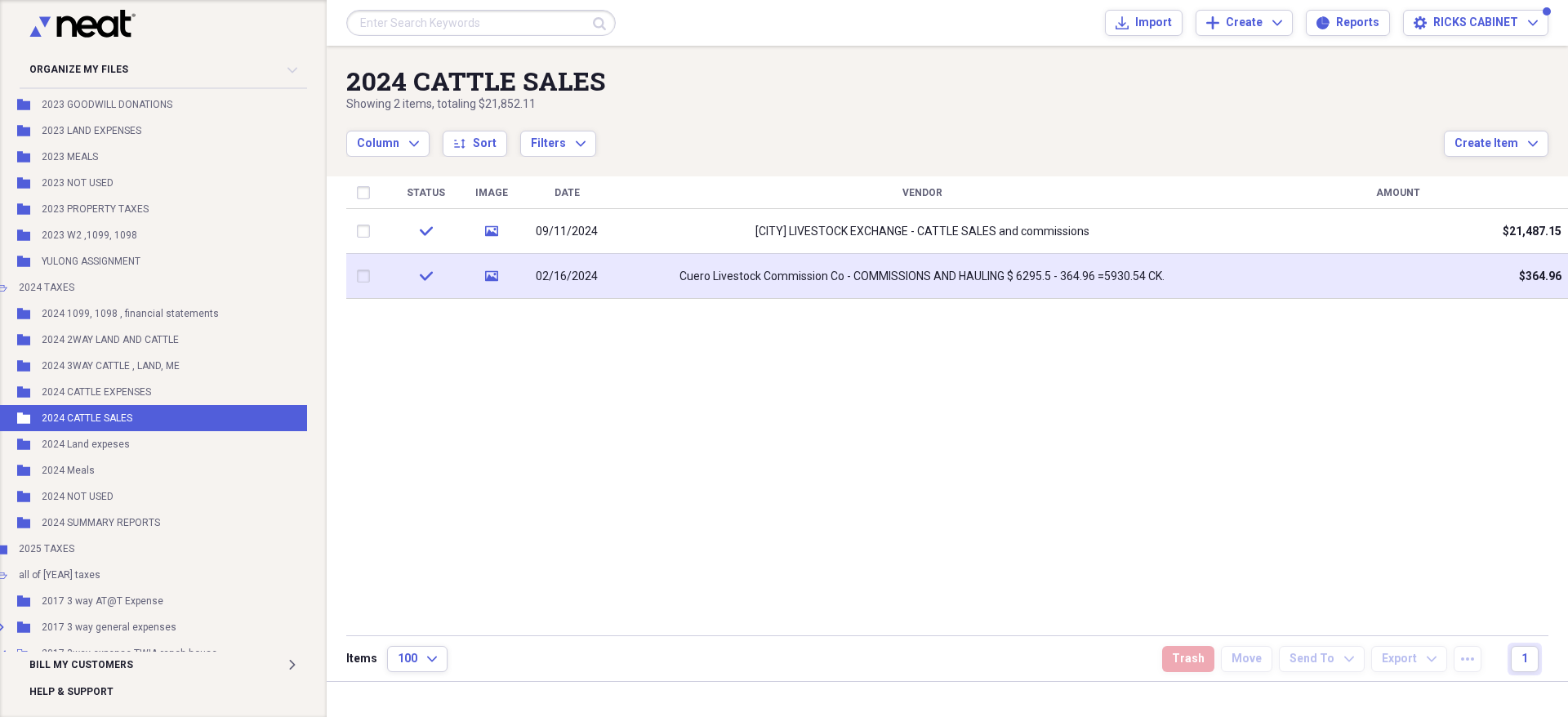 click on "Cuero Livestock Commission Co - COMMISSIONS AND HAULING $ 6295.5 - 364.96 =5930.54 CK." at bounding box center (922, 277) 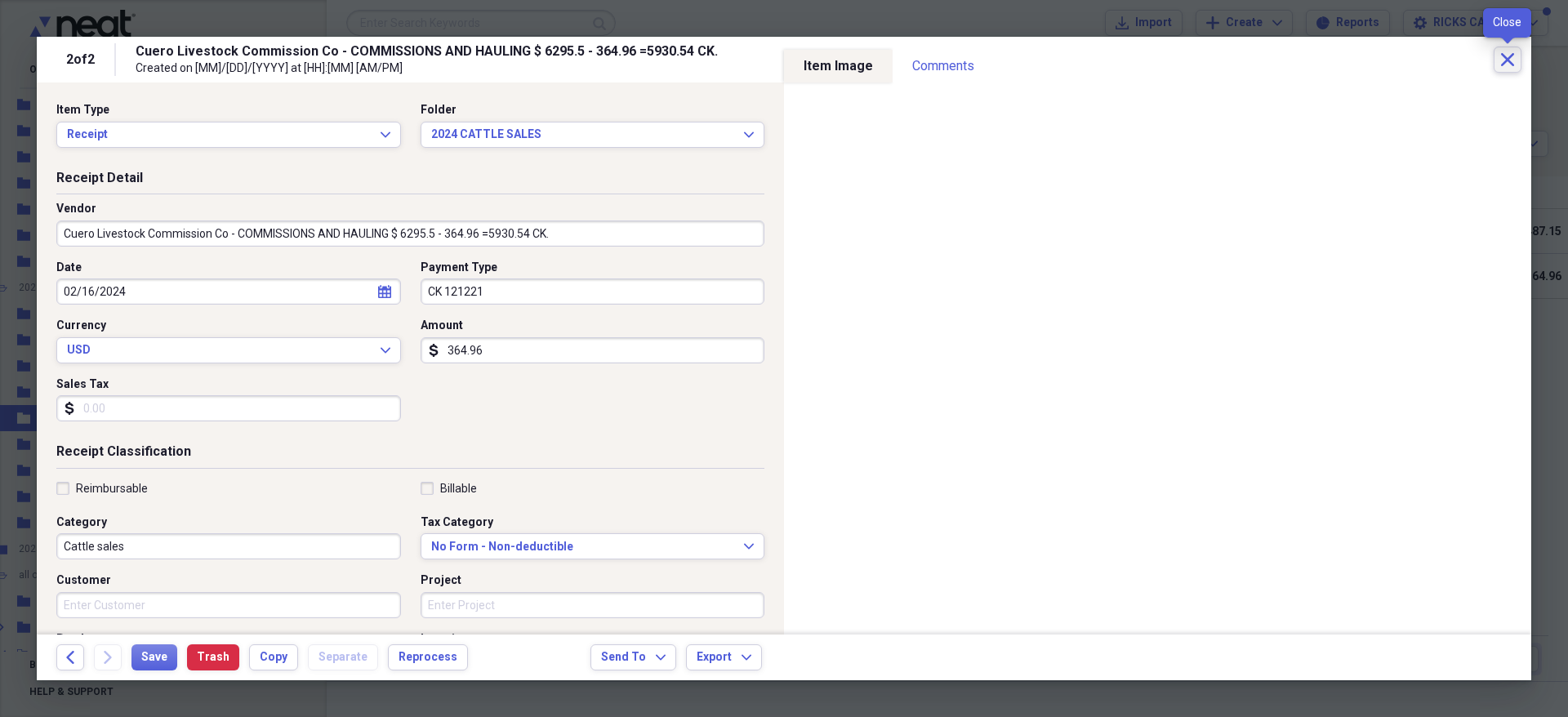 click on "Close" 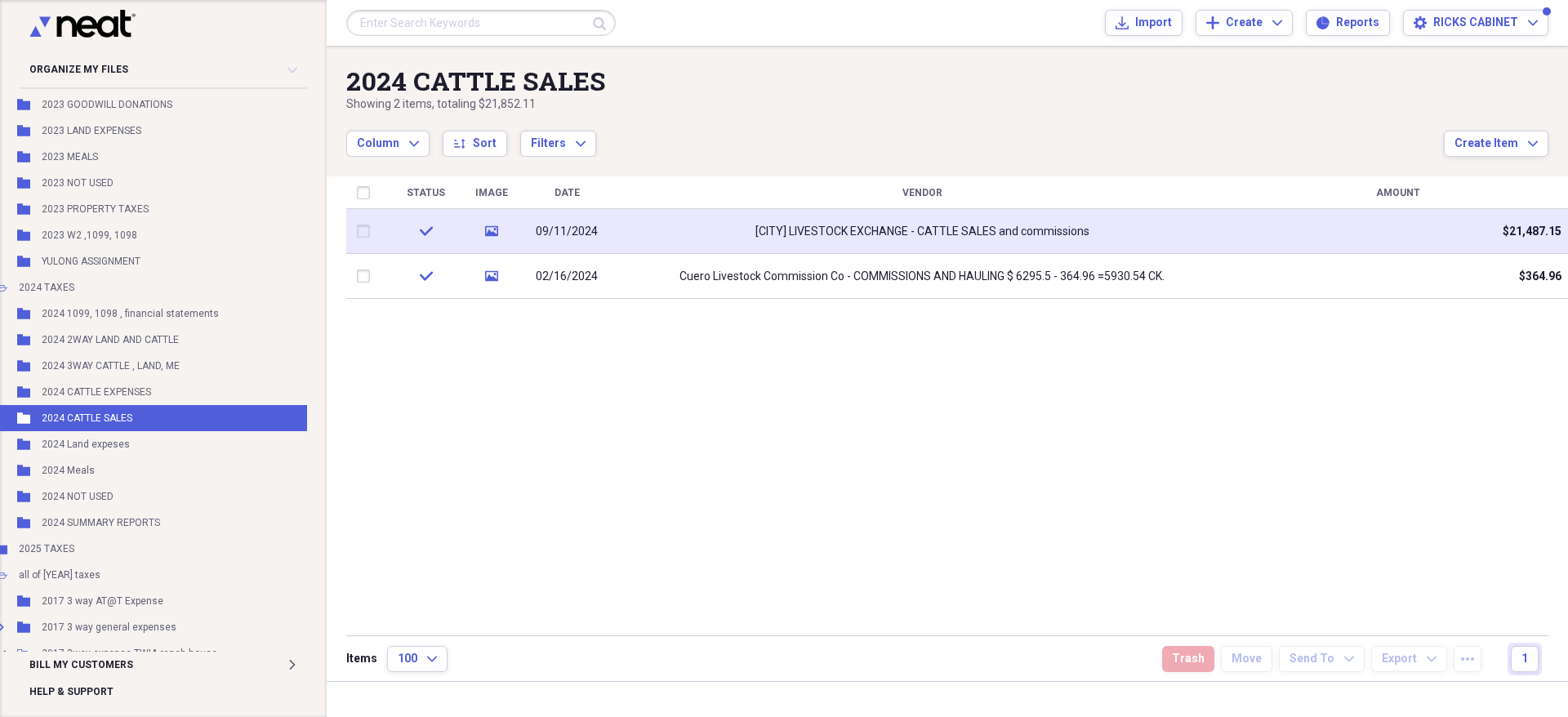 click on "EL CAMPO LIVESTOCK EXCHANGE - CATTLE SALES and commissions" at bounding box center [922, 231] 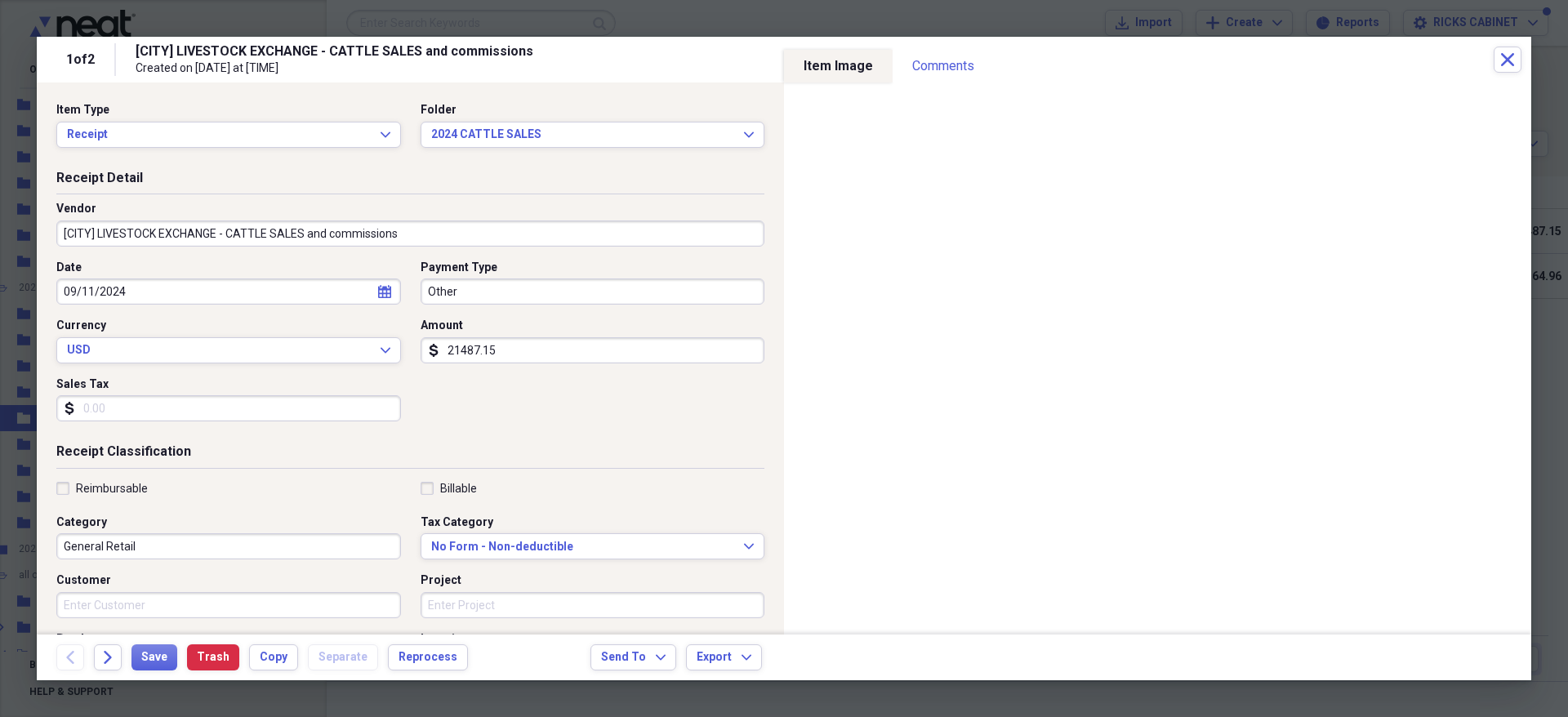 click on "EL CAMPO LIVESTOCK EXCHANGE - CATTLE SALES and commissions" at bounding box center (410, 234) 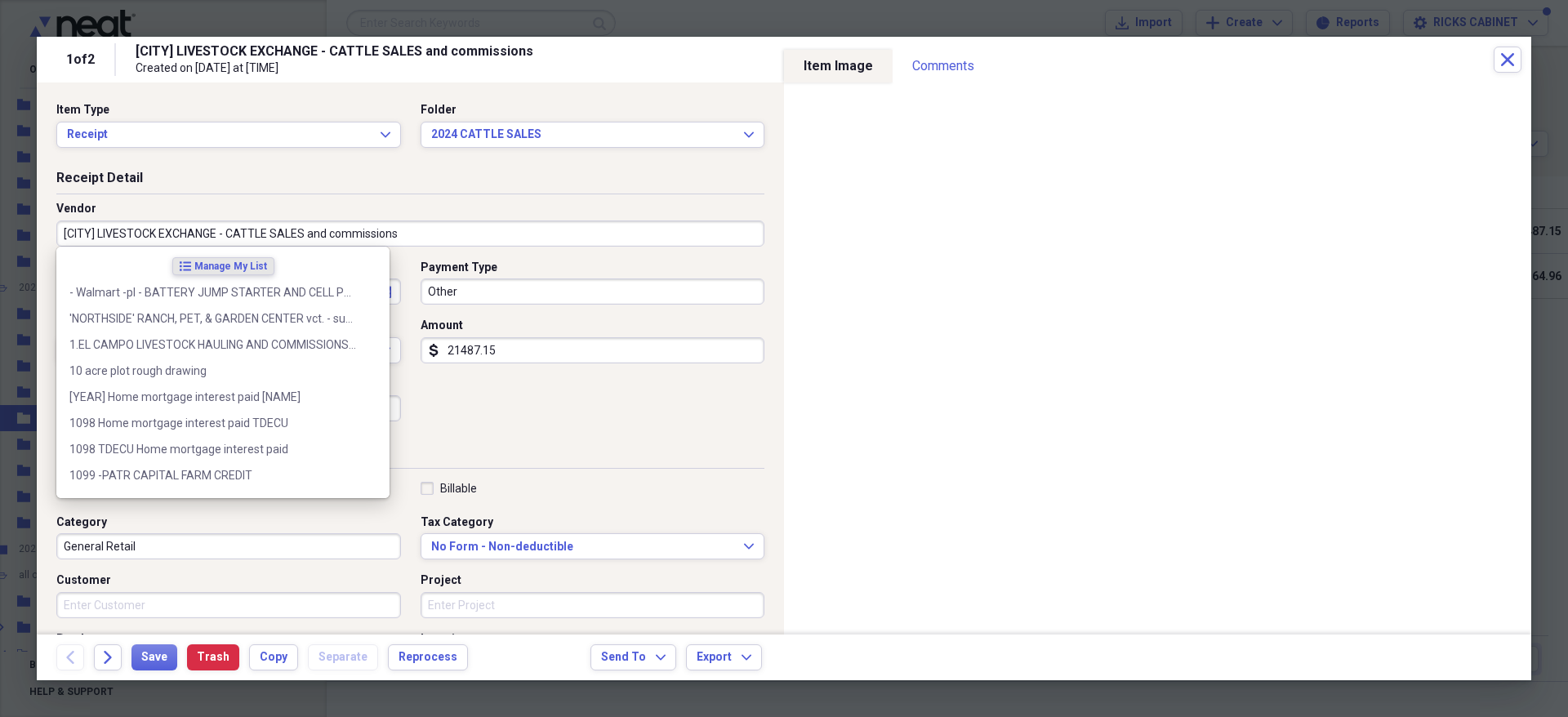 click on "EL CAMPO LIVESTOCK EXCHANGE - CATTLE SALES and commissions" at bounding box center (410, 234) 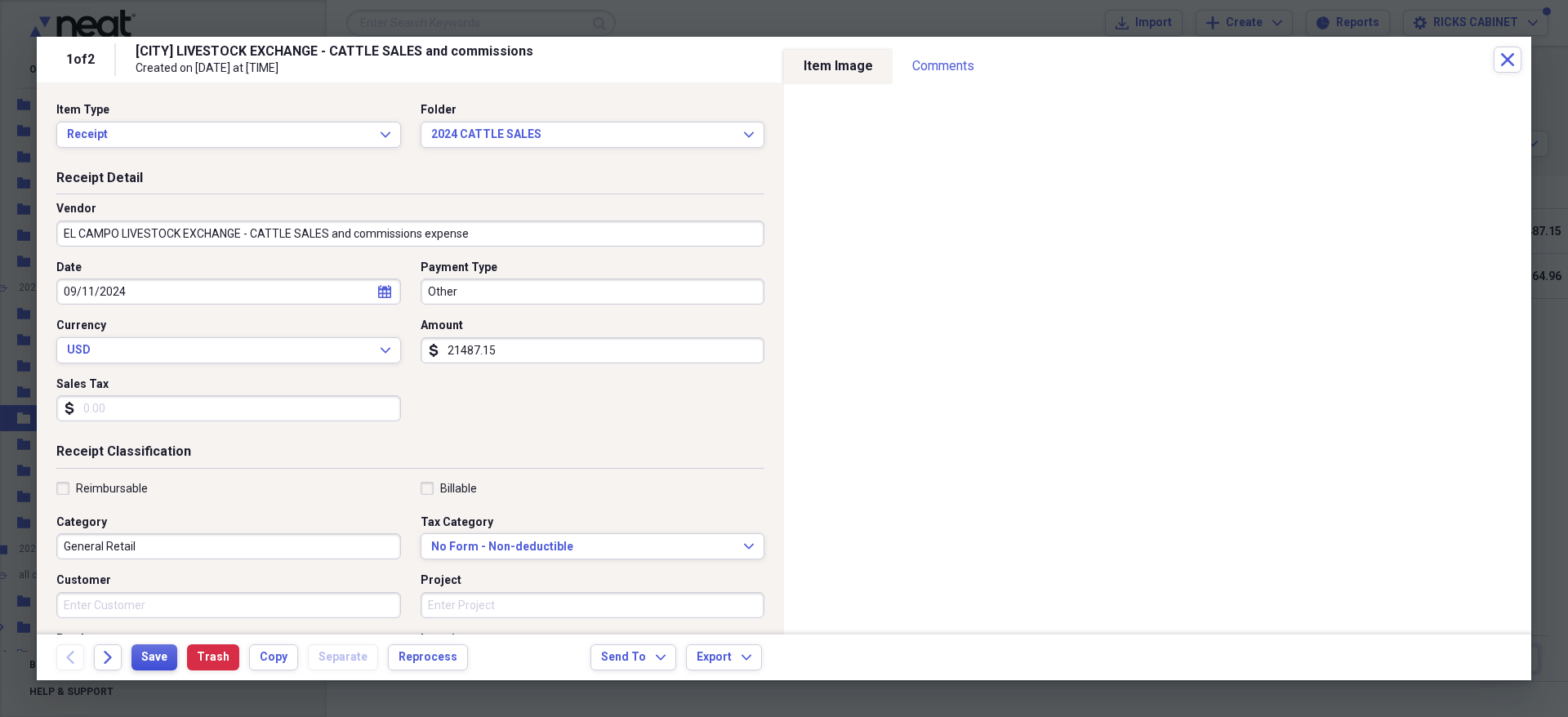 type on "EL CAMPO LIVESTOCK EXCHANGE - CATTLE SALES and commissions expense" 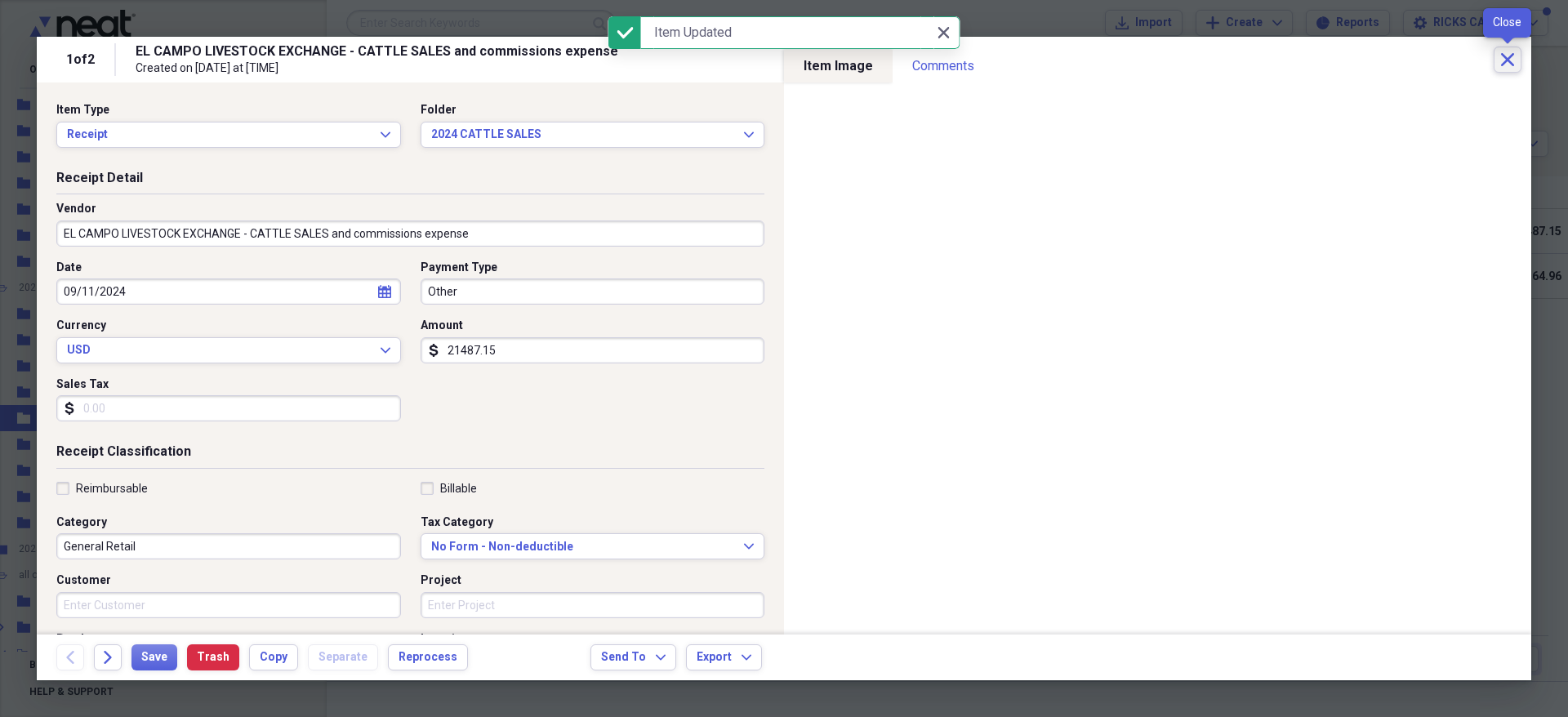 click 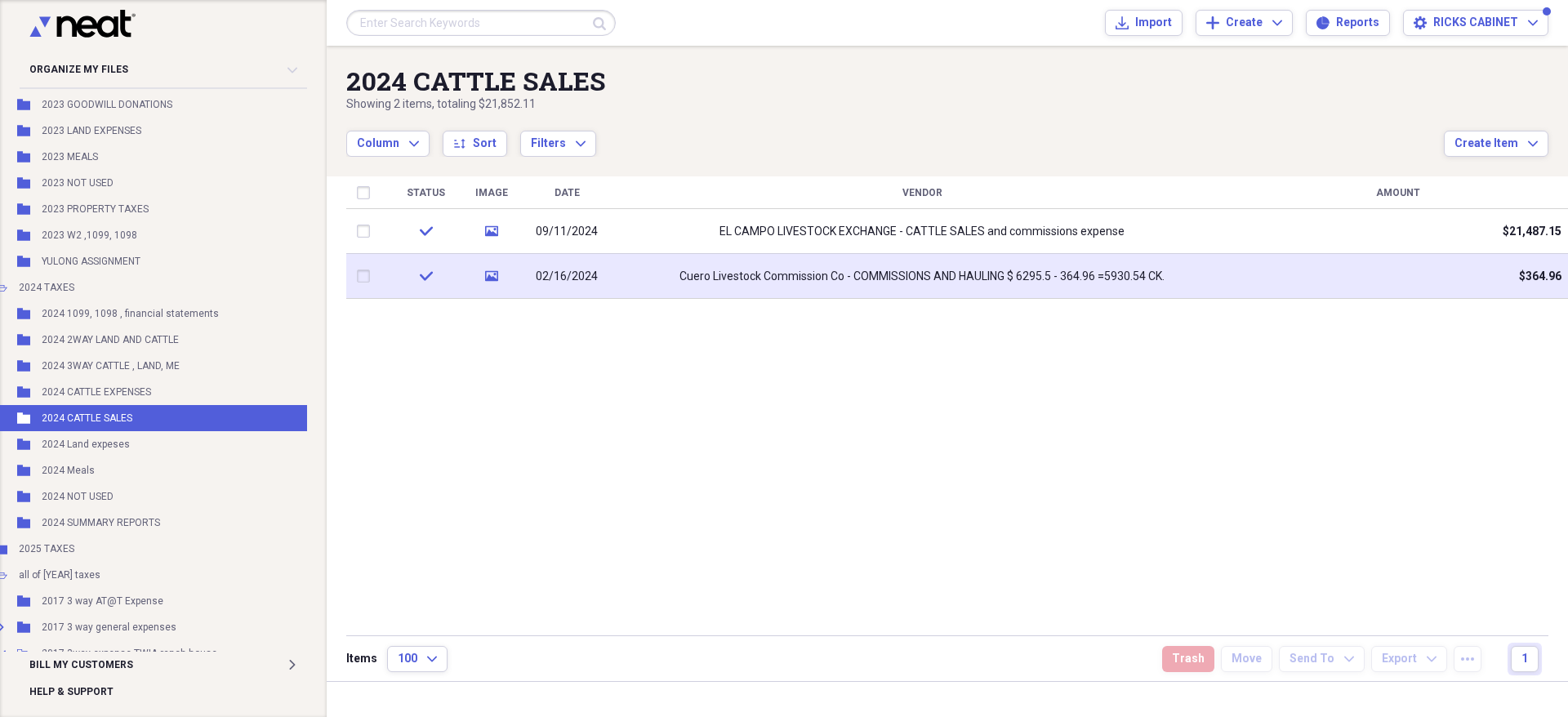 click on "Cuero Livestock Commission Co - COMMISSIONS AND HAULING $ 6295.5 - 364.96 =5930.54 CK." at bounding box center (922, 277) 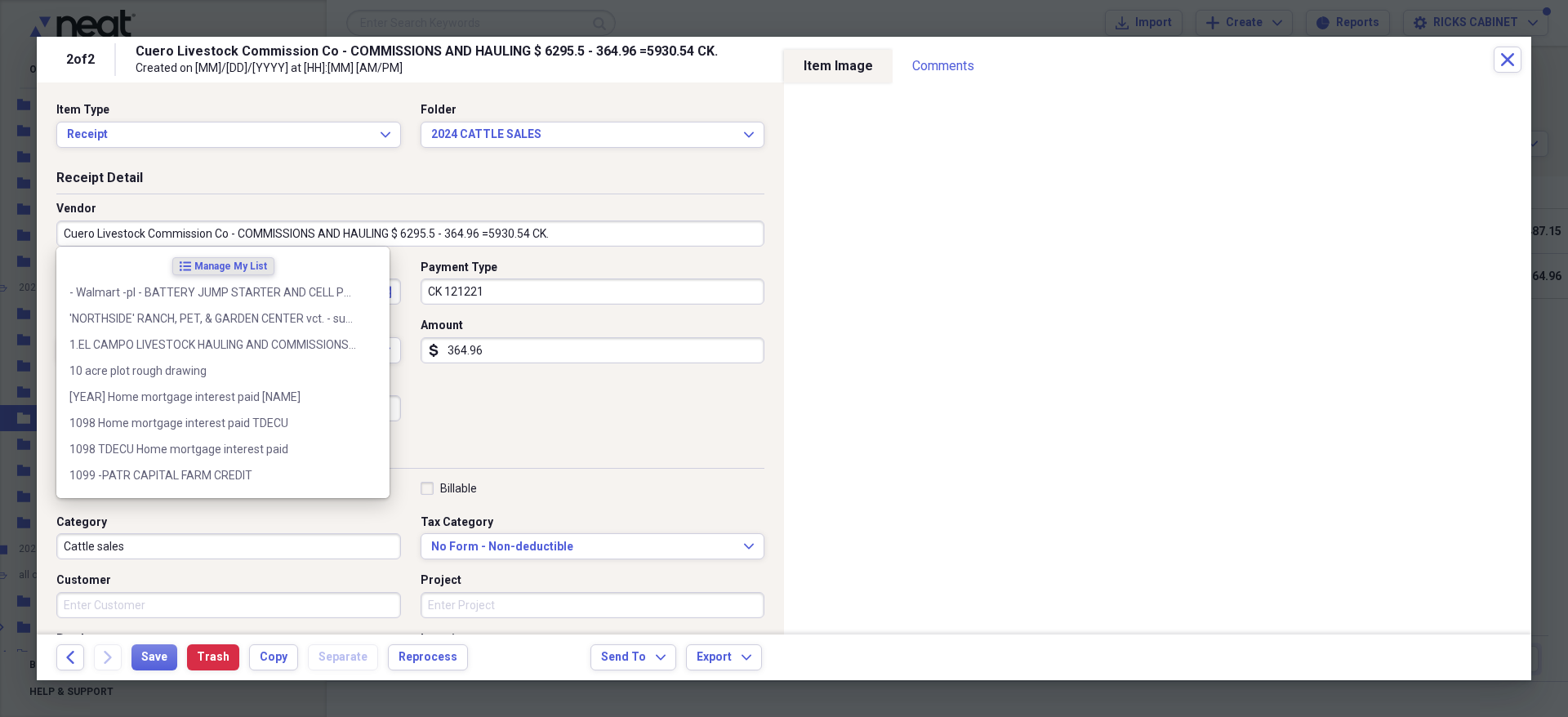 click on "Cuero Livestock Commission Co - COMMISSIONS AND HAULING $ 6295.5 - 364.96 =5930.54 CK." at bounding box center (410, 234) 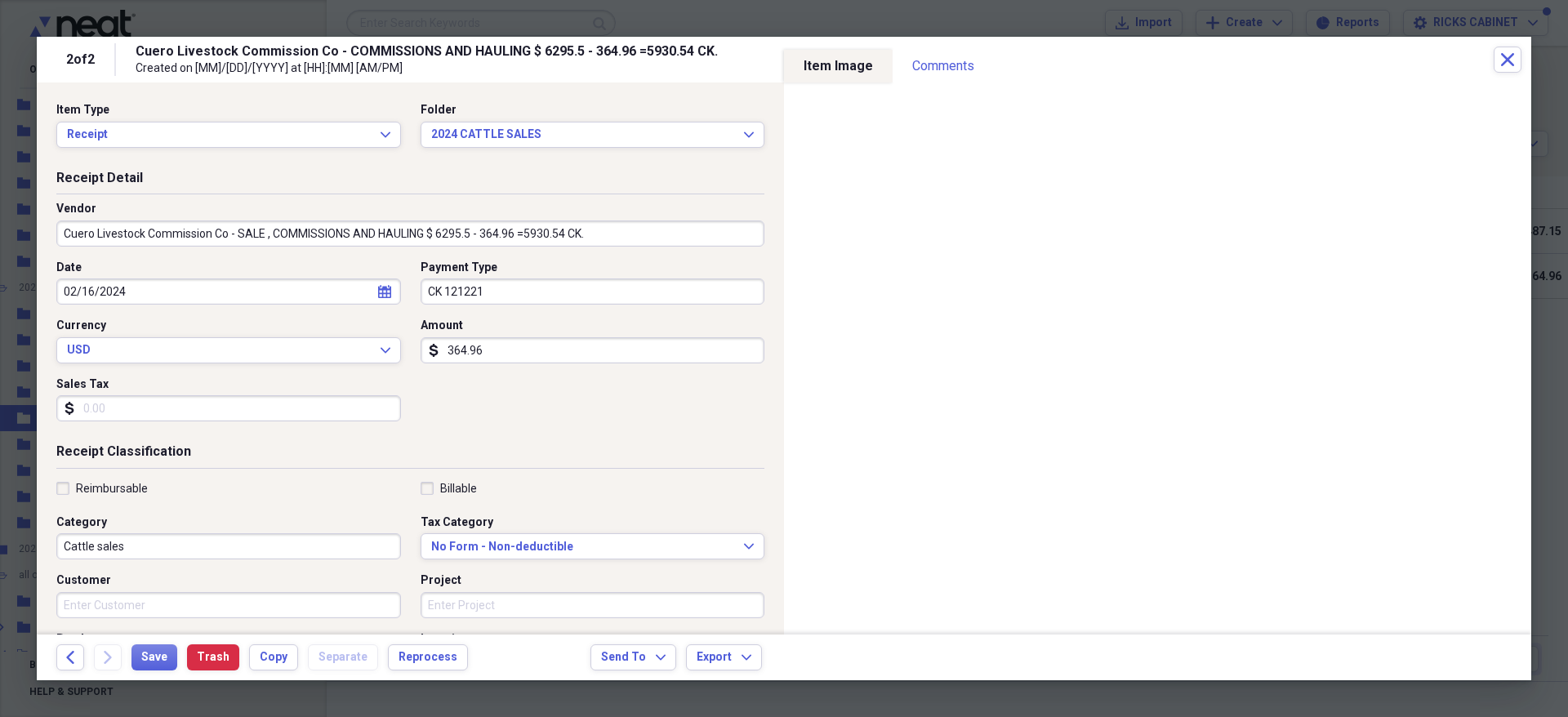 click on "Cuero Livestock Commission Co - SALE , COMMISSIONS AND HAULING $ 6295.5 - 364.96 =5930.54 CK." at bounding box center [410, 234] 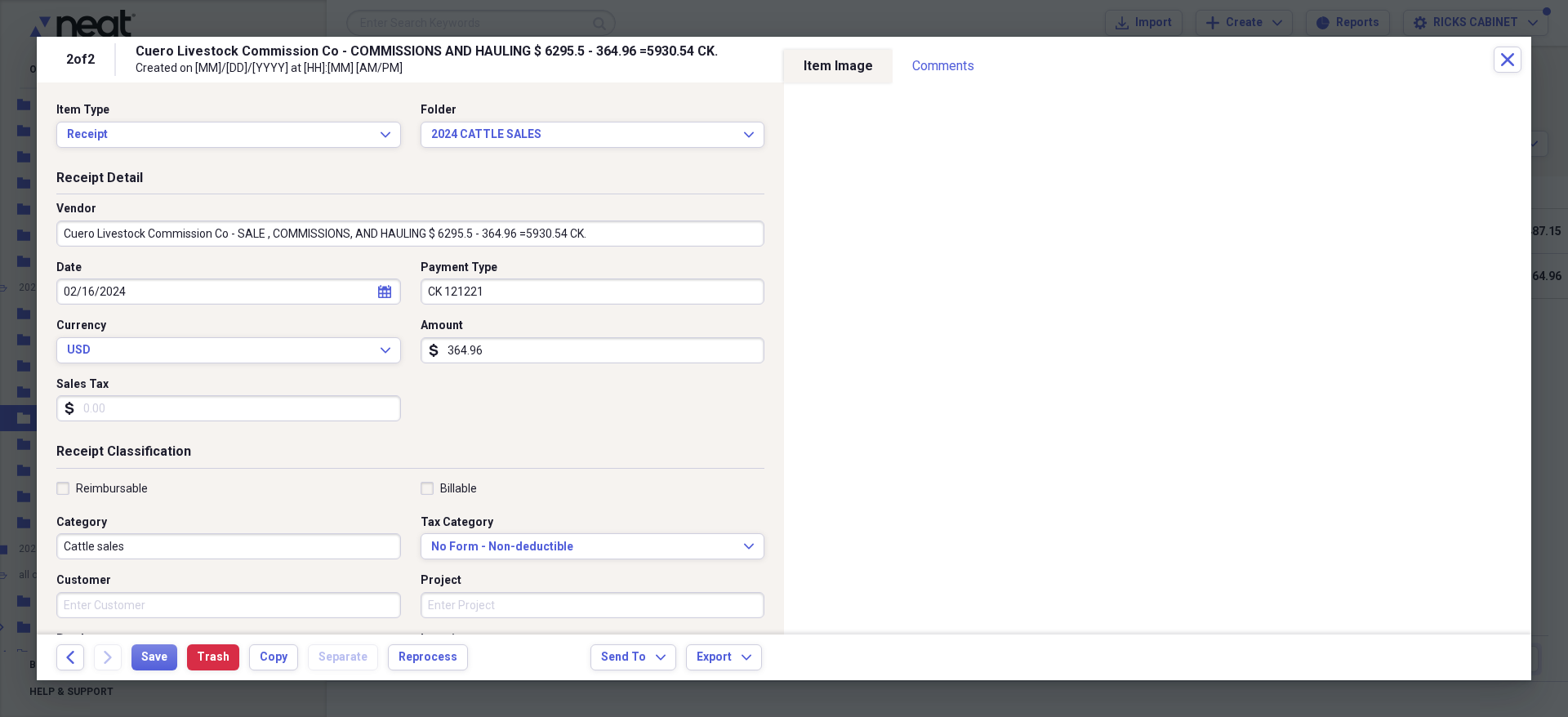 click on "Cuero Livestock Commission Co - SALE , COMMISSIONS, AND HAULING $ 6295.5 - 364.96 =5930.54 CK." at bounding box center (410, 234) 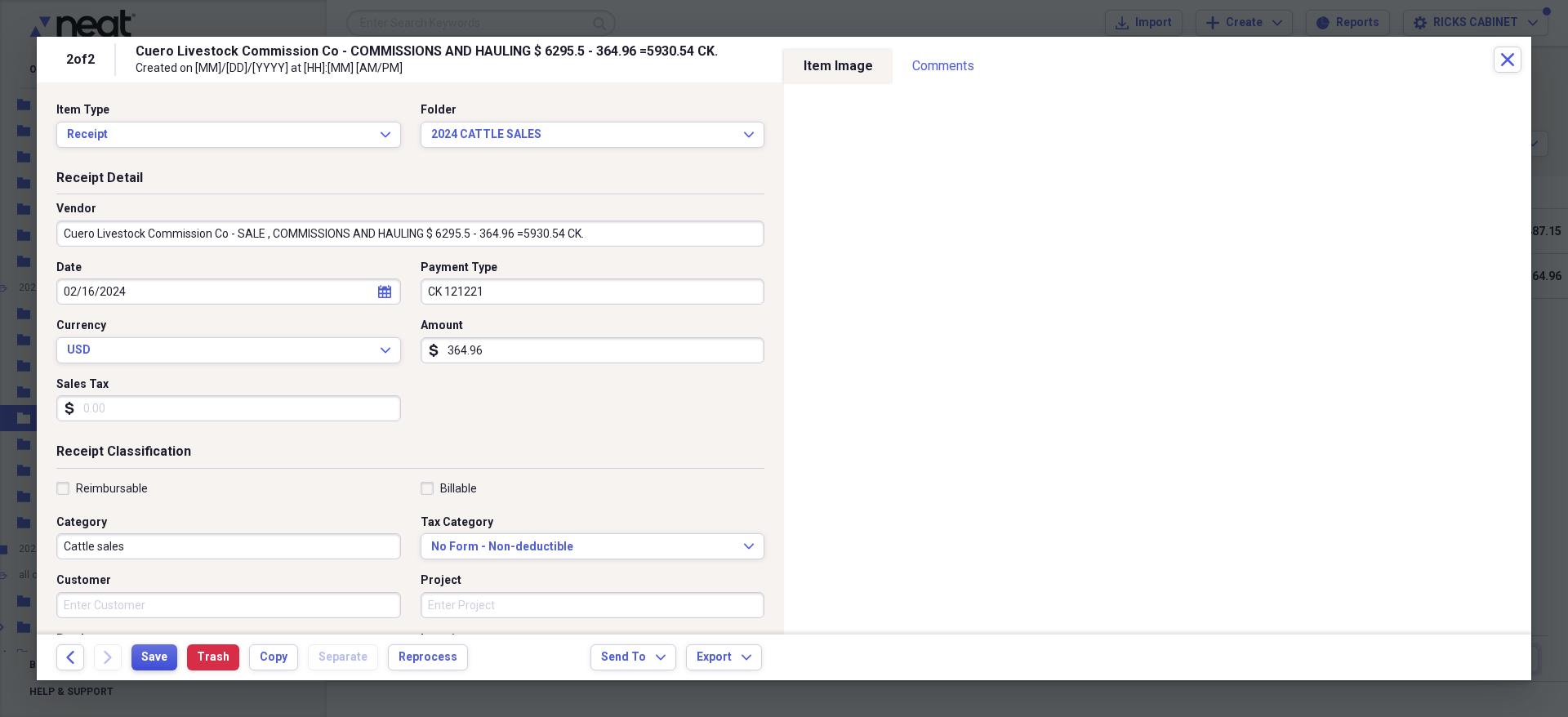 type on "Cuero Livestock Commission Co - SALE , COMMISSIONS AND HAULING $ 6295.5 - 364.96 =5930.54 CK." 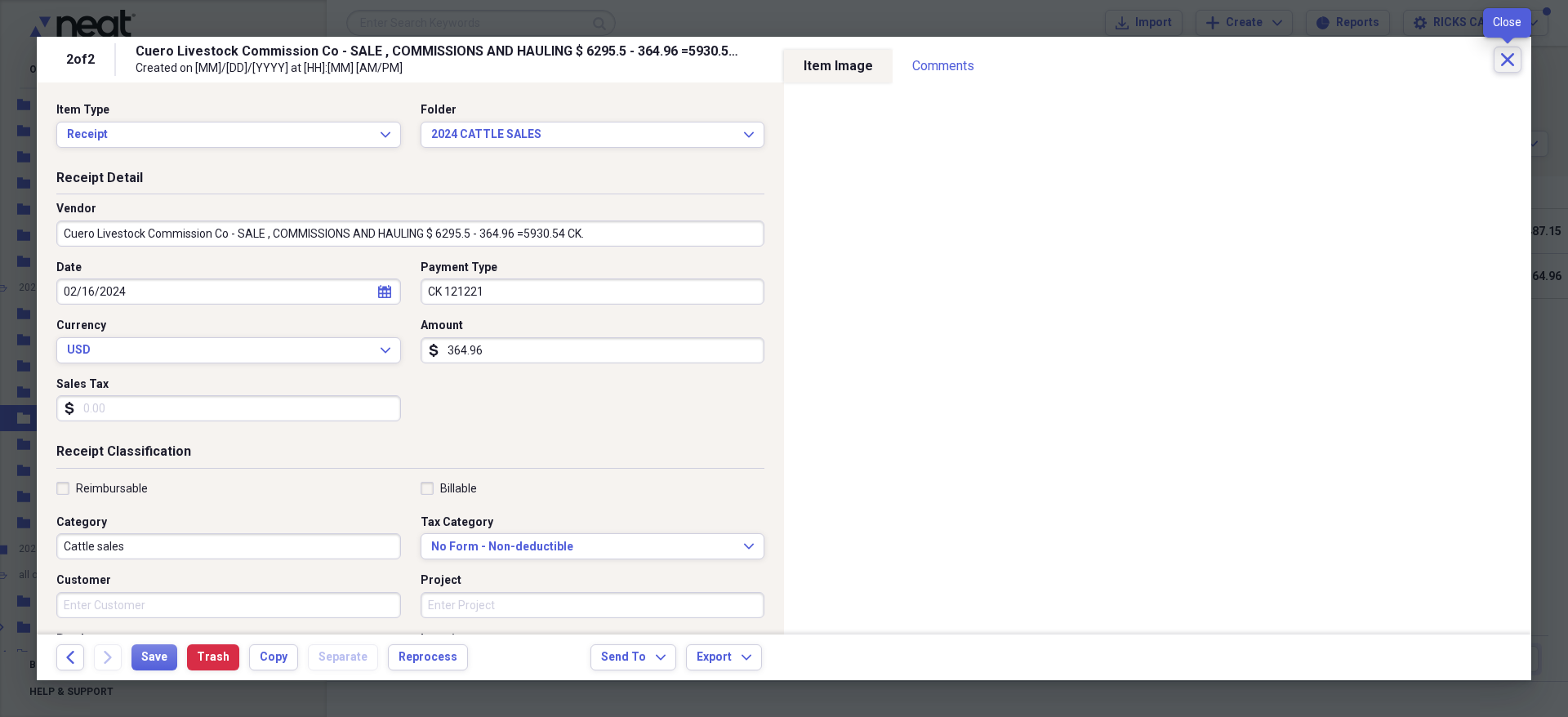 click on "Close" 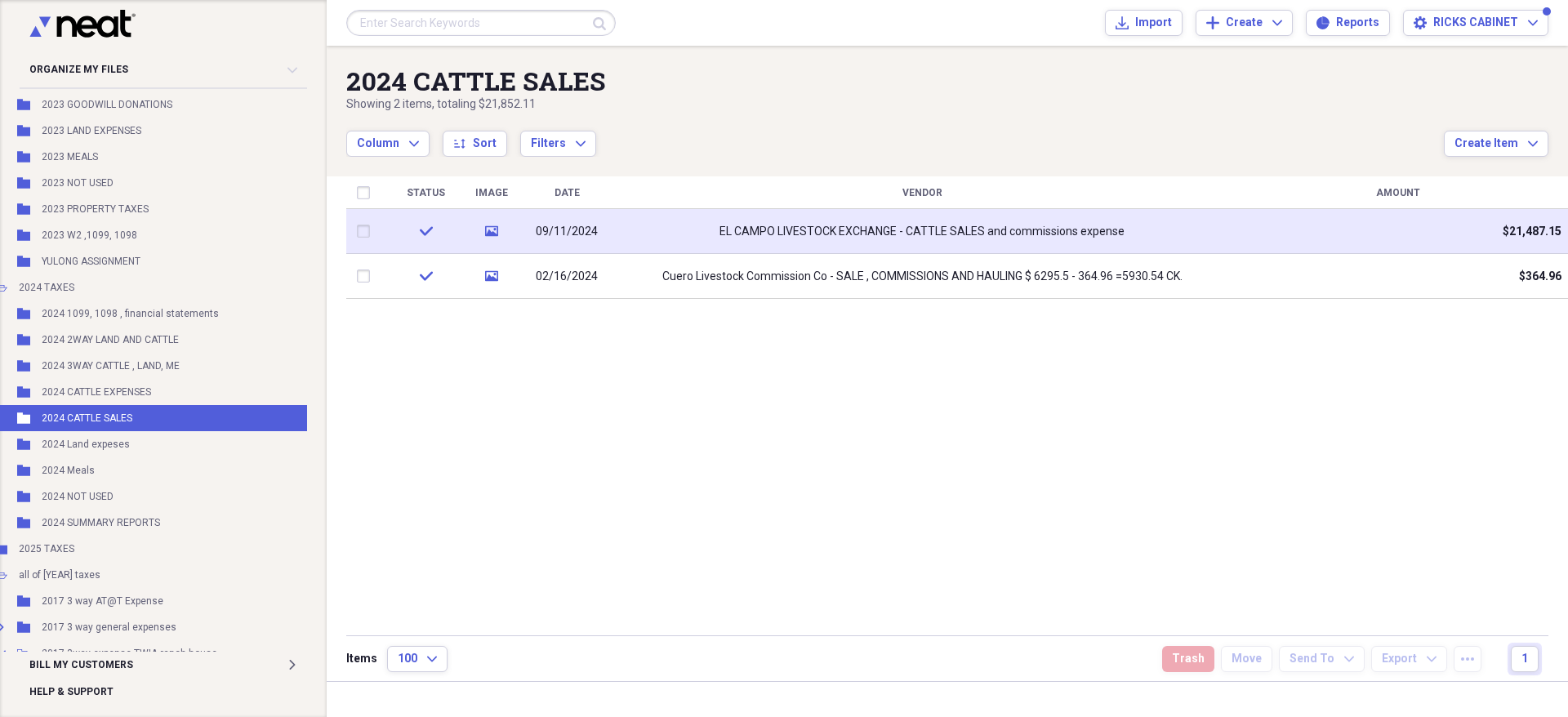 click on "09/11/2024" at bounding box center [567, 232] 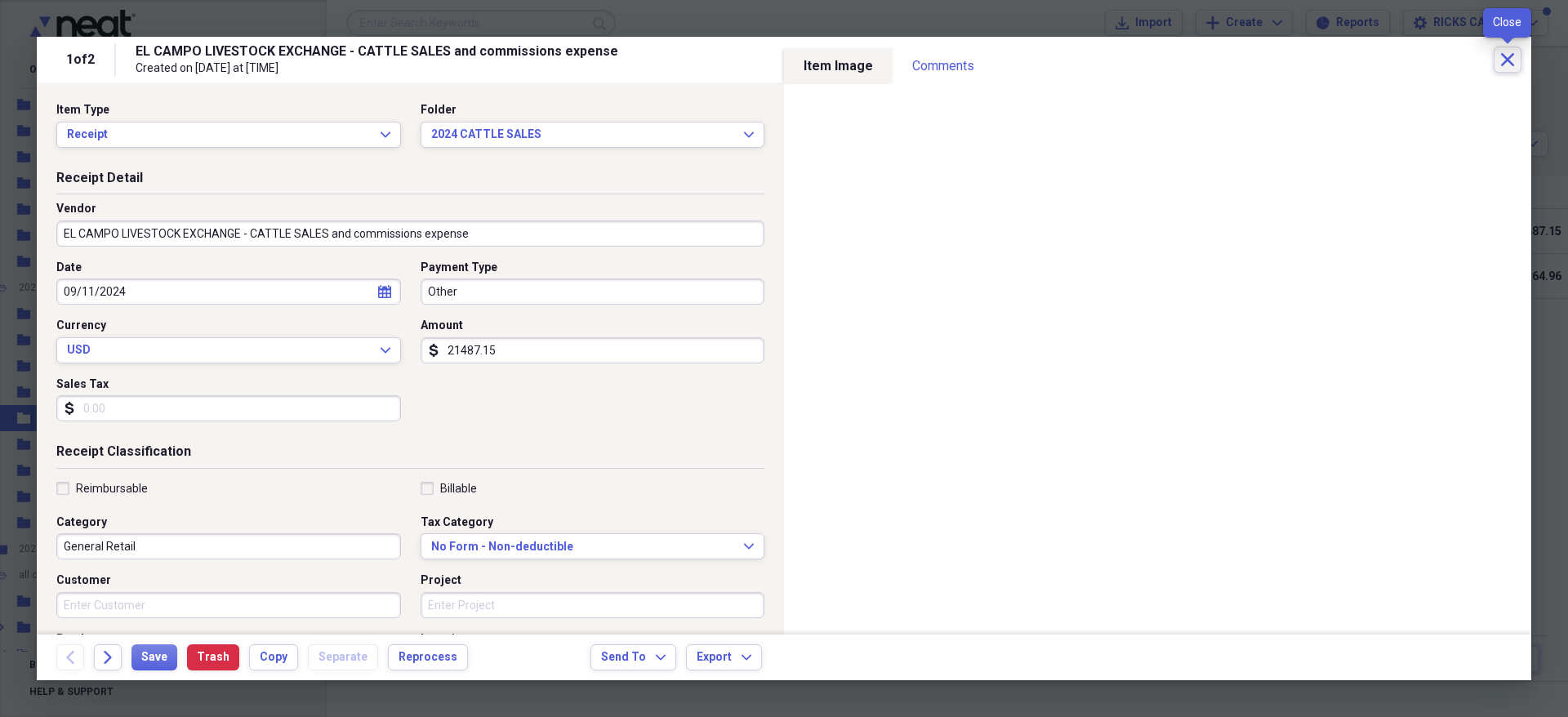 click on "Close" at bounding box center (1508, 60) 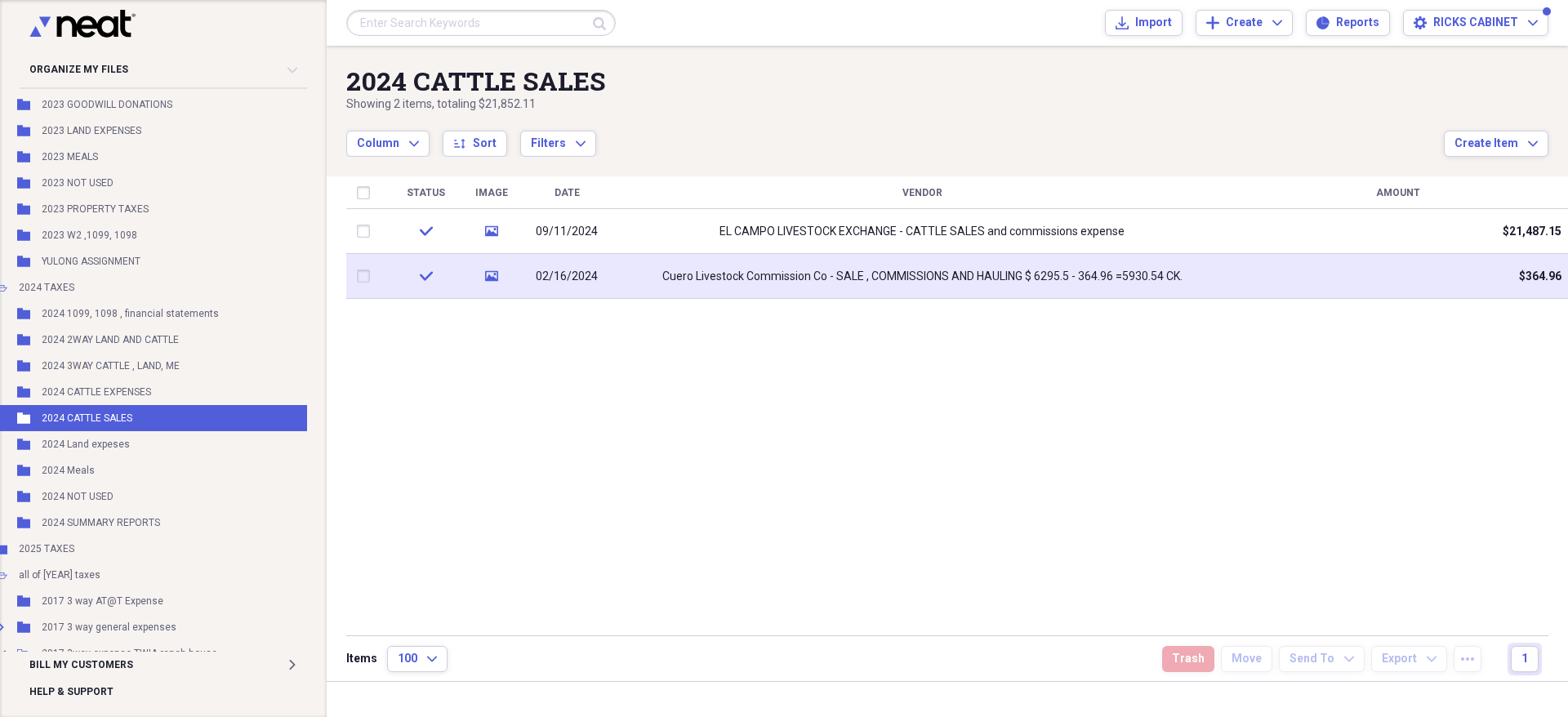 click on "Cuero Livestock Commission Co - SALE , COMMISSIONS AND HAULING $ 6295.5 - 364.96 =5930.54 CK." at bounding box center (922, 277) 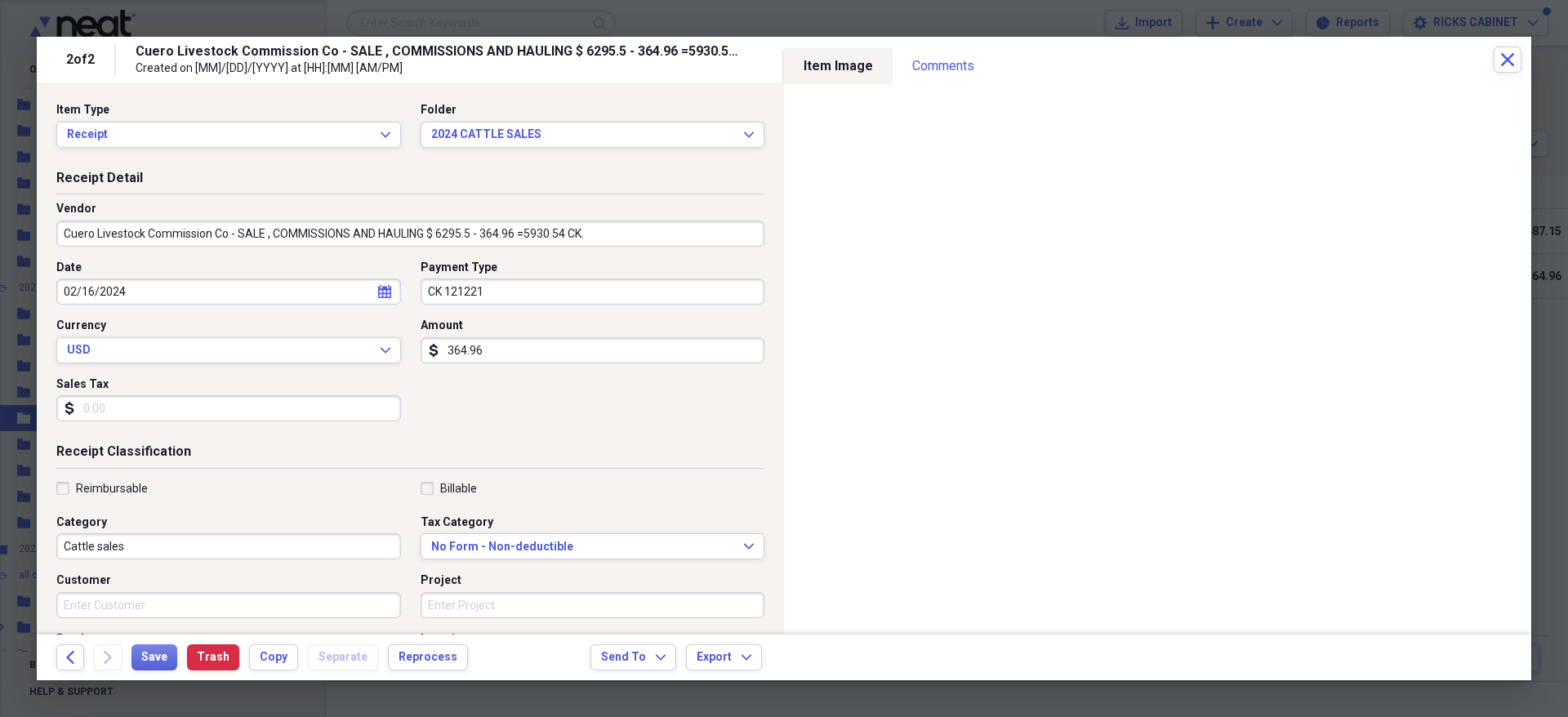 drag, startPoint x: 492, startPoint y: 342, endPoint x: 486, endPoint y: 348, distance: 8.485281 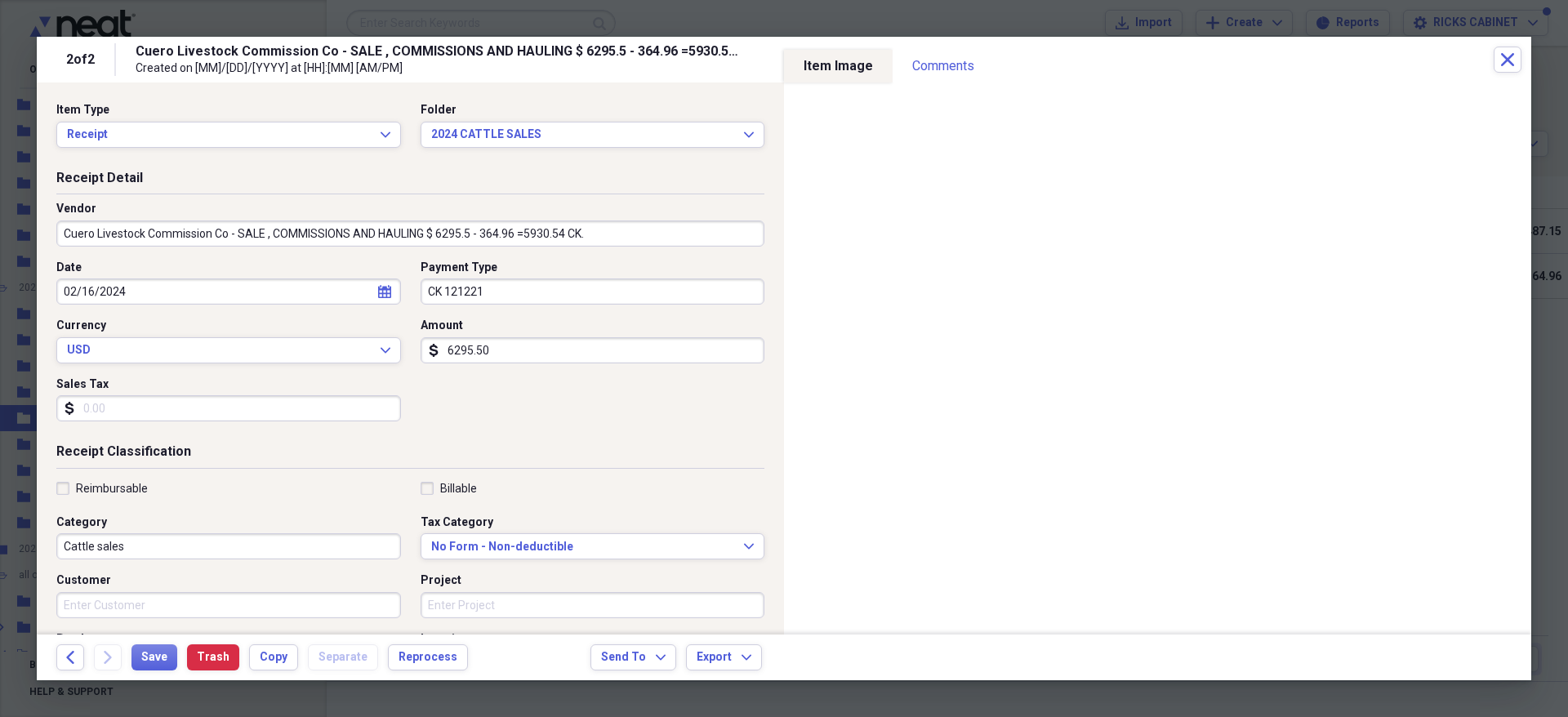 click on "6295.50" at bounding box center [593, 350] 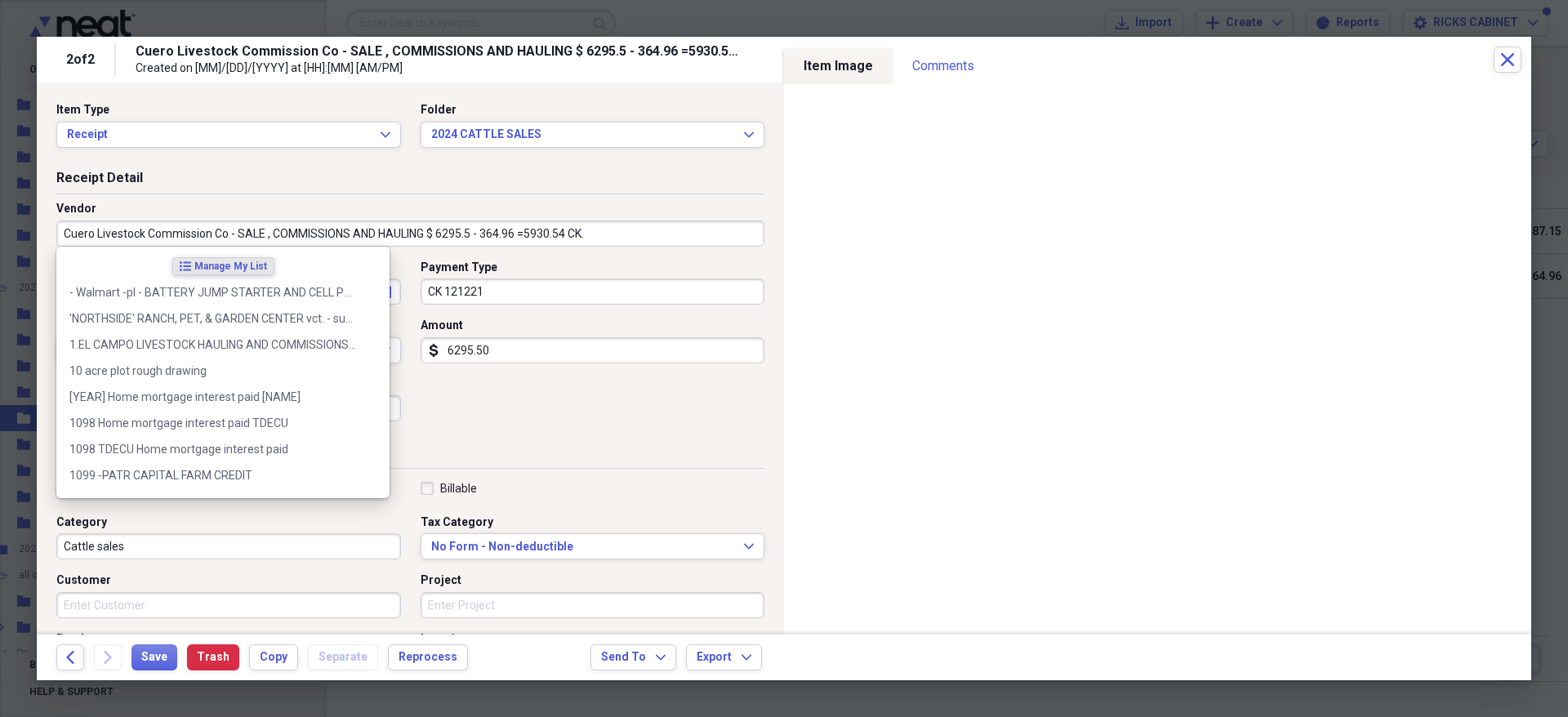 click on "Cuero Livestock Commission Co - SALE , COMMISSIONS AND HAULING $ 6295.5 - 364.96 =5930.54 CK." at bounding box center (410, 234) 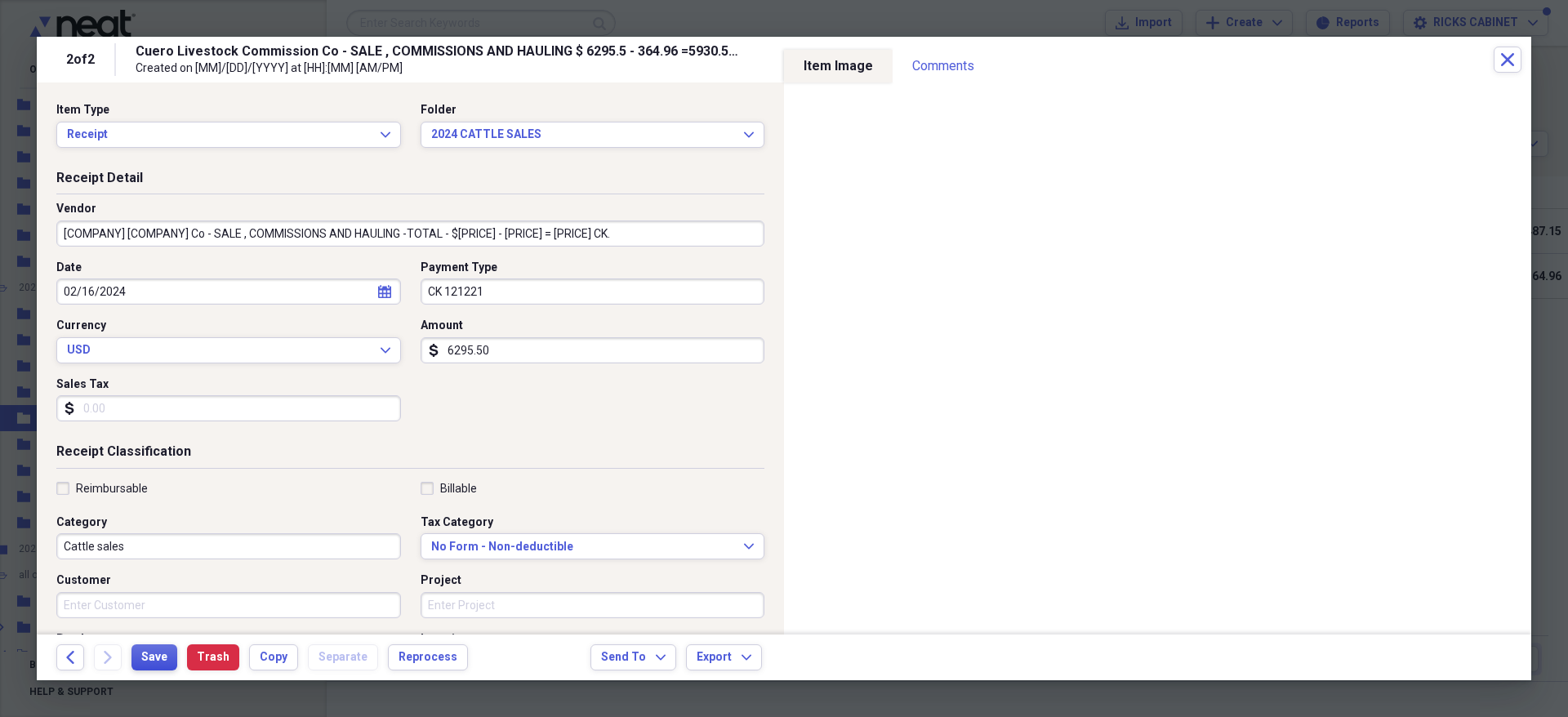 type on "Cuero Livestock Commission Co - SALE , COMMISSIONS AND HAULING -TOTAL - $ 6295.5 - 364.96 =5930.54 CK." 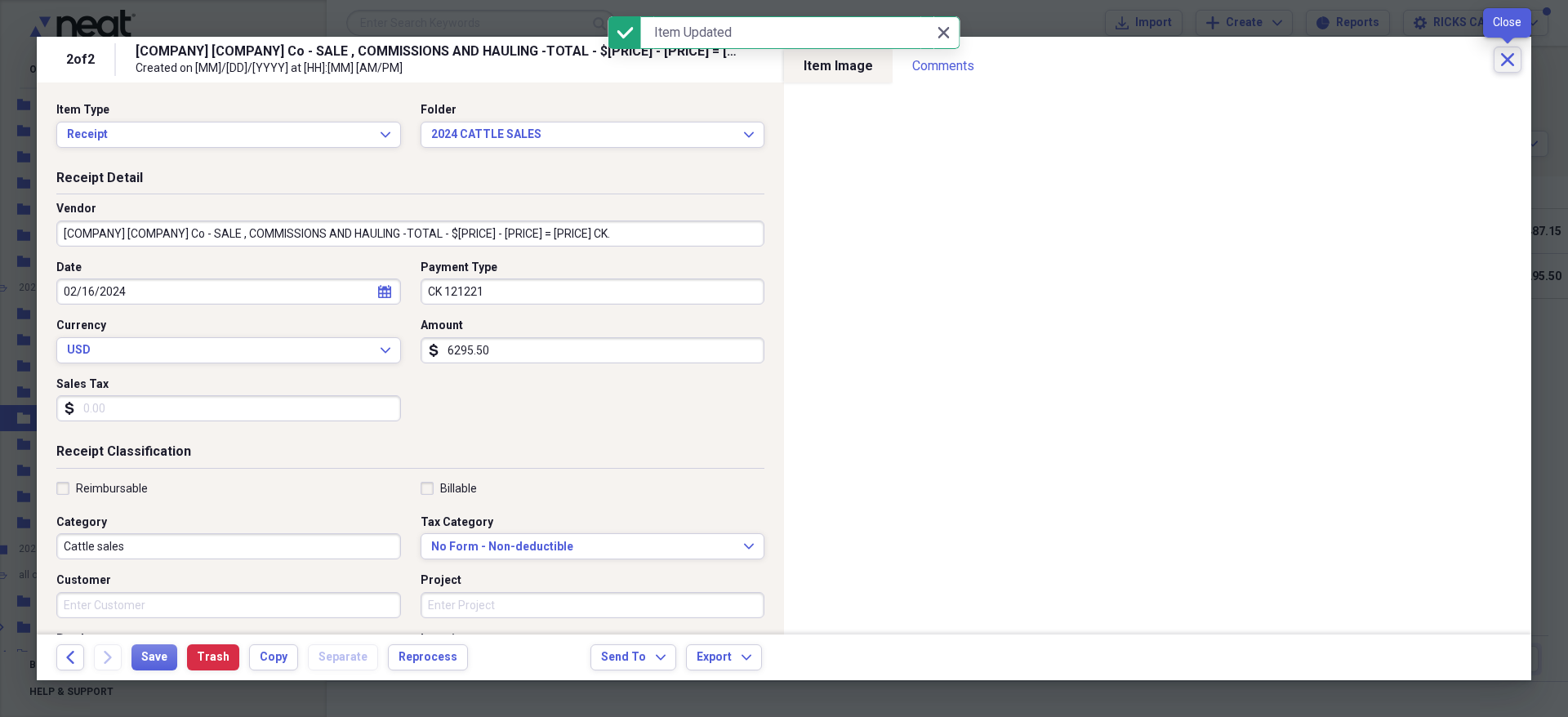 click on "Close" at bounding box center (1508, 60) 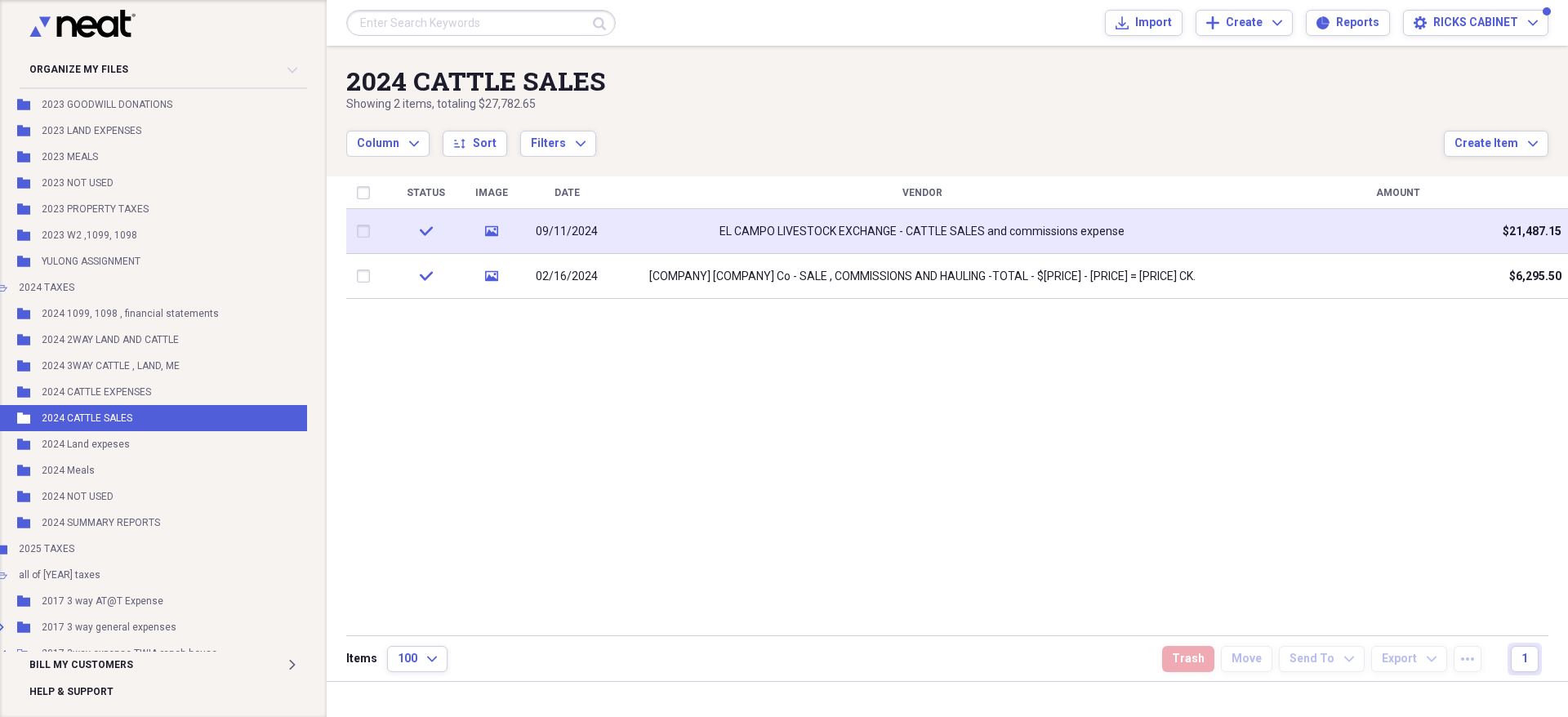 click on "EL CAMPO LIVESTOCK EXCHANGE - CATTLE SALES and commissions expense" at bounding box center [922, 231] 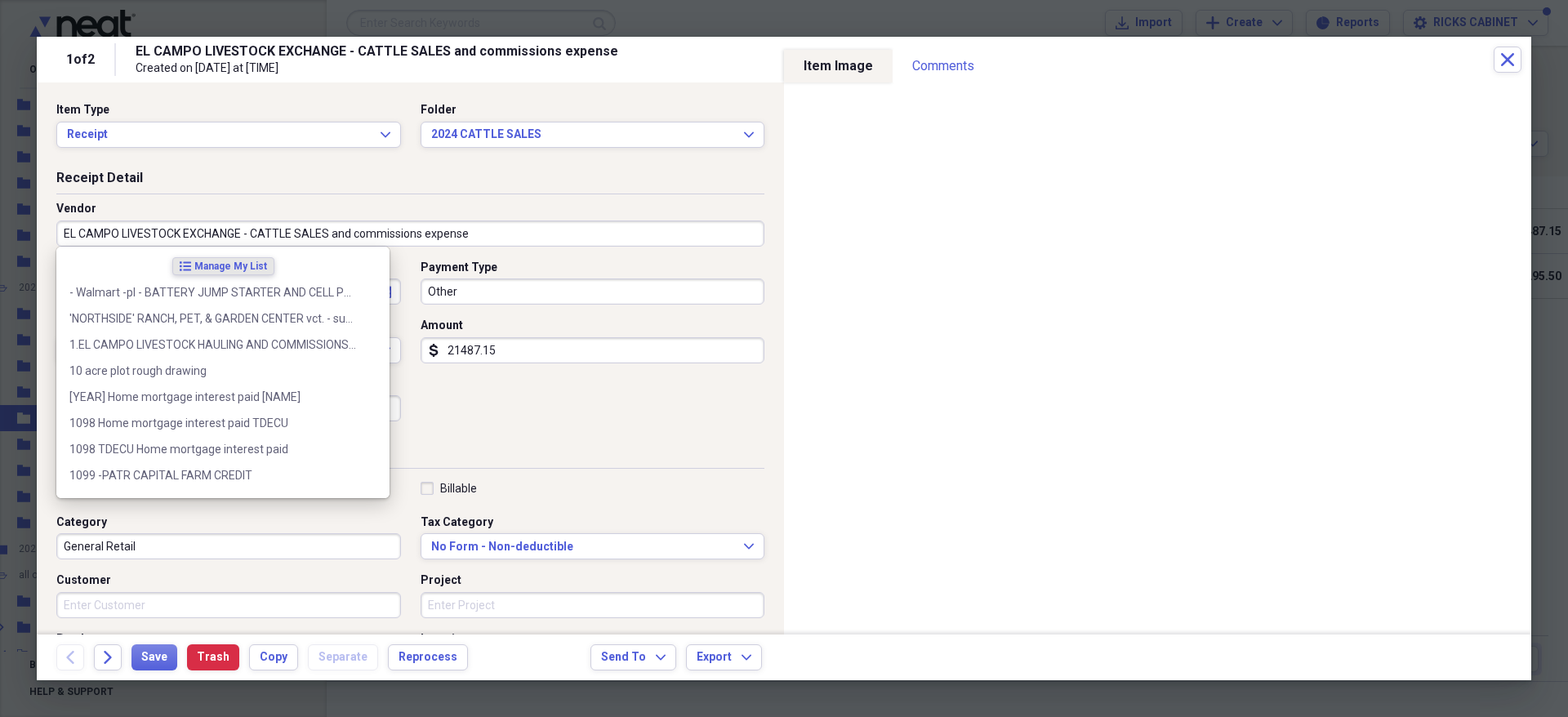 click on "EL CAMPO LIVESTOCK EXCHANGE - CATTLE SALES and commissions expense" at bounding box center [410, 234] 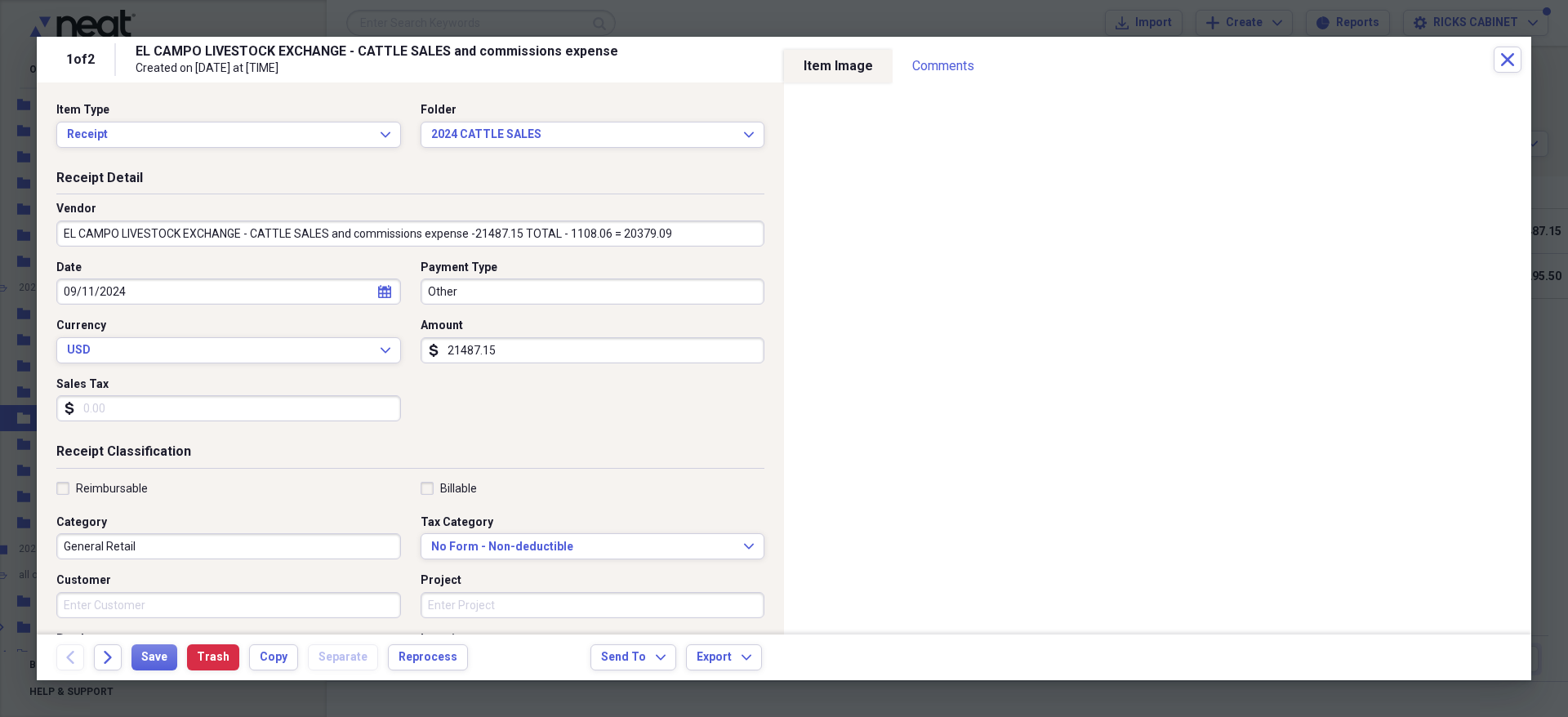 click on "EL CAMPO LIVESTOCK EXCHANGE - CATTLE SALES and commissions expense -21487.15  TOTAL - 1108.06 = 20379.09" at bounding box center [410, 234] 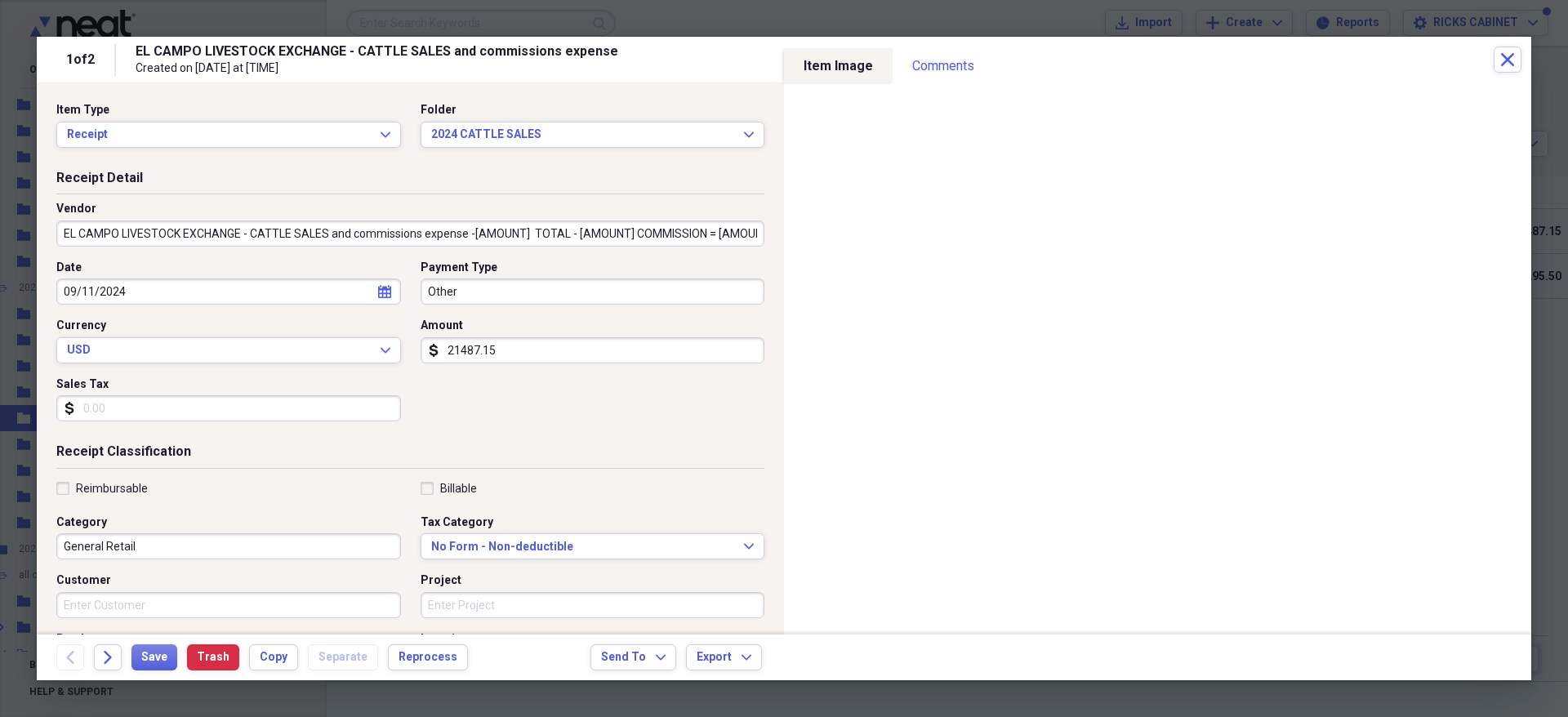 click on "EL CAMPO LIVESTOCK EXCHANGE - CATTLE SALES and commissions expense -21487.15  TOTAL - 1108.06 COMMISSION = 20379.09" at bounding box center (410, 234) 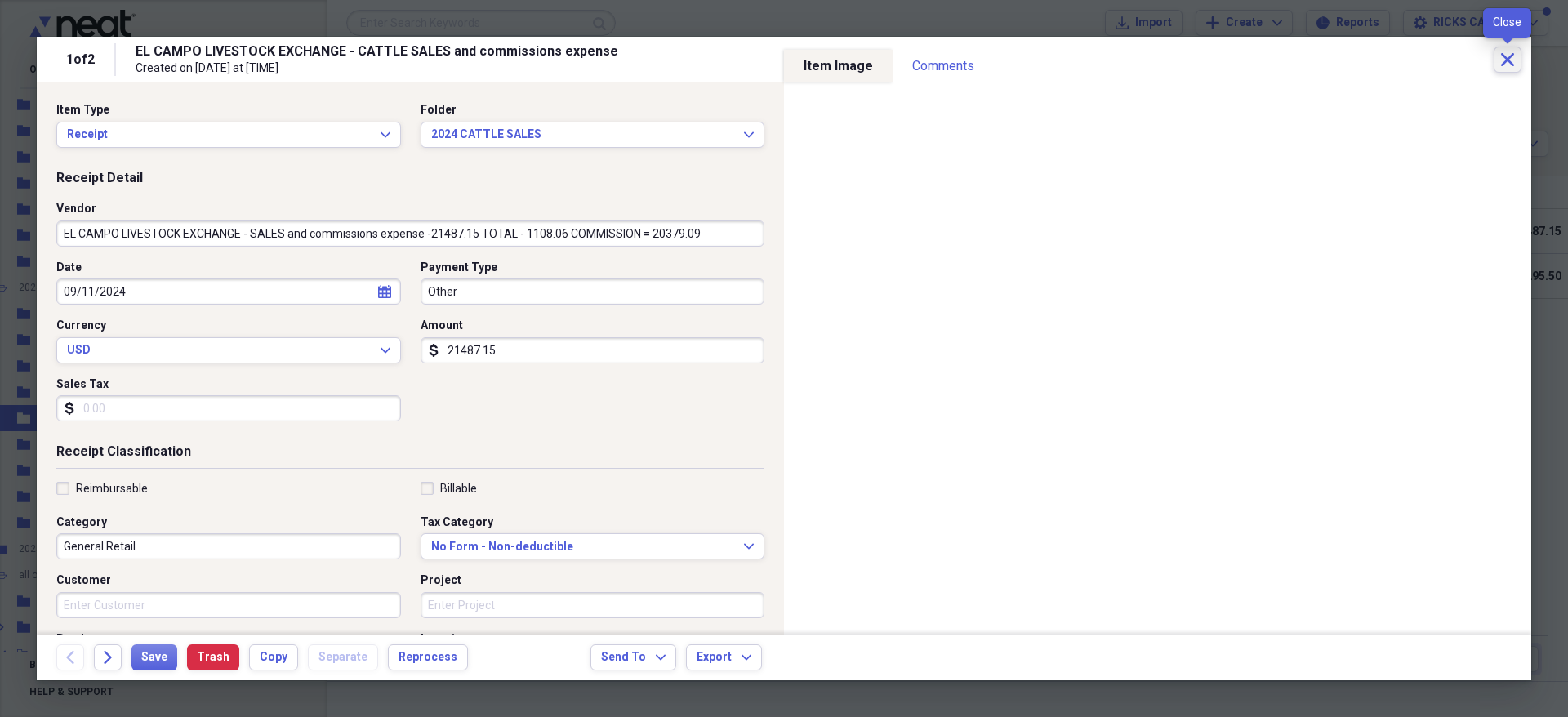 type on "EL CAMPO LIVESTOCK EXCHANGE -  SALES and commissions expense -[PRICE]  TOTAL - [PRICE] COMMISSION = [PRICE]" 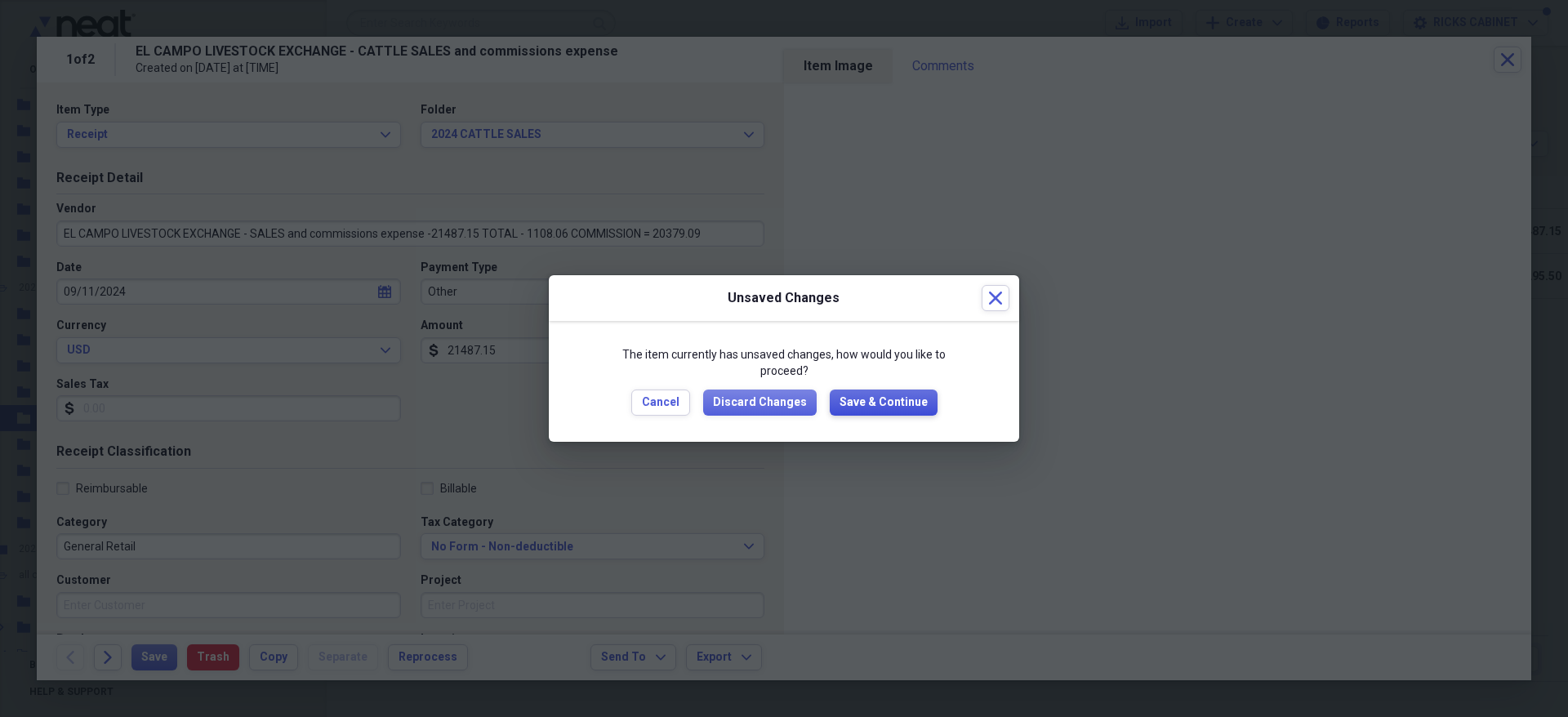 click on "Save & Continue" at bounding box center (884, 403) 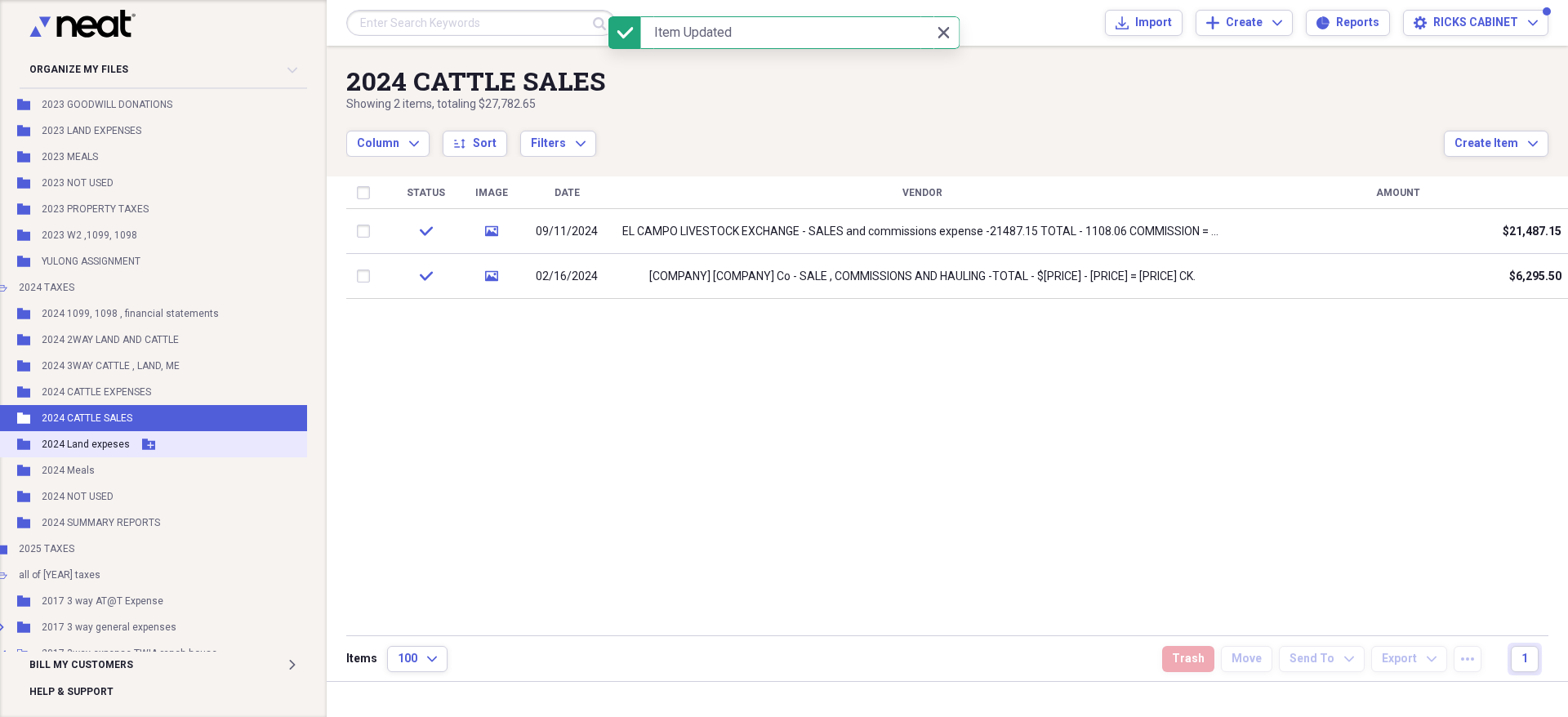 click on "2024 Land expeses" at bounding box center (86, 444) 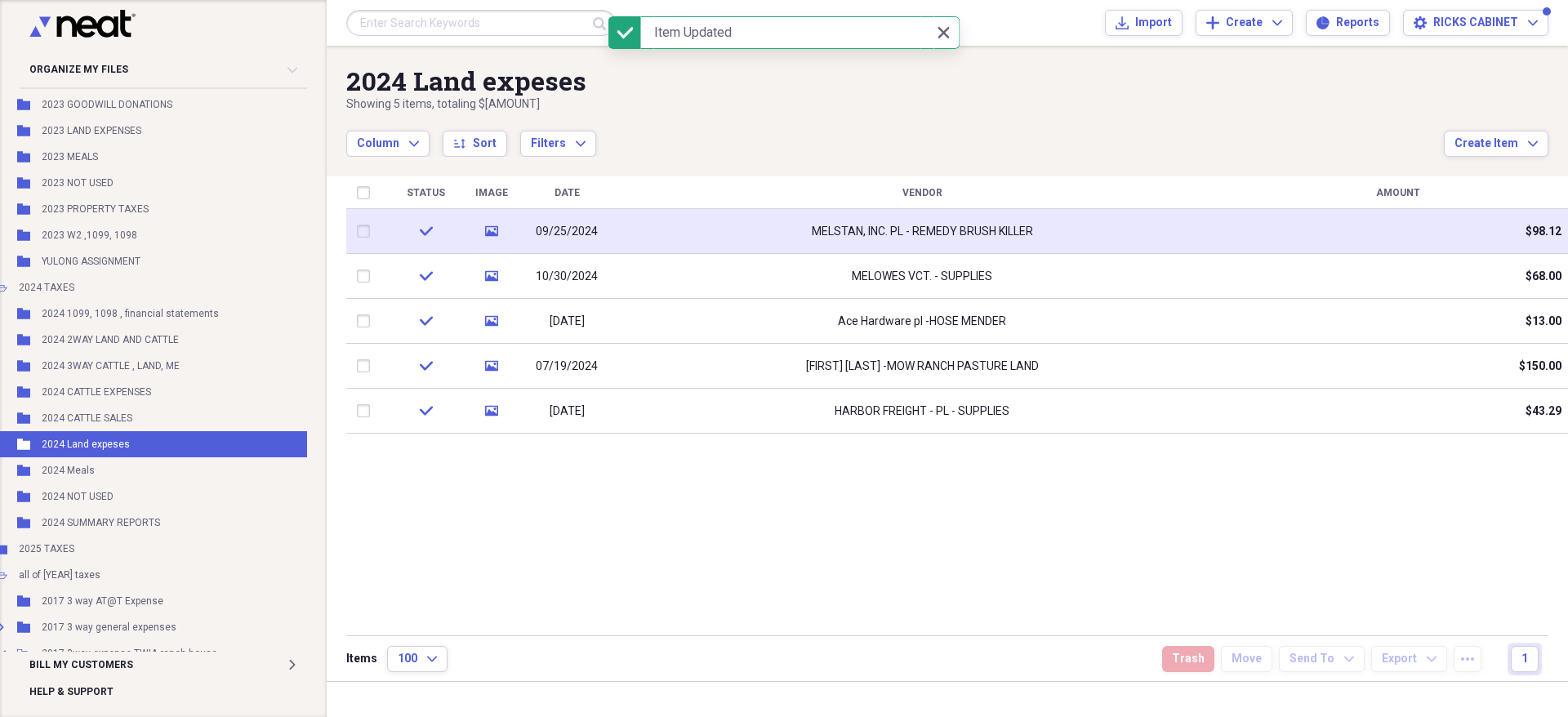 click on "MELSTAN, INC. PL - REMEDY BRUSH KILLER" at bounding box center [922, 231] 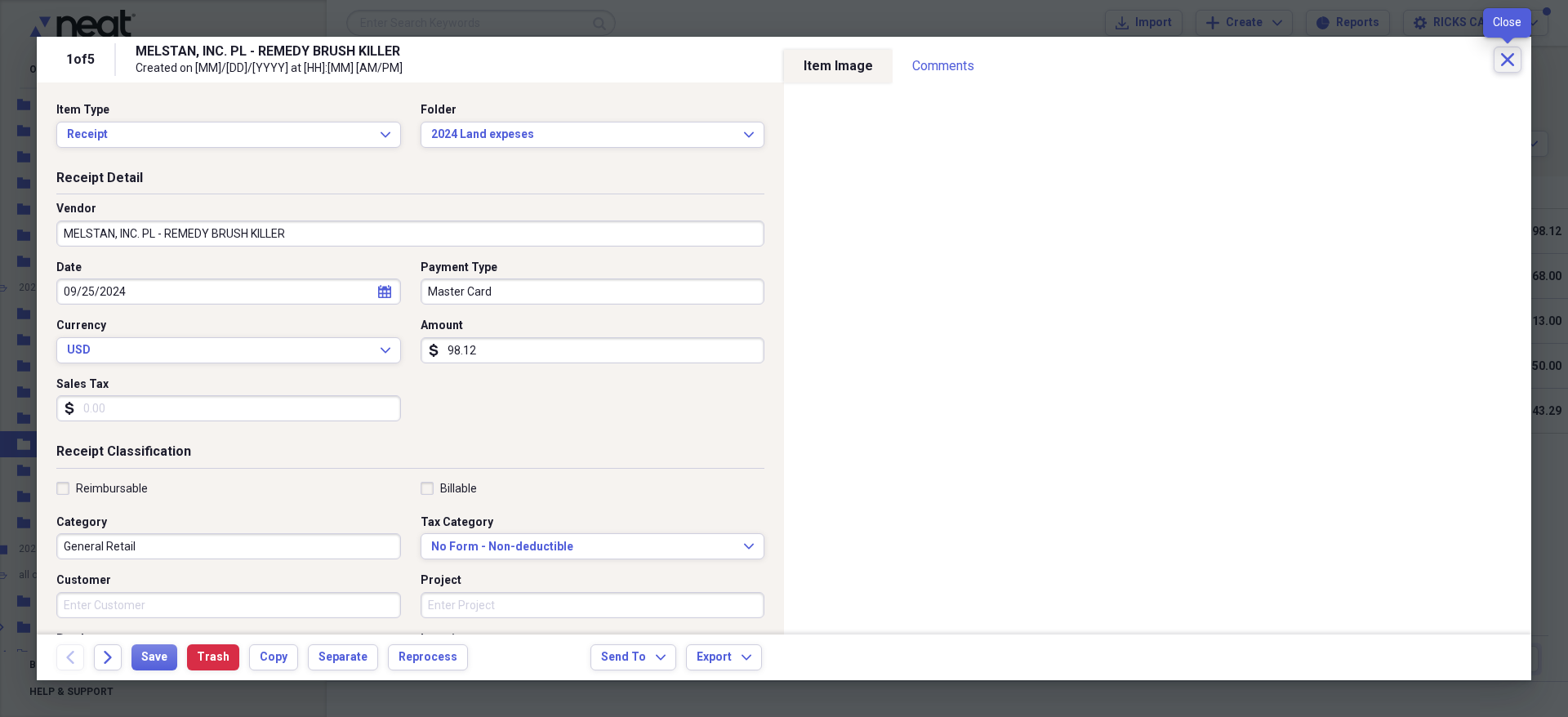 click on "Close" 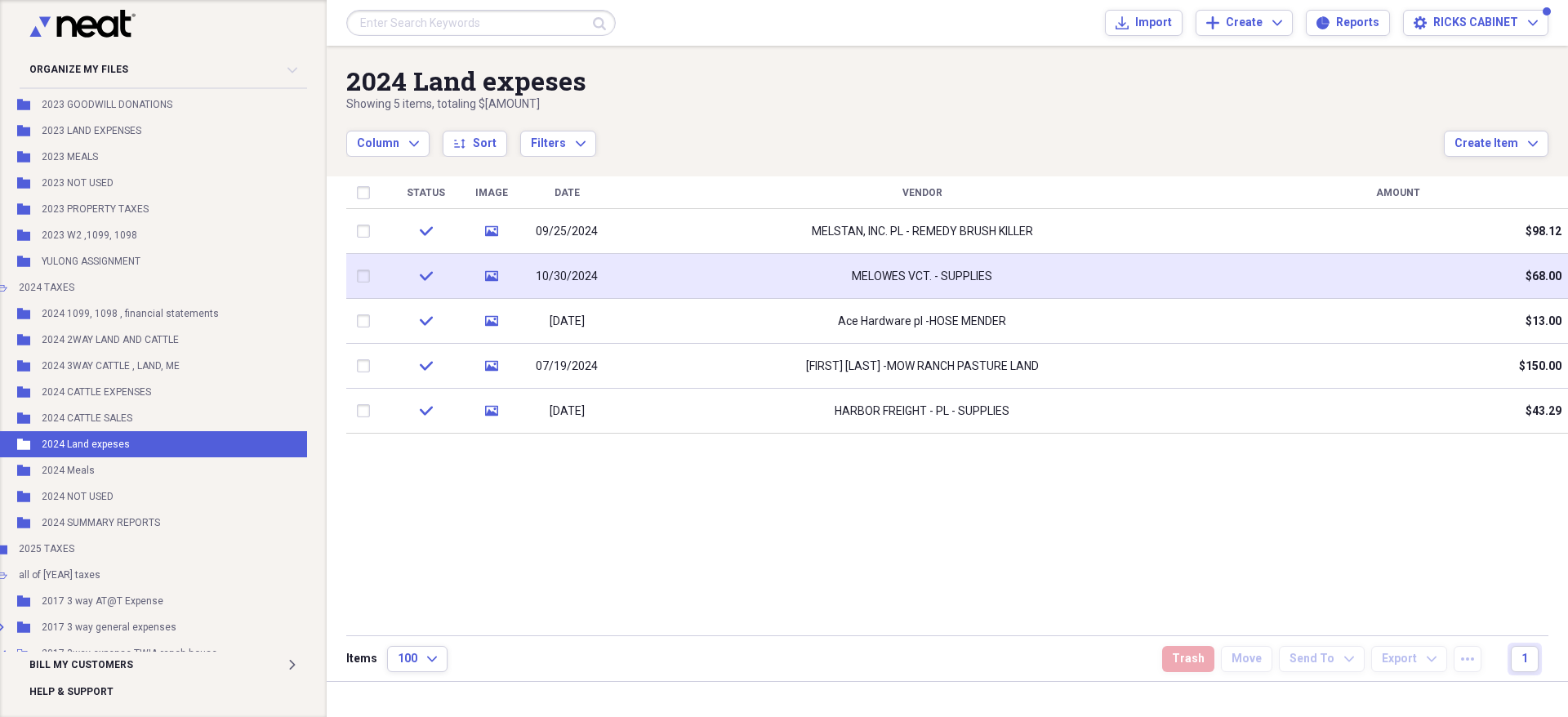 click on "10/30/2024" at bounding box center (567, 276) 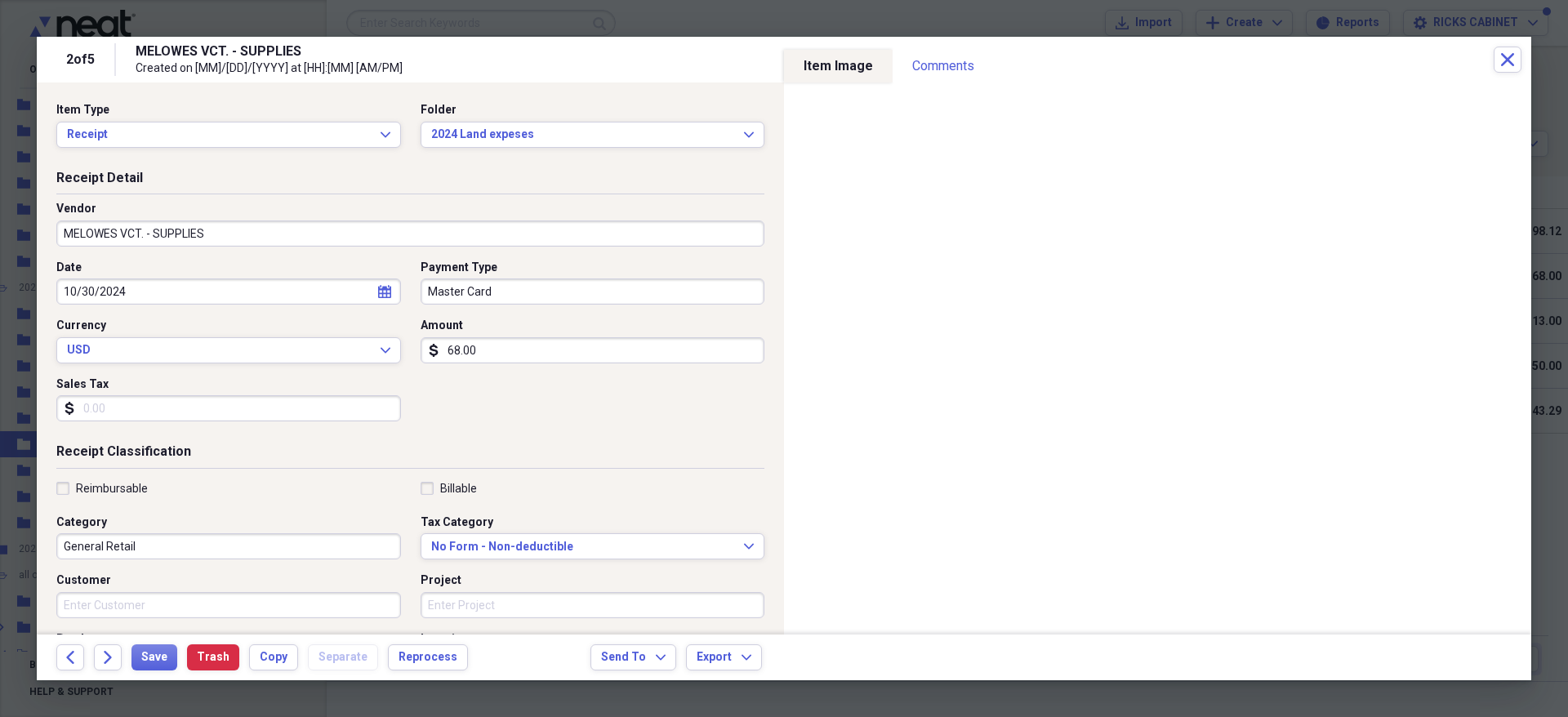 click on "LOWES VCT. - SUPPLIES" at bounding box center (410, 234) 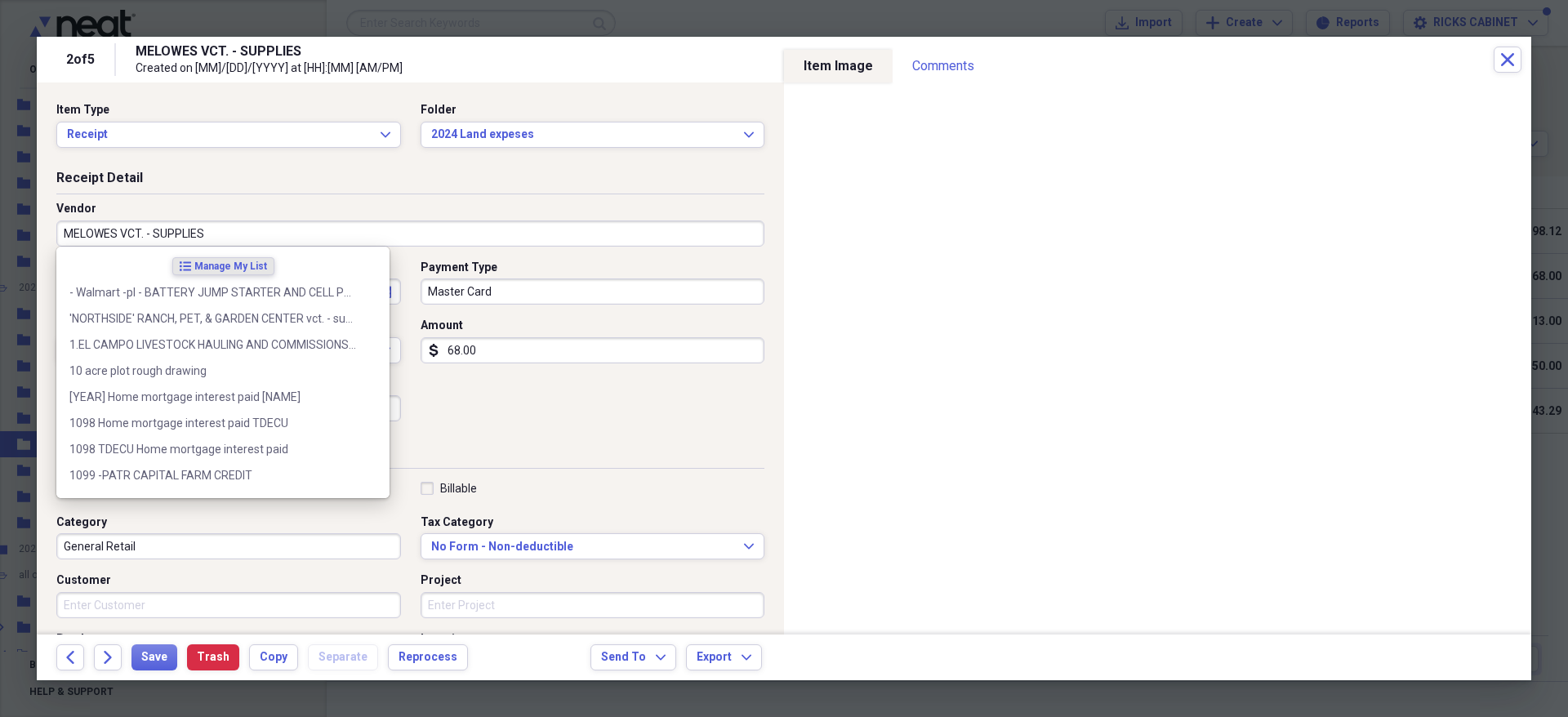 click on "LOWES VCT. - SUPPLIES" at bounding box center [410, 234] 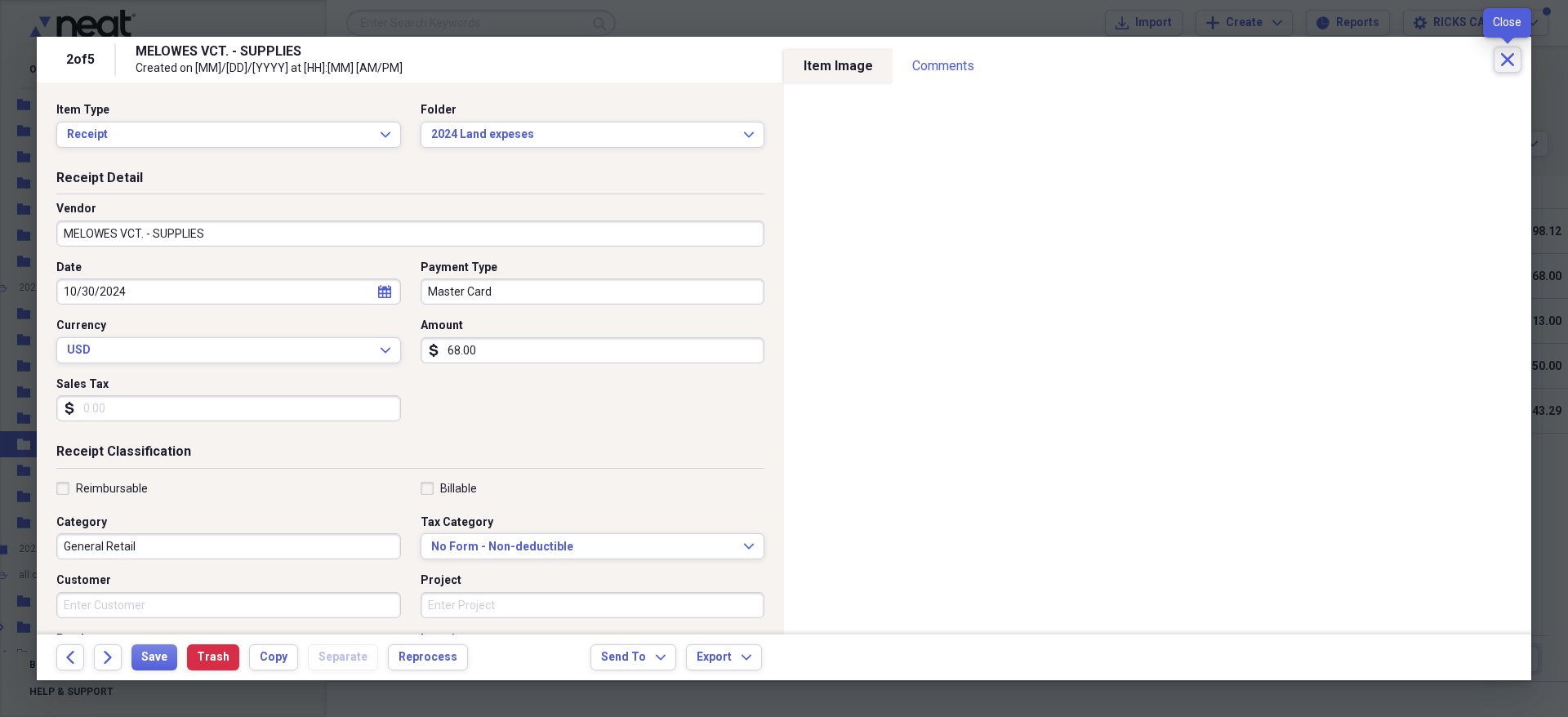 click on "Close" 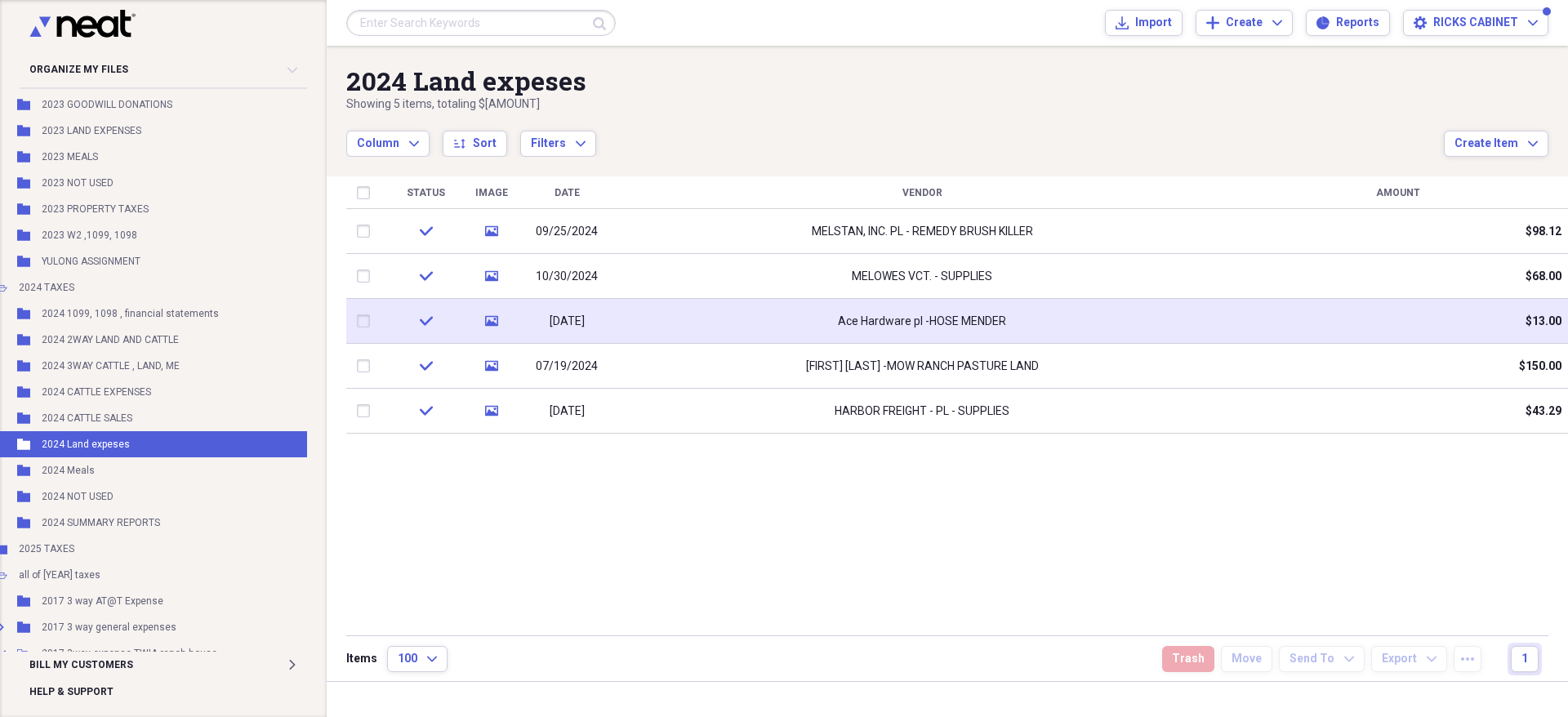 click on "Ace Hardware pl -HOSE MENDER" at bounding box center (922, 321) 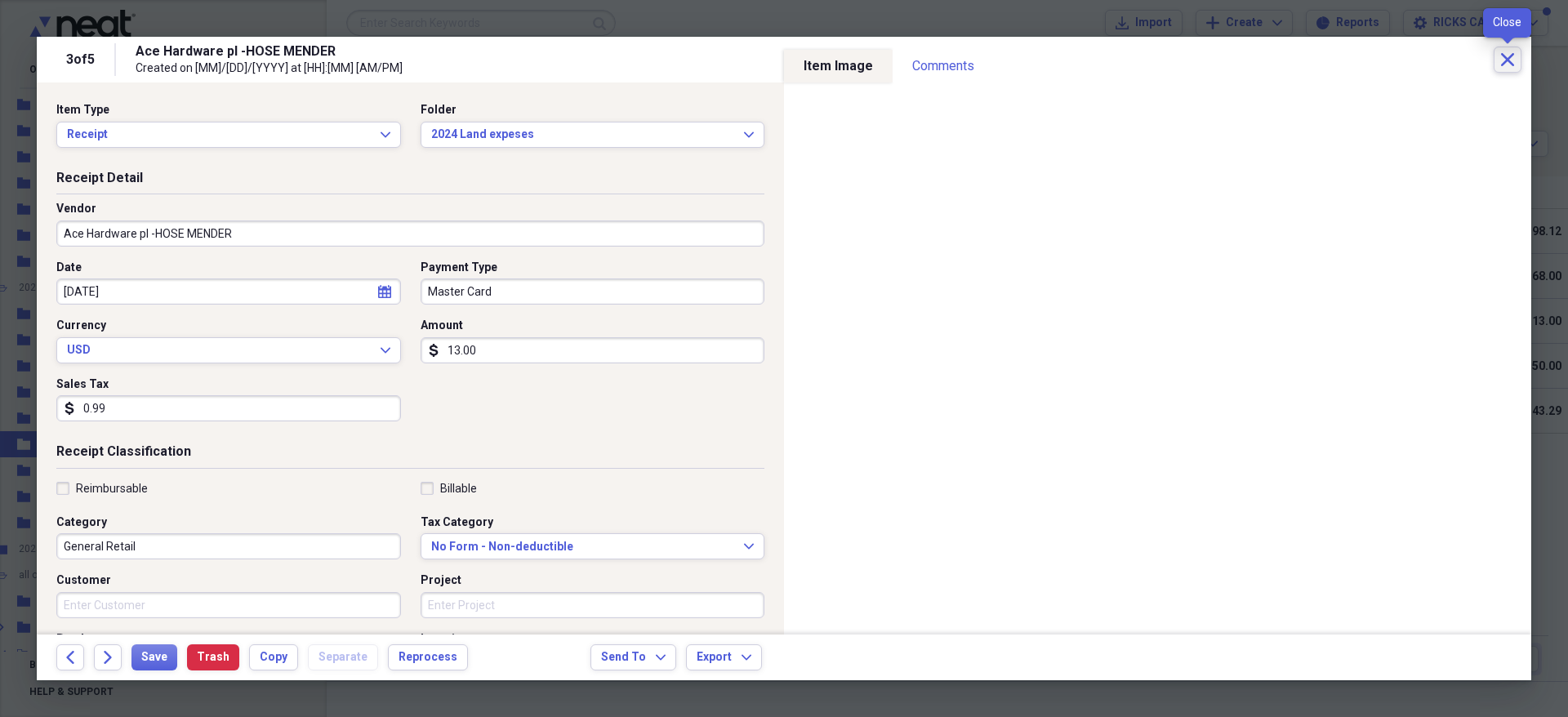 click on "Close" 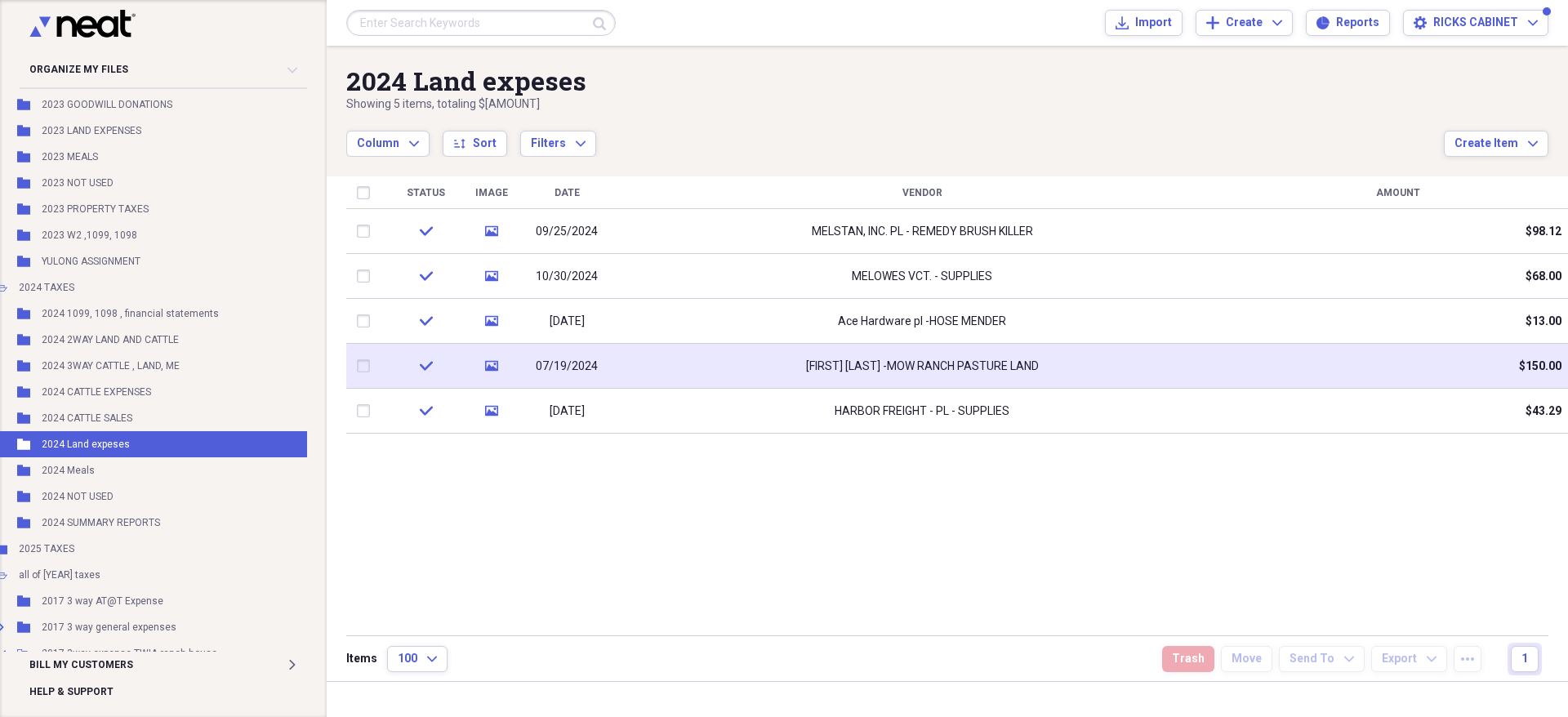 click on "BILL MCGILL -MOW RANCH PASTURE LAND" at bounding box center [922, 366] 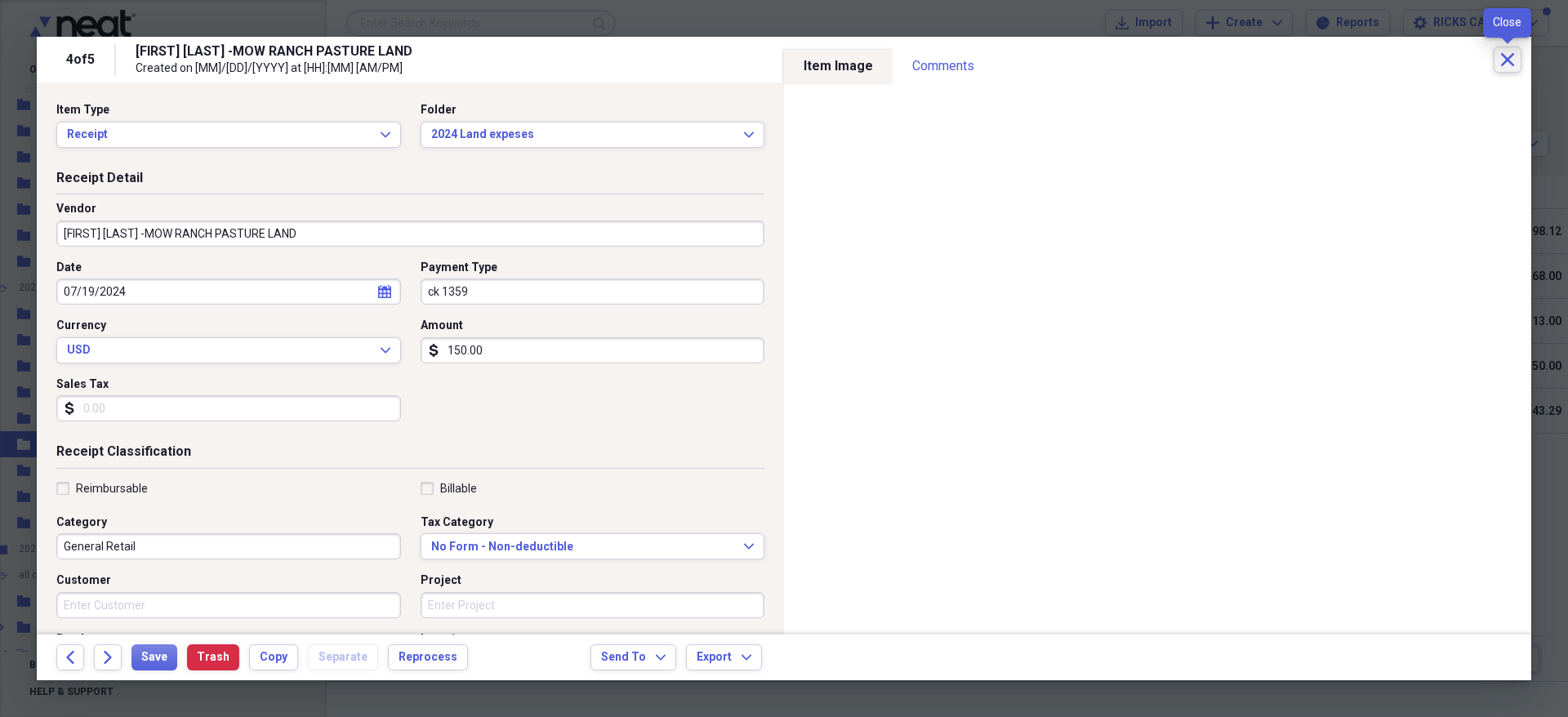 click on "Close" 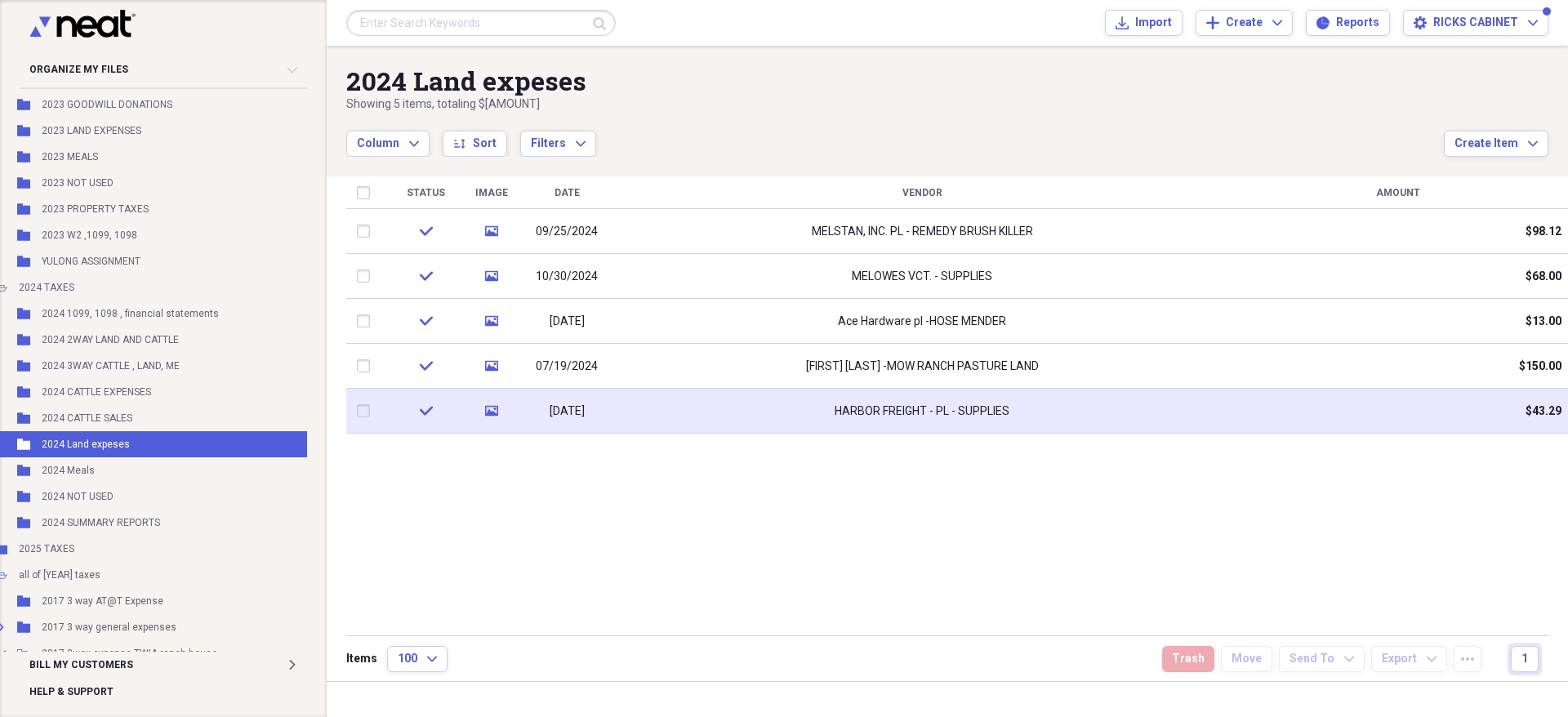click on "HARBOR FREIGHT - PL - SUPPLIES" at bounding box center [922, 411] 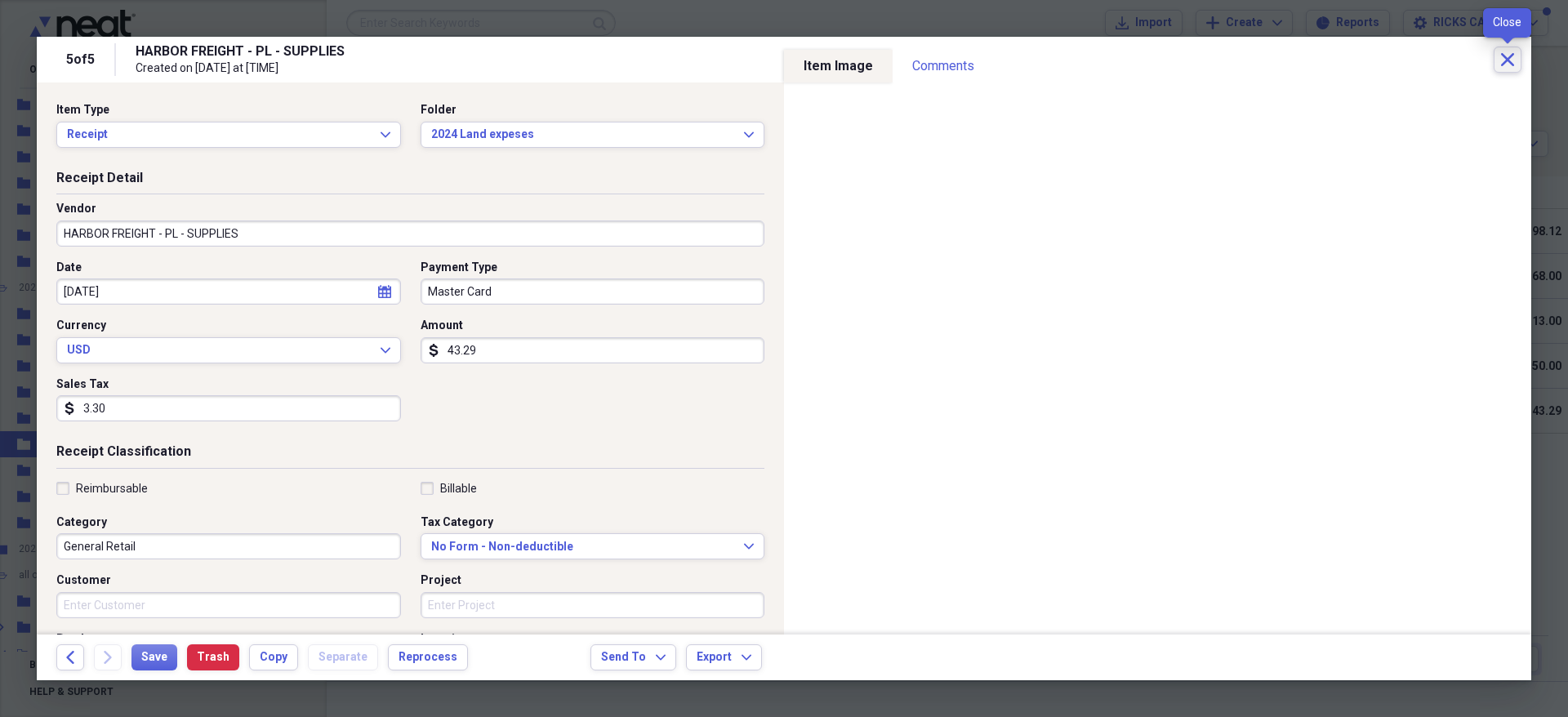 click 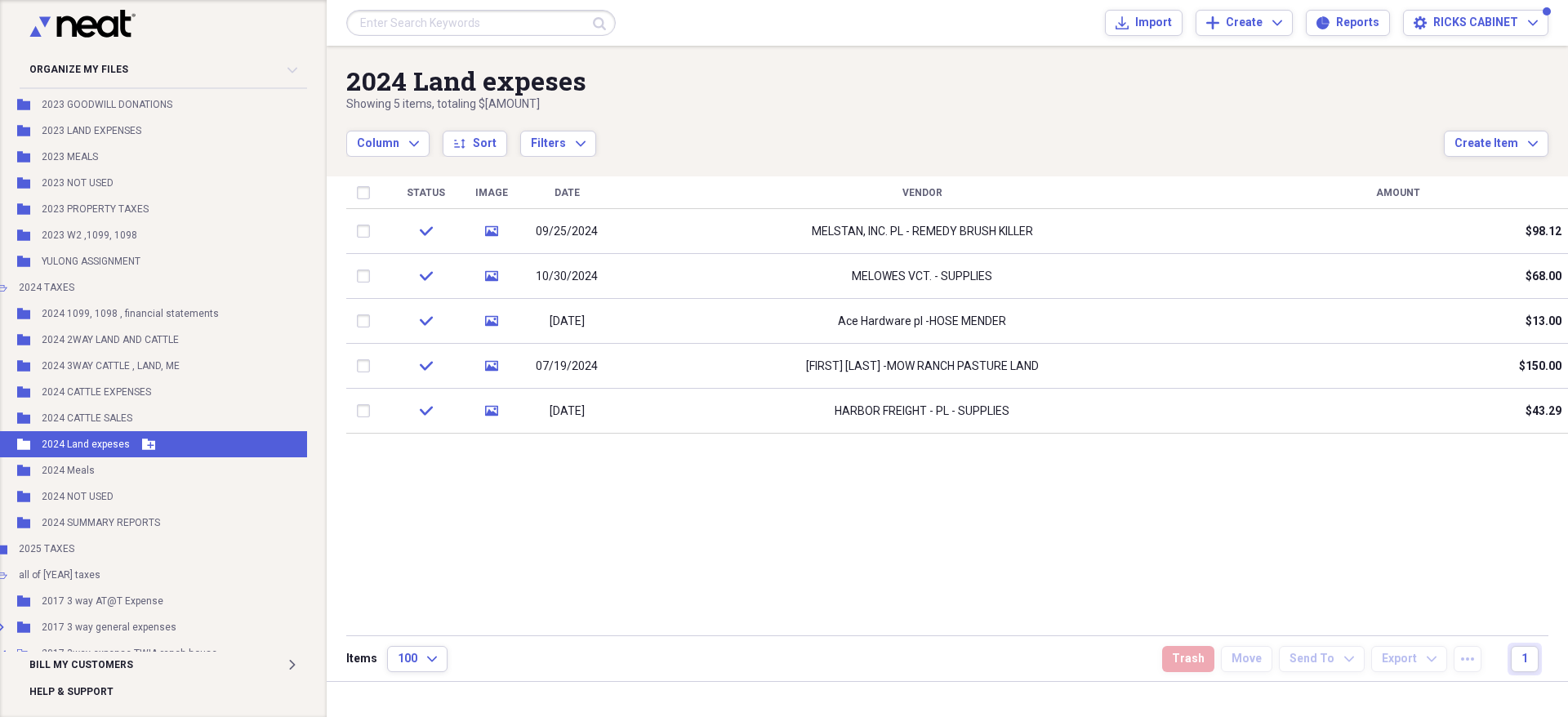 click on "2024 Land expeses" at bounding box center (86, 444) 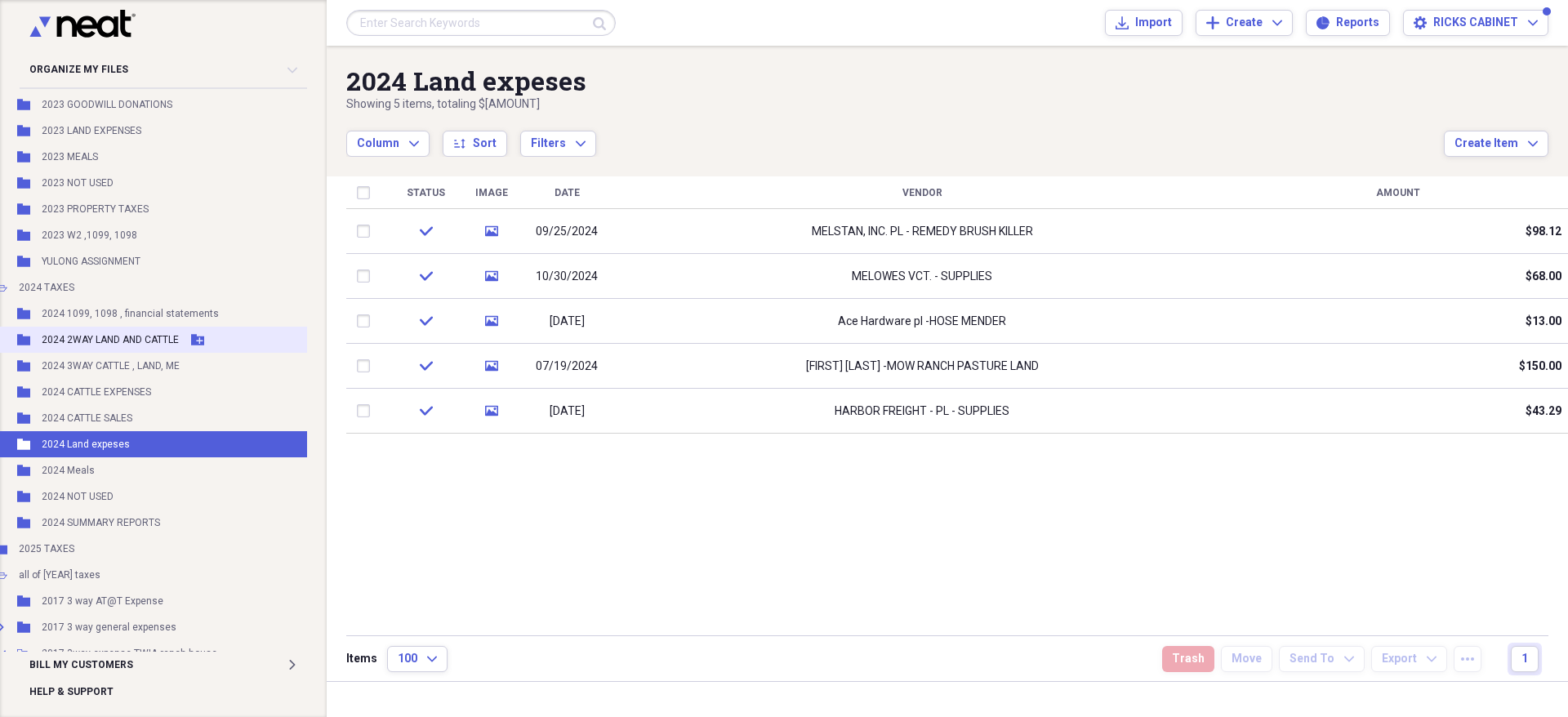 click on "Folder [YEAR] 2WAY LAND AND CATTLE Add Folder" at bounding box center (165, 340) 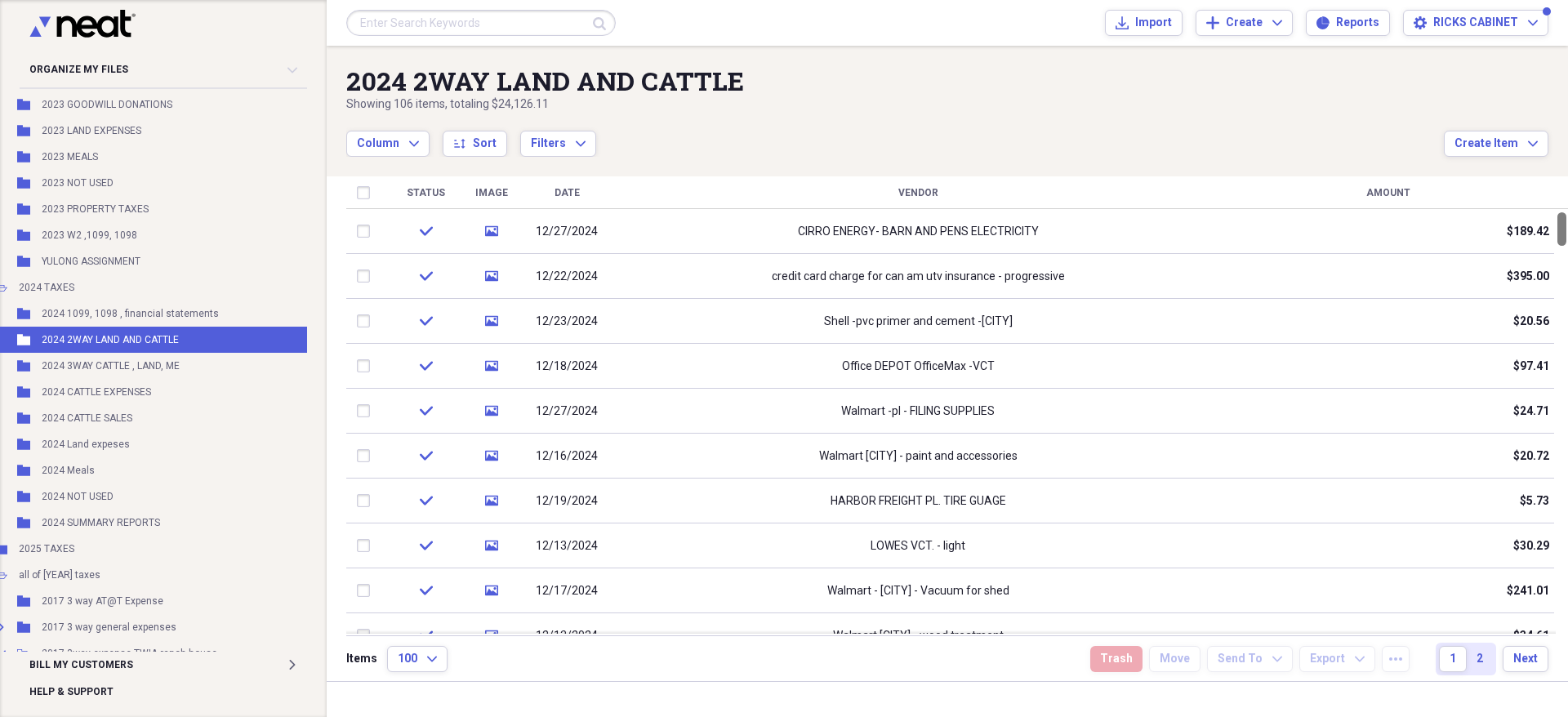 click on "Status Image Date Vendor Amount check media 12/27/2024 CIRRO ENERGY- BARN AND PENS ELECTRICITY $189.42 check media 12/22/2024 credit card charge for can am utv insurance - progressive $395.00 check media 12/23/2024 Shell -pvc primer and cement -SEADRIFT $20.56 check media 12/18/2024 Office DEPOT OfficeMax -VCT $97.41 check media 12/27/2024 Walmart -pl - FILING SUPPLIES $24.71 check media 12/16/2024 Walmart El Campo   - paint and accessories $20.72 check media 12/19/2024 HARBOR FREIGHT  PL. TIRE GUAGE $5.73 check media 12/13/2024 LOWES VCT. - light $30.29 check media 12/17/2024 Walmart - Port Lavaca - Vacuum for shed $241.01 check media 12/13/2024 Walmart victoria  - wood treatment $34.61 check media 12/18/2024 Office Depot- drinking water -VCT $5.99 check media 12/14/2024 Shawn D  for road topping $600.00 check media 12/11/2024 Ace Hardware pl - SUPPLIES - heat lamps $81.00 check media 11/27/2024 ACE HARDWARE-PL - PLUMBING FOR TROUGH $12.00 check media 12/10/2024 Harbor Freight Tools - victoria -SUPPLIES" at bounding box center [957, 406] 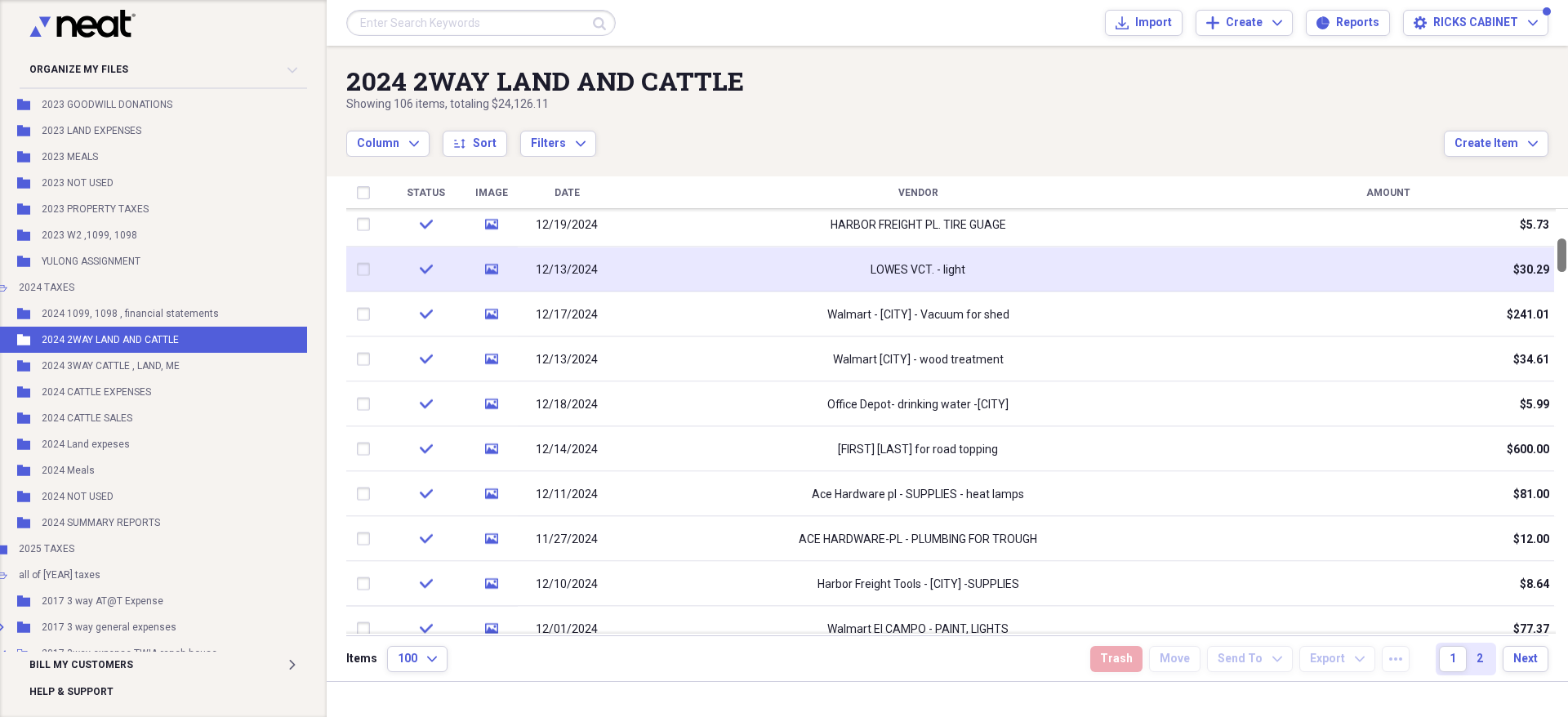 drag, startPoint x: 1562, startPoint y: 232, endPoint x: 1552, endPoint y: 251, distance: 21.47091 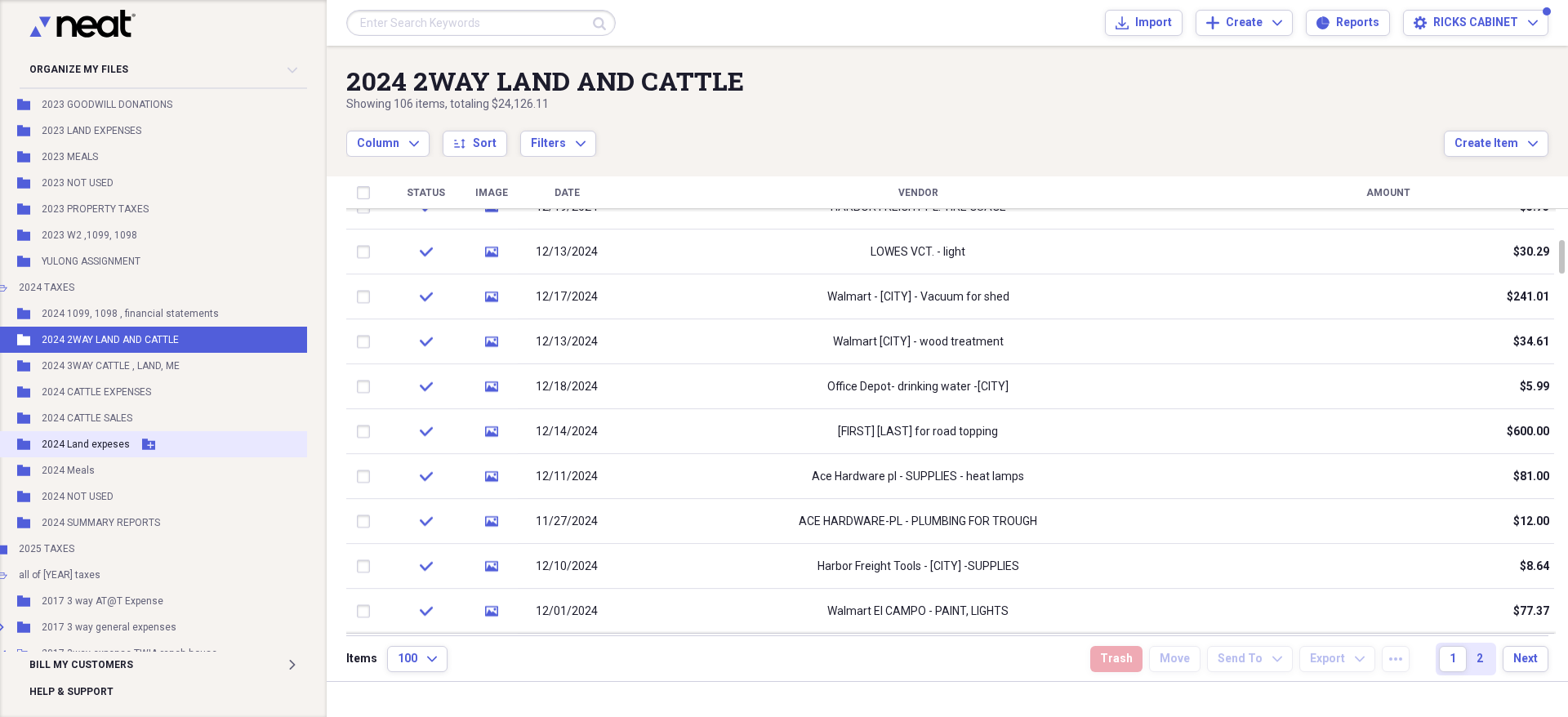 click on "2024 Land expeses" at bounding box center [86, 444] 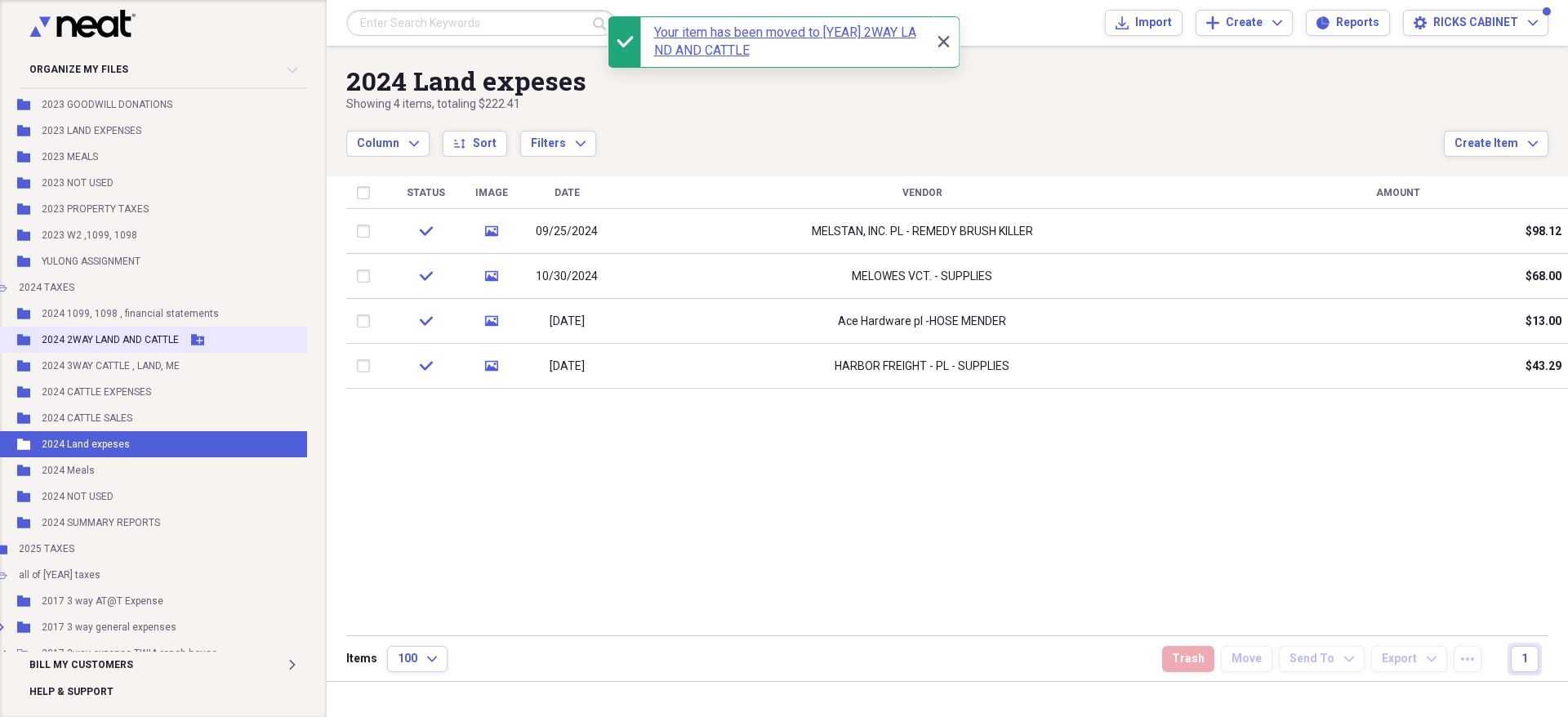 click on "2024 2WAY LAND AND CATTLE" at bounding box center [110, 340] 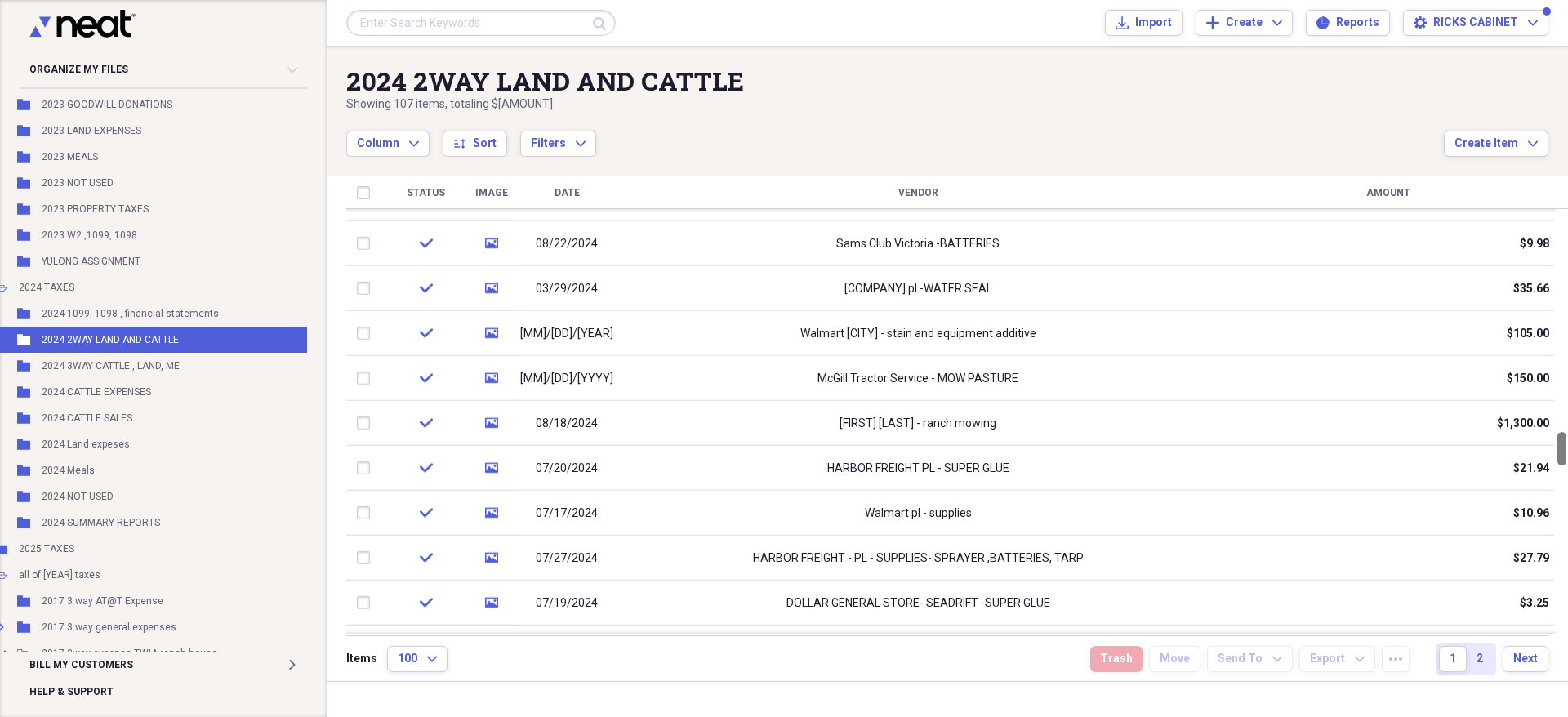 drag, startPoint x: 1564, startPoint y: 233, endPoint x: 1567, endPoint y: 449, distance: 216.02083 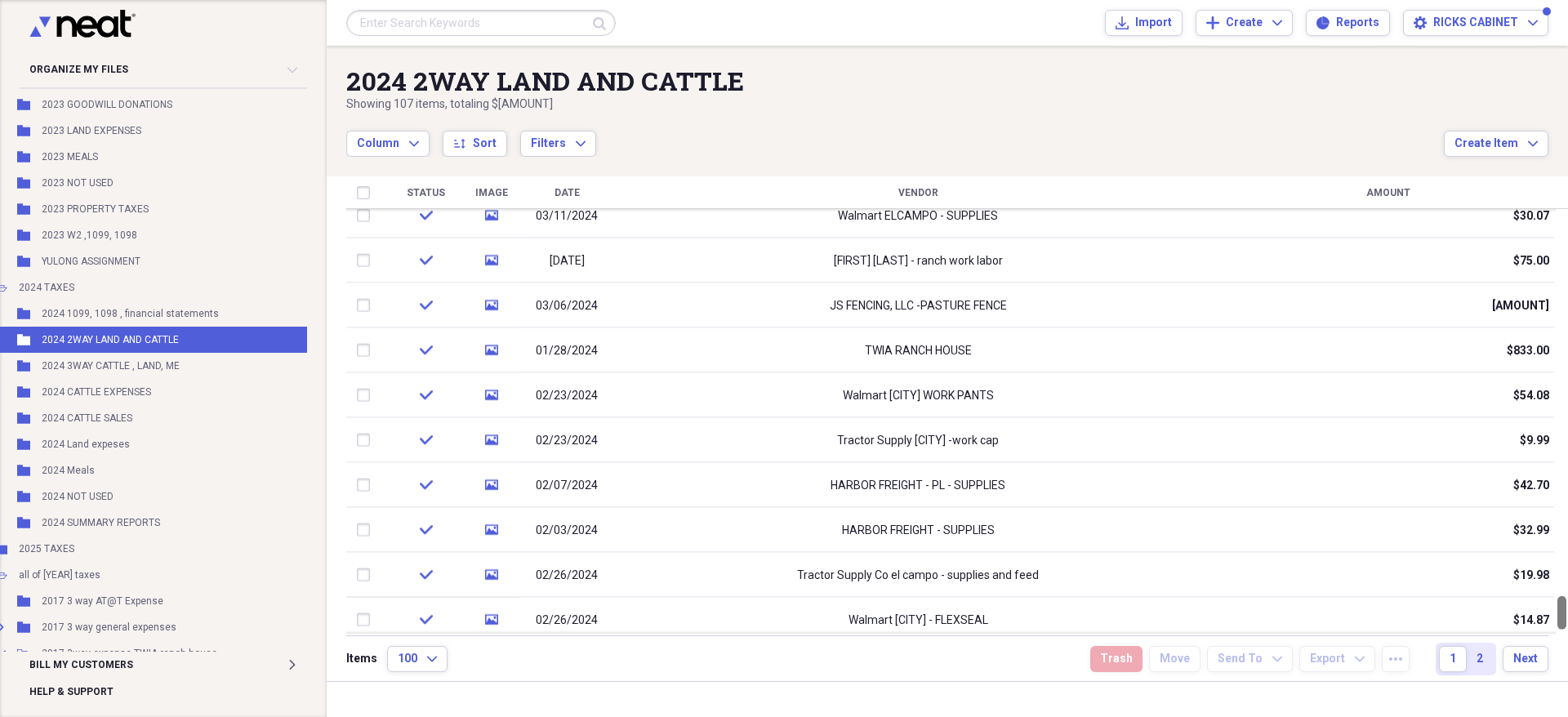 drag, startPoint x: 1563, startPoint y: 448, endPoint x: 1567, endPoint y: 621, distance: 173.04624 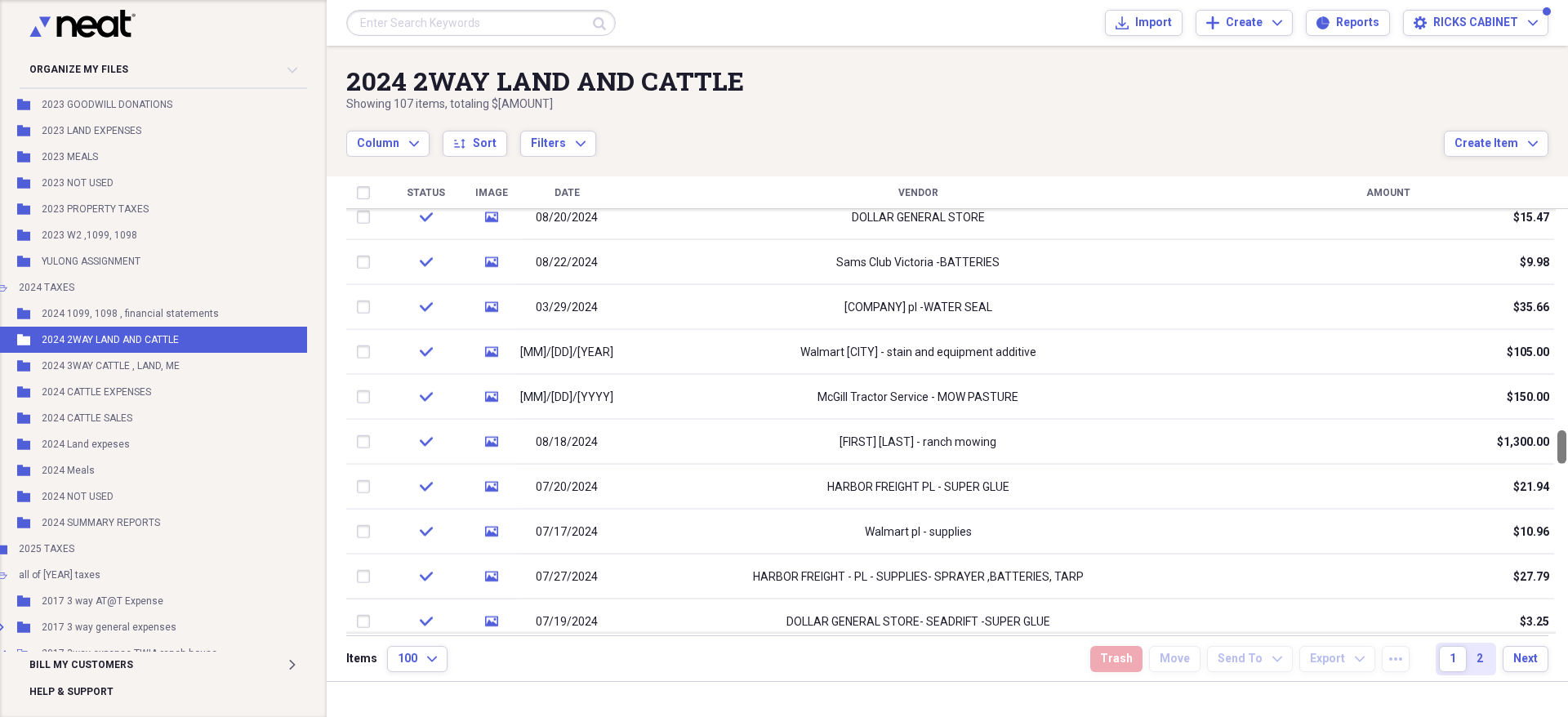 drag, startPoint x: 1563, startPoint y: 596, endPoint x: 1567, endPoint y: 432, distance: 164.04877 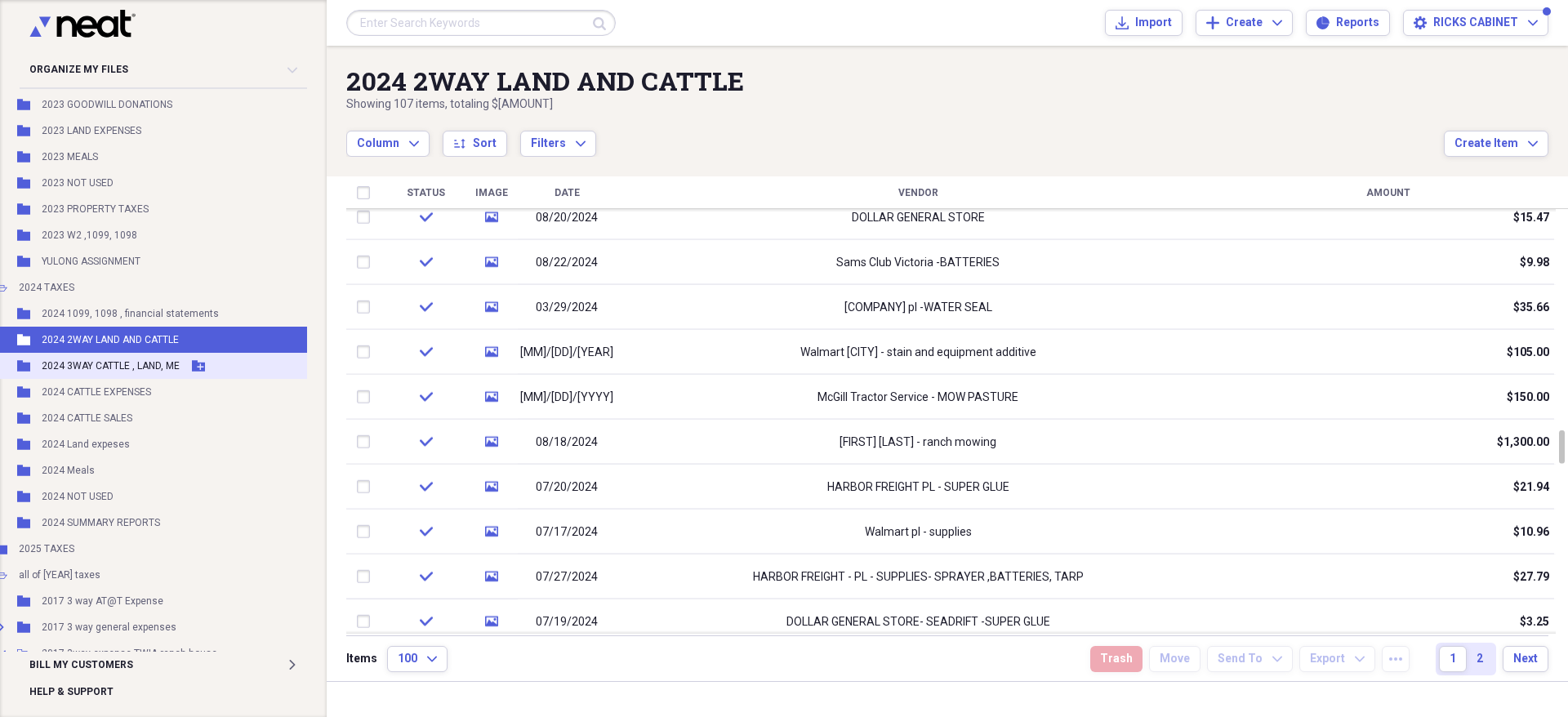 click on "2024 3WAY CATTLE , LAND, ME" at bounding box center [110, 366] 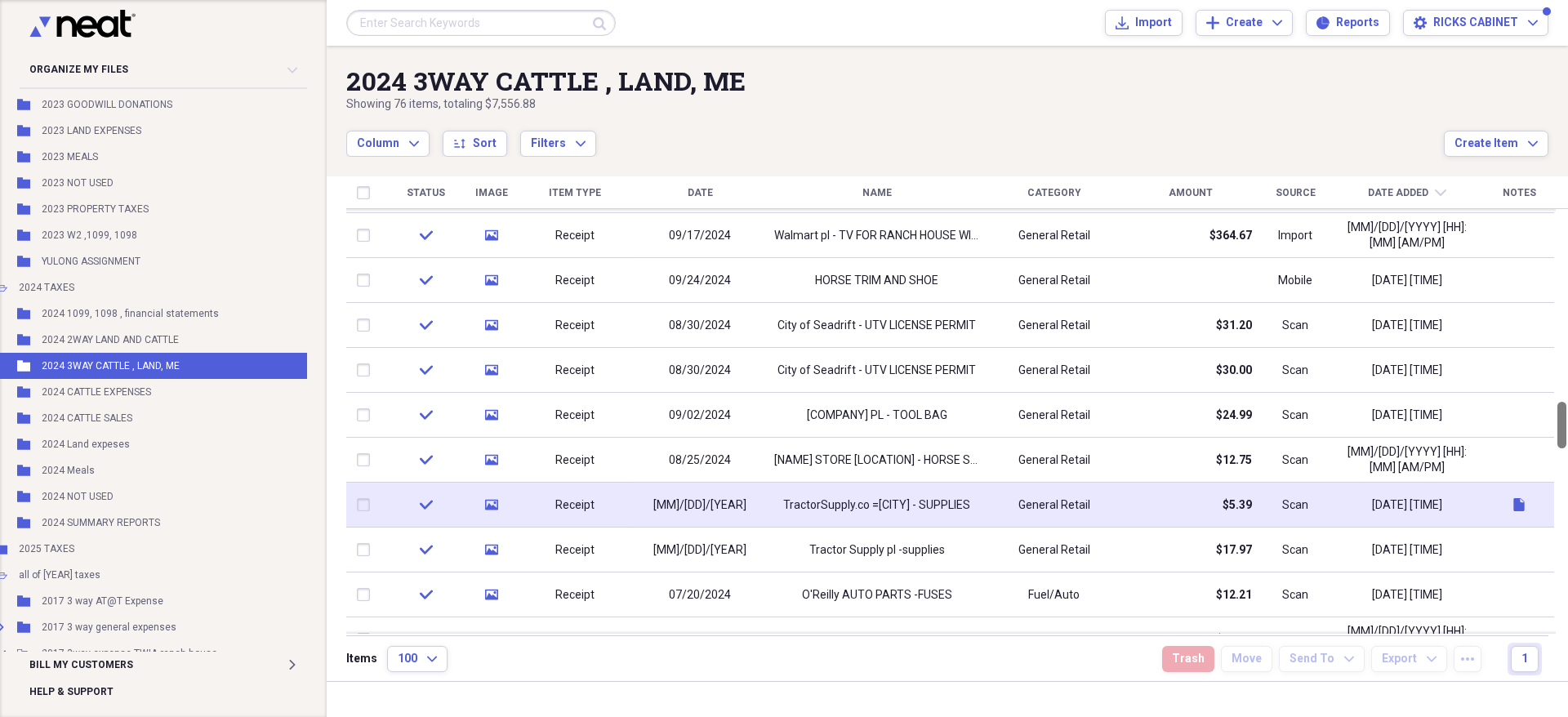 drag, startPoint x: 1561, startPoint y: 235, endPoint x: 1508, endPoint y: 334, distance: 112.29426 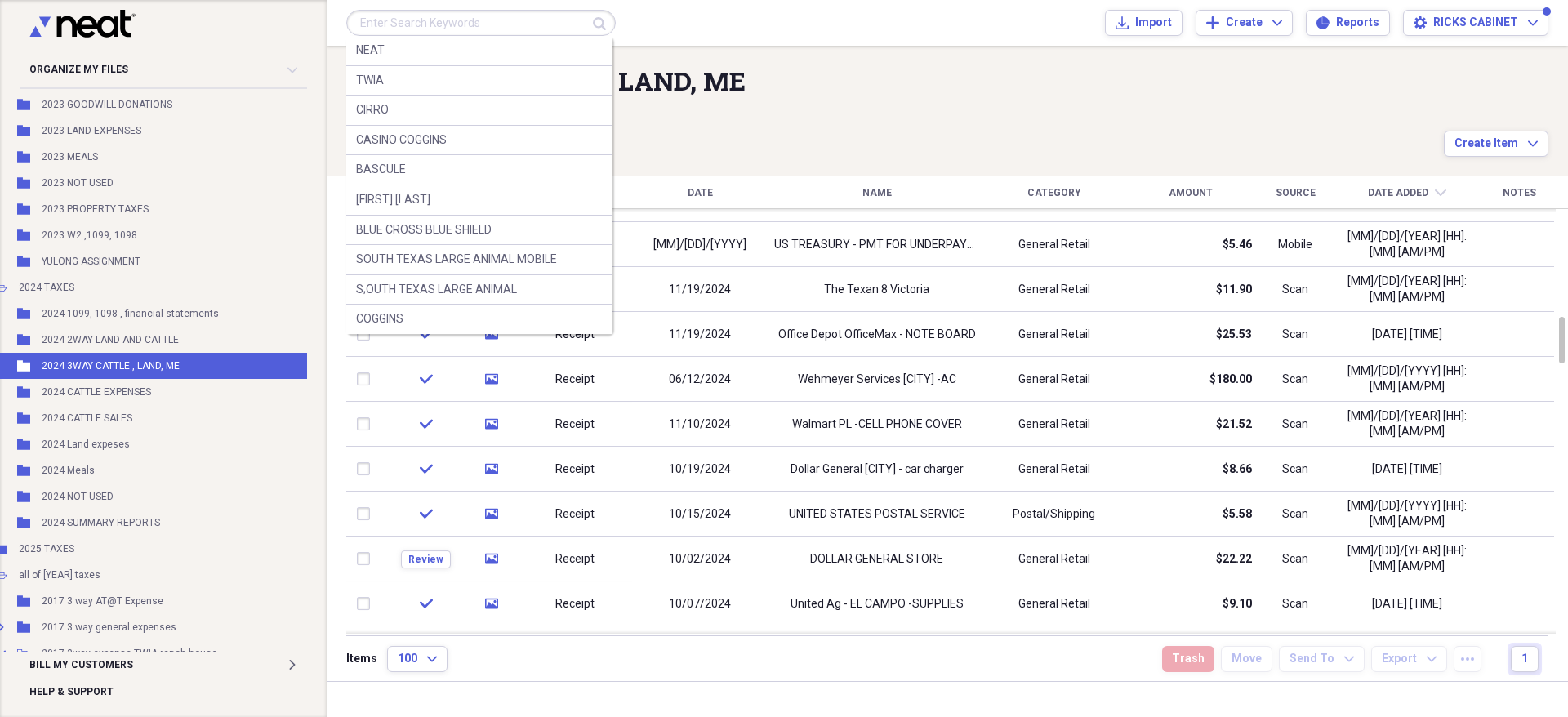 click at bounding box center (481, 23) 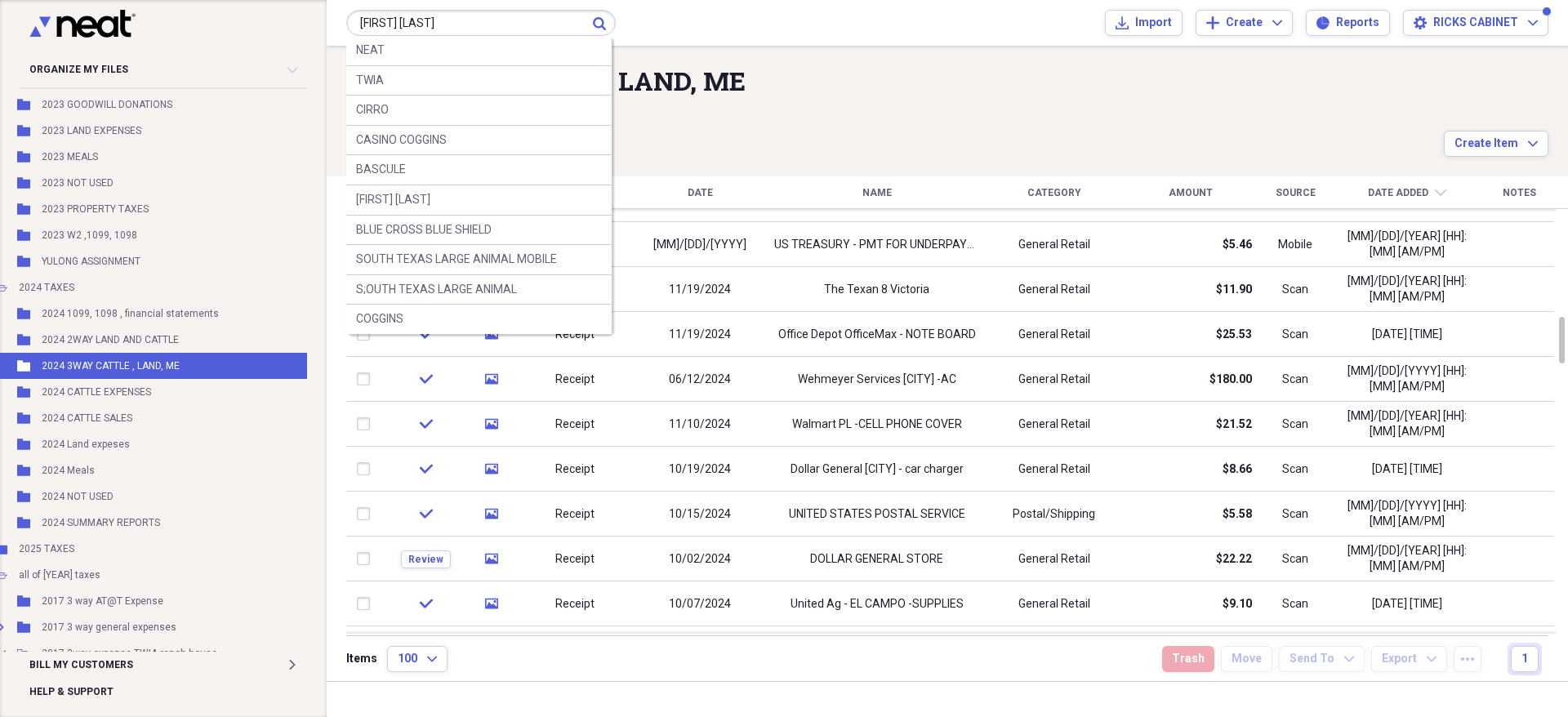 type on "BILL MCGILL" 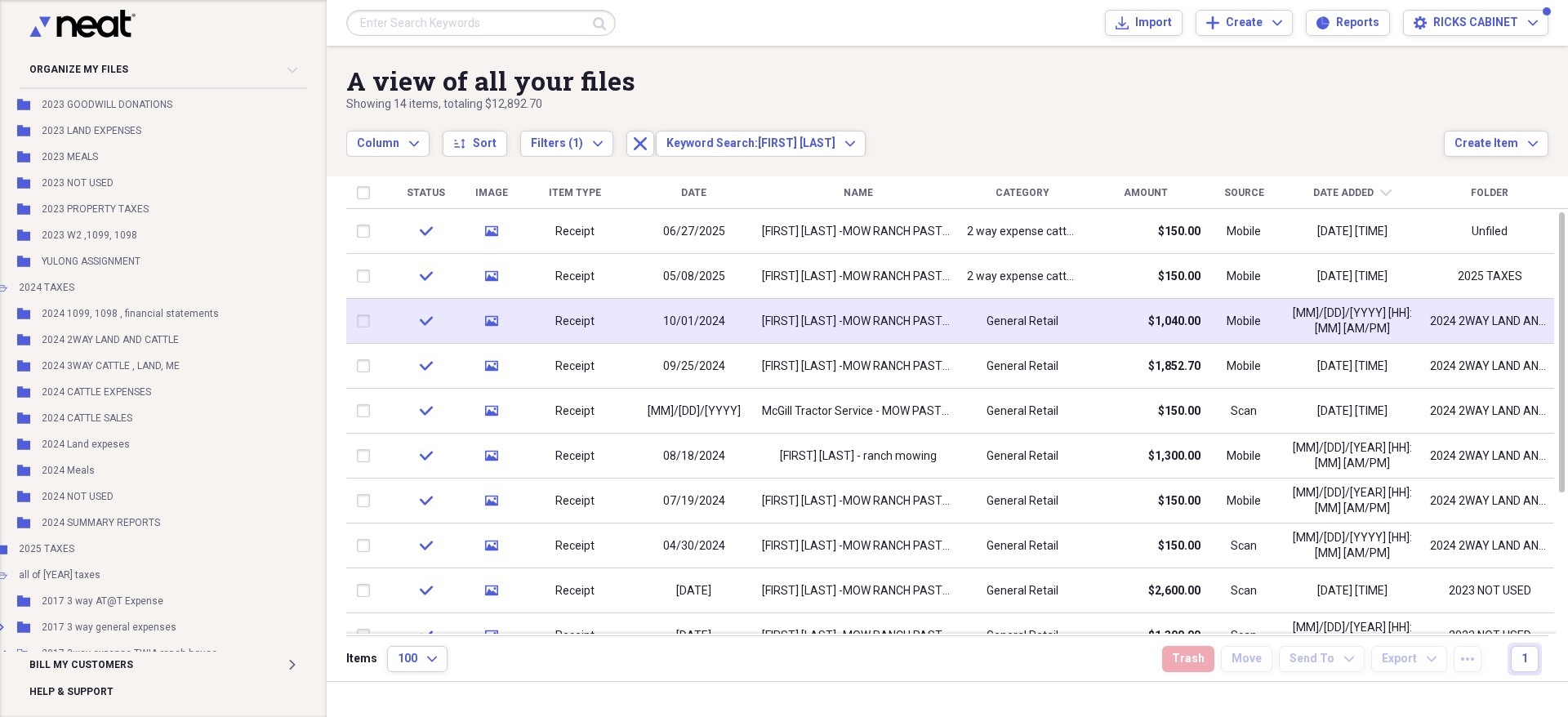 click on "BILL MCGILL -MOW RANCH PASTURE LAND" at bounding box center (858, 322) 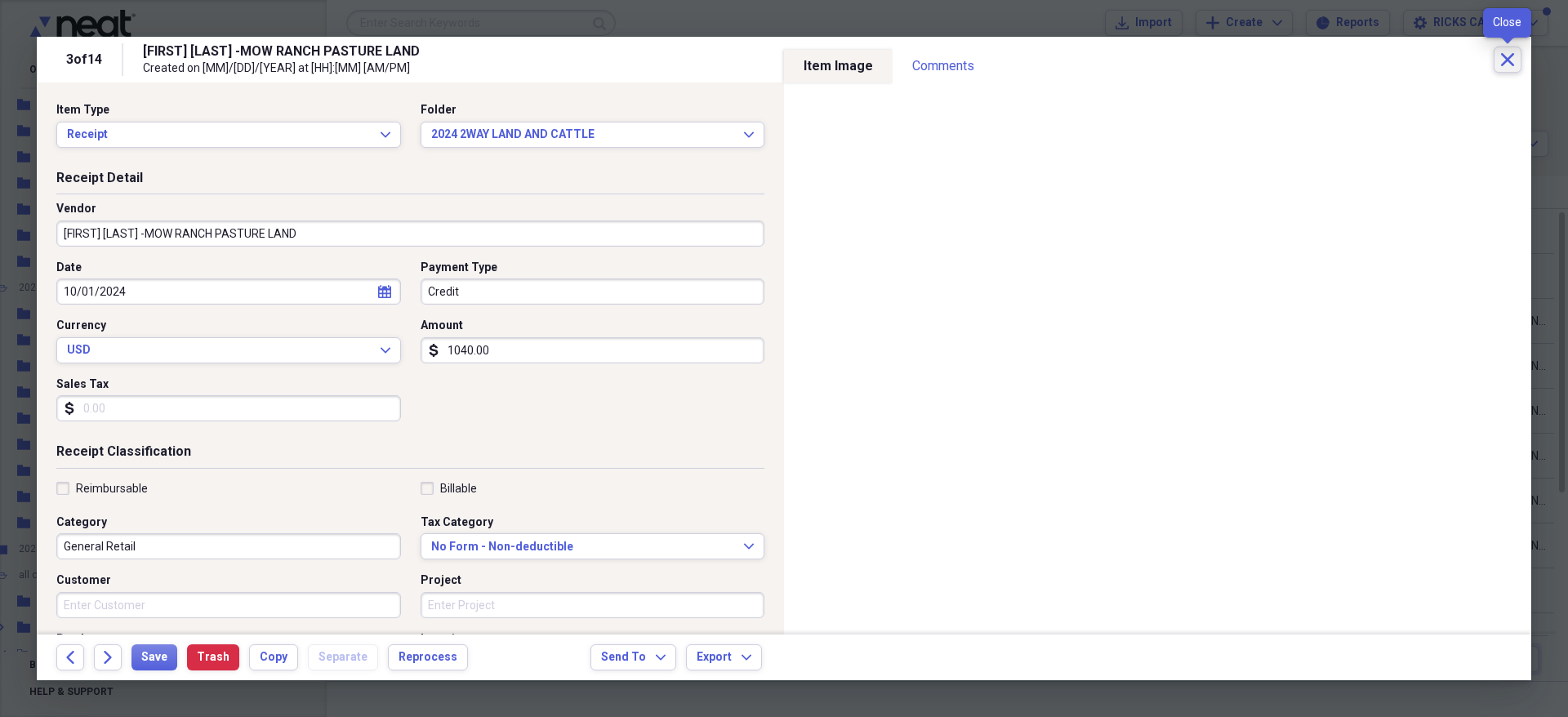 click on "Close" at bounding box center [1508, 60] 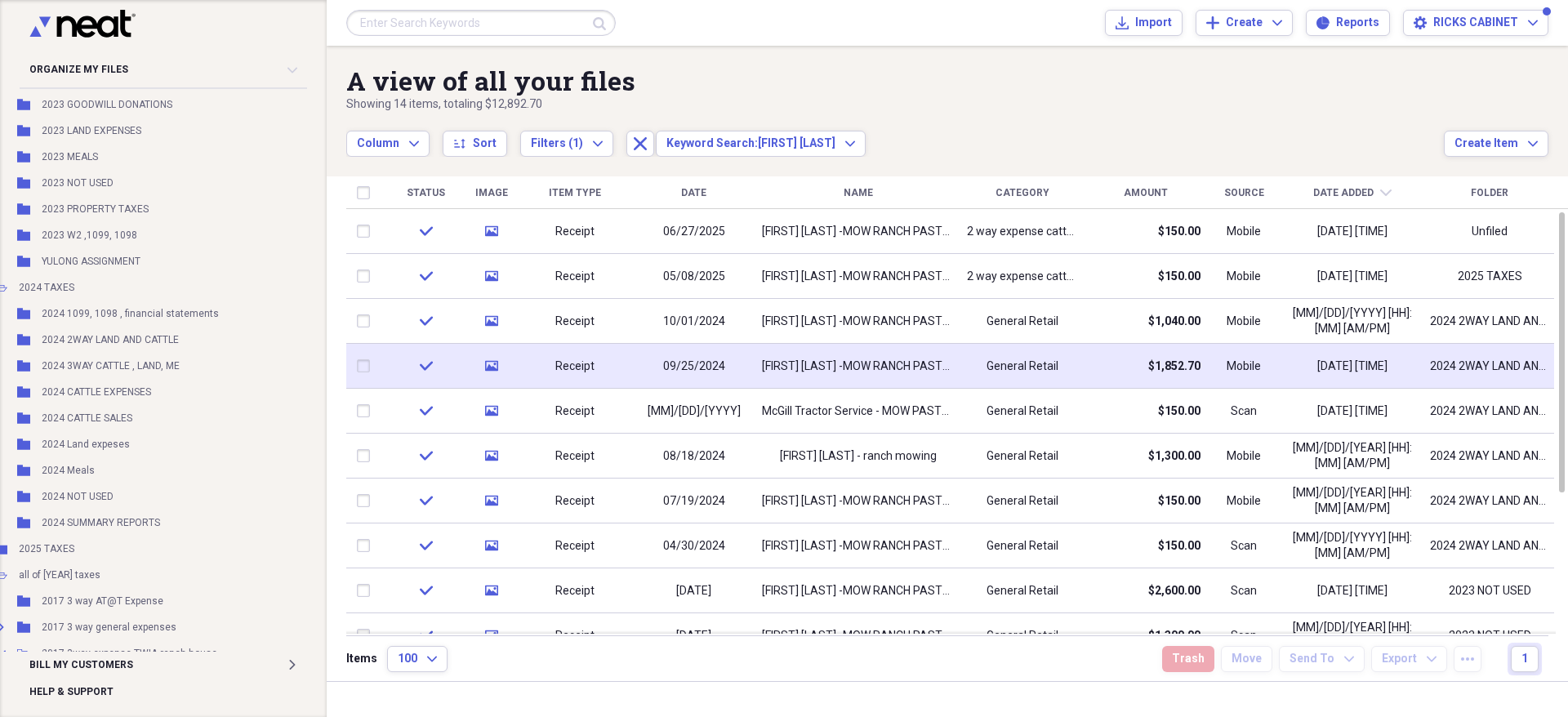 click on "General Retail" at bounding box center (1022, 366) 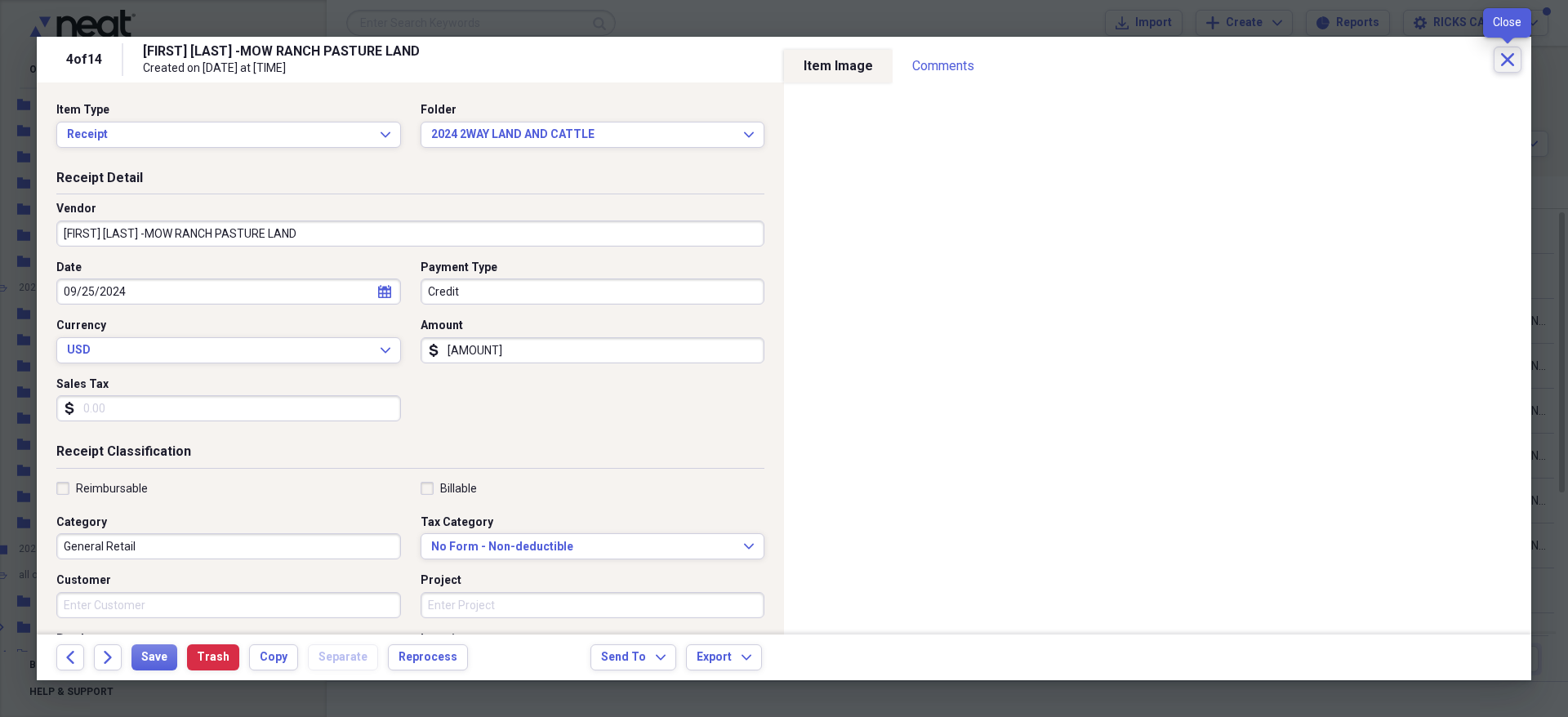 click on "Close" 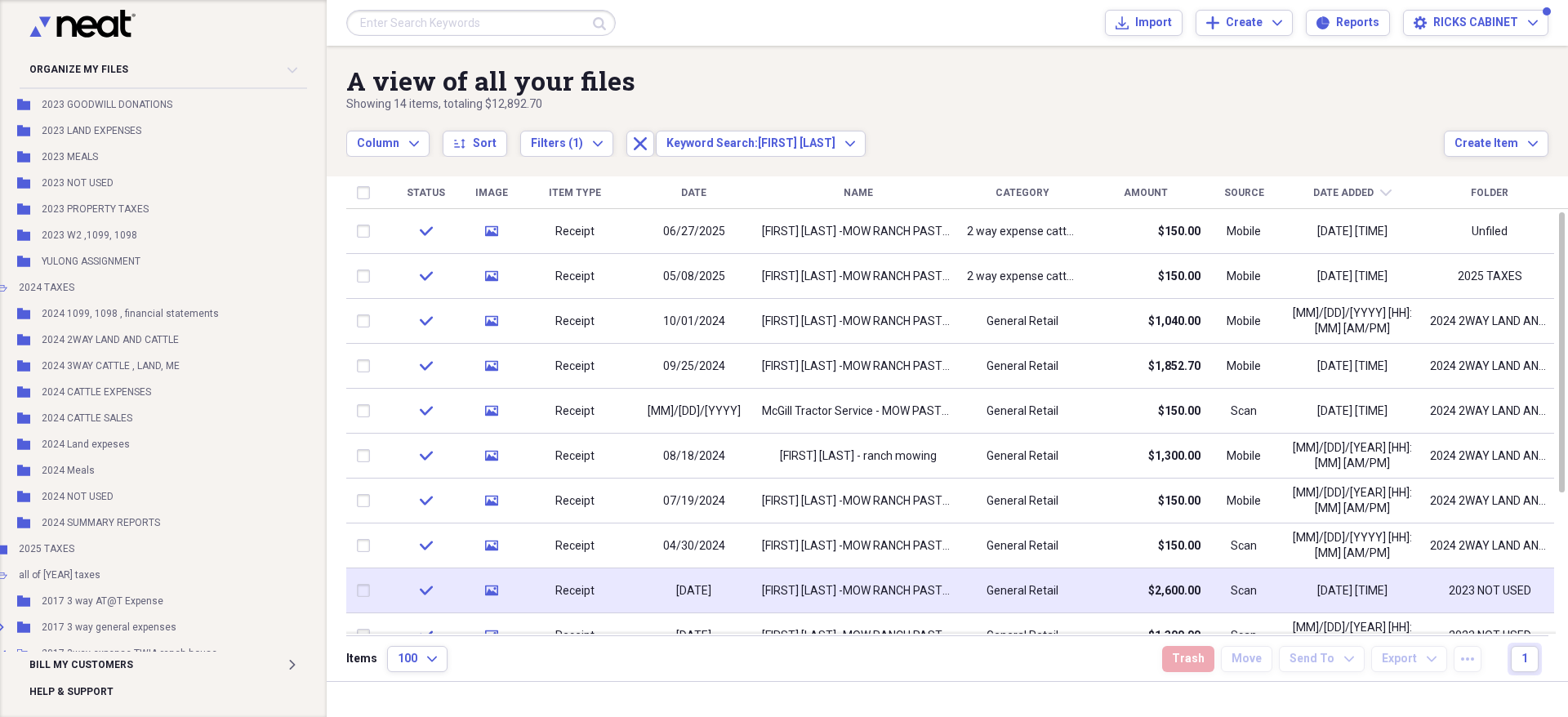 click on "BILL MCGILL -MOW RANCH PASTURE LAND" at bounding box center [858, 591] 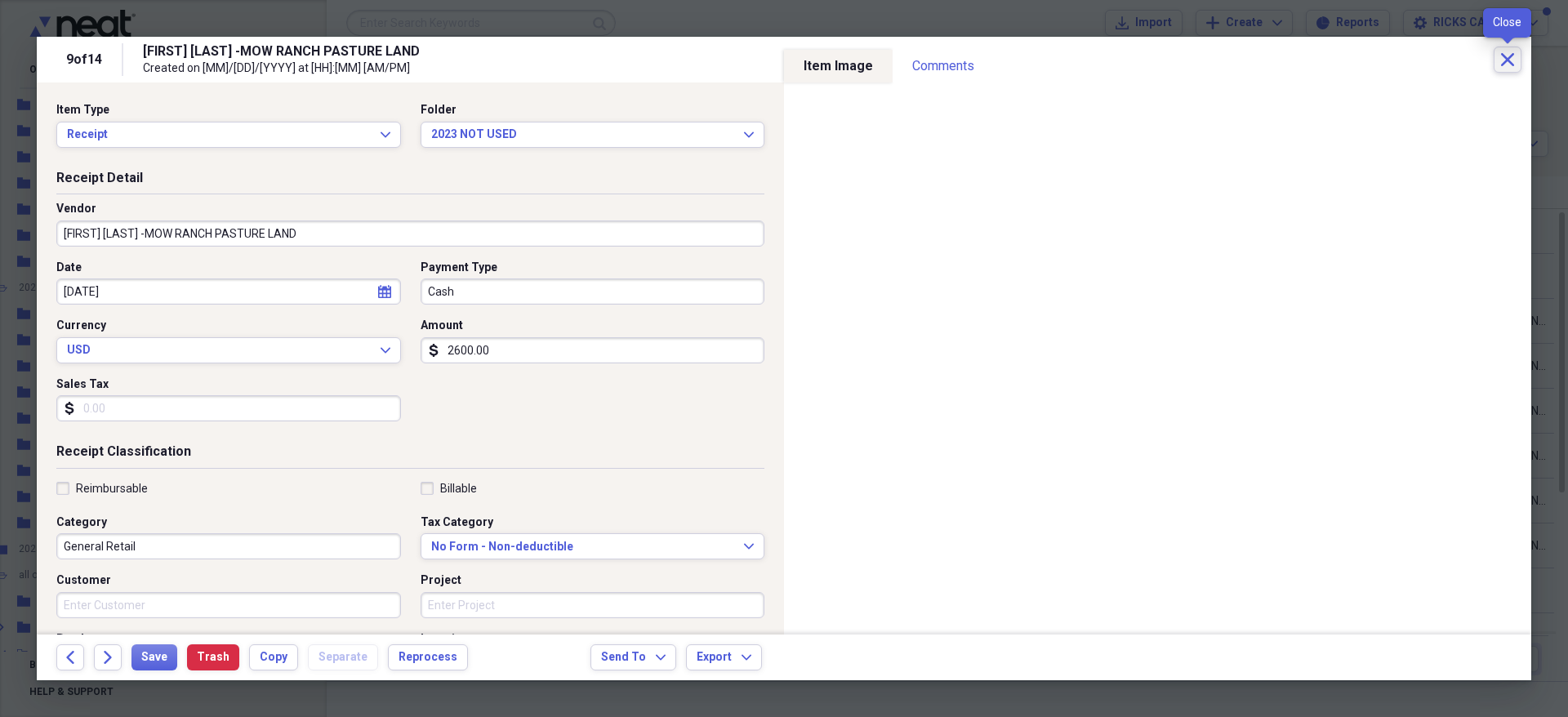 click on "Close" 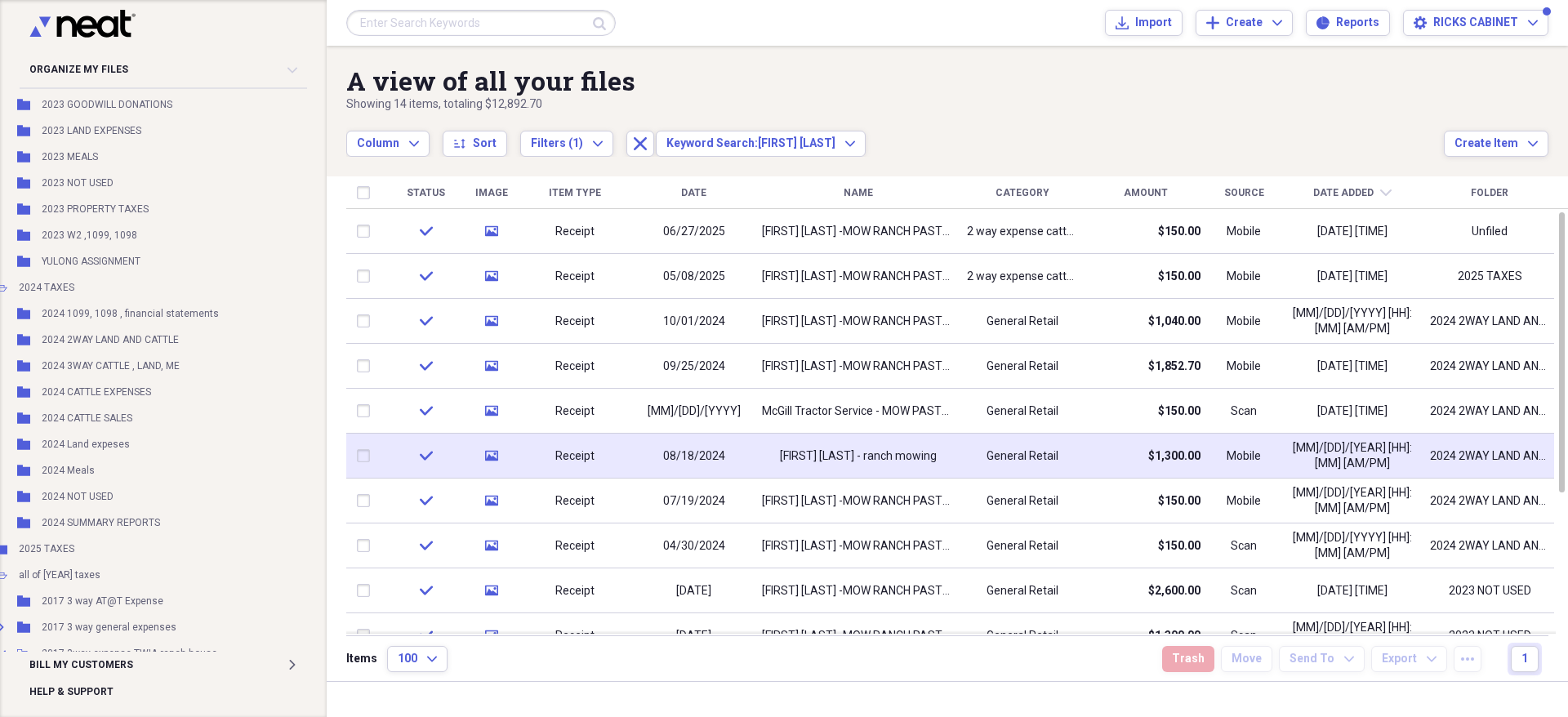 click on "$1,300.00" at bounding box center (1145, 456) 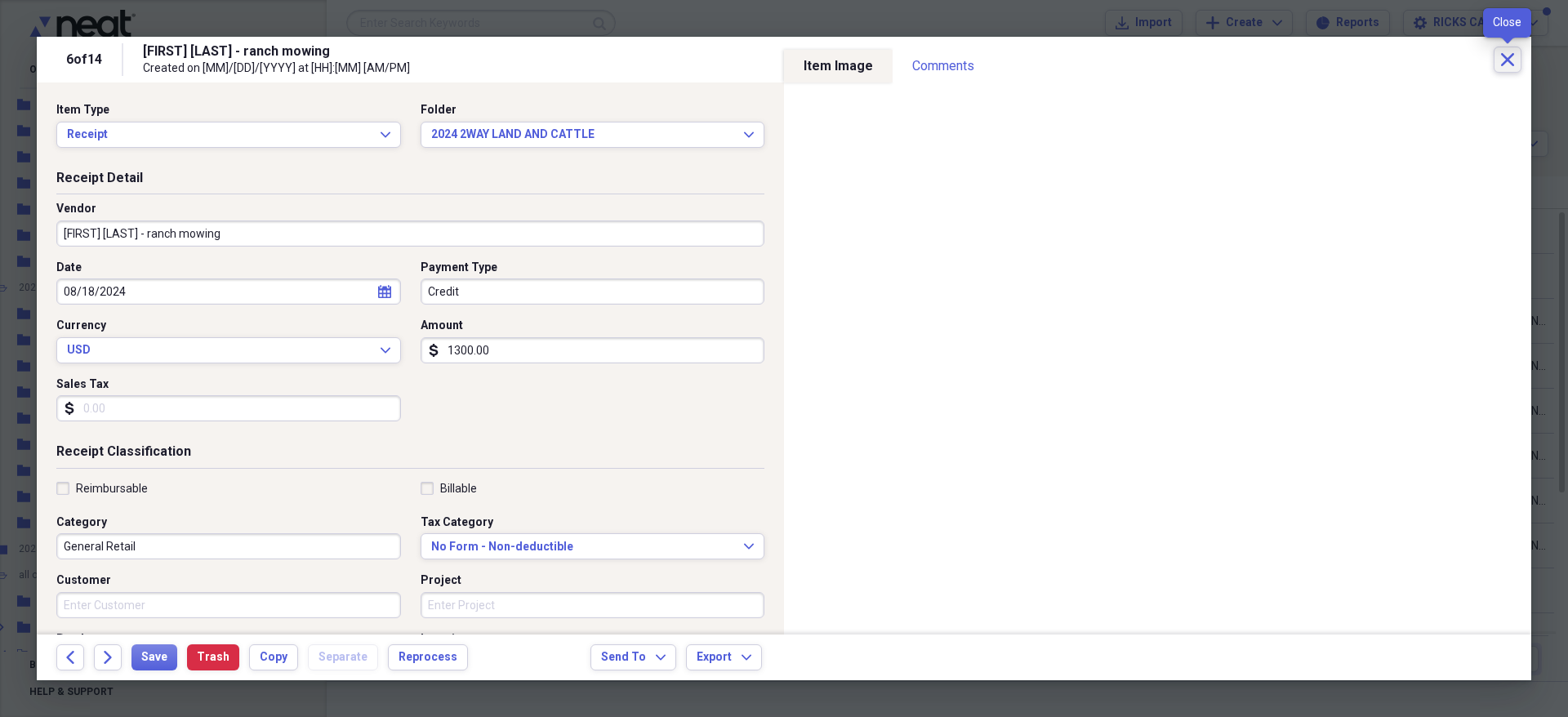 drag, startPoint x: 1509, startPoint y: 57, endPoint x: 1502, endPoint y: 62, distance: 8.602325 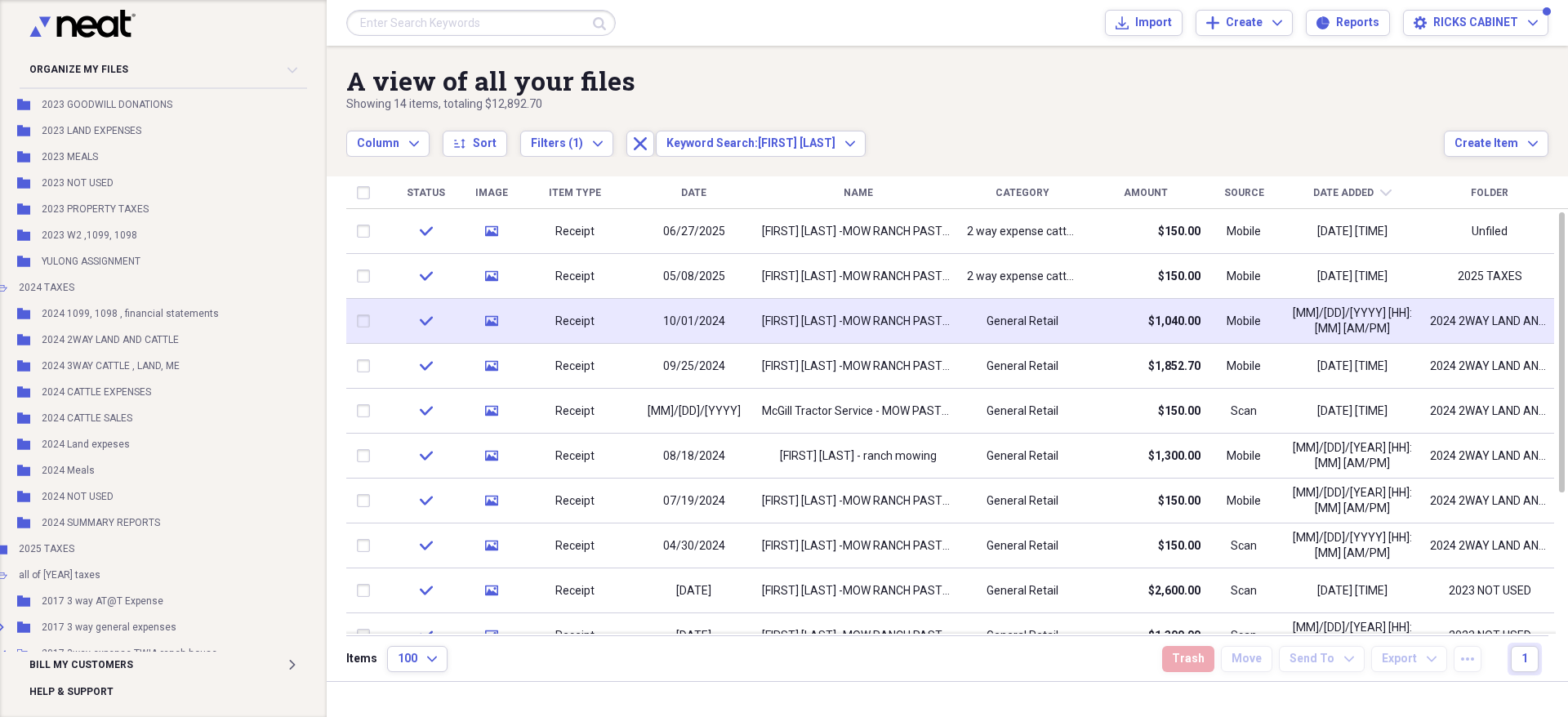click on "General Retail" at bounding box center (1022, 322) 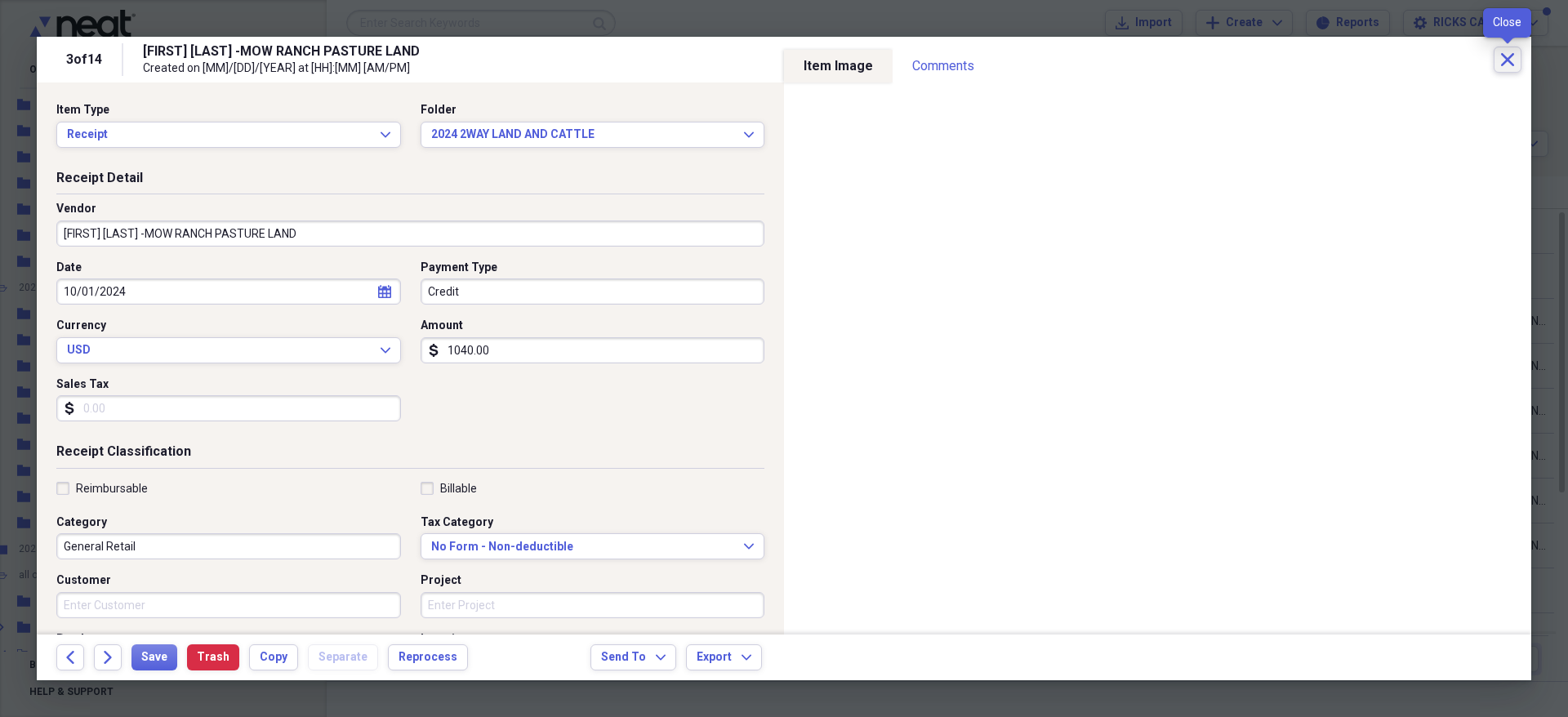click on "Close" at bounding box center (1508, 60) 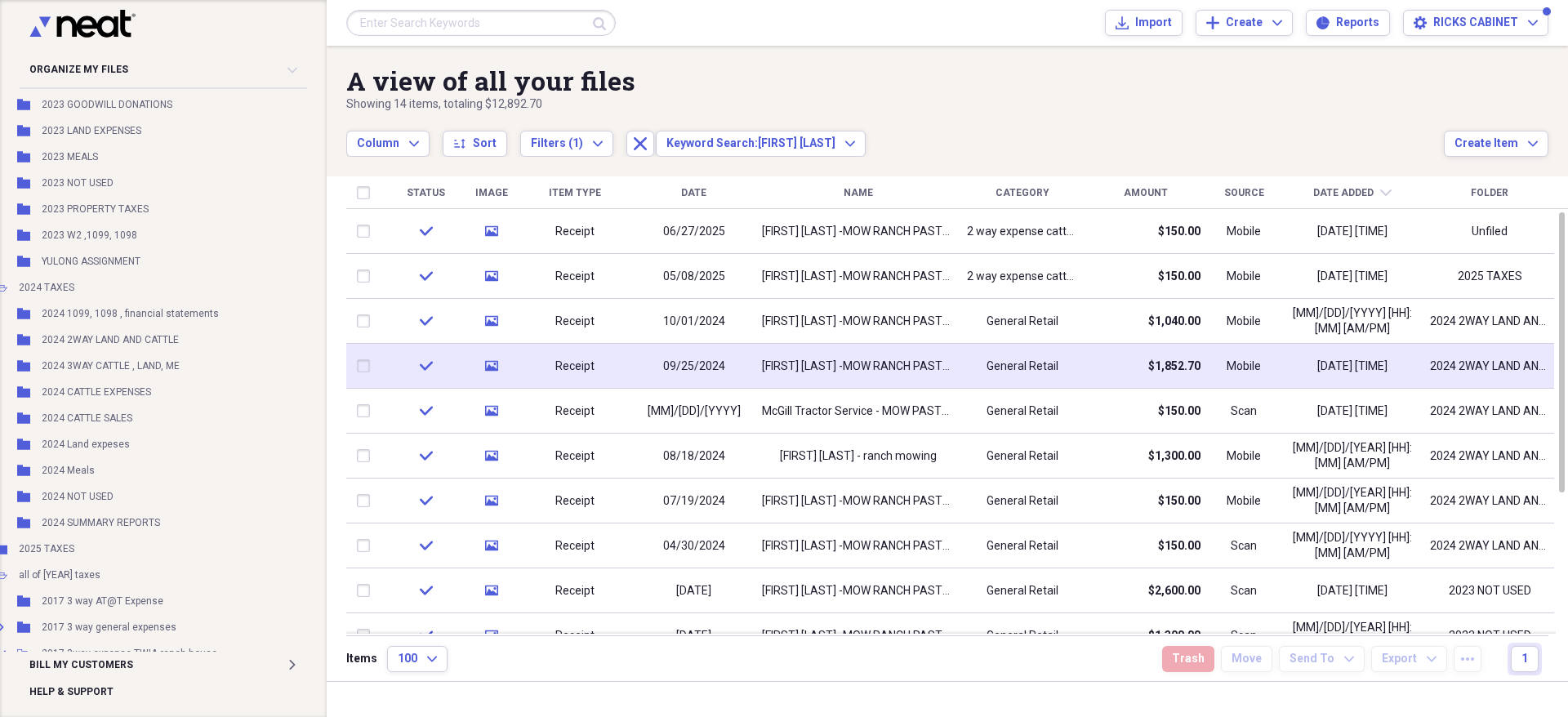 click on "BILL MCGILL -MOW RANCH PASTURE LAND" at bounding box center (858, 366) 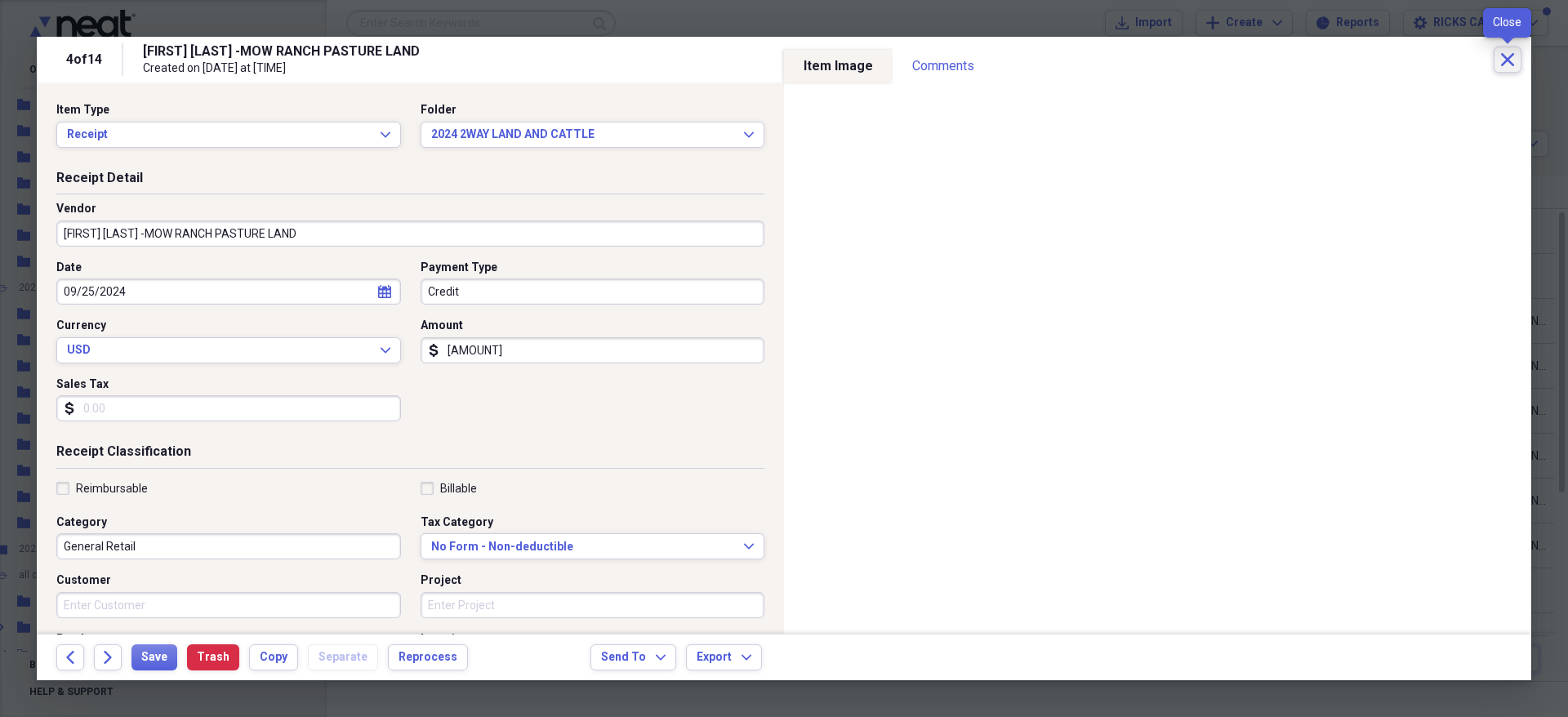 click 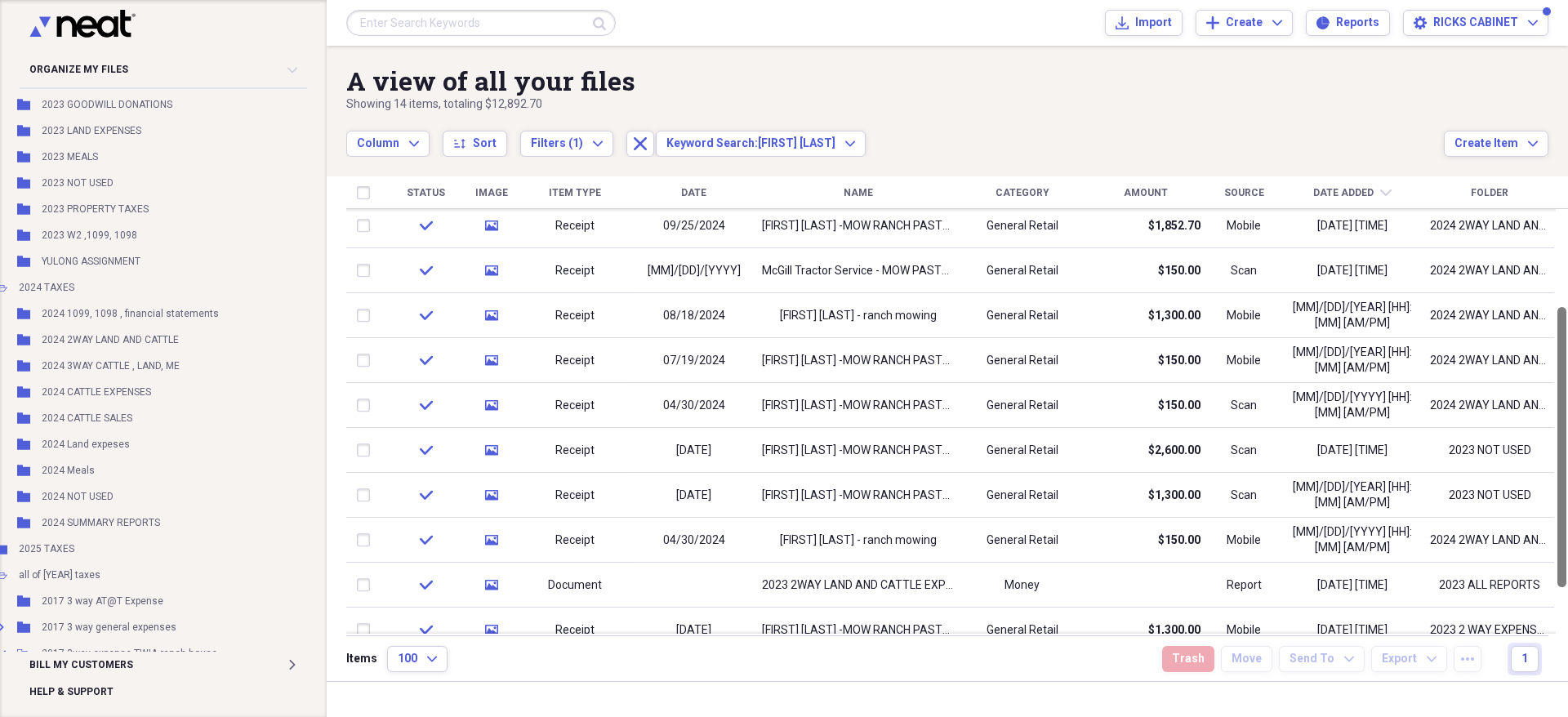 drag, startPoint x: 1566, startPoint y: 471, endPoint x: 1561, endPoint y: 563, distance: 92.1358 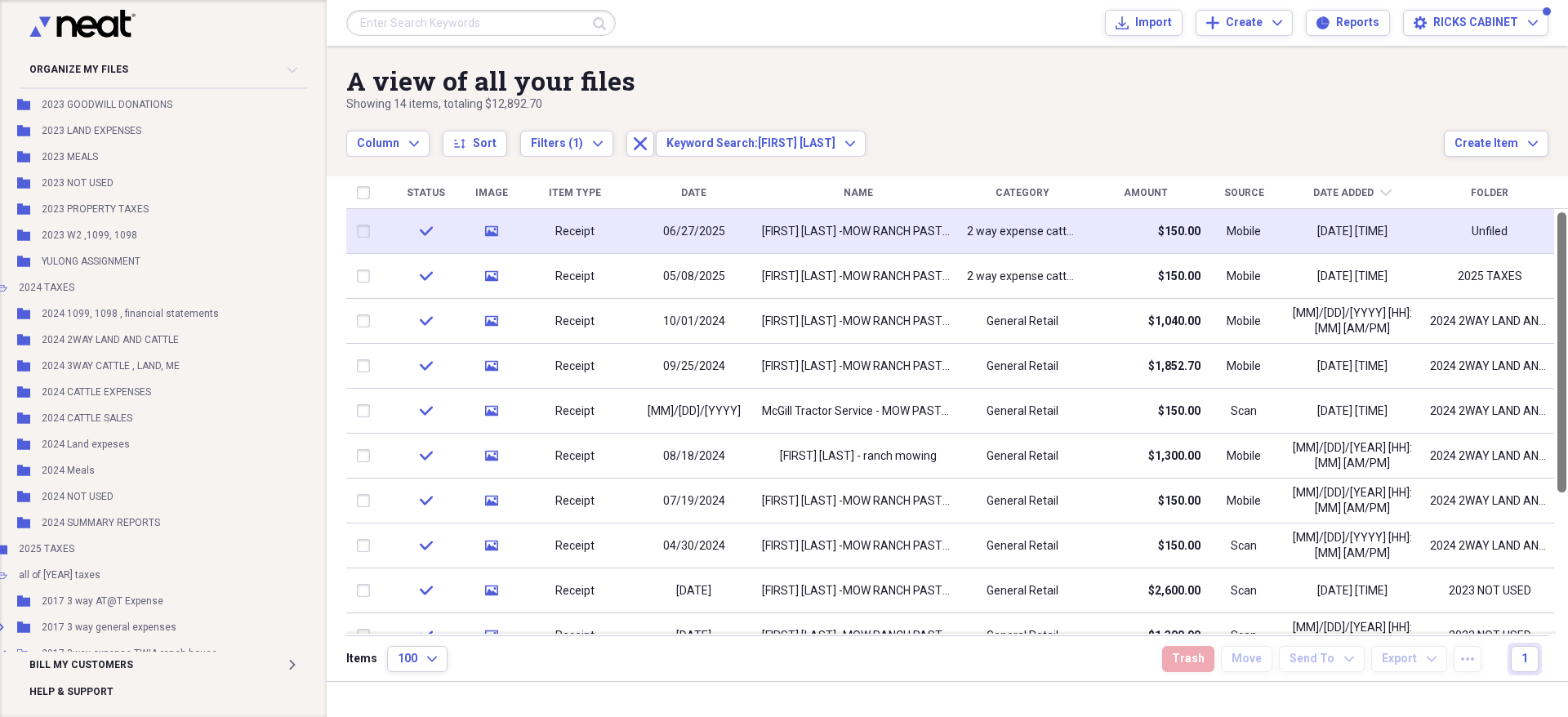 drag, startPoint x: 1561, startPoint y: 318, endPoint x: 1539, endPoint y: 212, distance: 108.25895 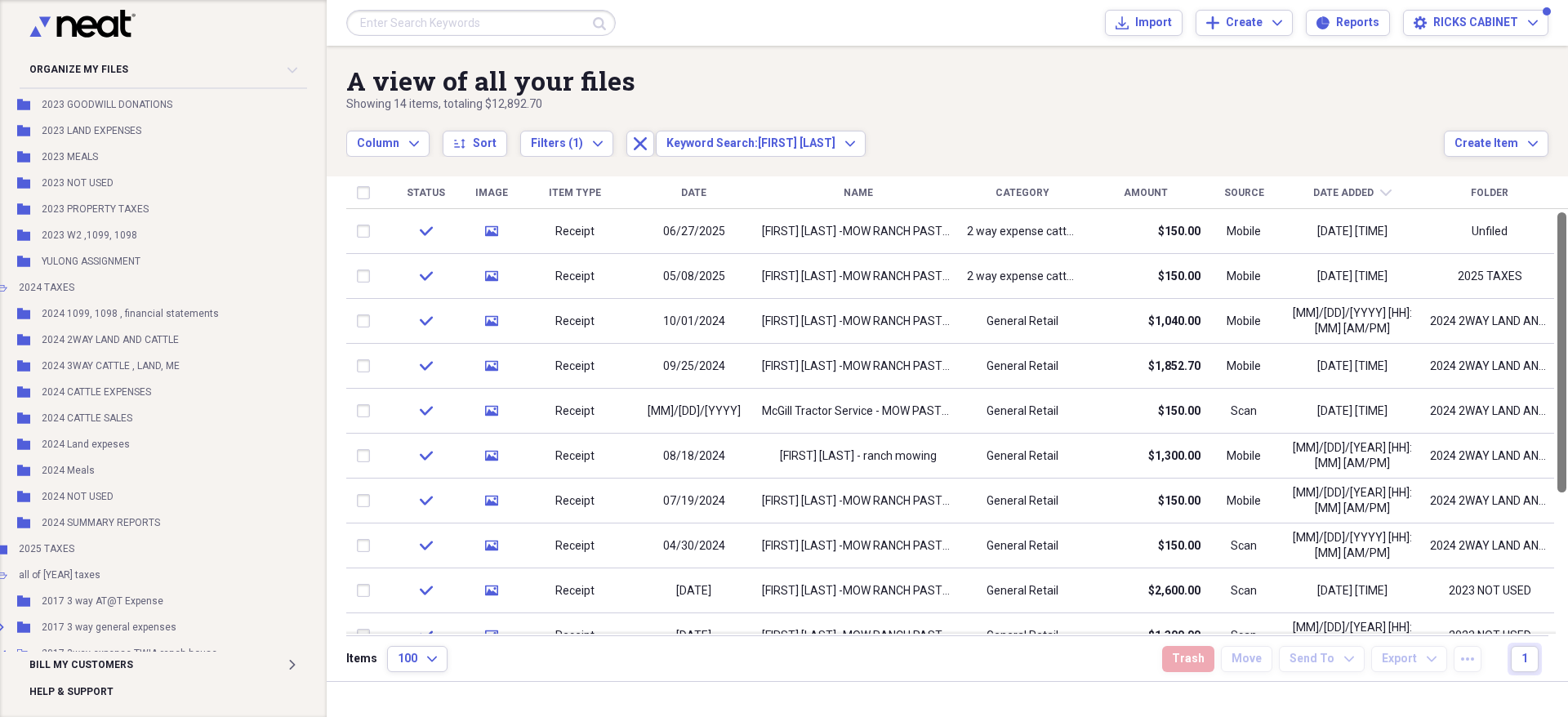 drag, startPoint x: 1563, startPoint y: 244, endPoint x: 1544, endPoint y: 207, distance: 41.593269 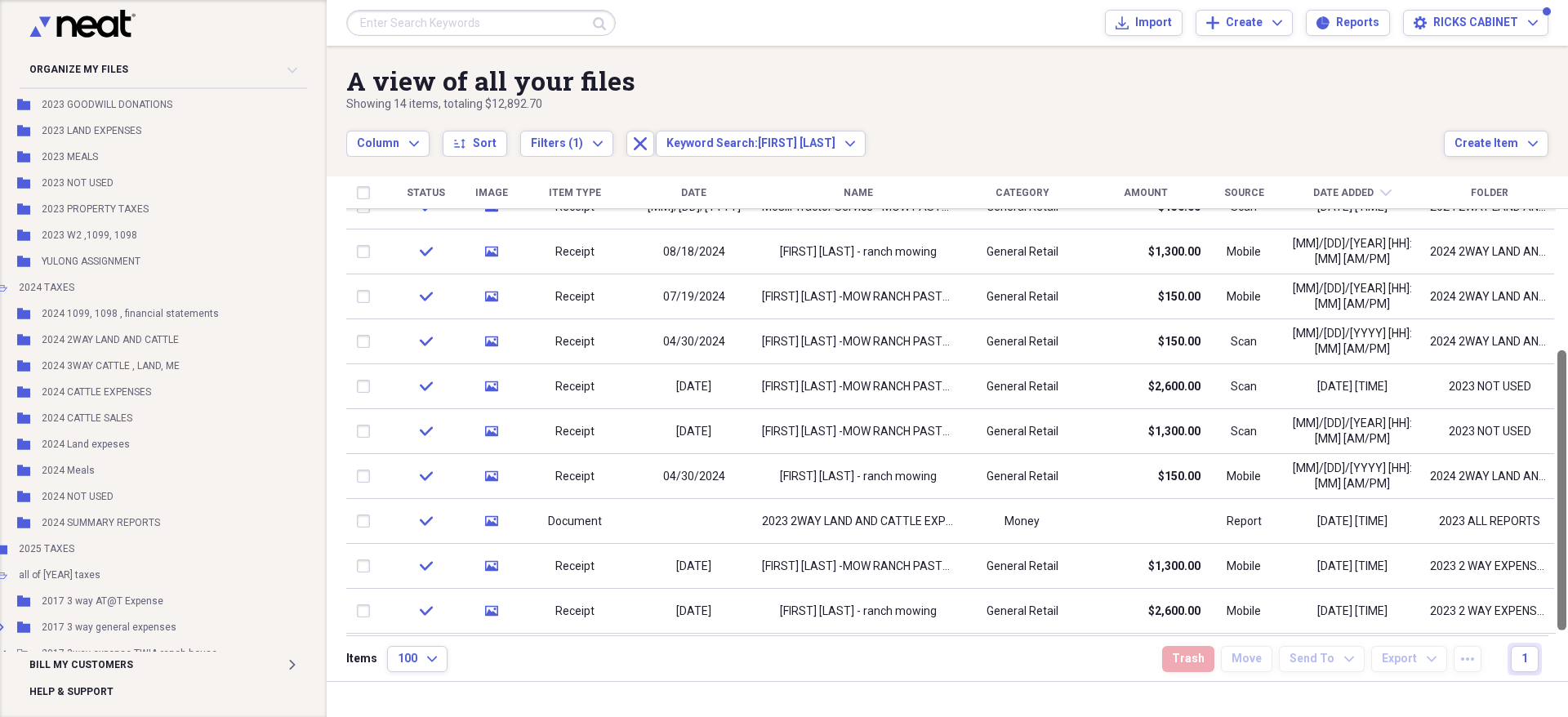 drag, startPoint x: 1563, startPoint y: 228, endPoint x: 1561, endPoint y: 382, distance: 154.013 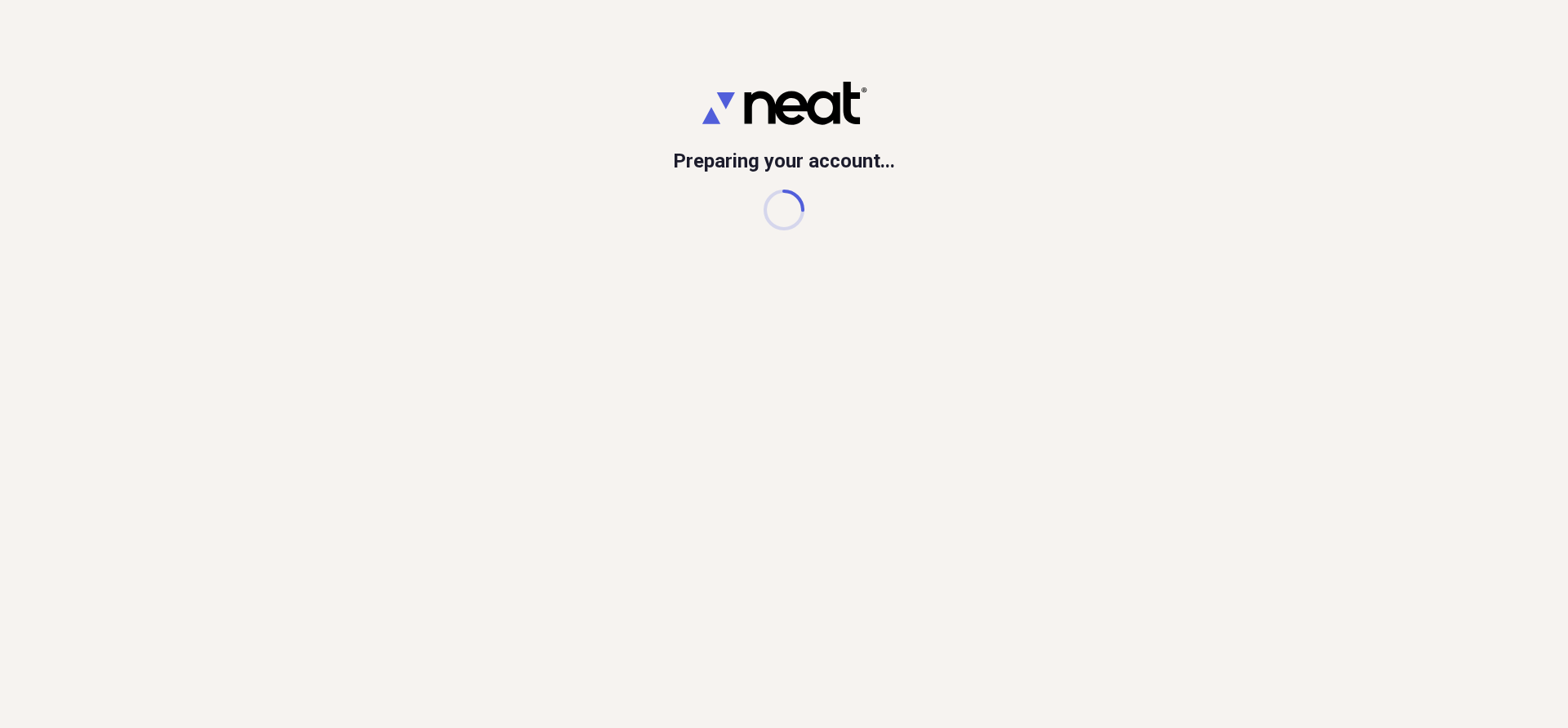 scroll, scrollTop: 0, scrollLeft: 0, axis: both 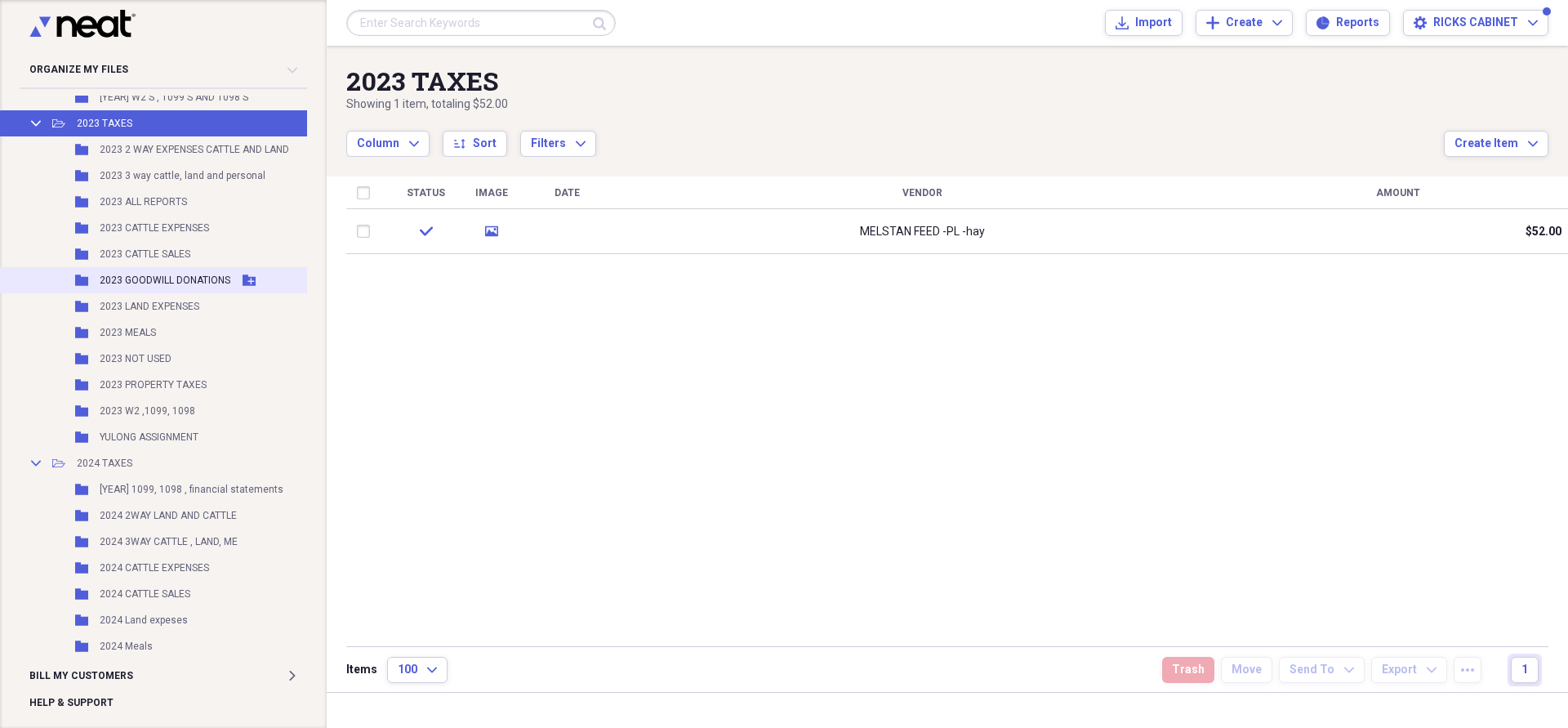 click on "2023 GOODWILL DONATIONS" at bounding box center [165, 280] 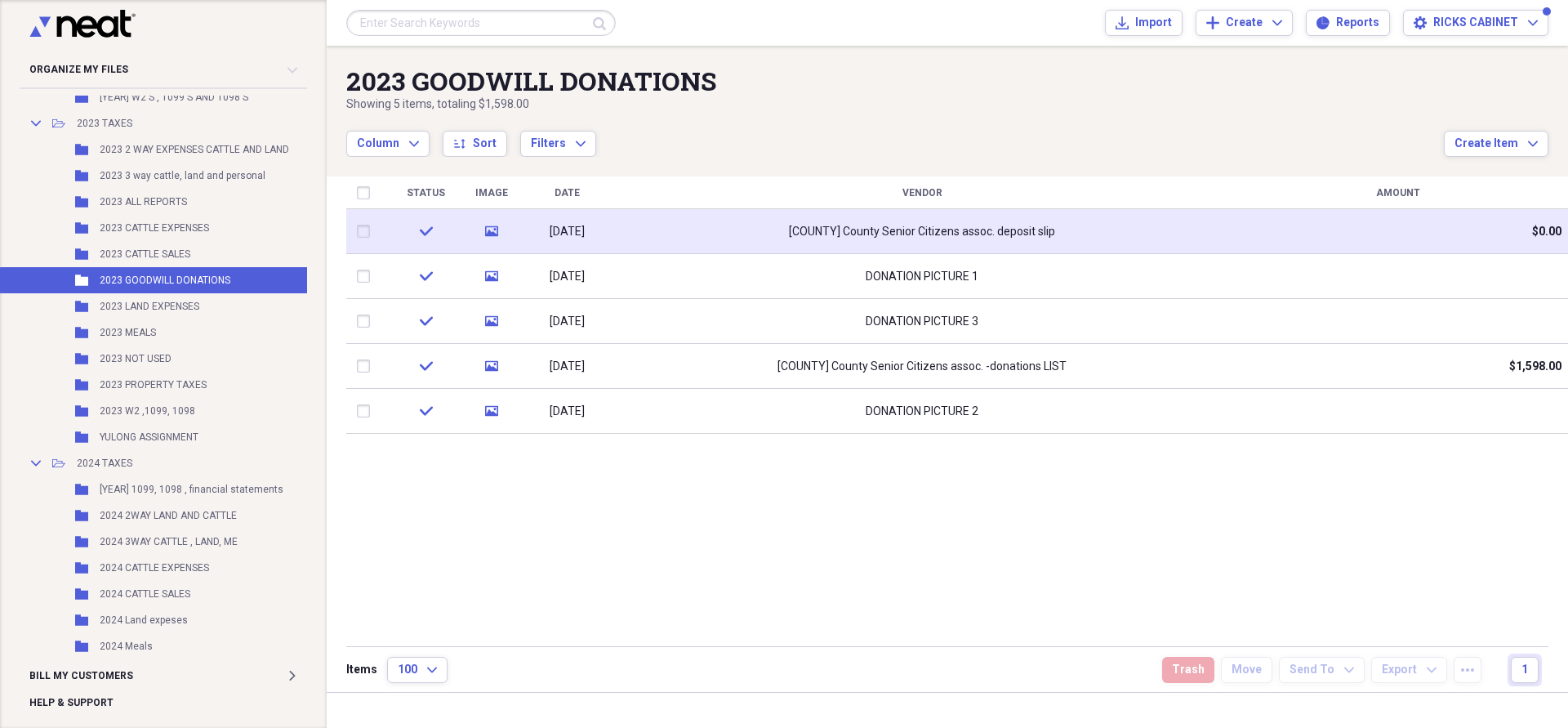 click on "Calhoun County Senior Citizens assoc. deposit slip" at bounding box center (922, 231) 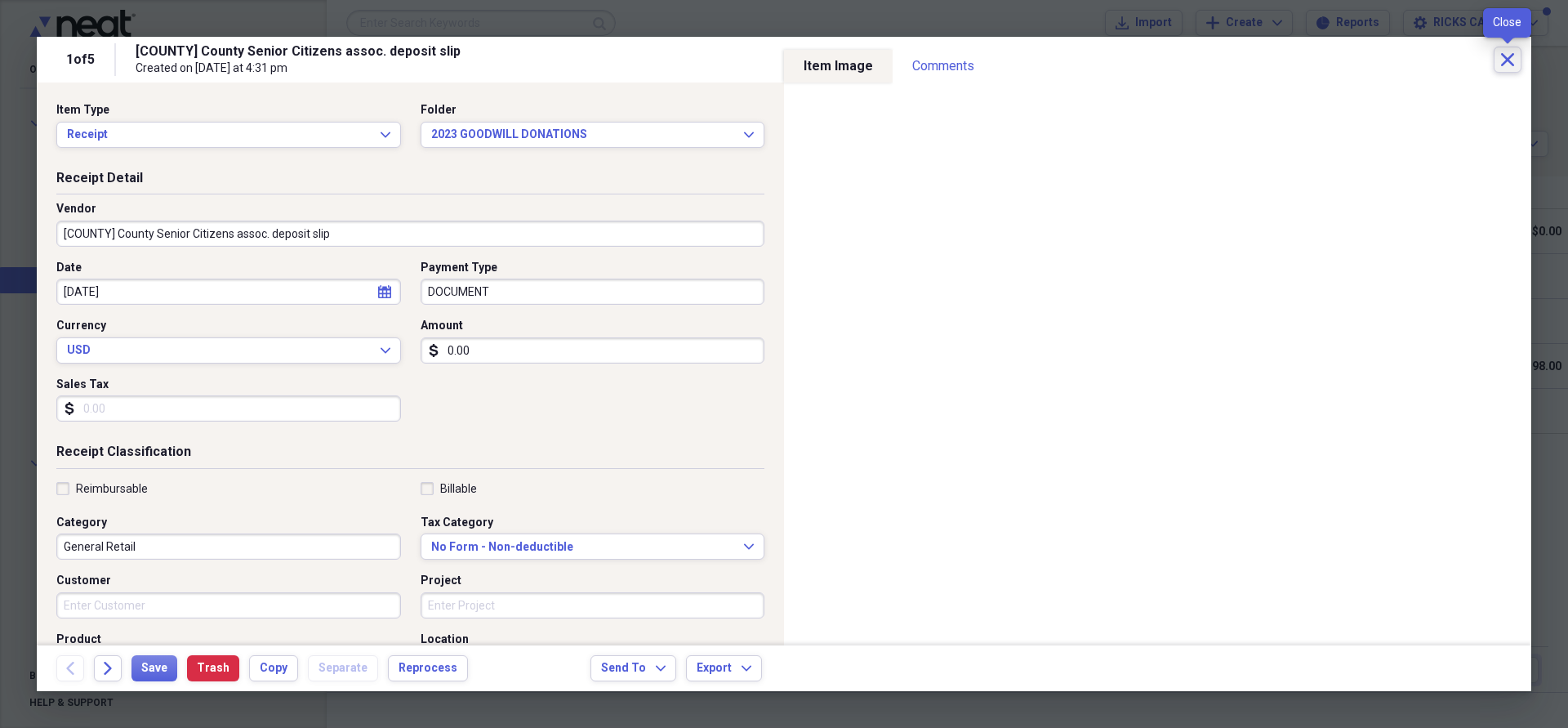 click on "Close" 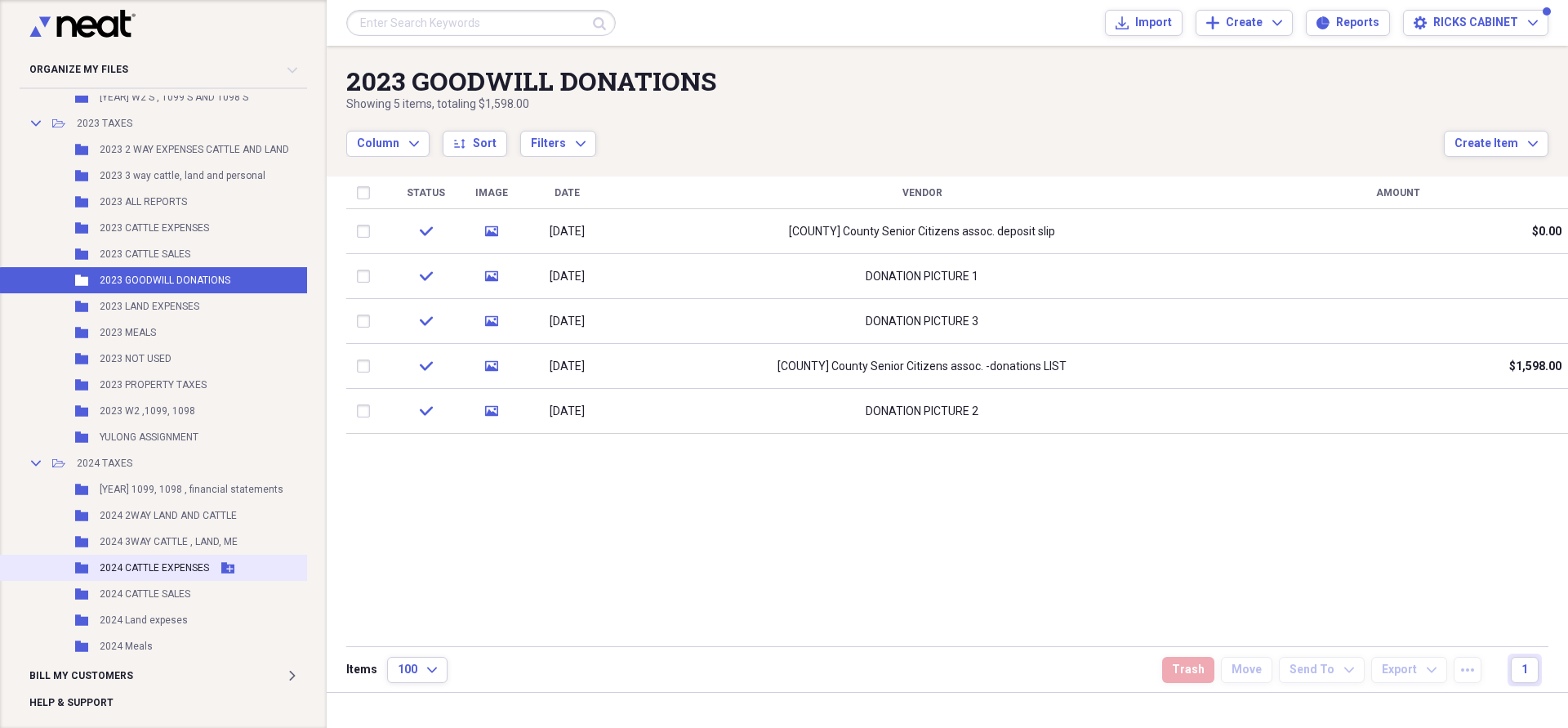 click on "2024 CATTLE EXPENSES" at bounding box center [154, 568] 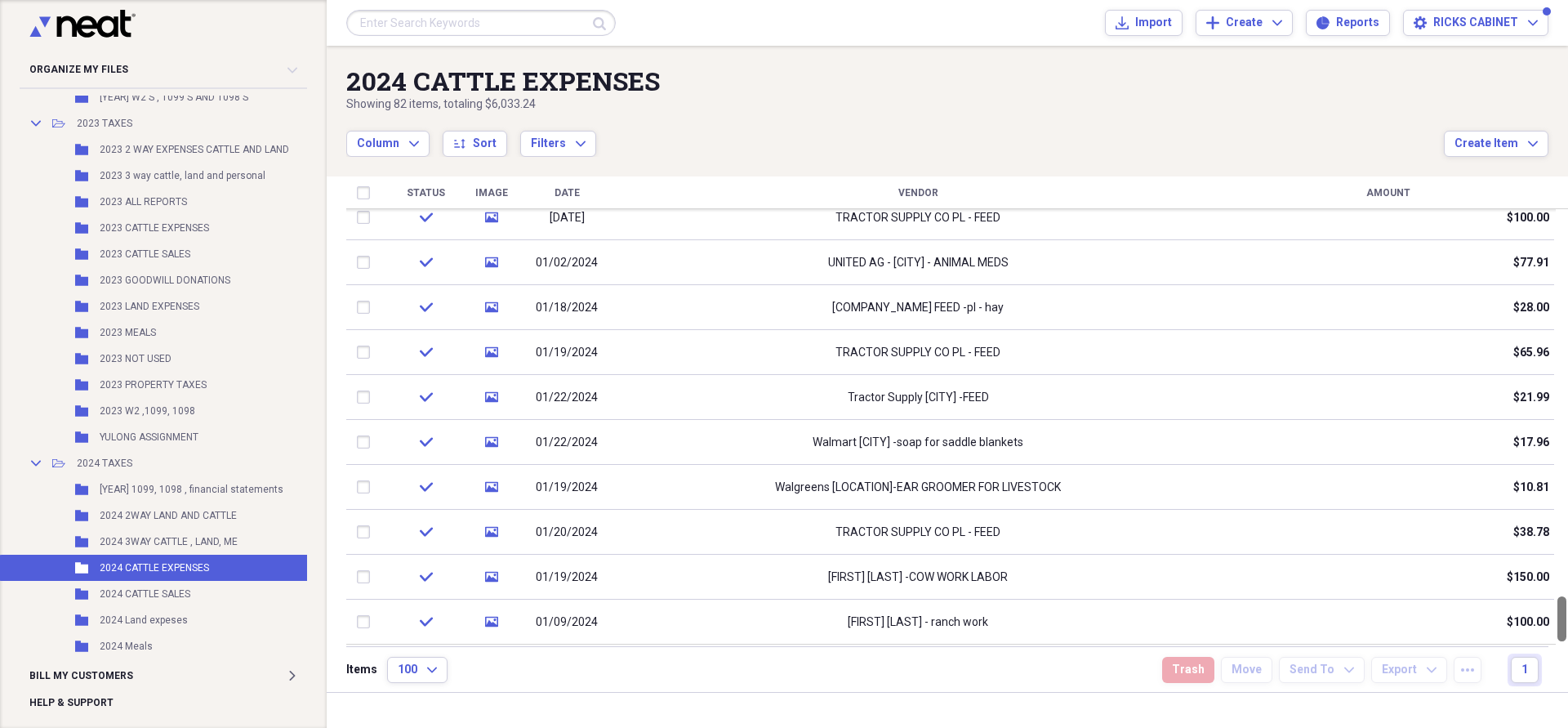 drag, startPoint x: 1562, startPoint y: 230, endPoint x: 1563, endPoint y: 641, distance: 411.001 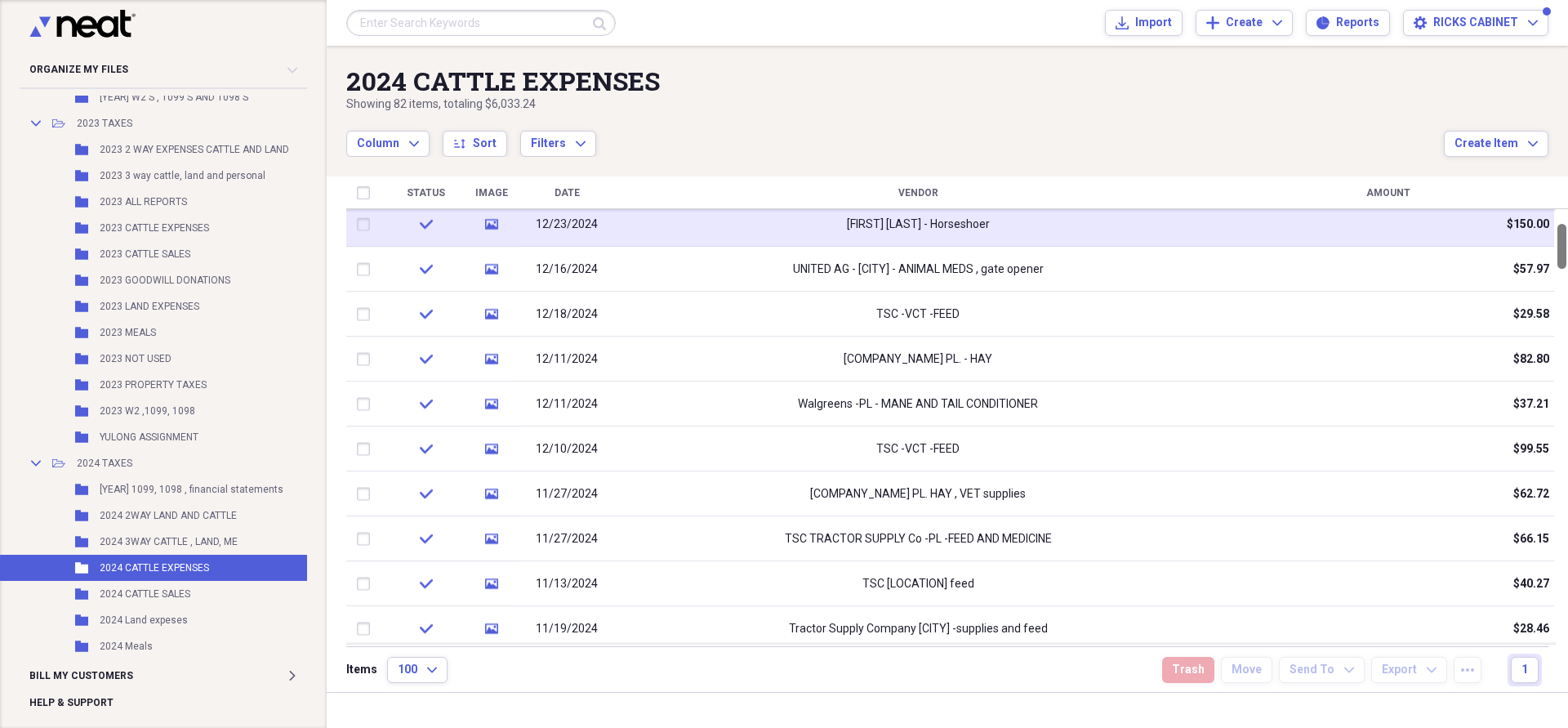 drag, startPoint x: 1561, startPoint y: 605, endPoint x: 1550, endPoint y: 230, distance: 375.1613 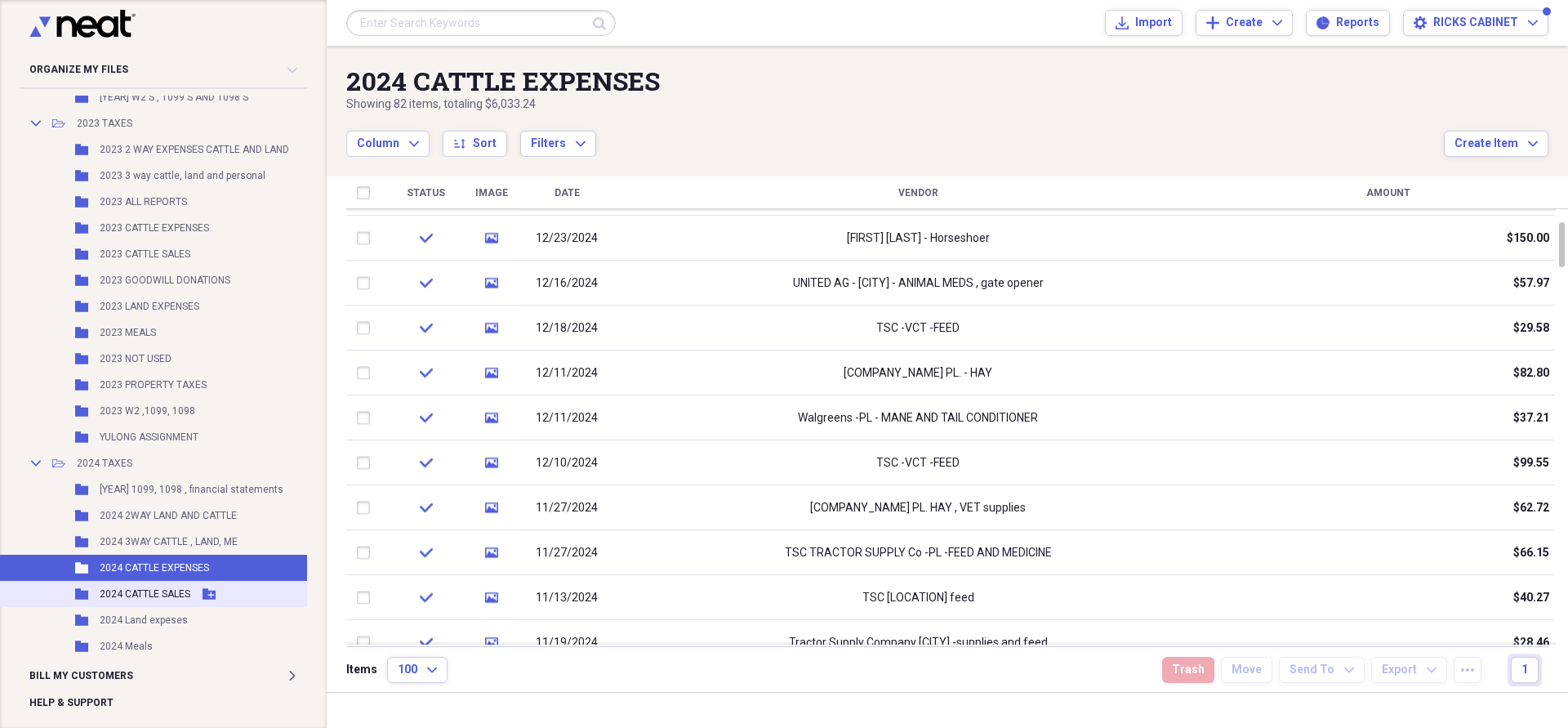 click on "2024 CATTLE SALES" at bounding box center (145, 594) 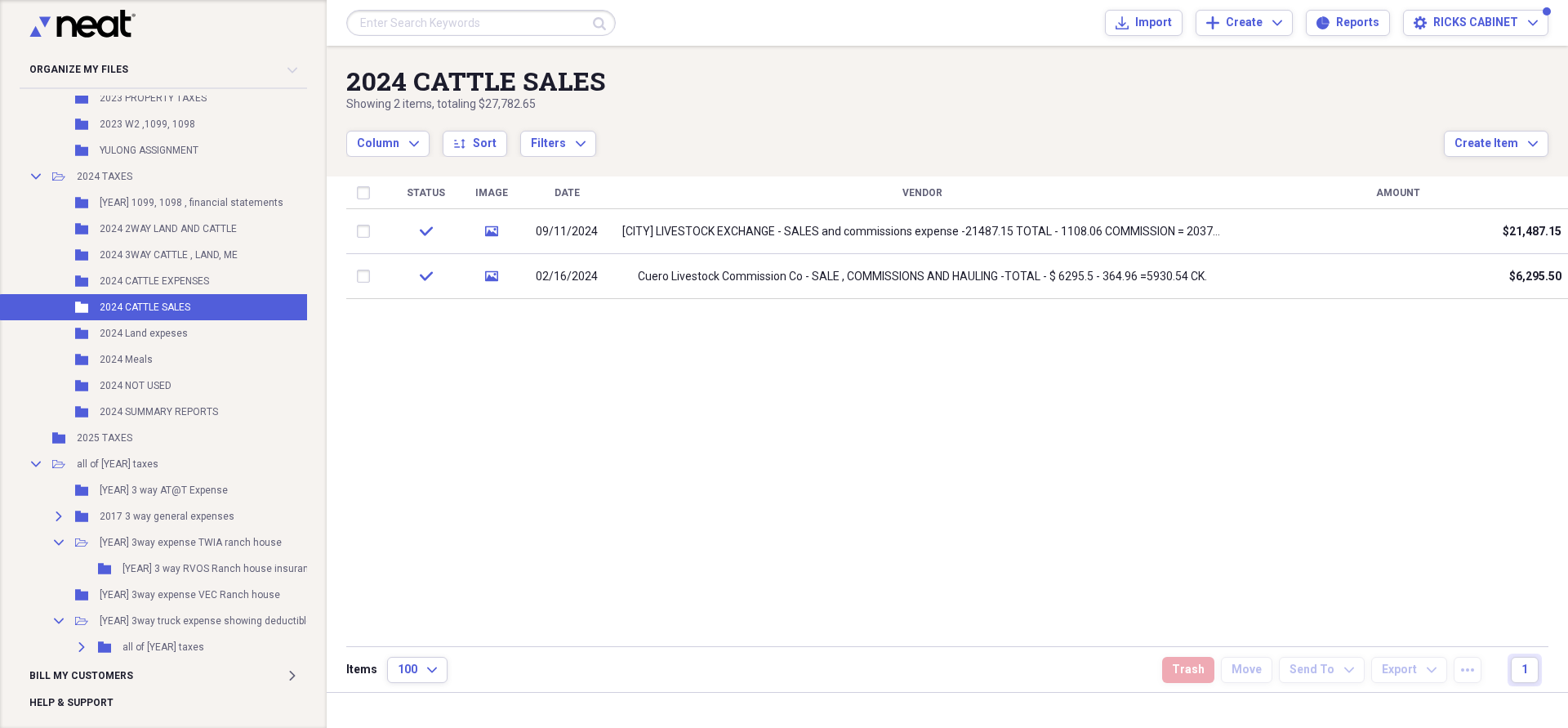 scroll, scrollTop: 2150, scrollLeft: 0, axis: vertical 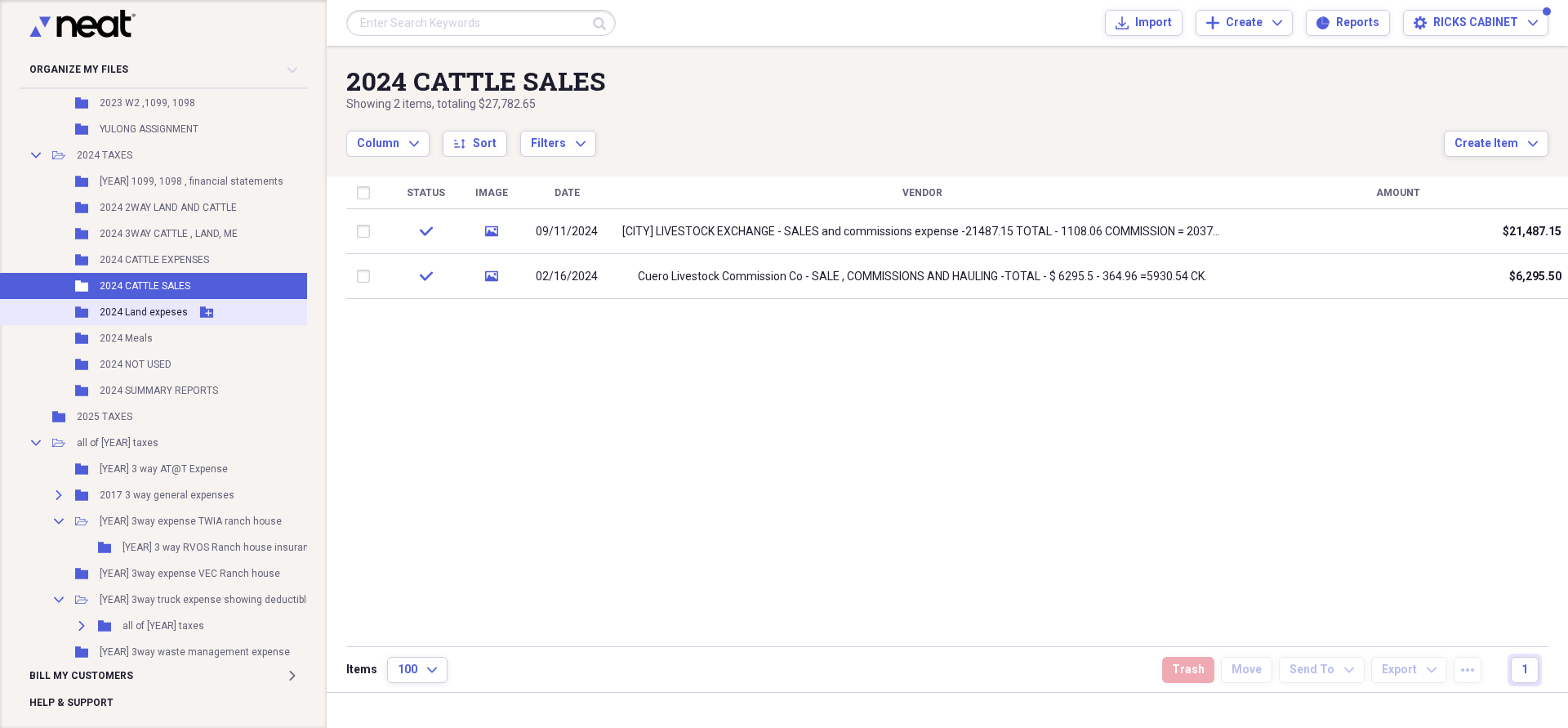 click on "2024 Land expeses" at bounding box center [144, 312] 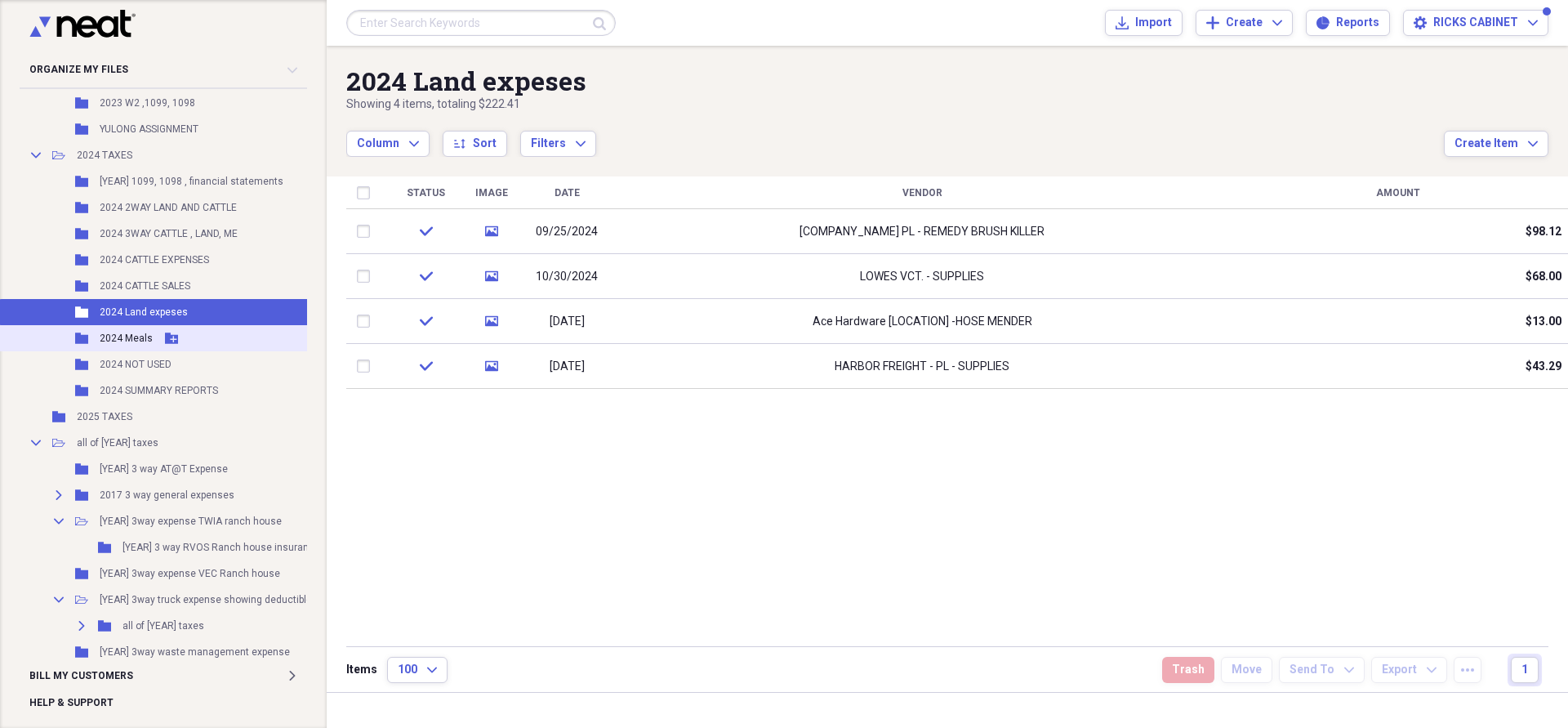 click on "2024 Meals" at bounding box center (126, 338) 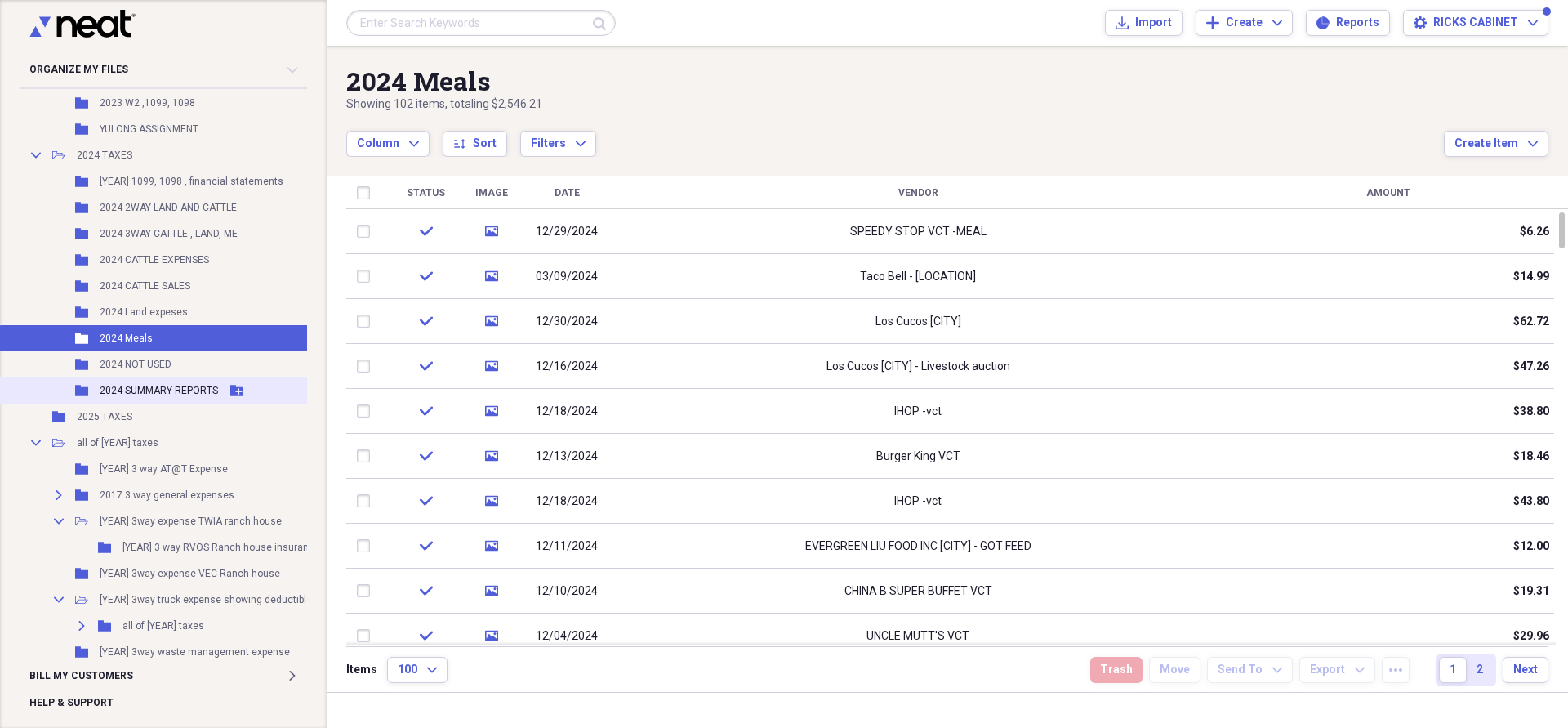 click on "2024 SUMMARY REPORTS" at bounding box center (158, 391) 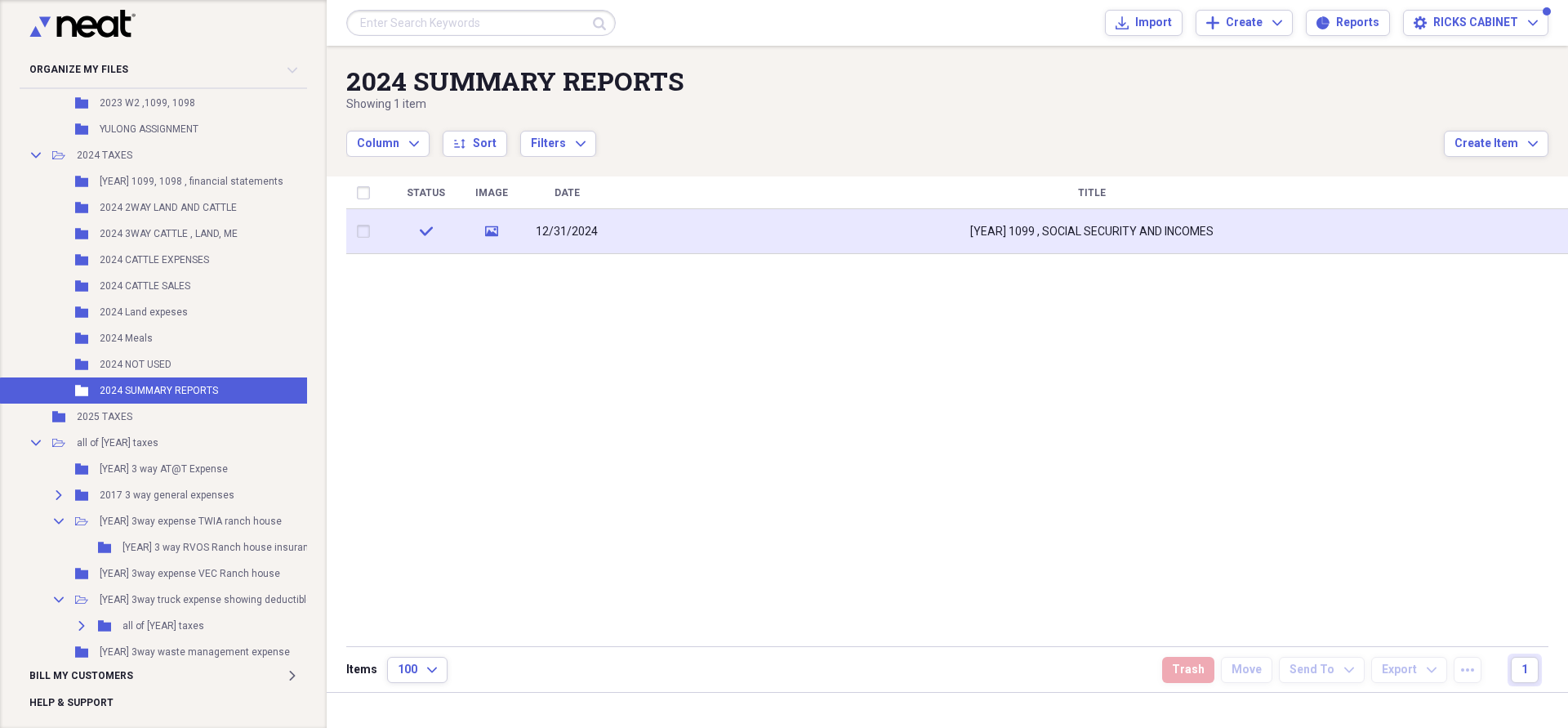 click on "12/31/2024" at bounding box center (567, 231) 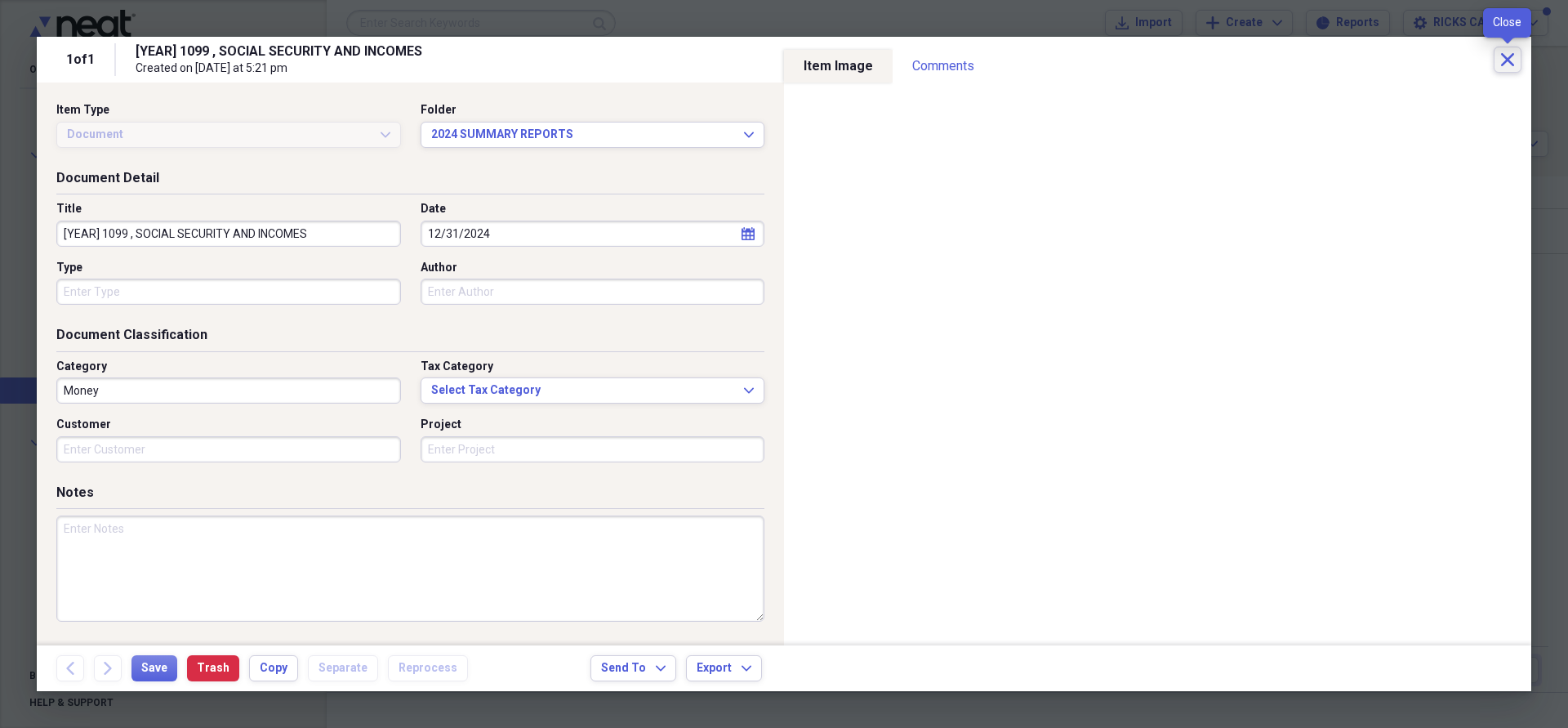 click on "Close" at bounding box center [1508, 60] 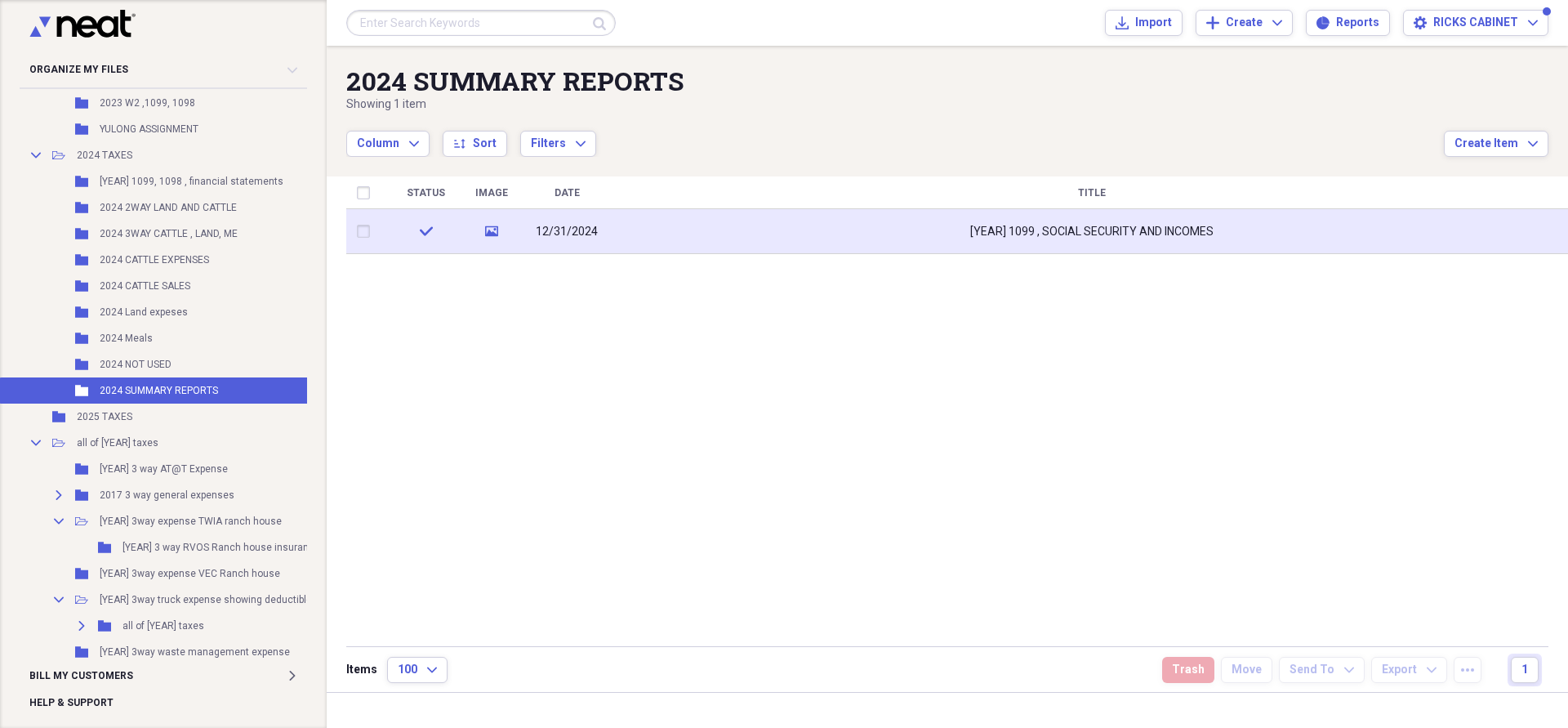 click on "12/31/2024" at bounding box center (567, 232) 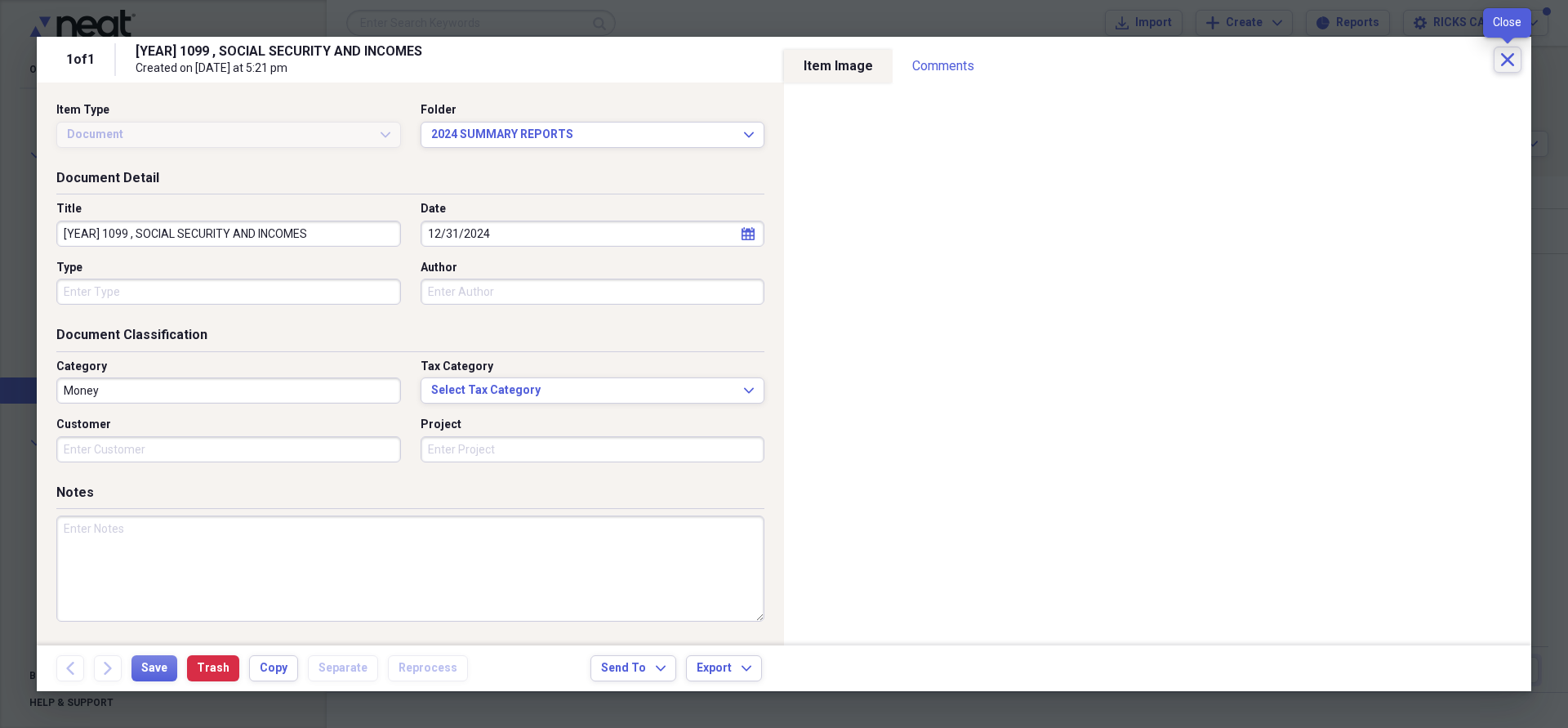 click on "Close" at bounding box center (1508, 60) 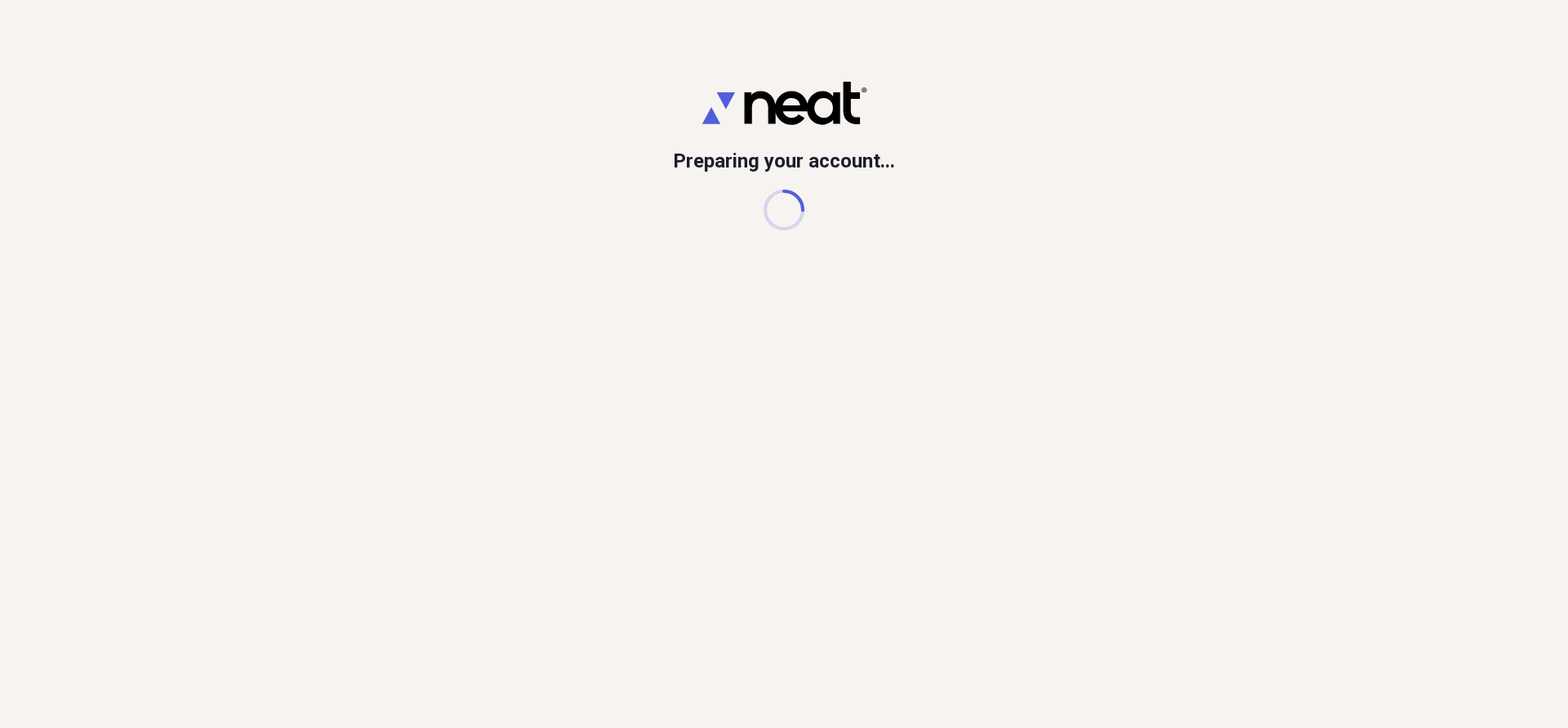 scroll, scrollTop: 0, scrollLeft: 0, axis: both 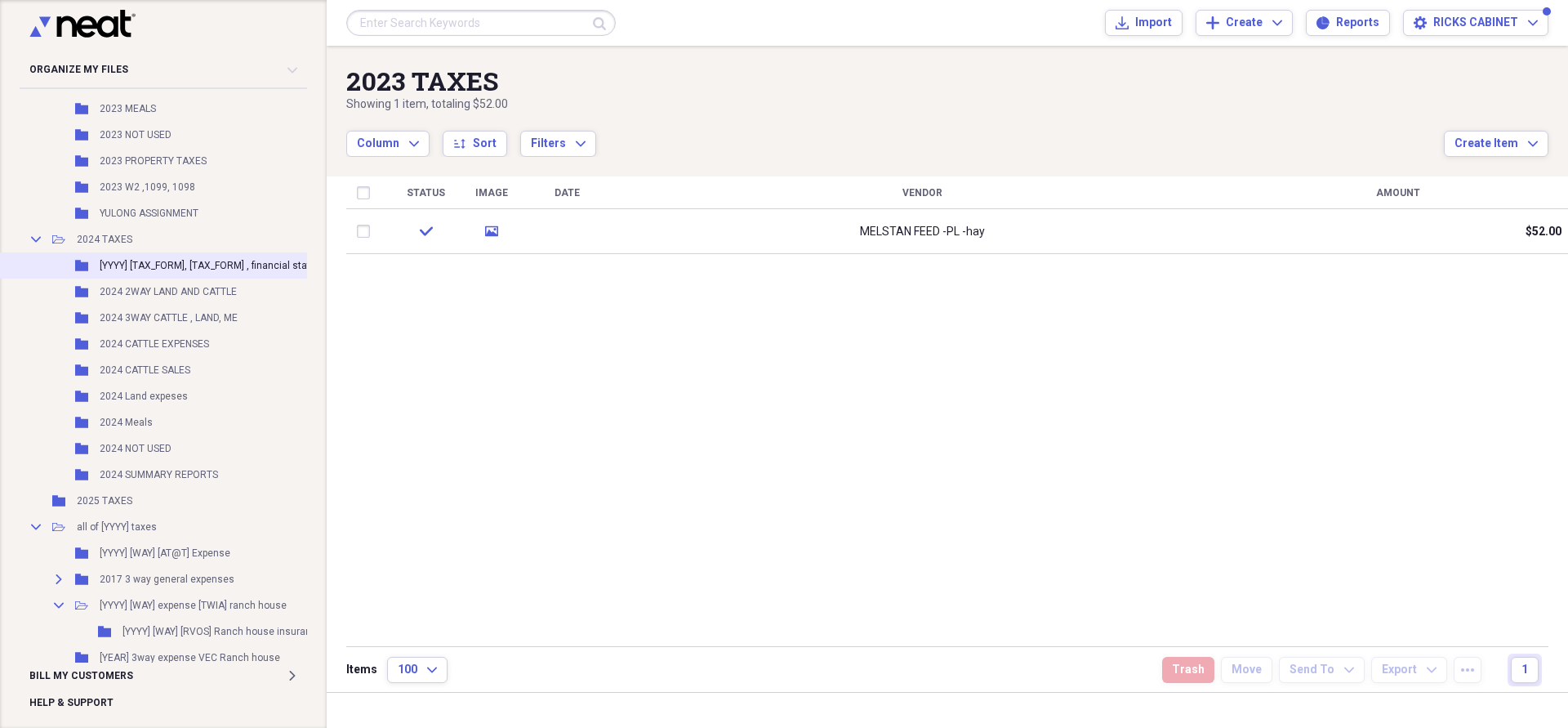 click on "[YYYY]  [TAX_FORM], [TAX_FORM] , financial statements" at bounding box center [222, 266] 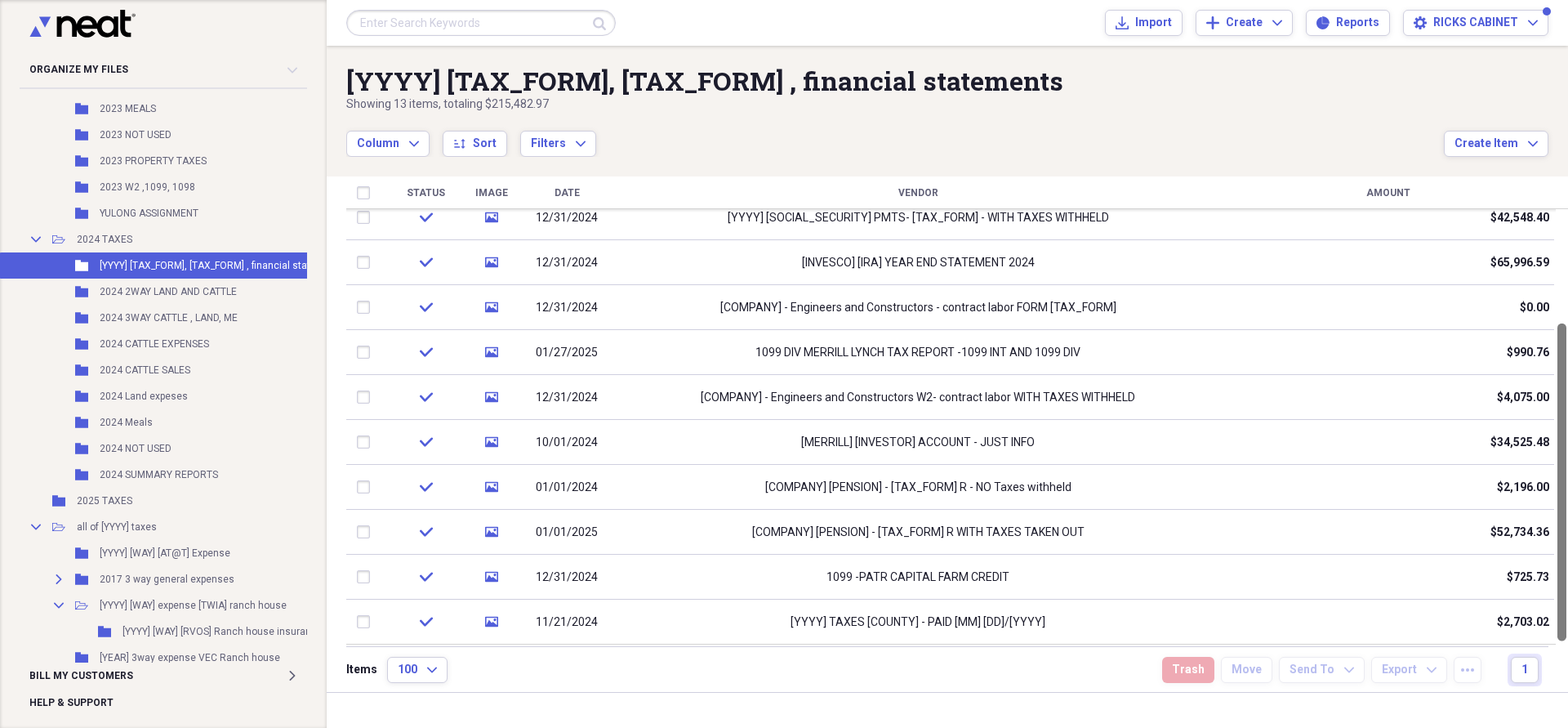 drag, startPoint x: 1561, startPoint y: 507, endPoint x: 1561, endPoint y: 664, distance: 157 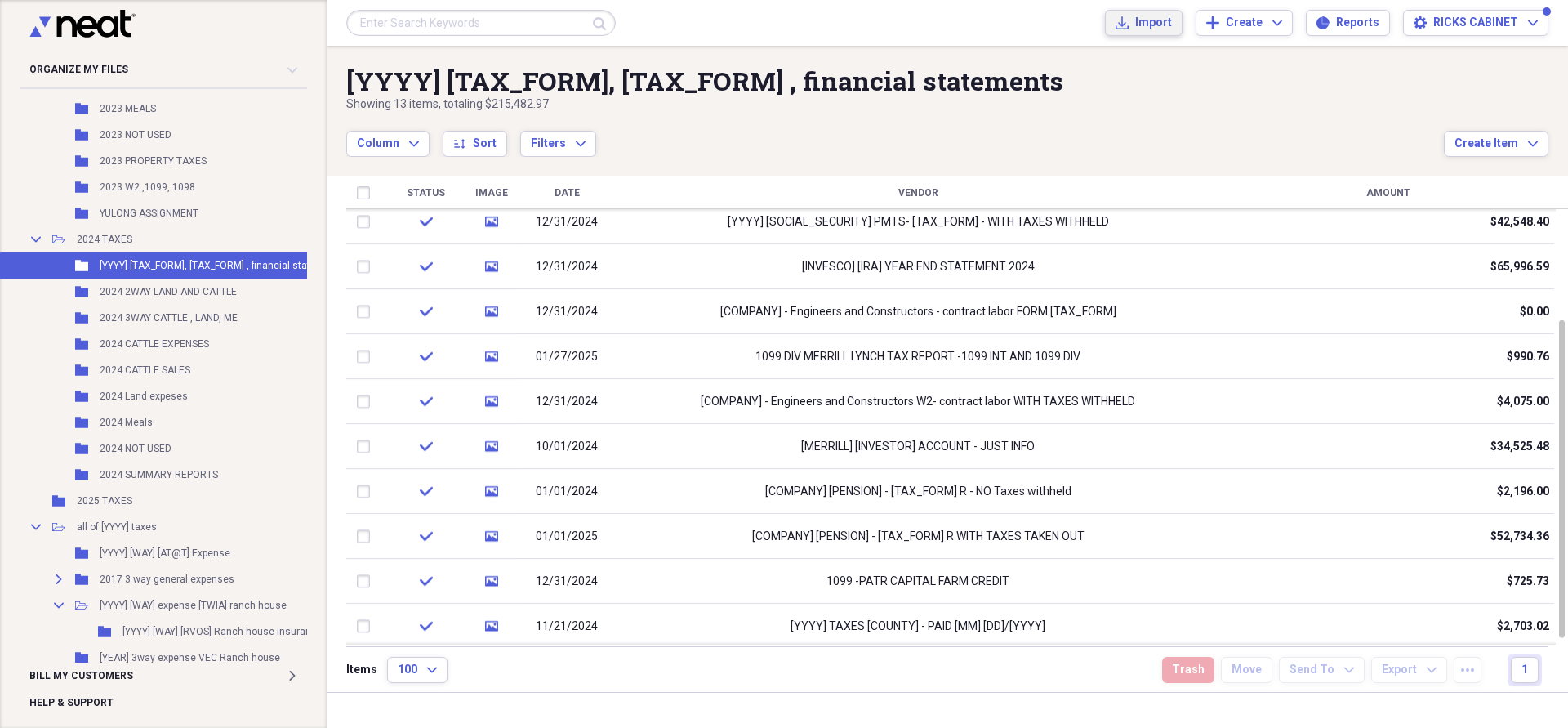click on "Import" at bounding box center (1153, 23) 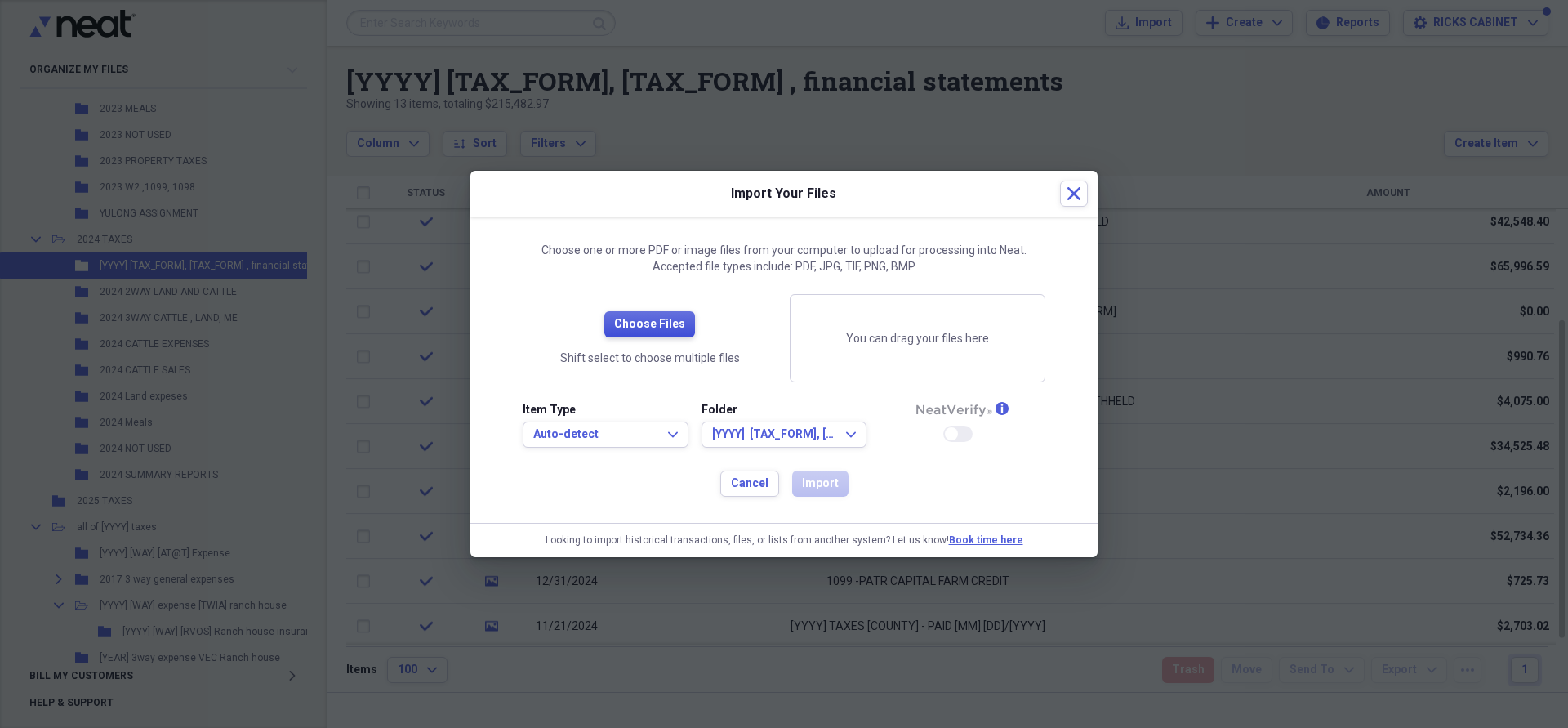 click on "Choose Files" at bounding box center [649, 324] 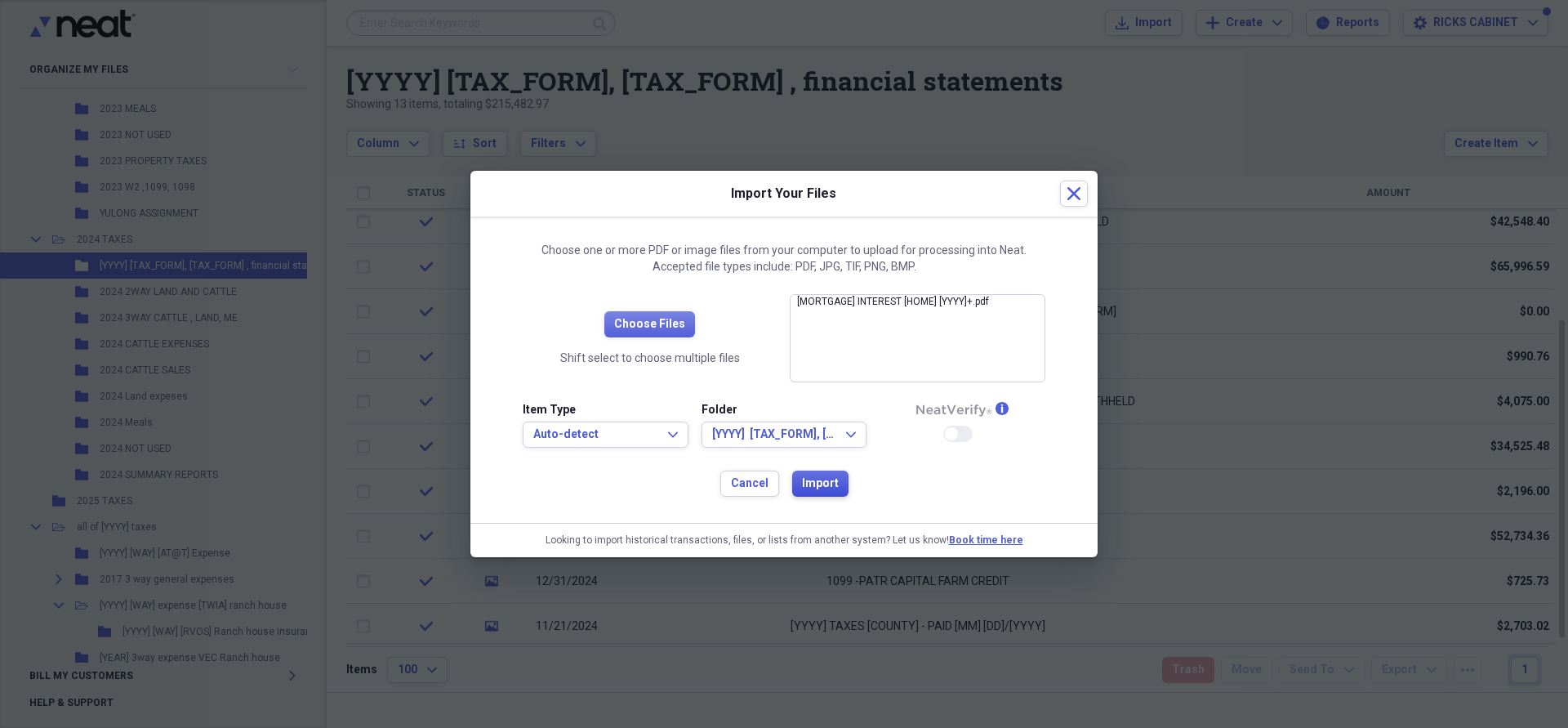 click on "Import" at bounding box center (820, 484) 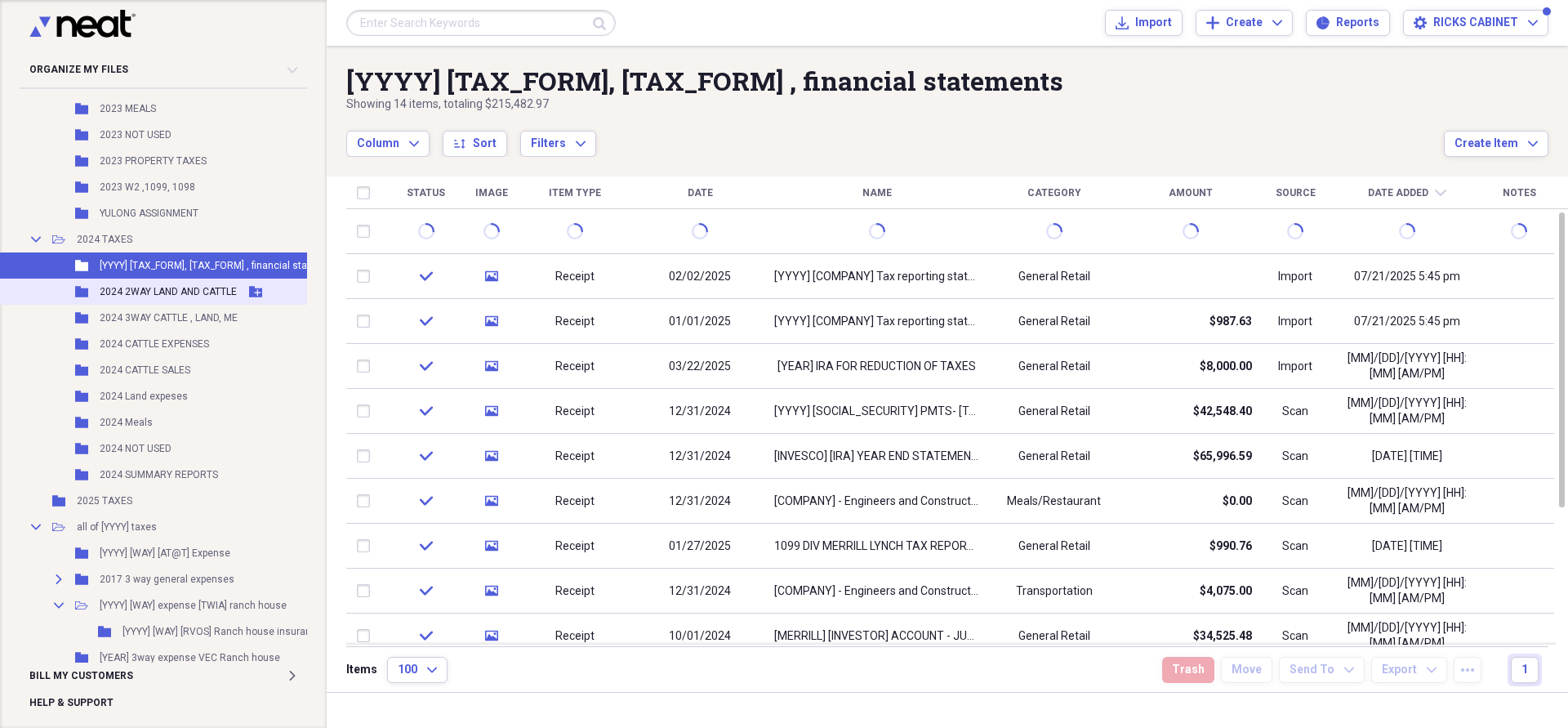 click on "2024 2WAY LAND AND CATTLE" at bounding box center [168, 292] 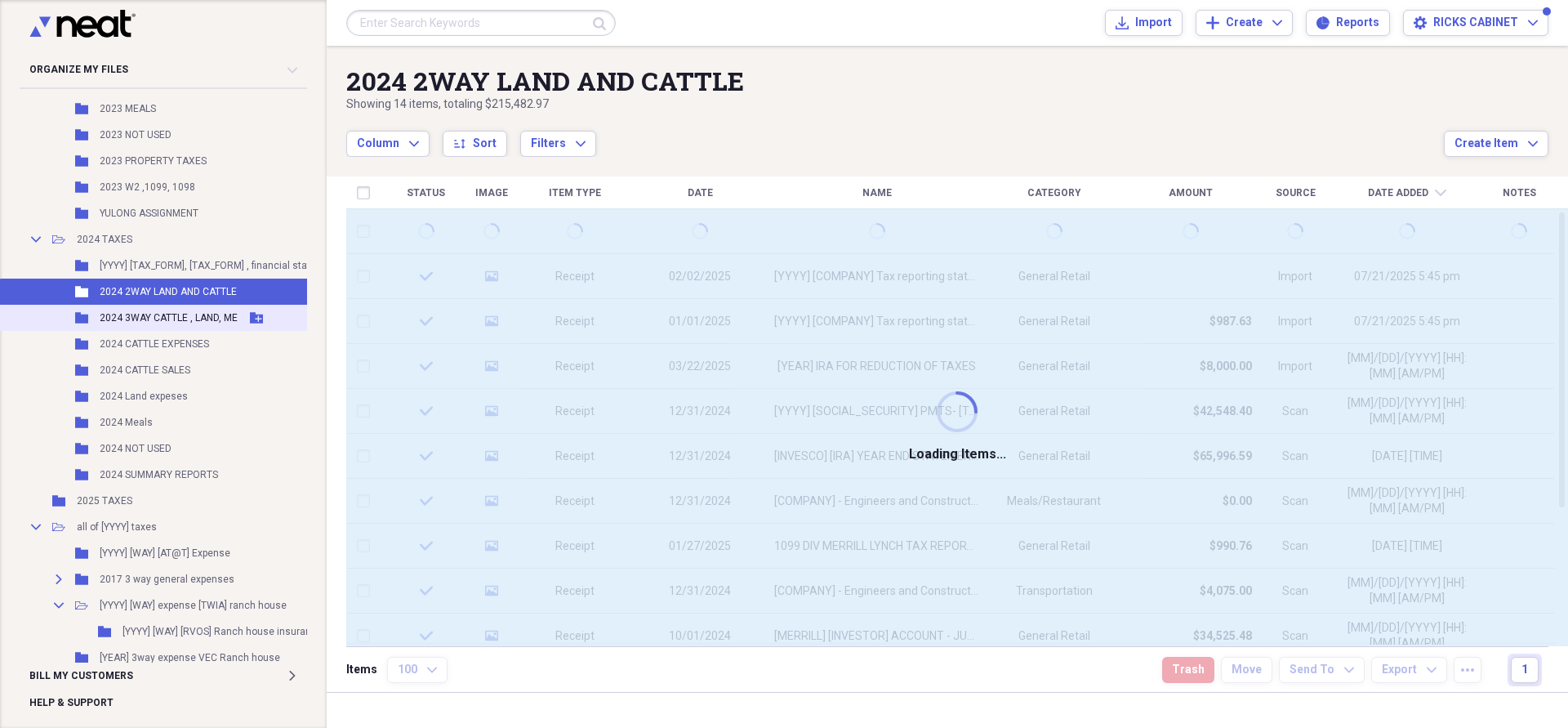 click on "Folder 2024 3WAY CATTLE , LAND, ME Add Folder" at bounding box center [225, 318] 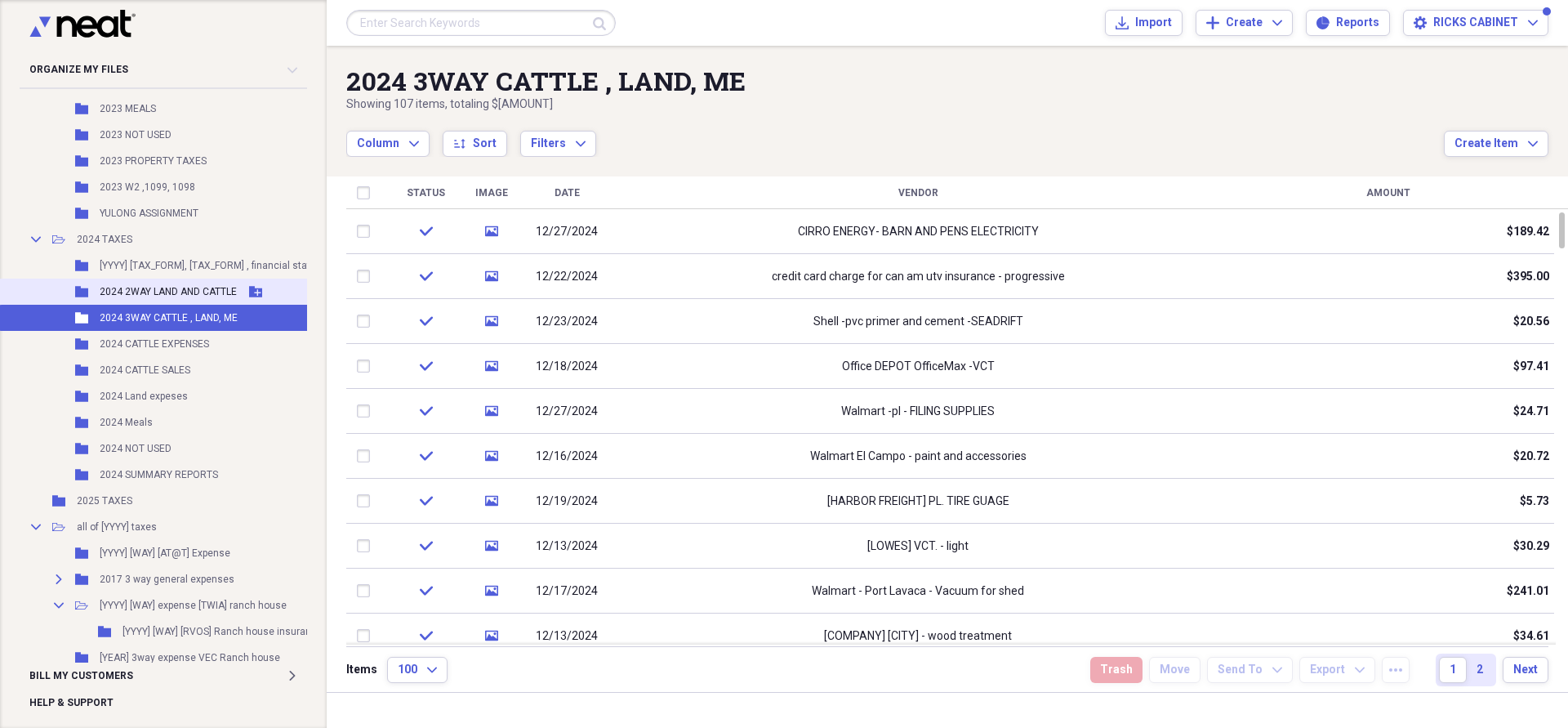 click on "Folder [YEAR] 2WAY LAND AND CATTLE Add Folder" at bounding box center [225, 292] 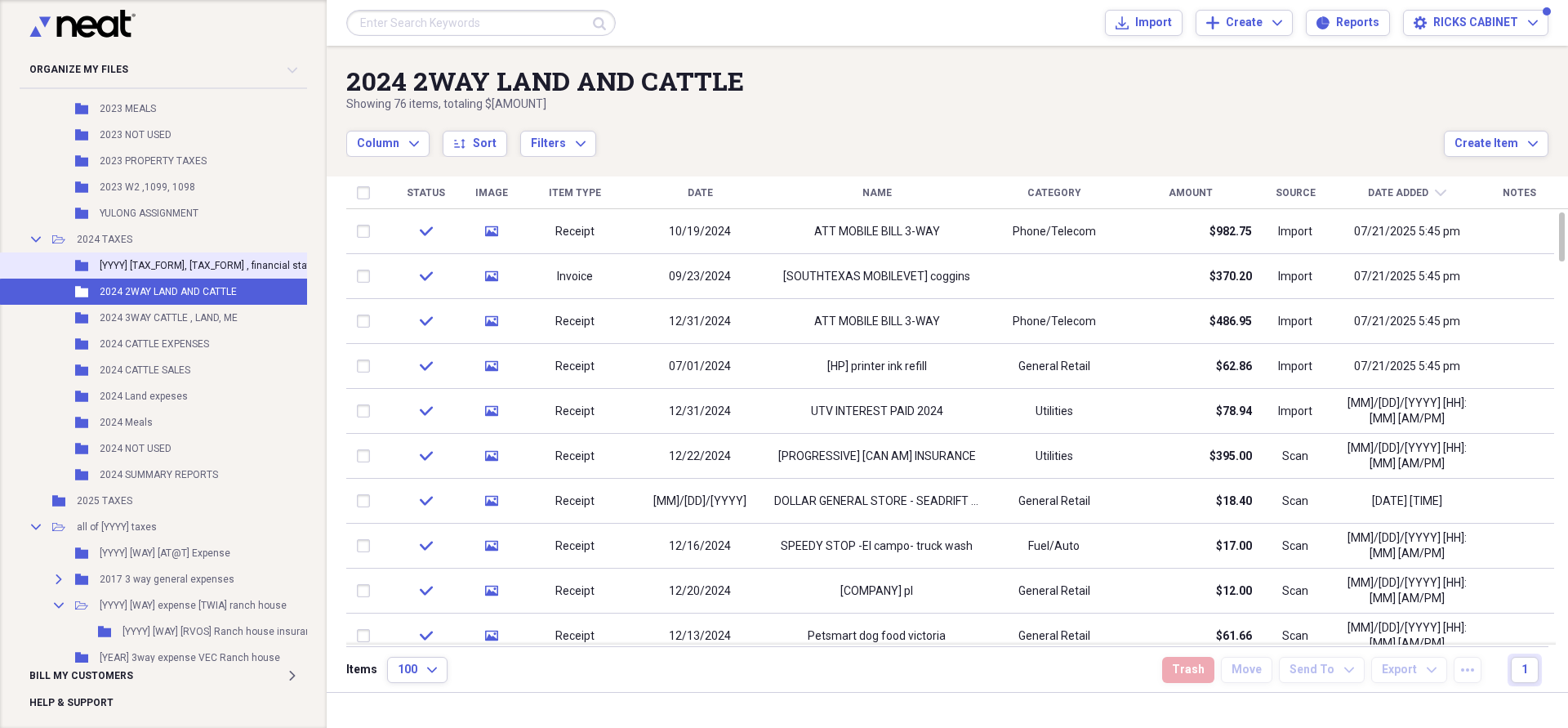 click on "Folder [YEAR] 1099, 1098 , financial statements Add Folder" at bounding box center (225, 266) 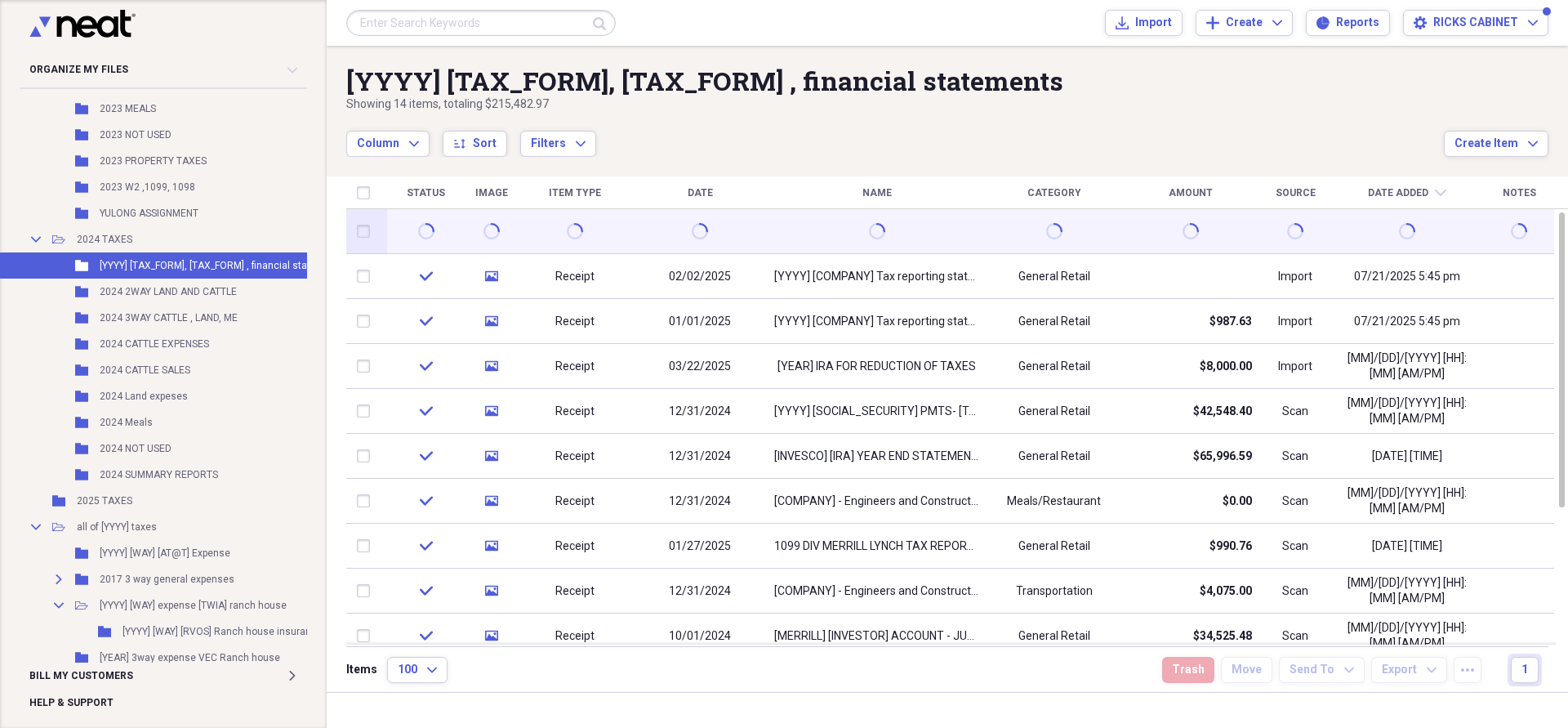 click at bounding box center [700, 231] 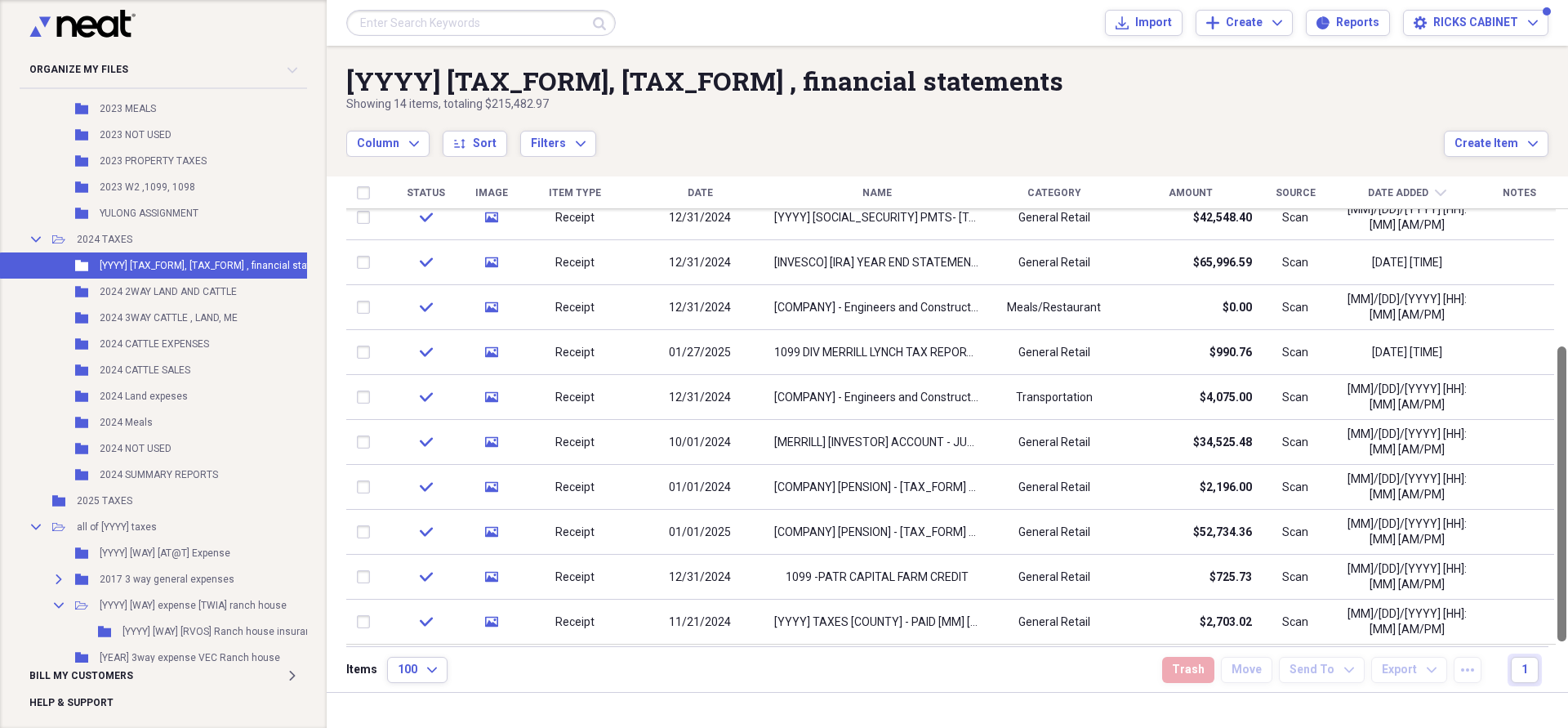 drag, startPoint x: 1557, startPoint y: 418, endPoint x: 1562, endPoint y: 618, distance: 200.06249 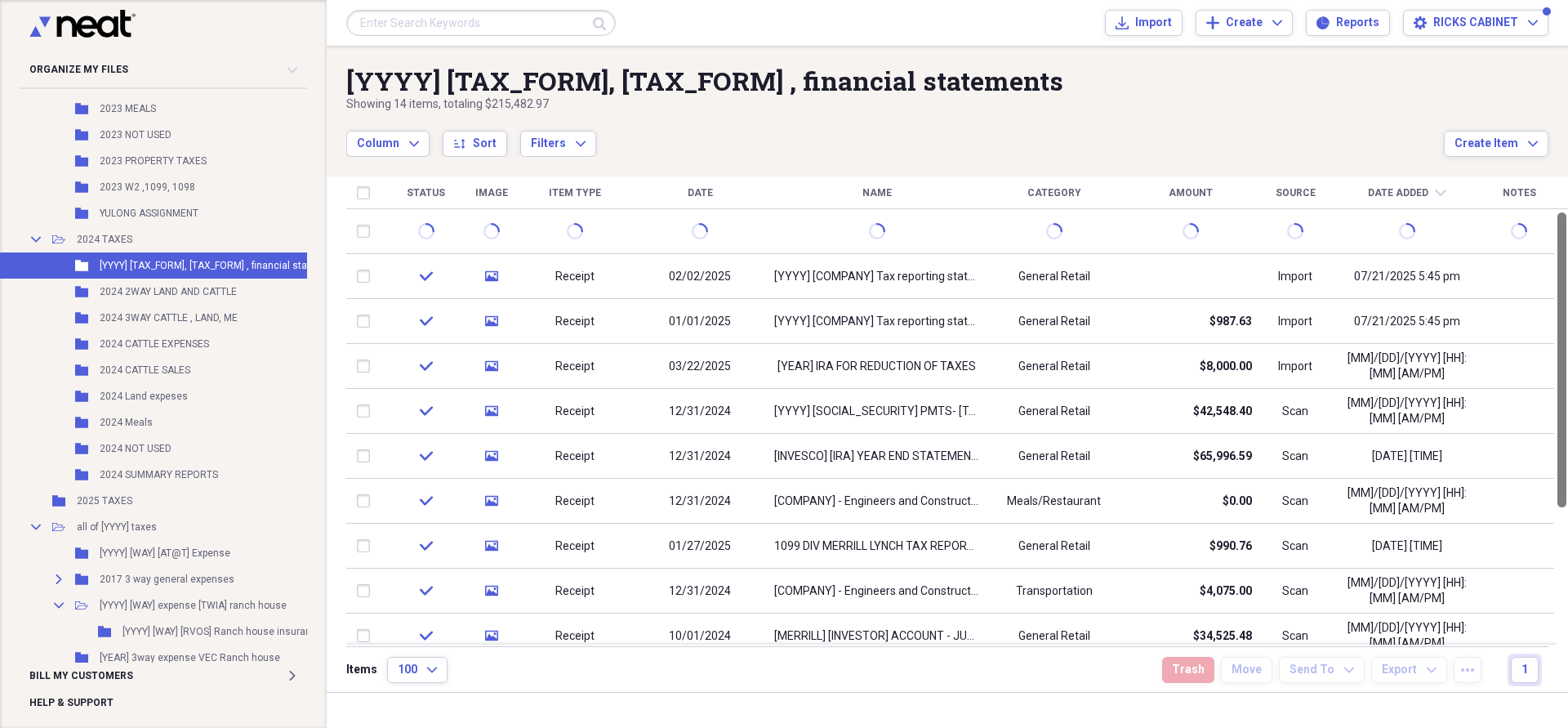 drag, startPoint x: 1560, startPoint y: 371, endPoint x: 1559, endPoint y: 208, distance: 163.0031 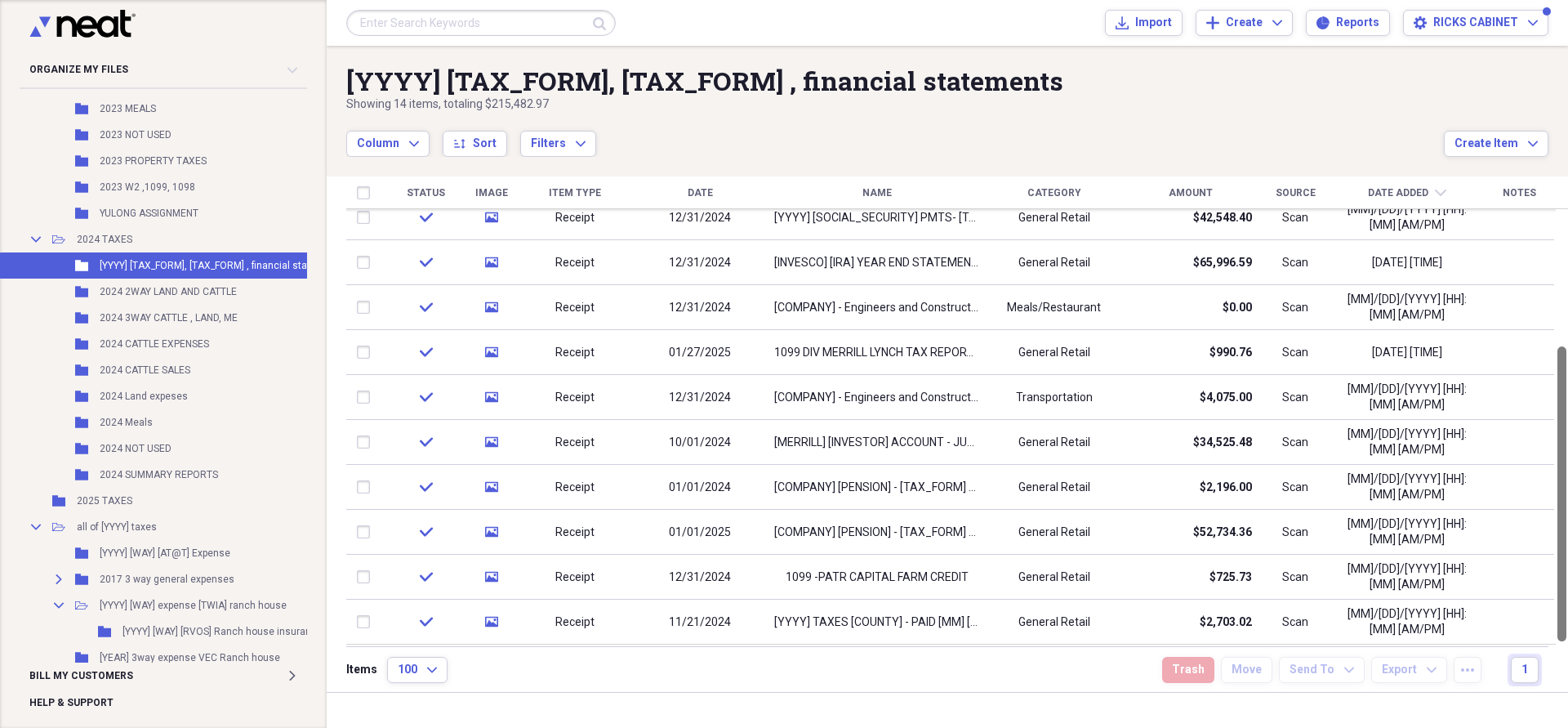 drag, startPoint x: 1563, startPoint y: 498, endPoint x: 1545, endPoint y: 704, distance: 206.78491 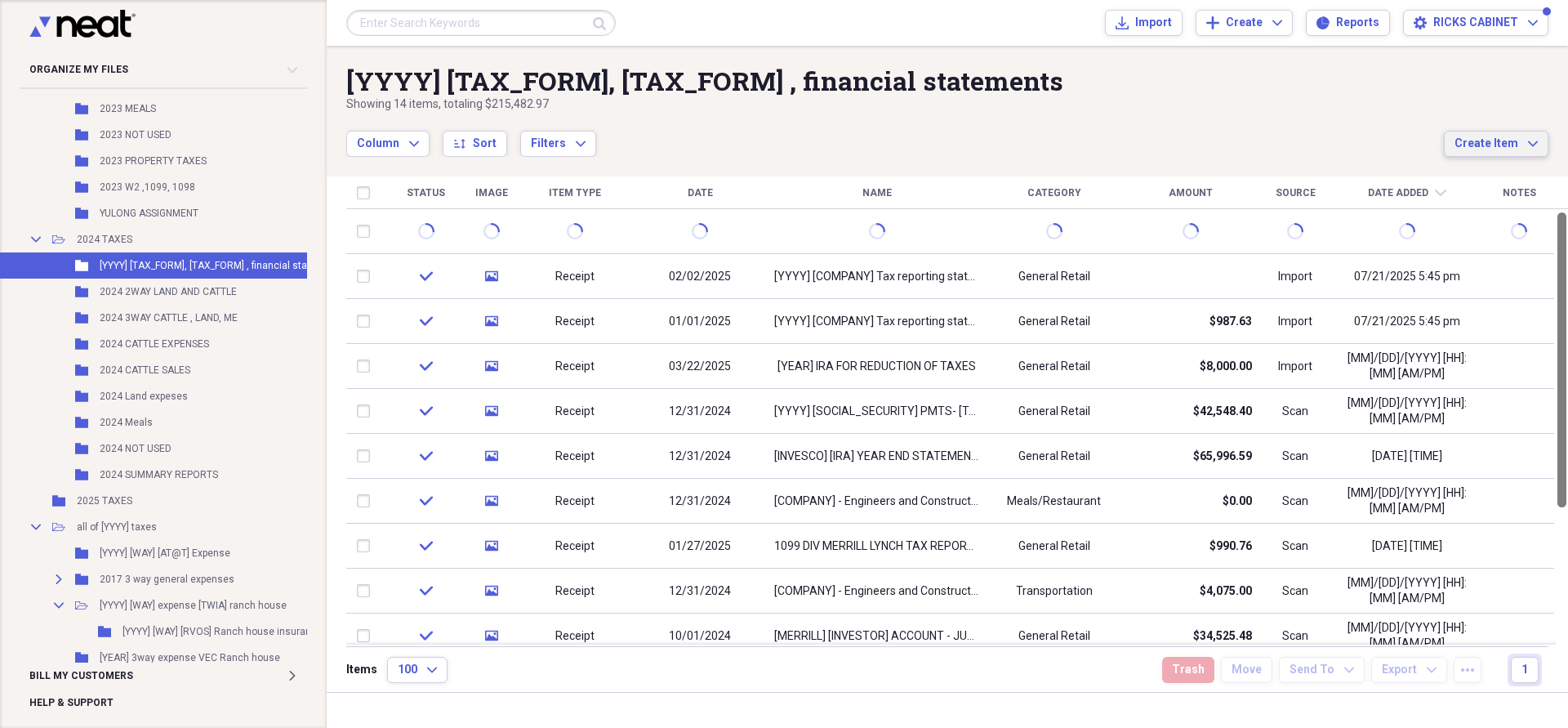 drag, startPoint x: 1563, startPoint y: 379, endPoint x: 1545, endPoint y: 153, distance: 226.71568 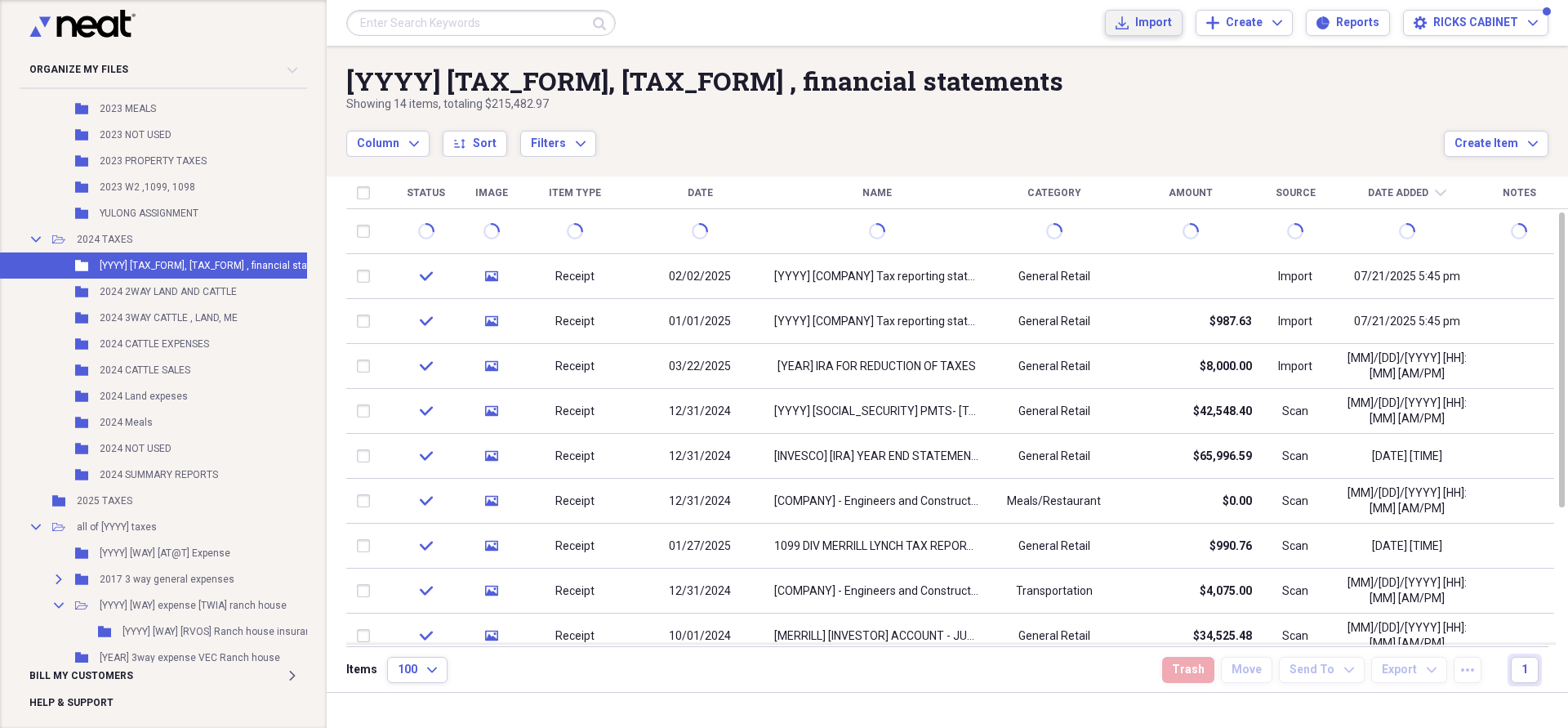 click on "Import" at bounding box center [1153, 23] 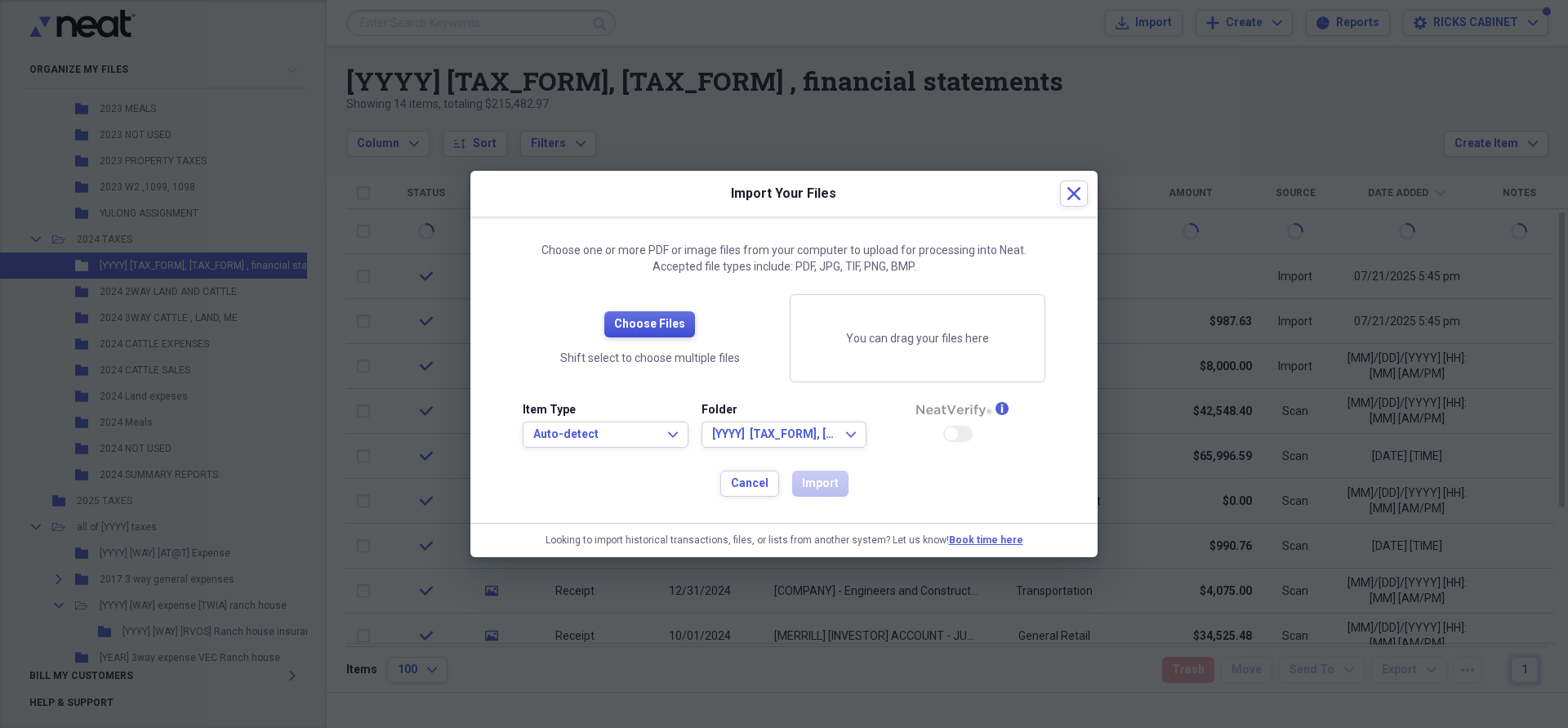 click on "Choose Files" at bounding box center [649, 324] 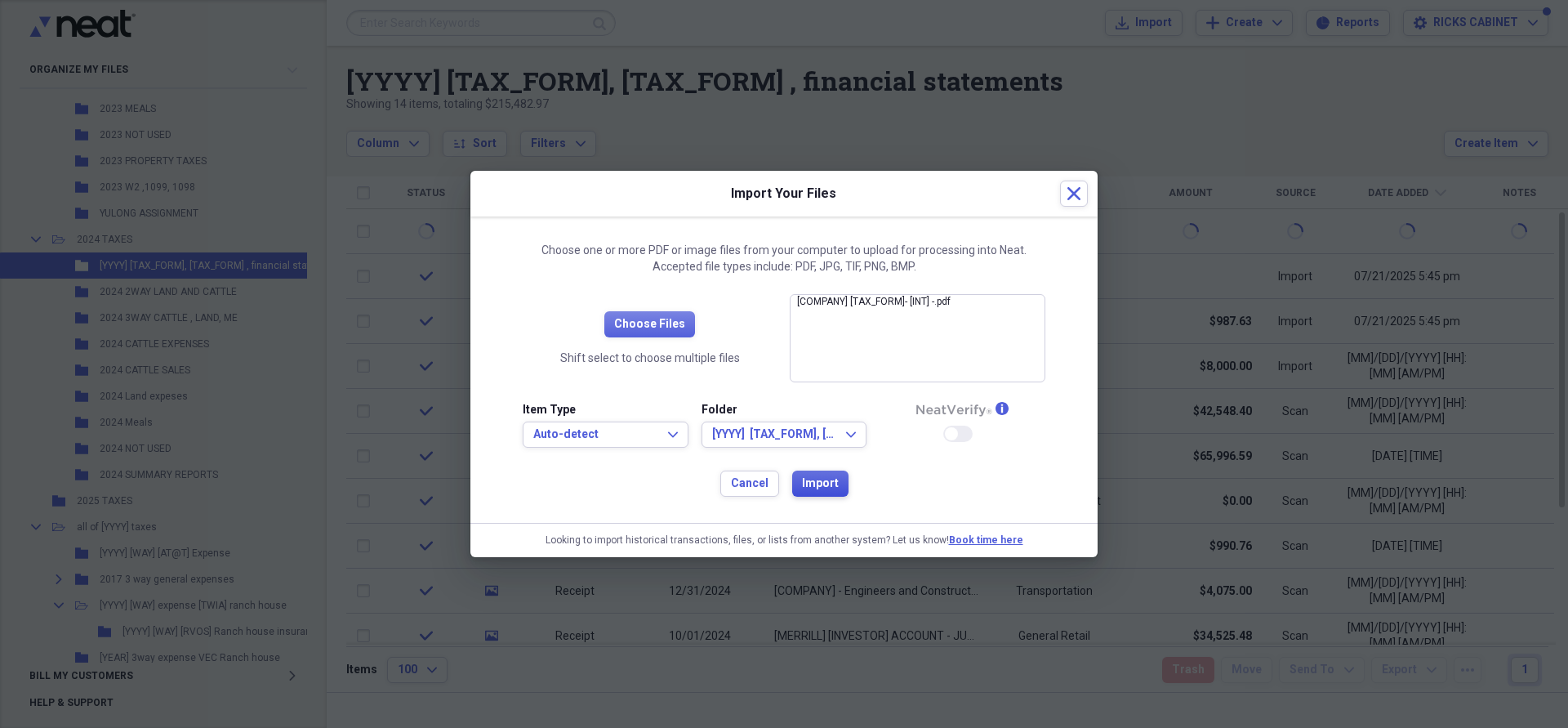 click on "Import" at bounding box center [820, 484] 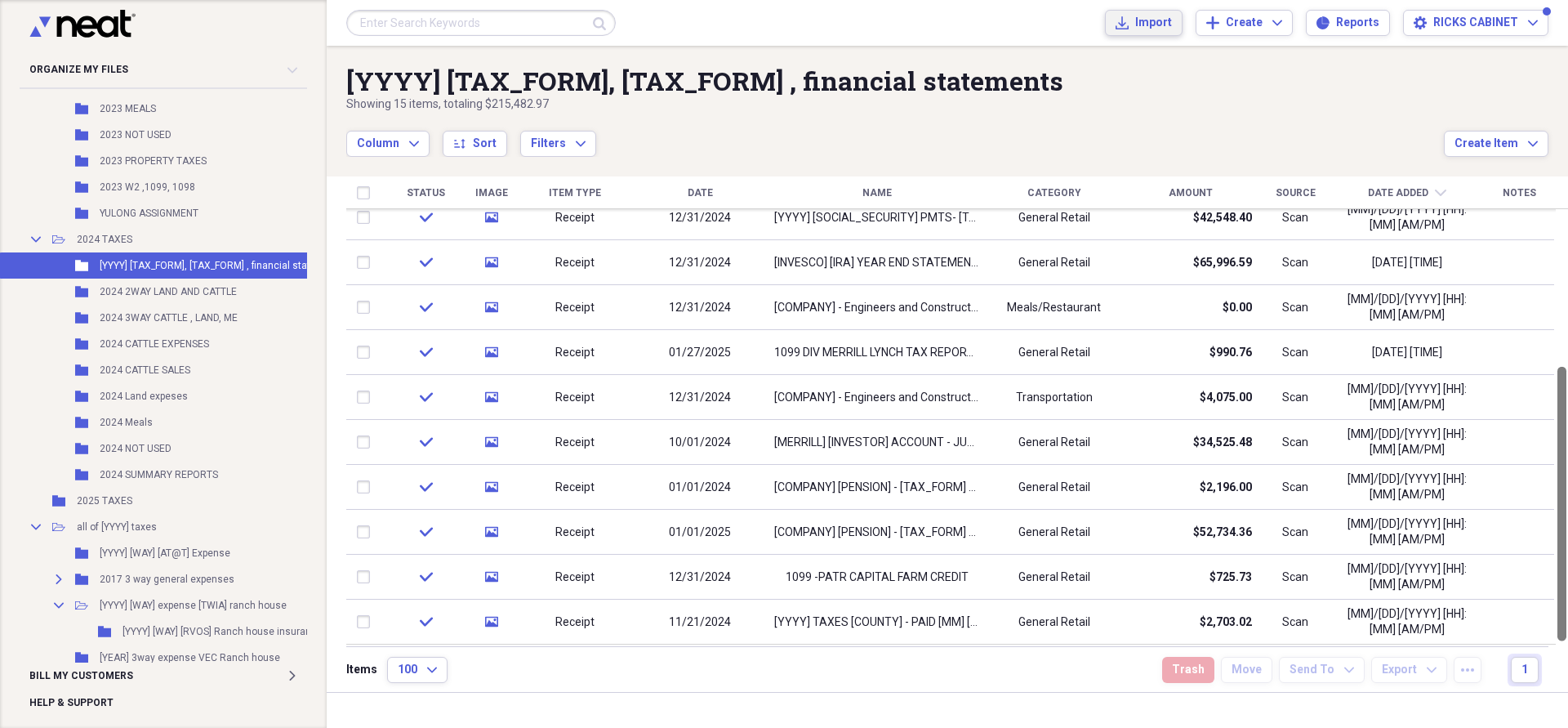 drag, startPoint x: 1564, startPoint y: 395, endPoint x: 1567, endPoint y: 574, distance: 179.0251 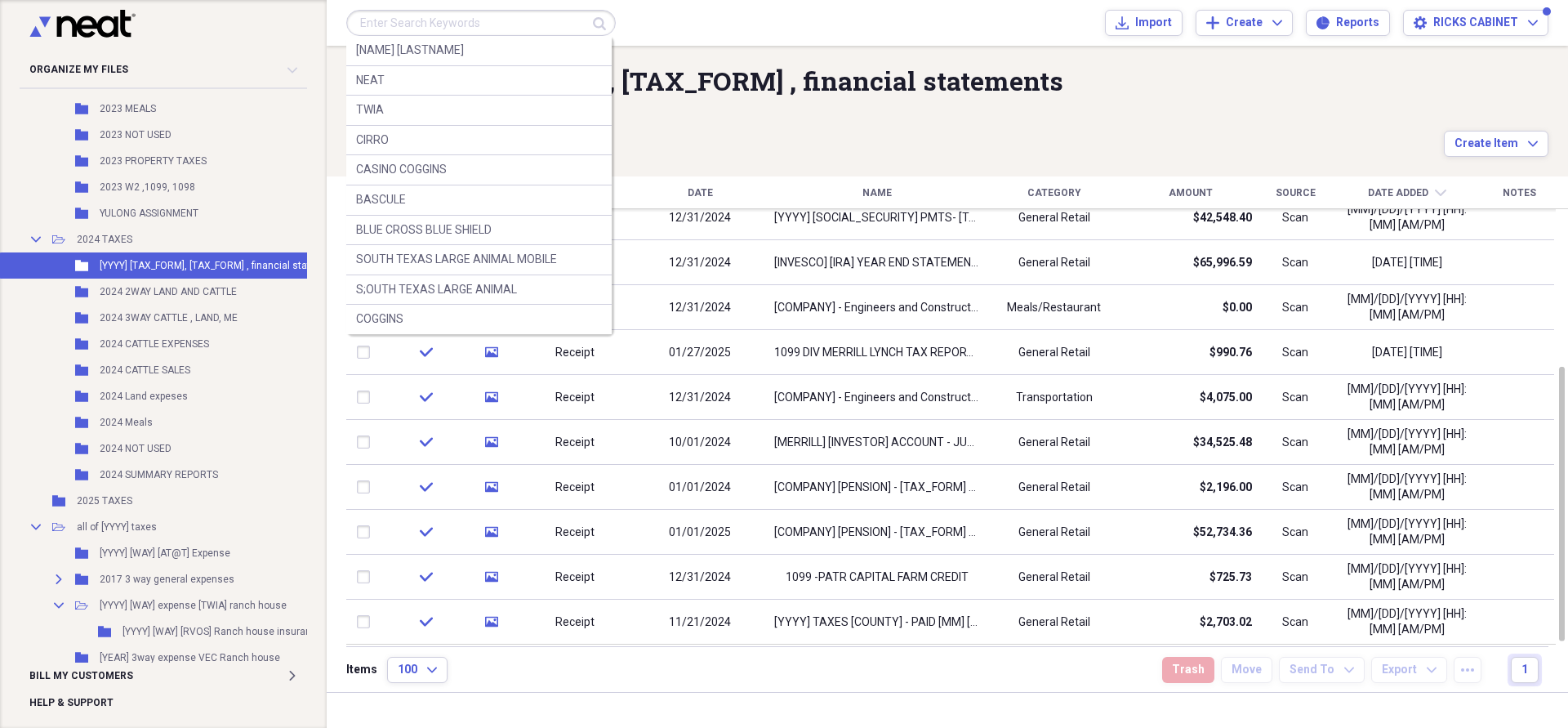 click at bounding box center [481, 23] 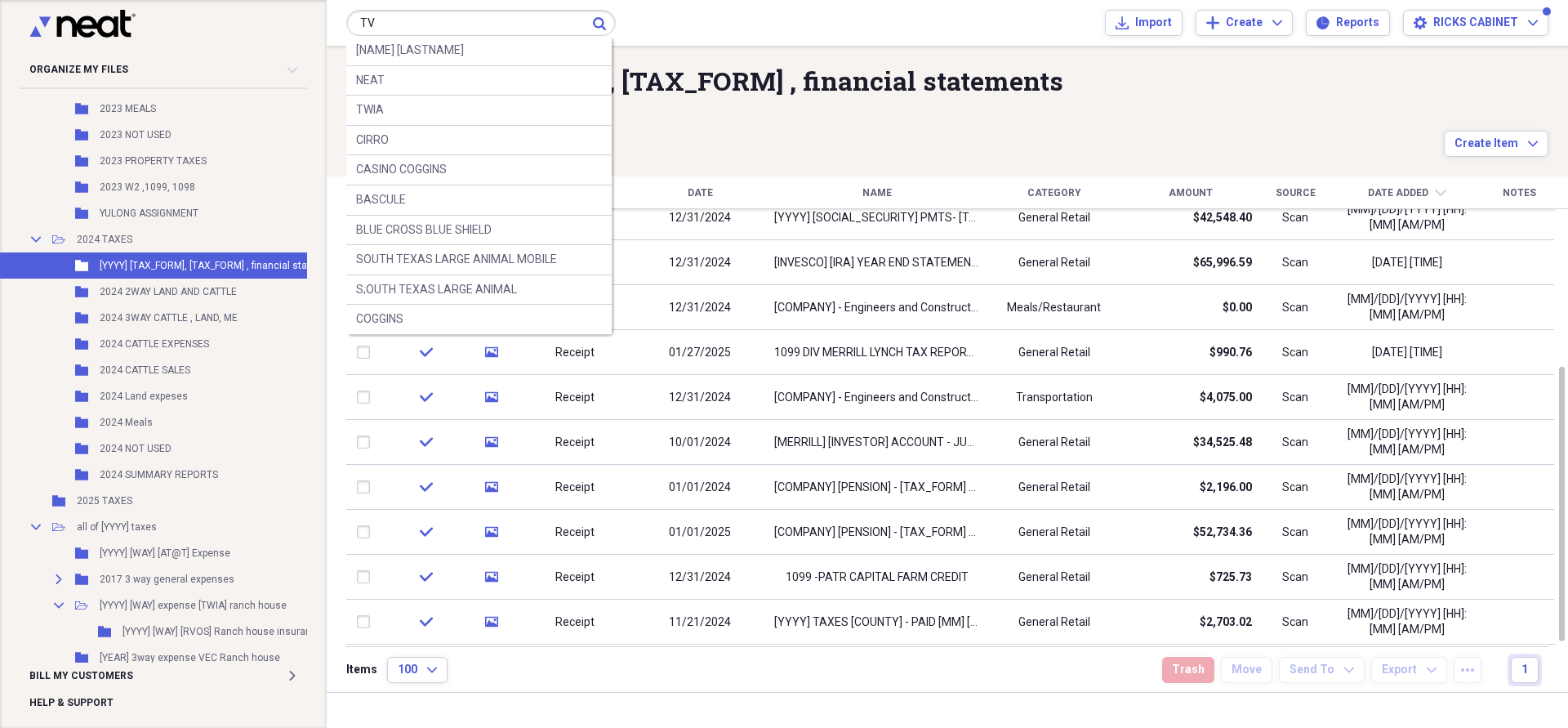 type on "TV" 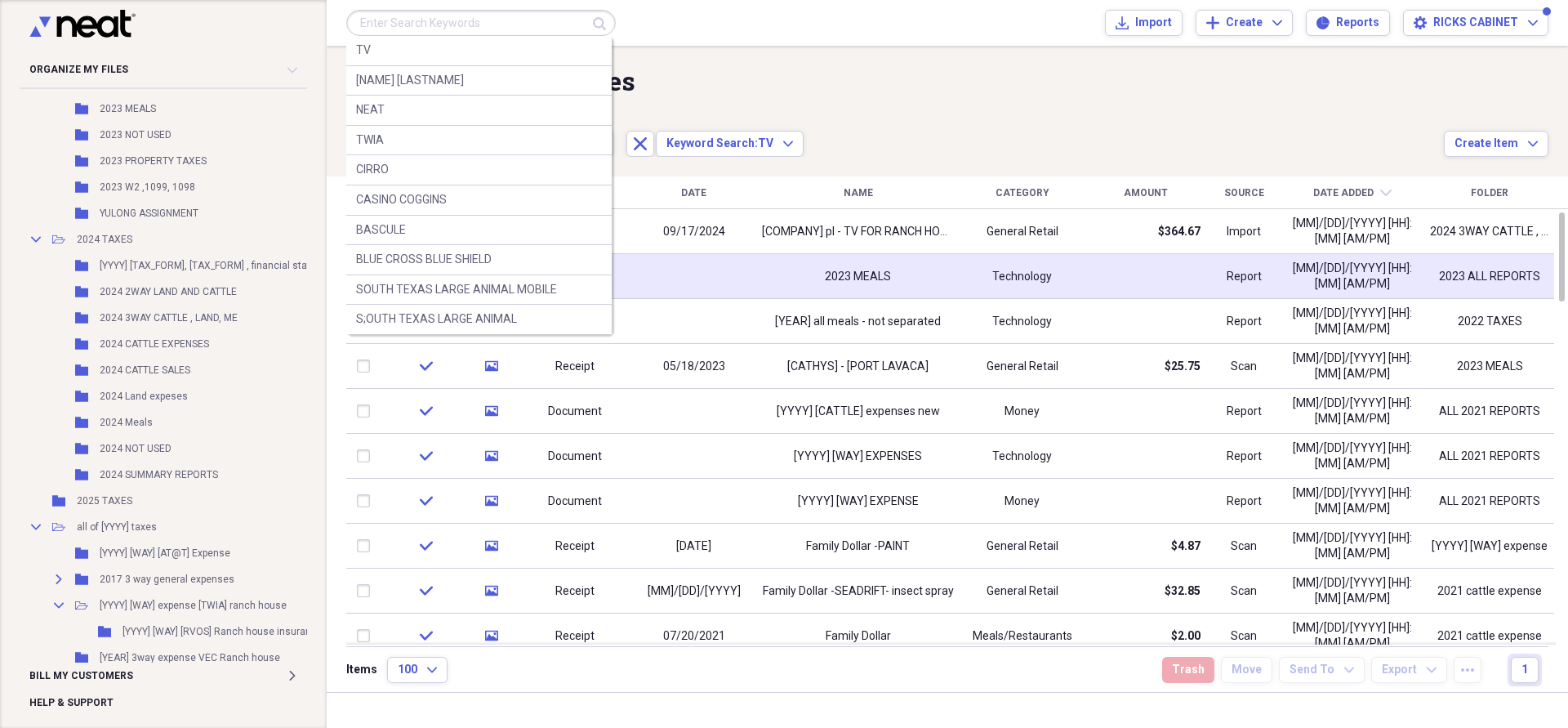 click at bounding box center [481, 23] 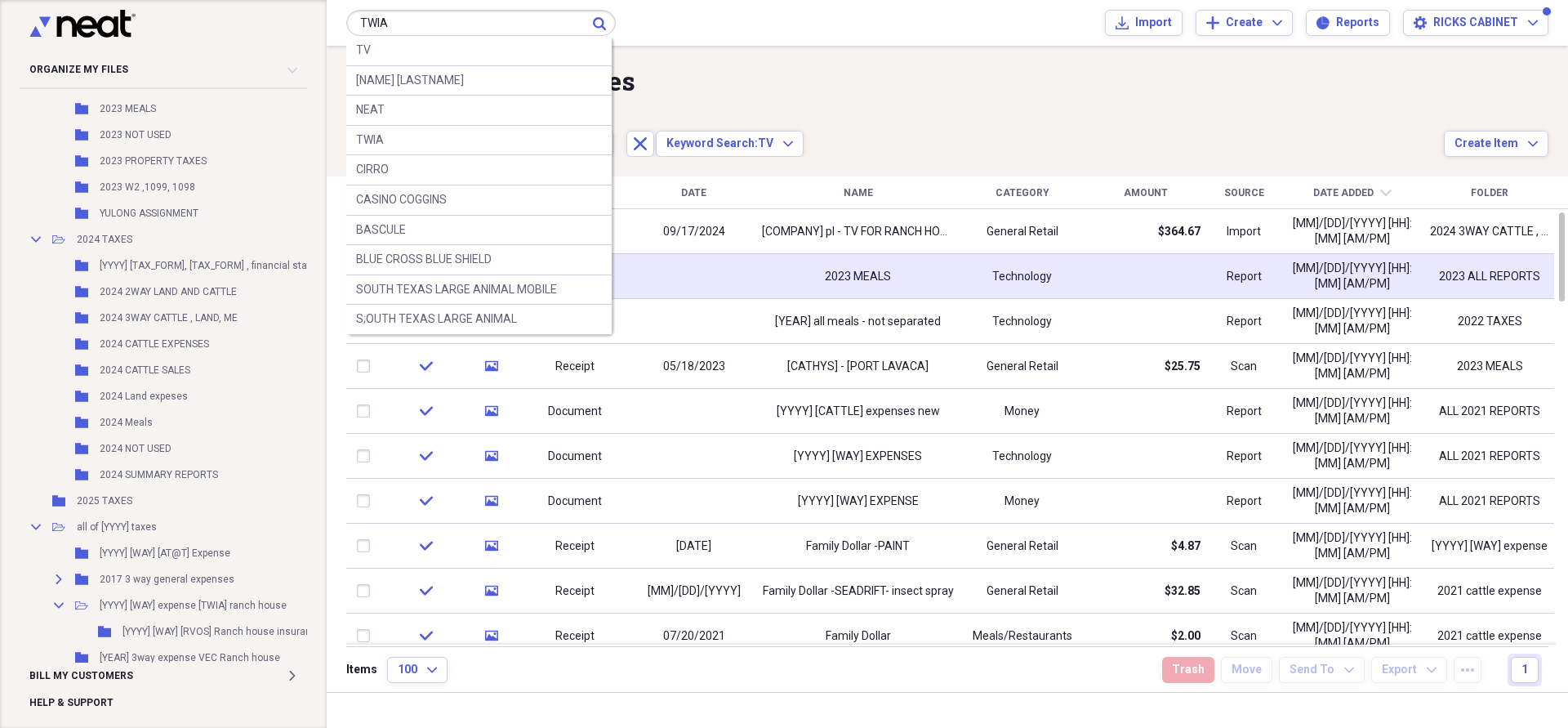 type on "TWIA" 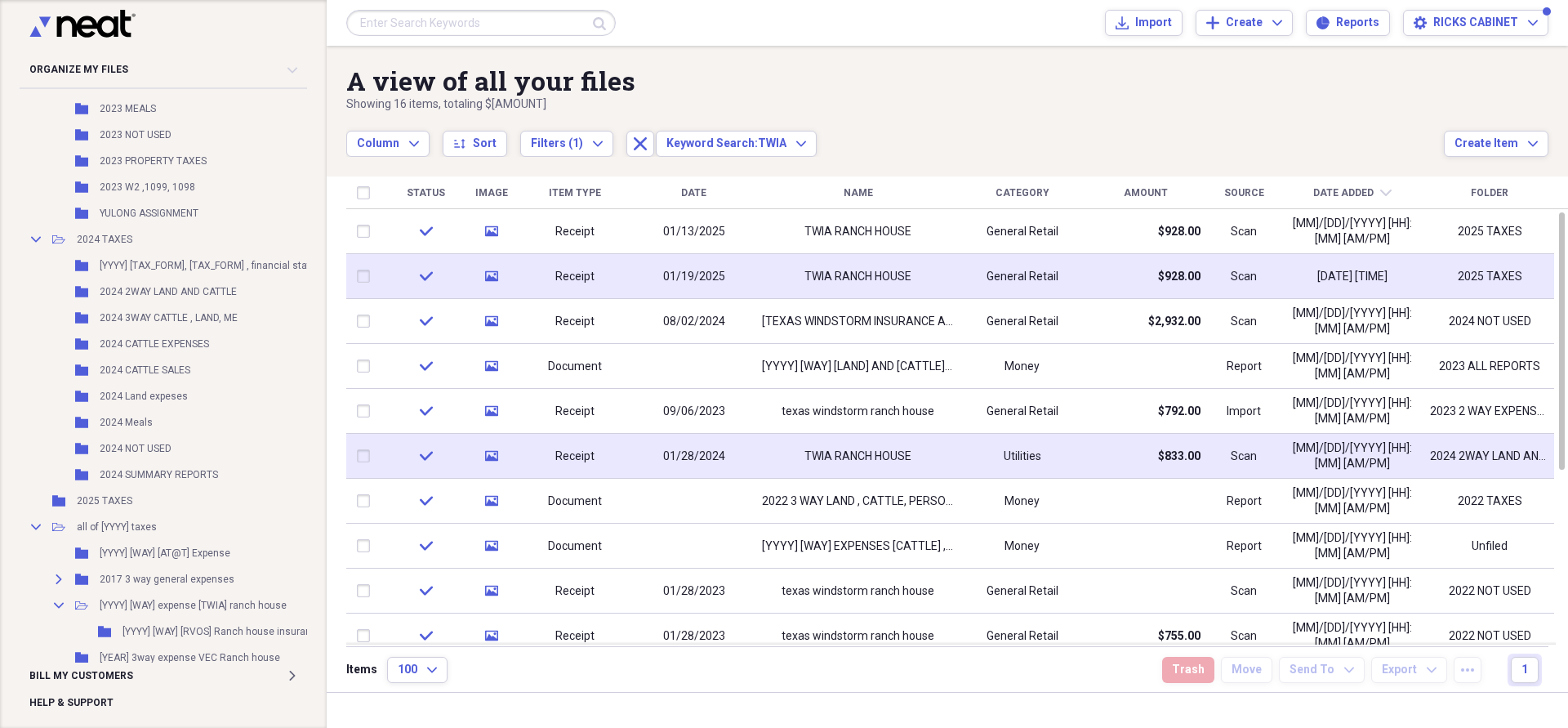 click on "Utilities" at bounding box center [1022, 457] 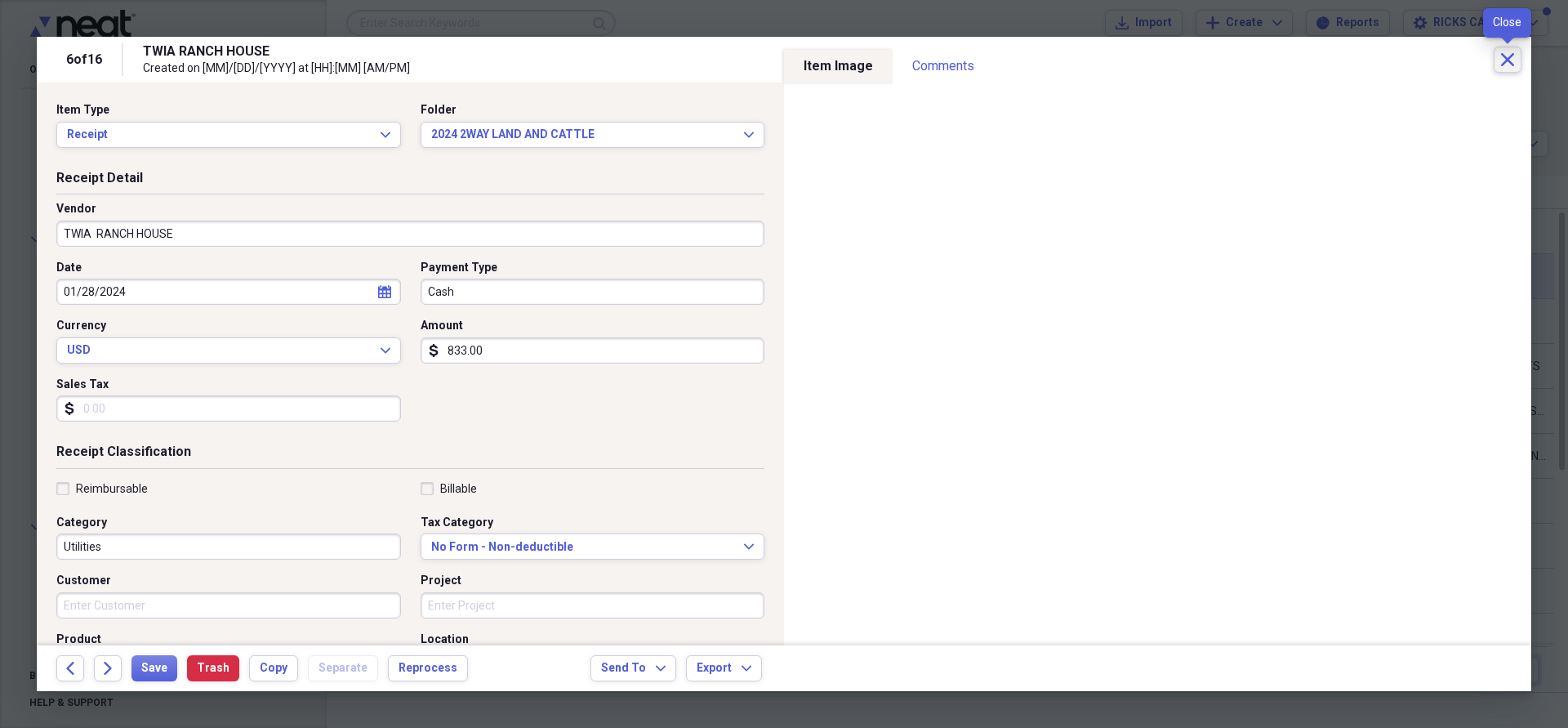 click on "Close" 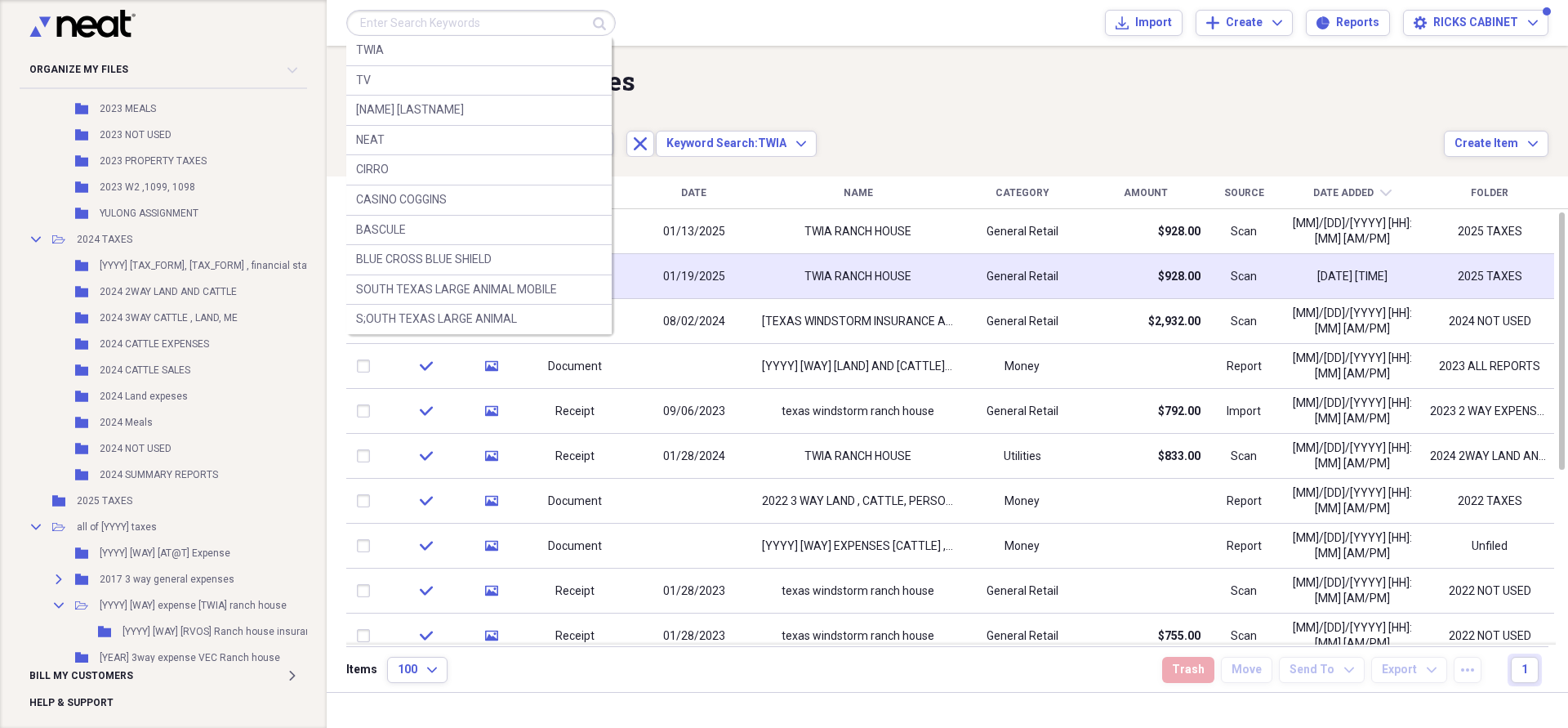 click at bounding box center [481, 23] 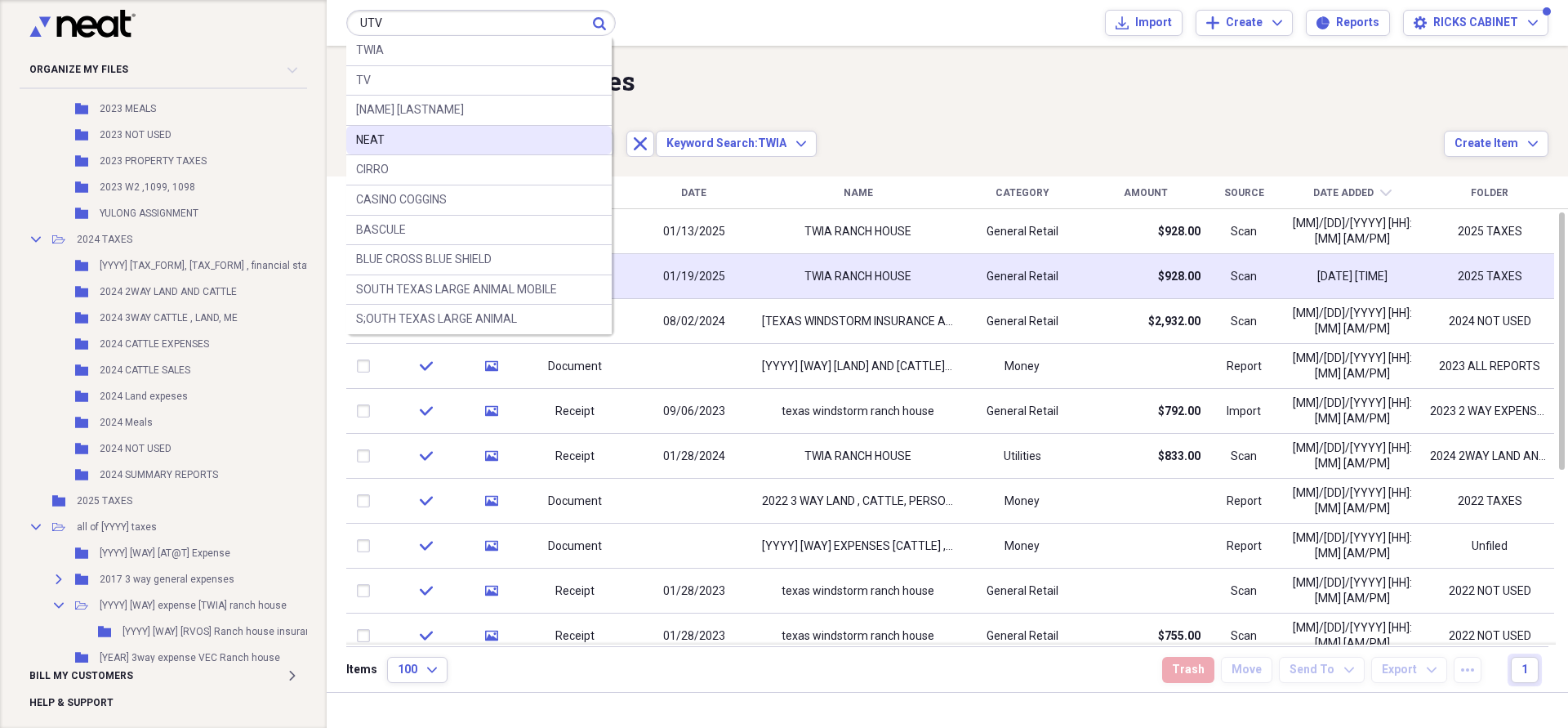 type on "UTV" 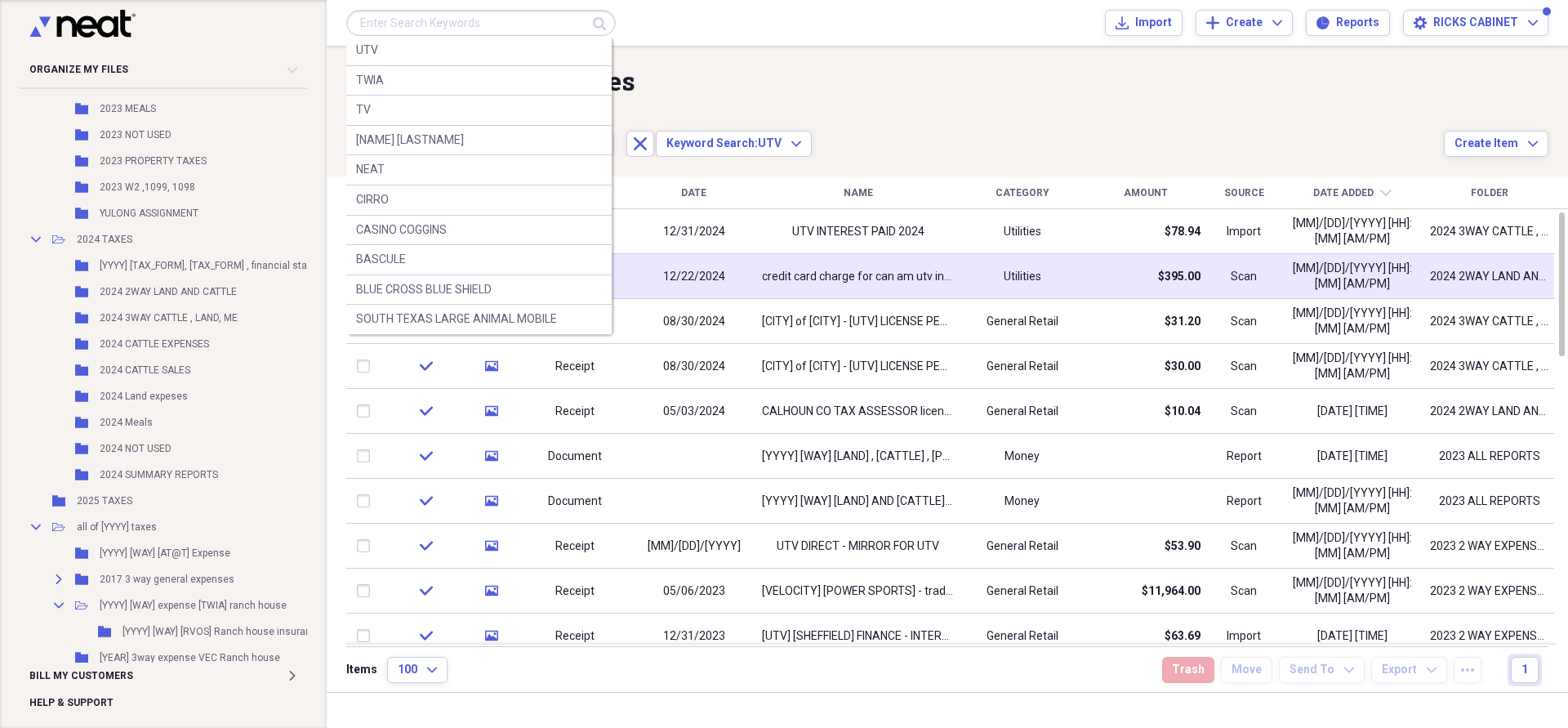click at bounding box center [481, 23] 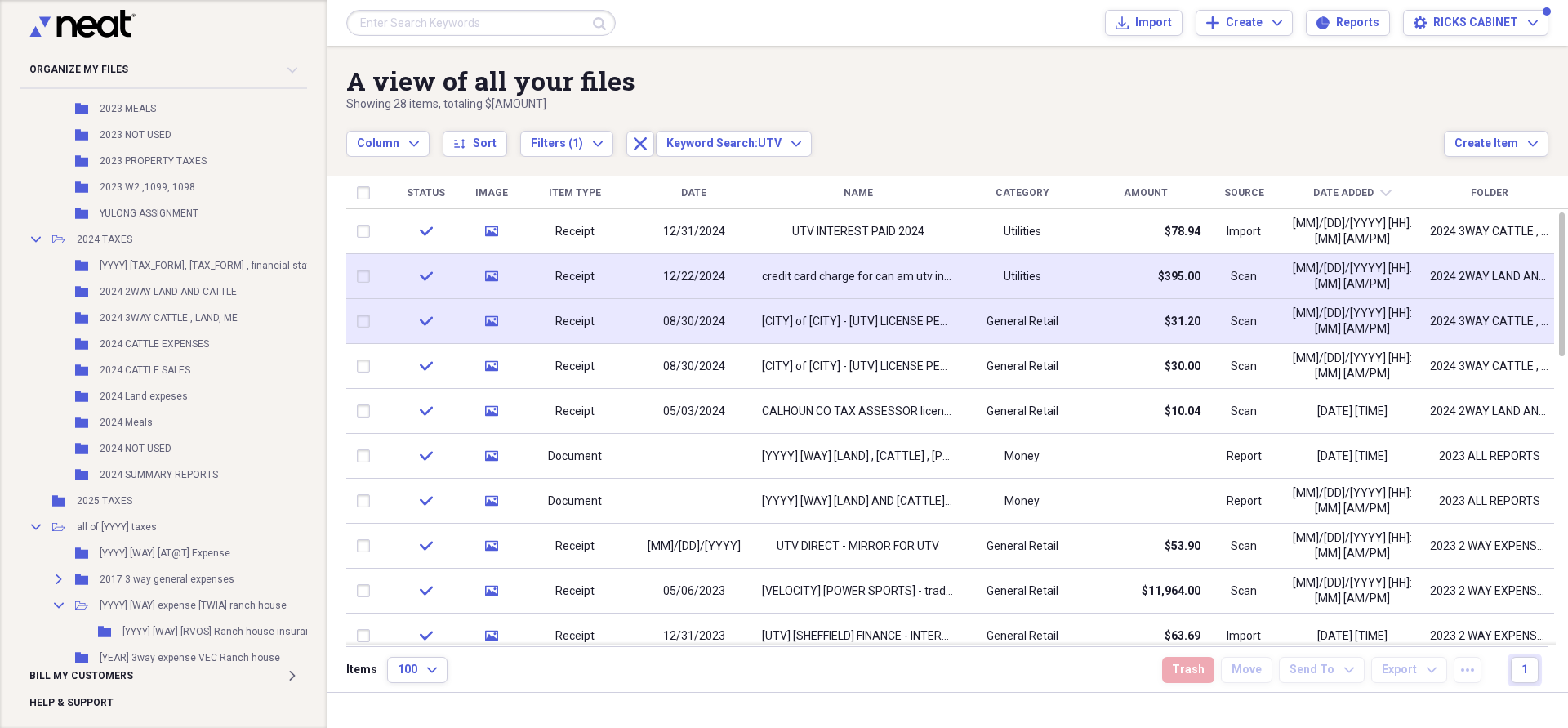 click on "Receipt" at bounding box center (575, 321) 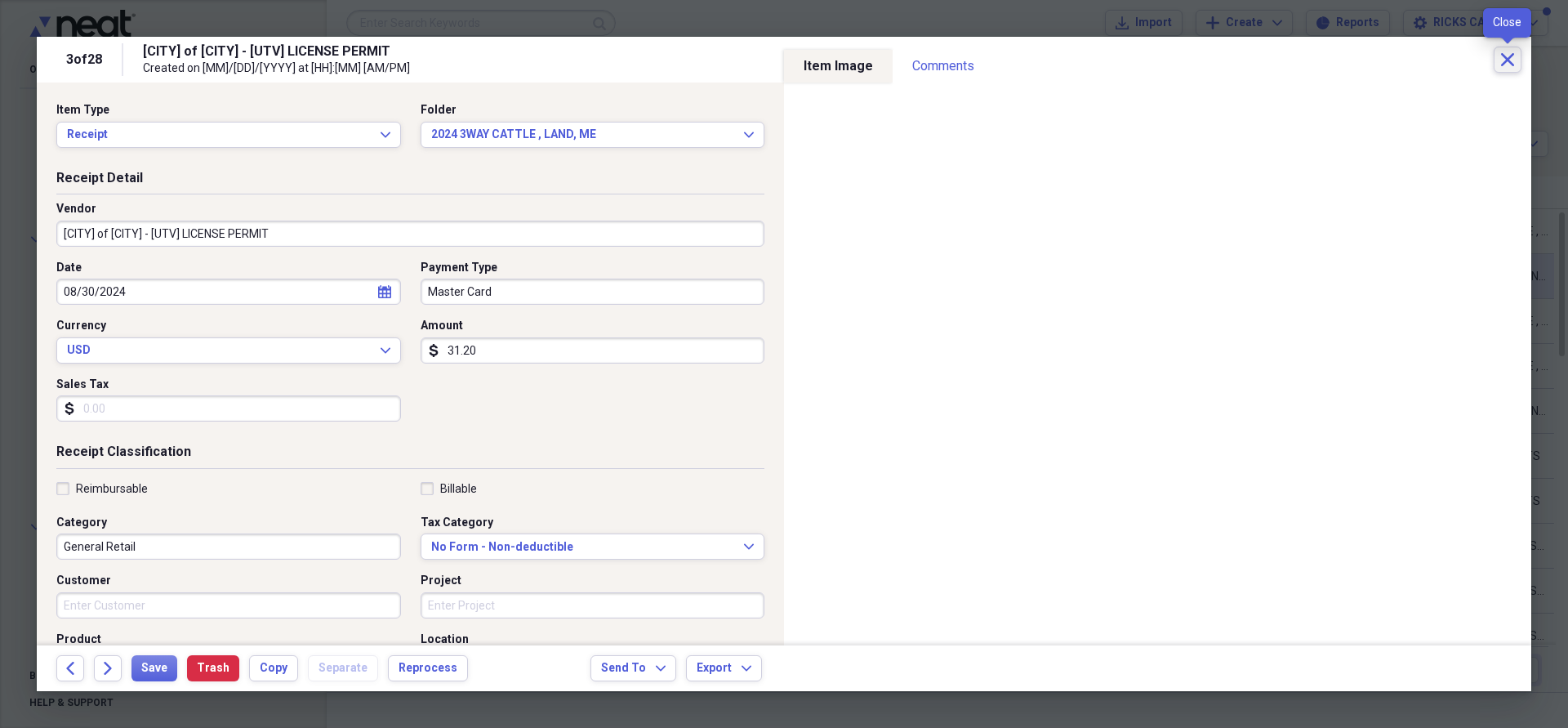 click on "Close" 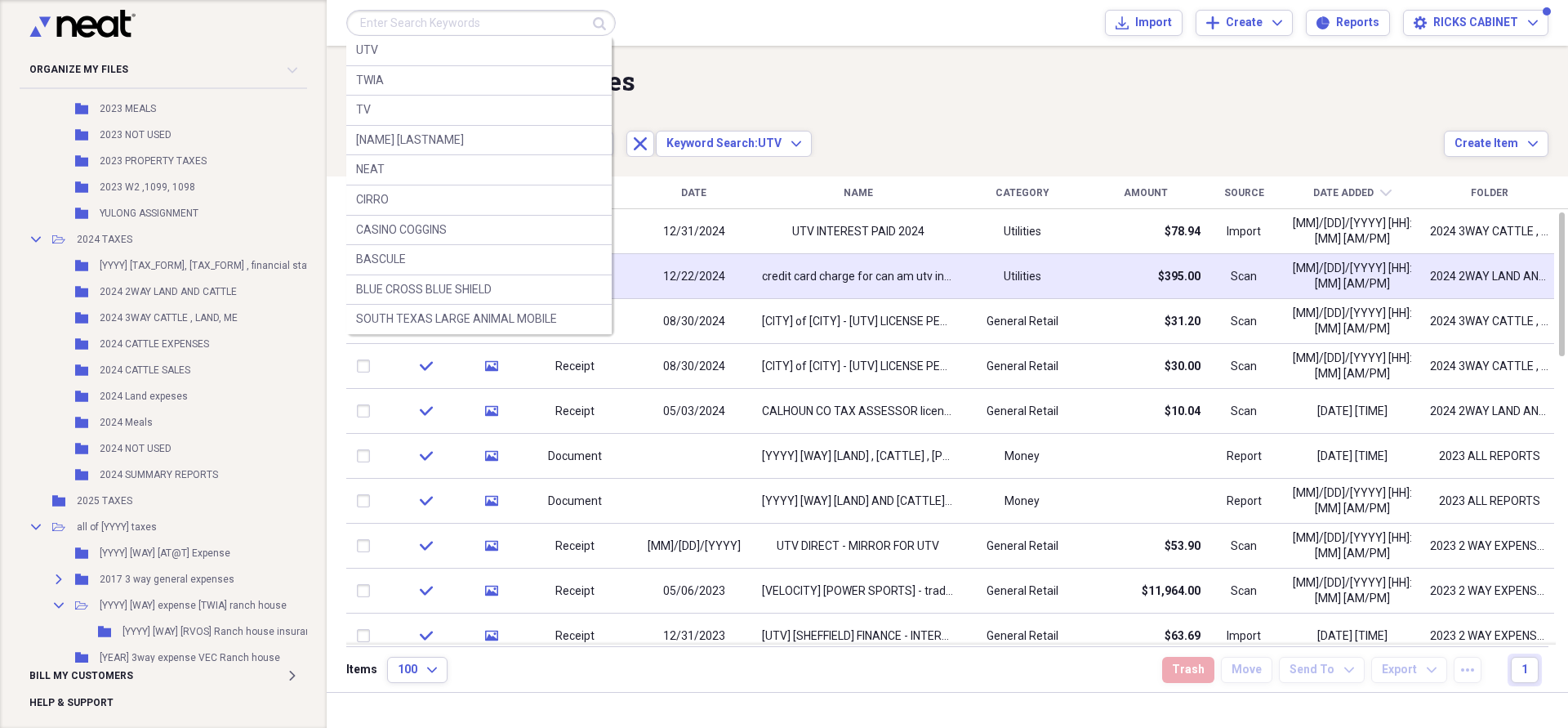 click at bounding box center (481, 23) 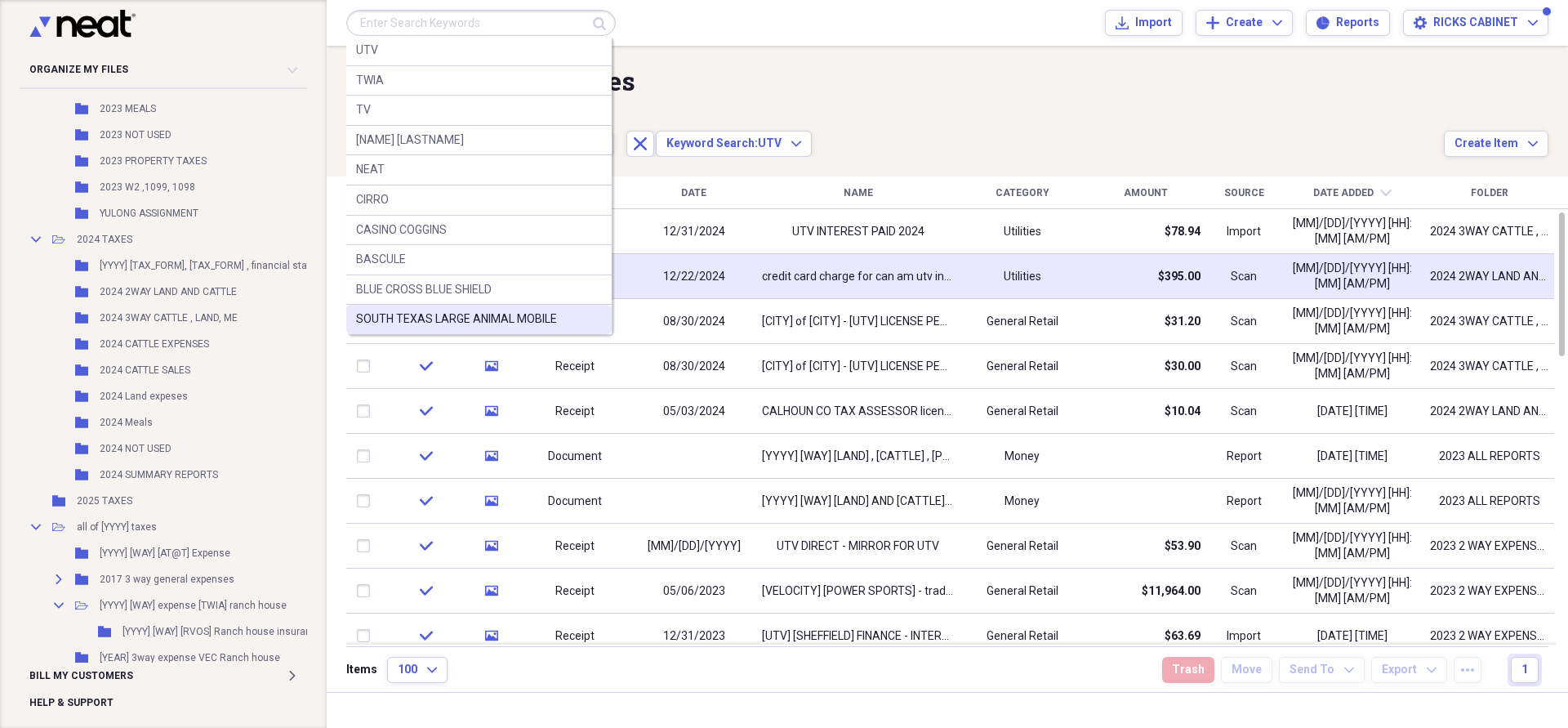 click on "SOUTH TEXAS LARGE ANIMAL MOBILE" at bounding box center (457, 319) 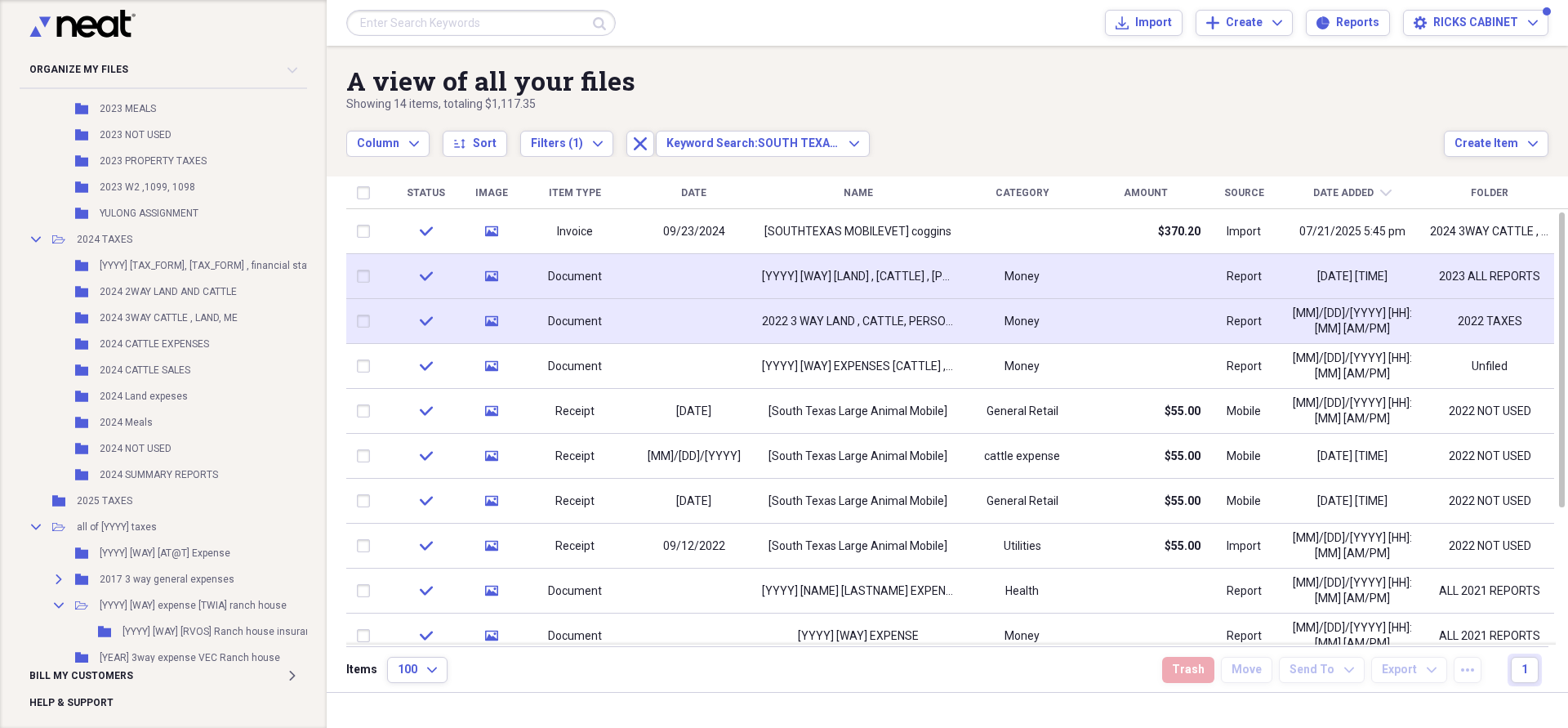 click on "2022 3 WAY LAND , CATTLE, PERSONAL EXPENSE FINAL" at bounding box center (858, 322) 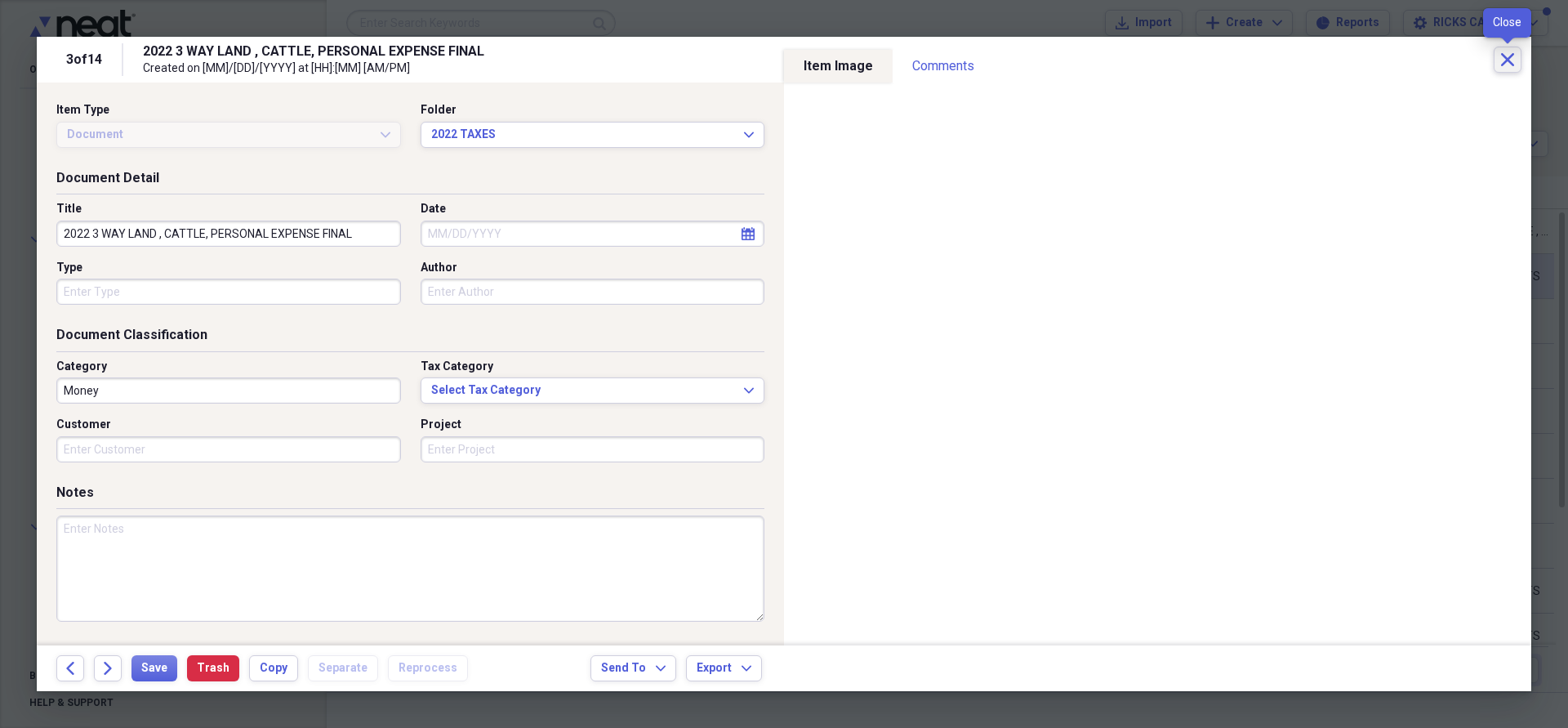 click on "Close" 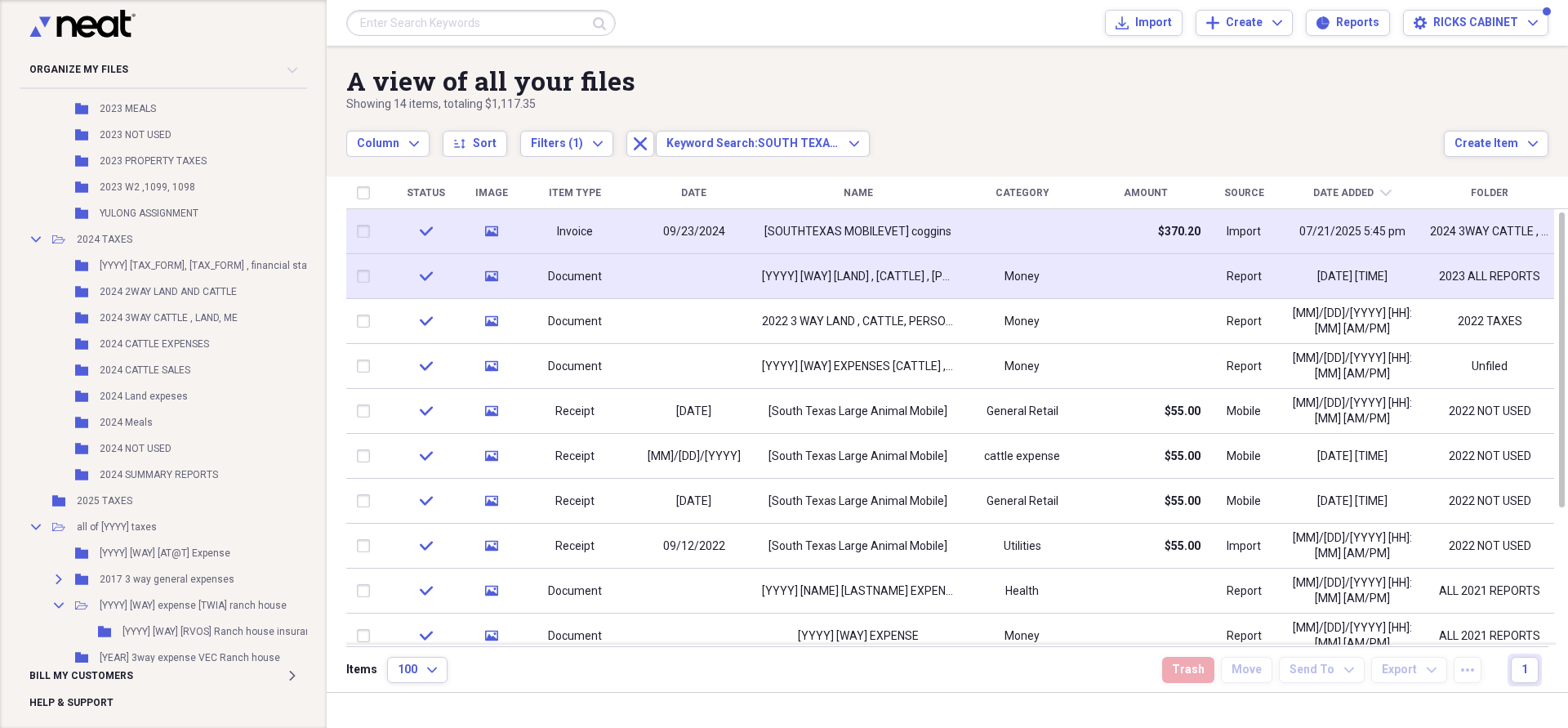 click on "09/23/2024" at bounding box center [693, 231] 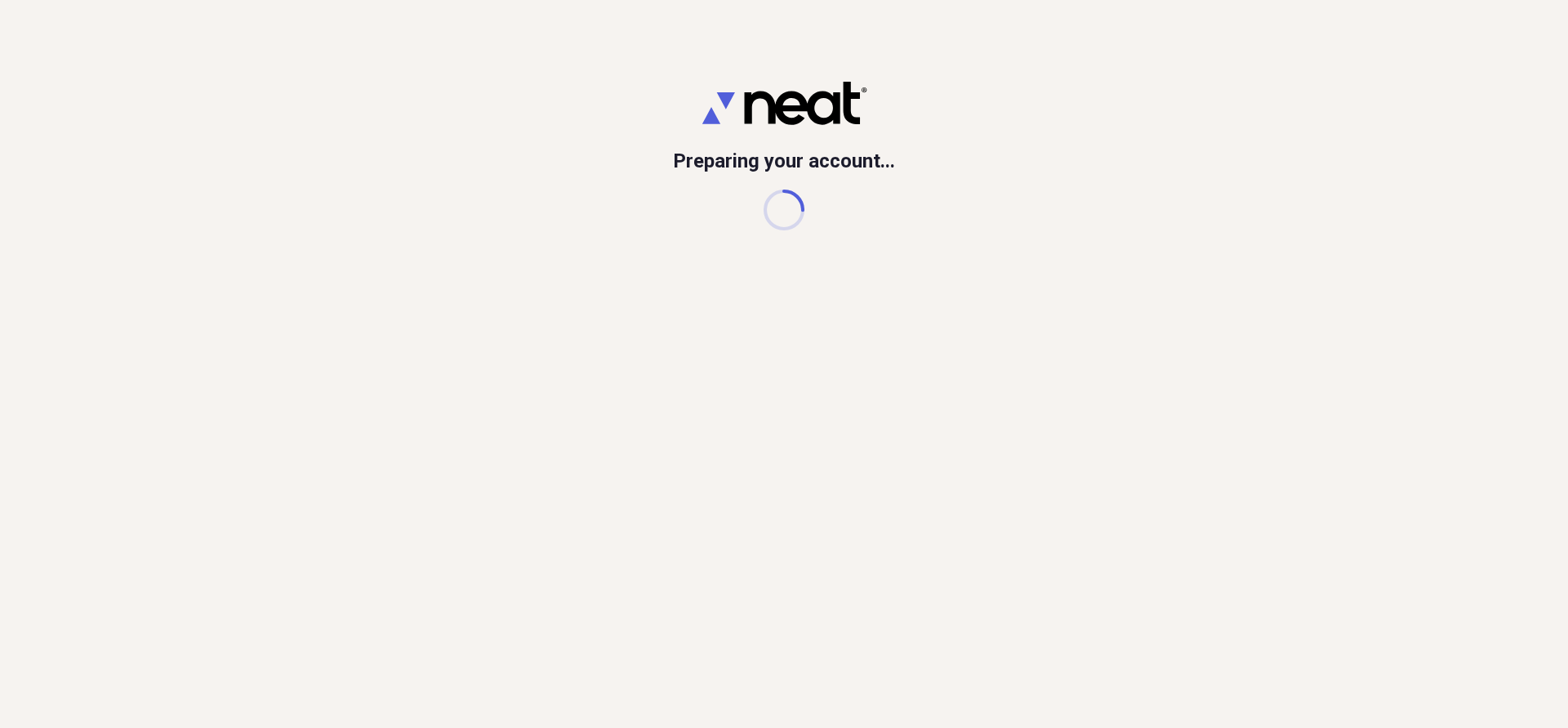 scroll, scrollTop: 0, scrollLeft: 0, axis: both 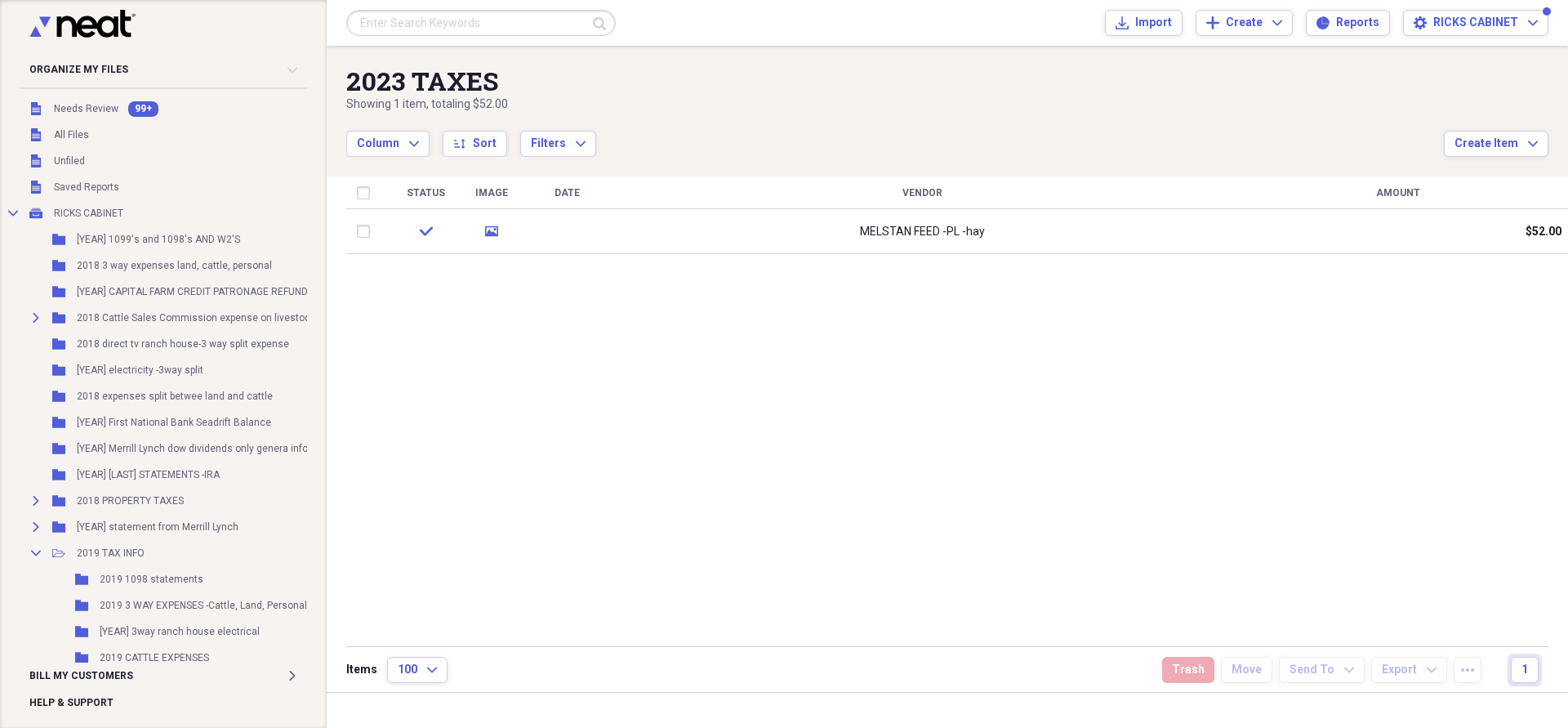 click at bounding box center [481, 23] 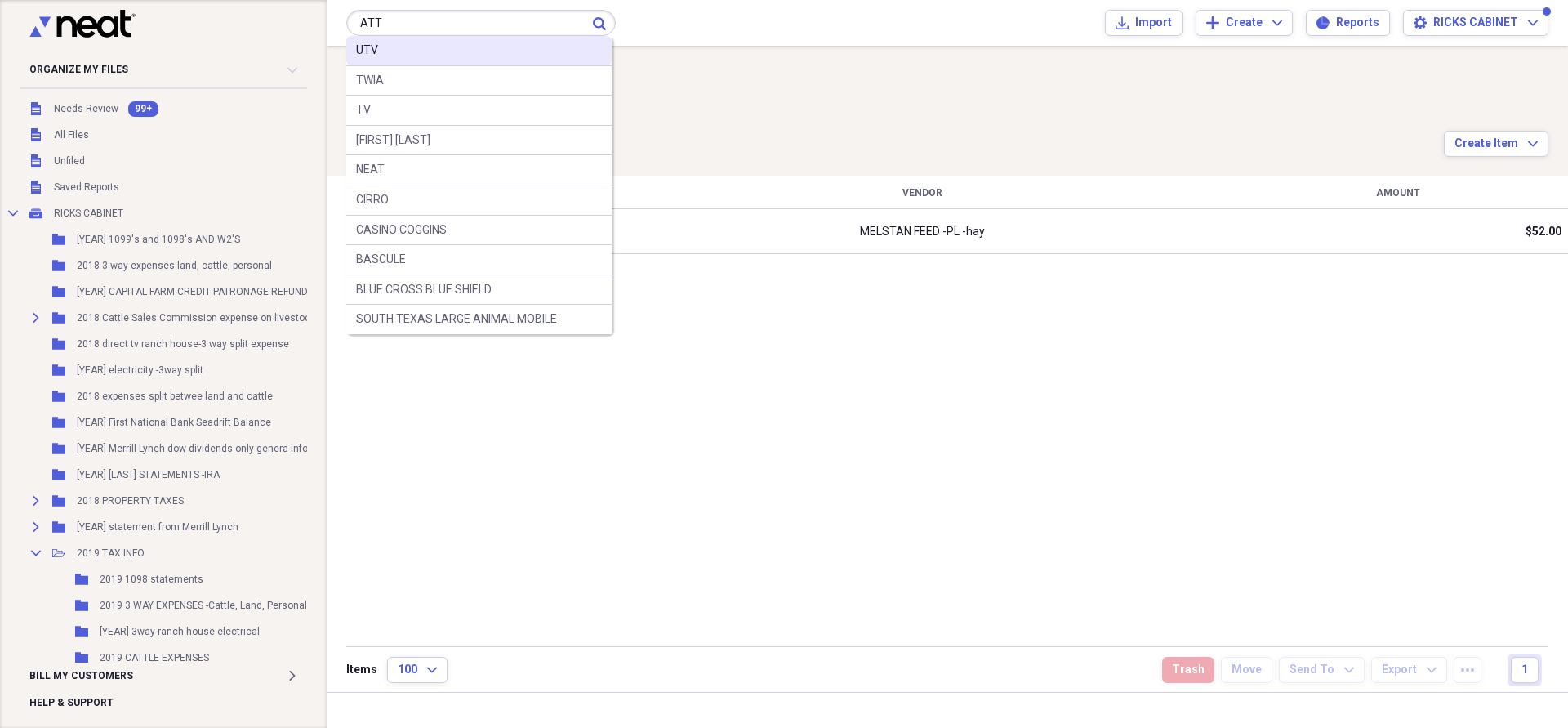 type on "ATT" 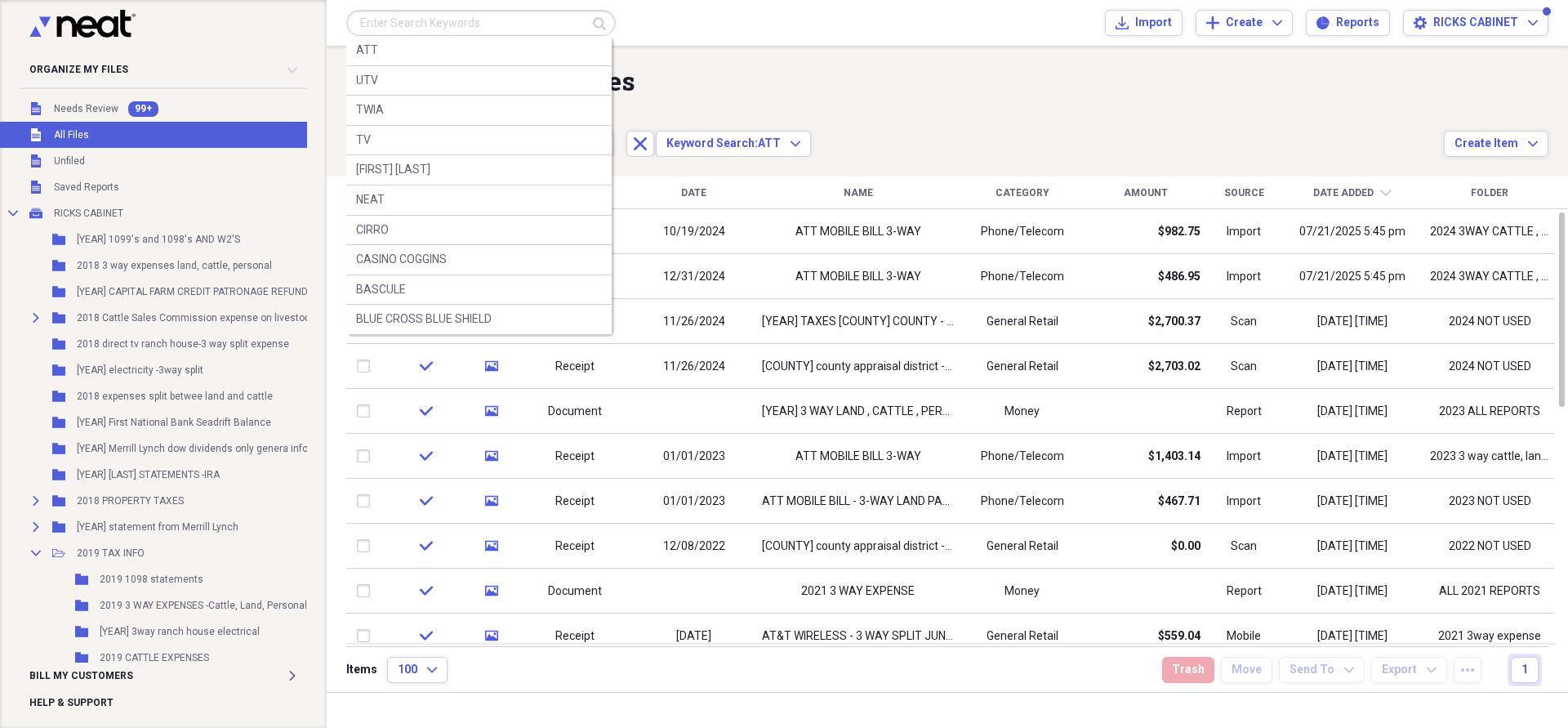 click at bounding box center [481, 23] 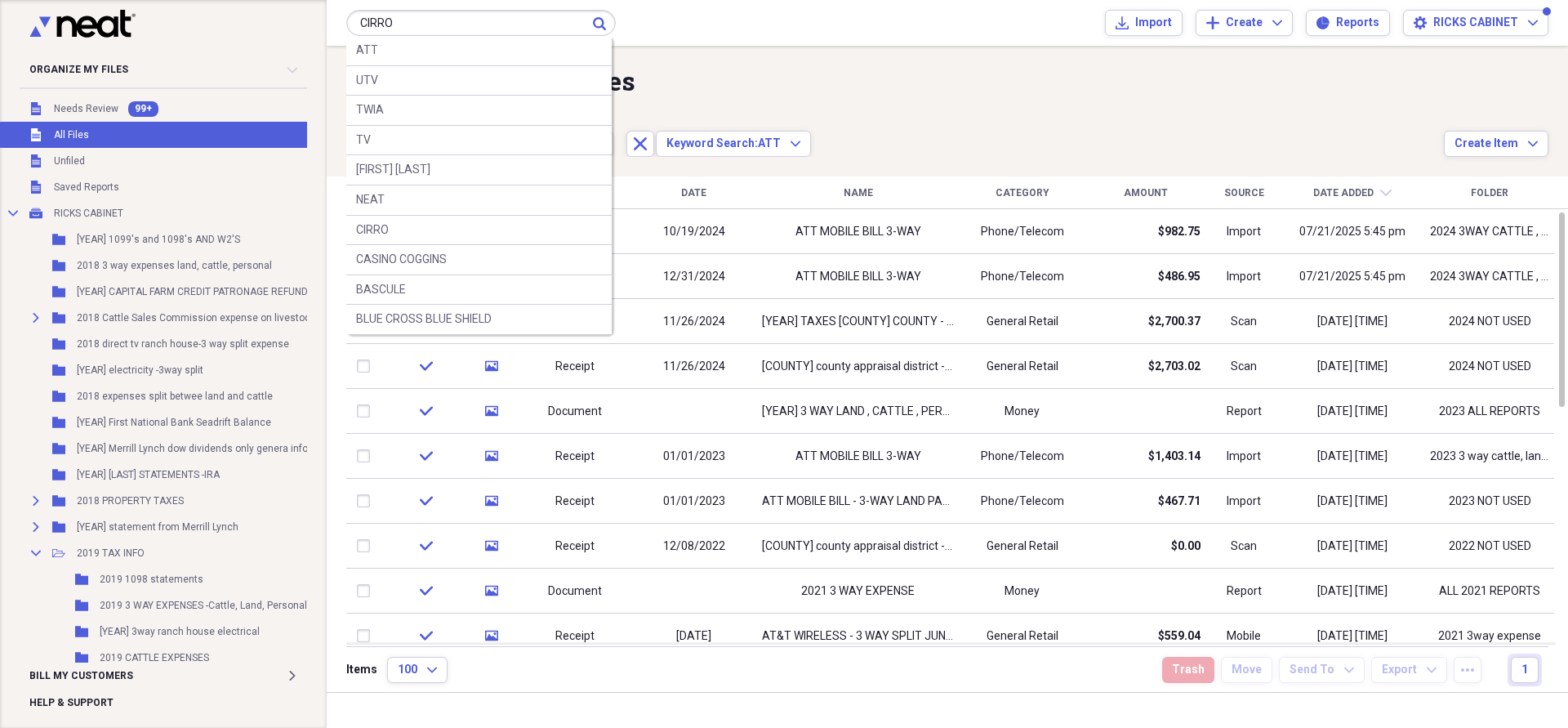 type on "CIRRO" 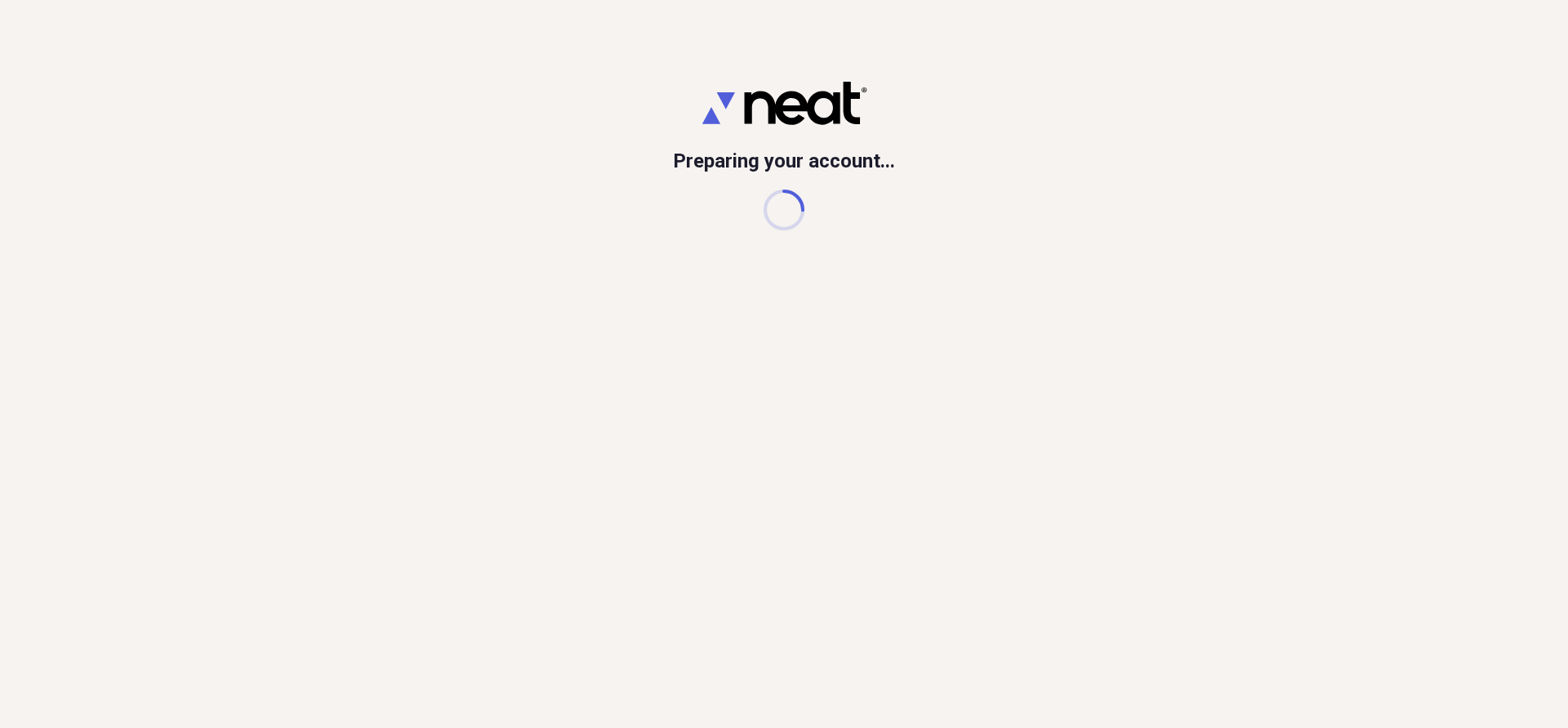 scroll, scrollTop: 0, scrollLeft: 0, axis: both 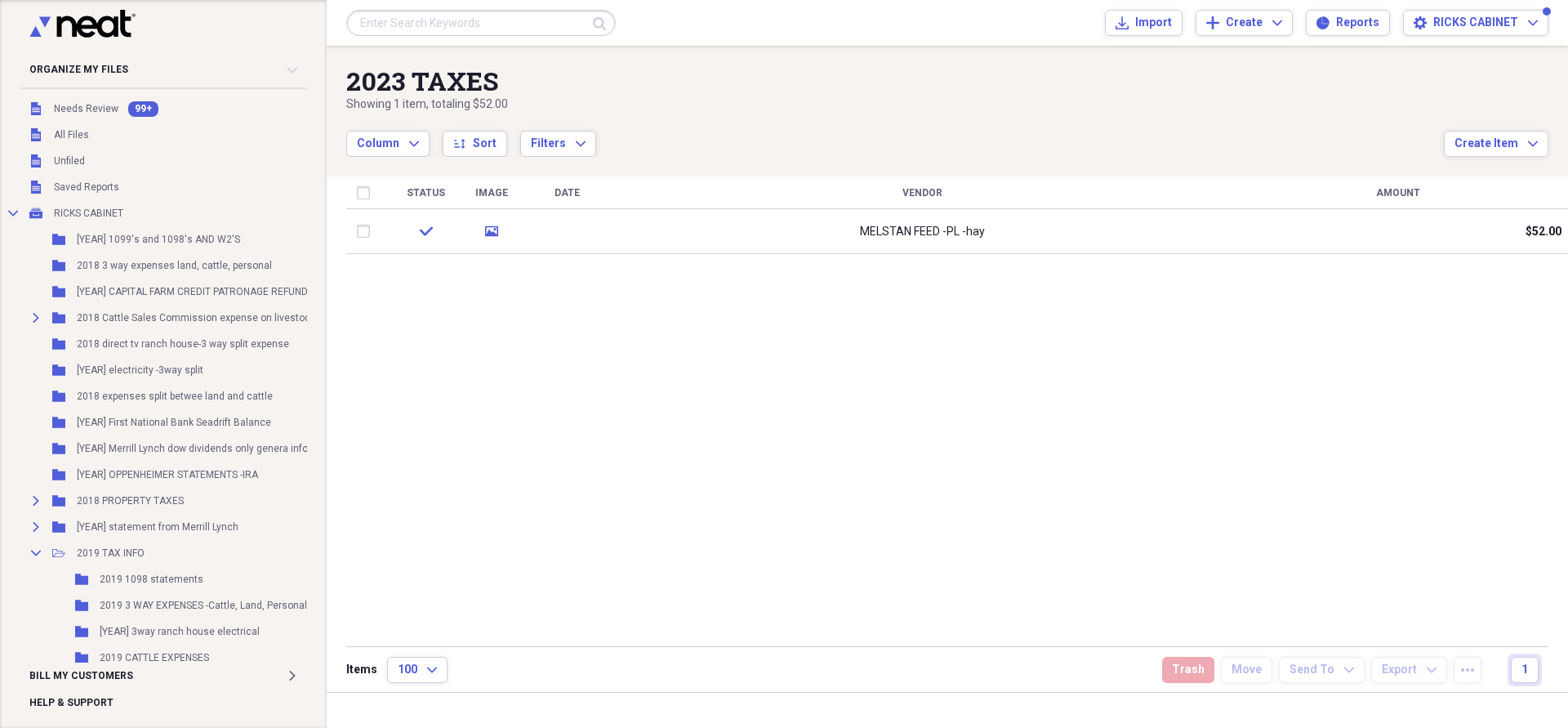 click at bounding box center [481, 23] 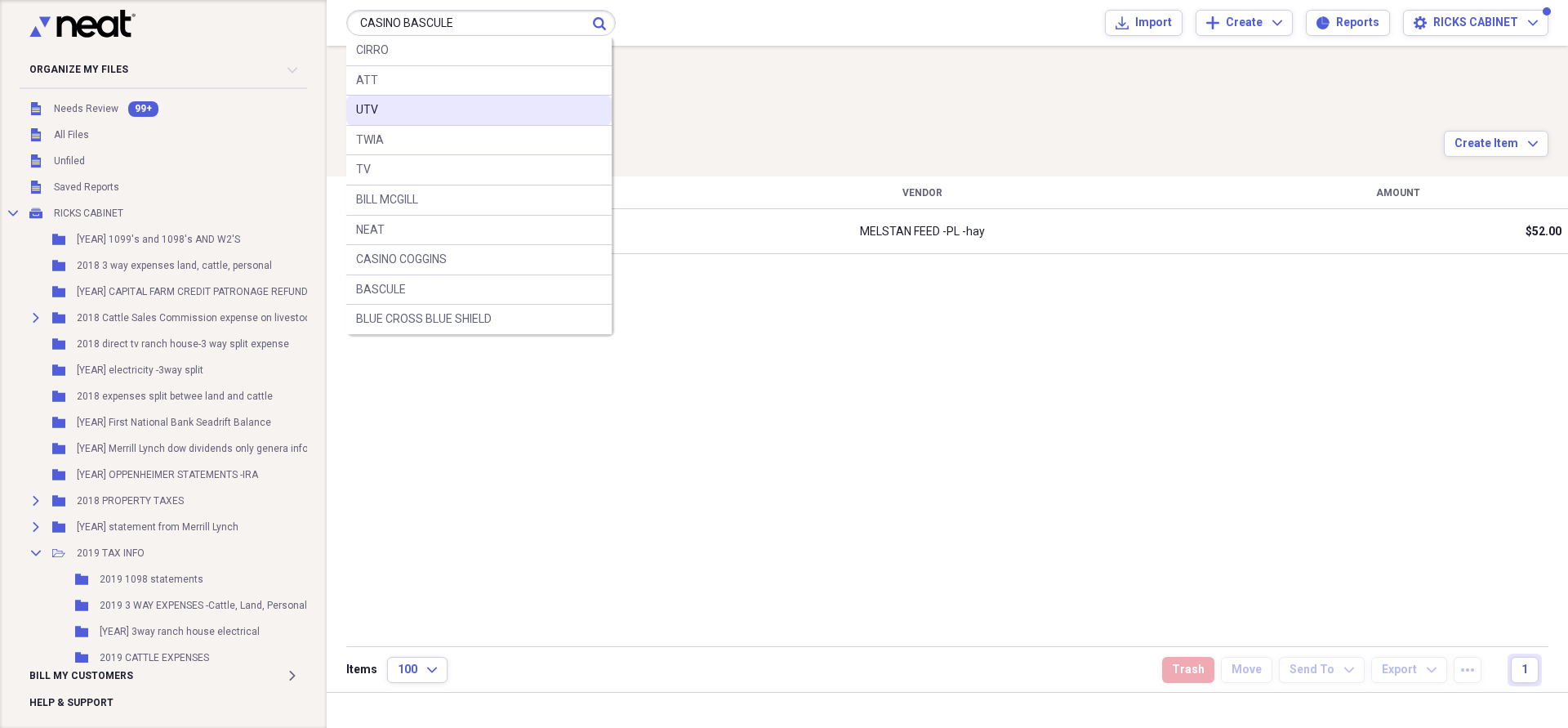 type on "CASINO BASCULE" 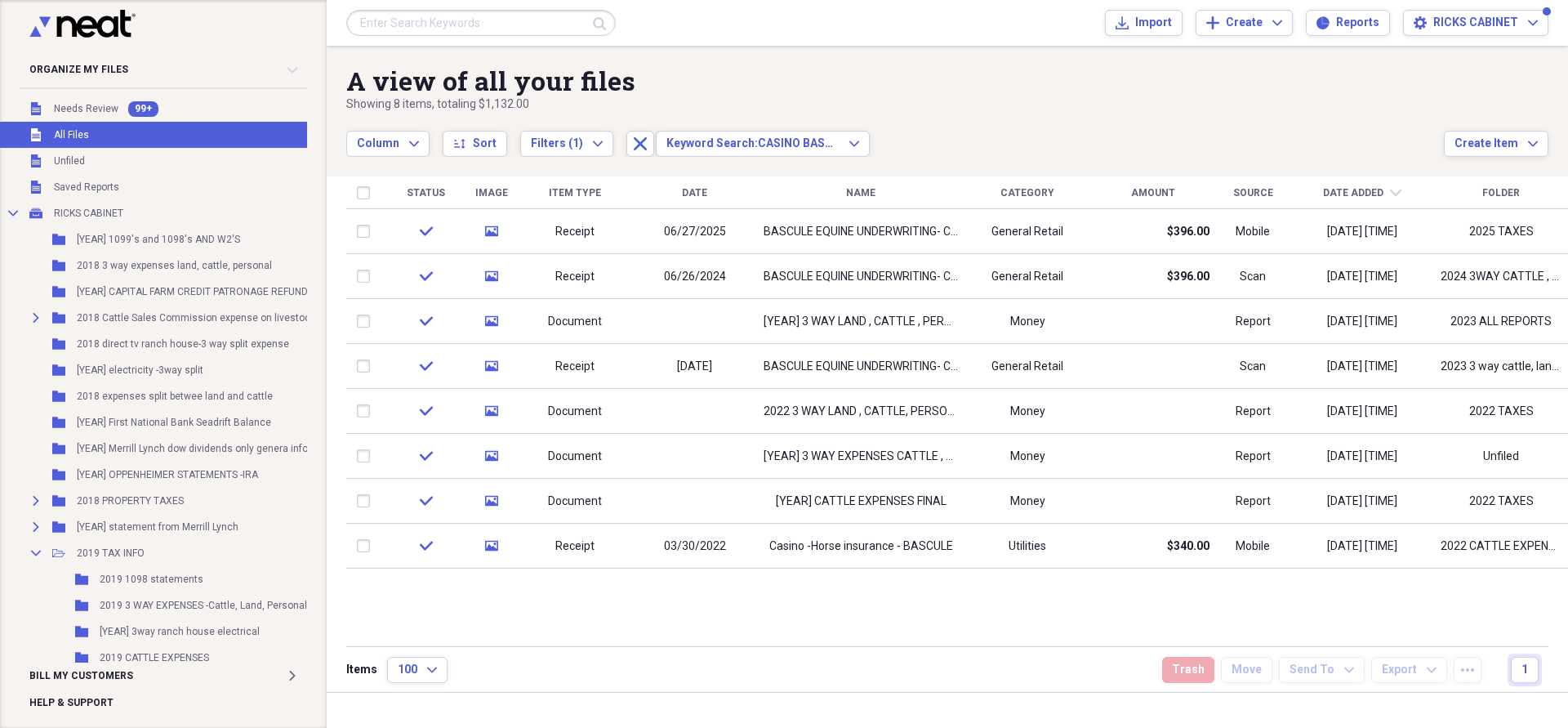 click at bounding box center (481, 23) 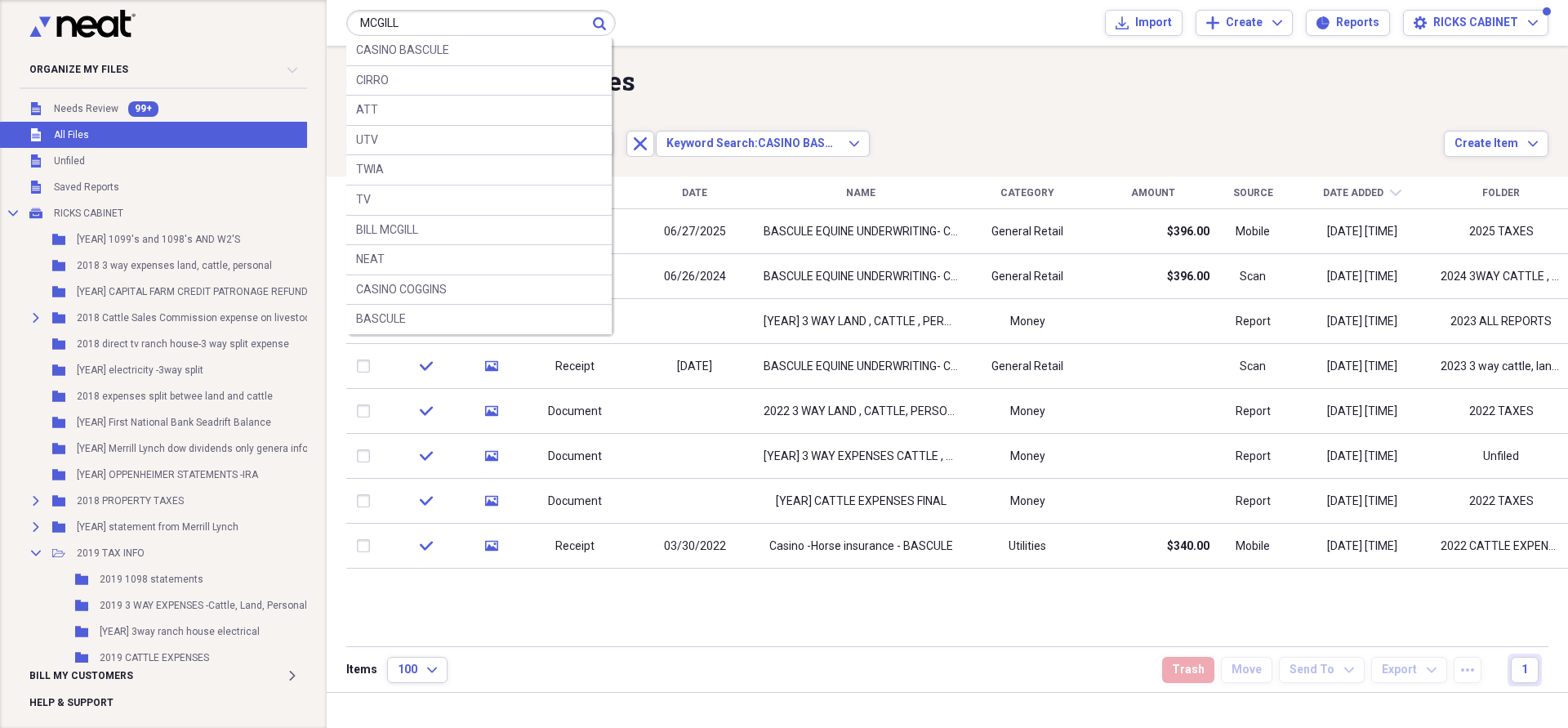 type on "MCGILL" 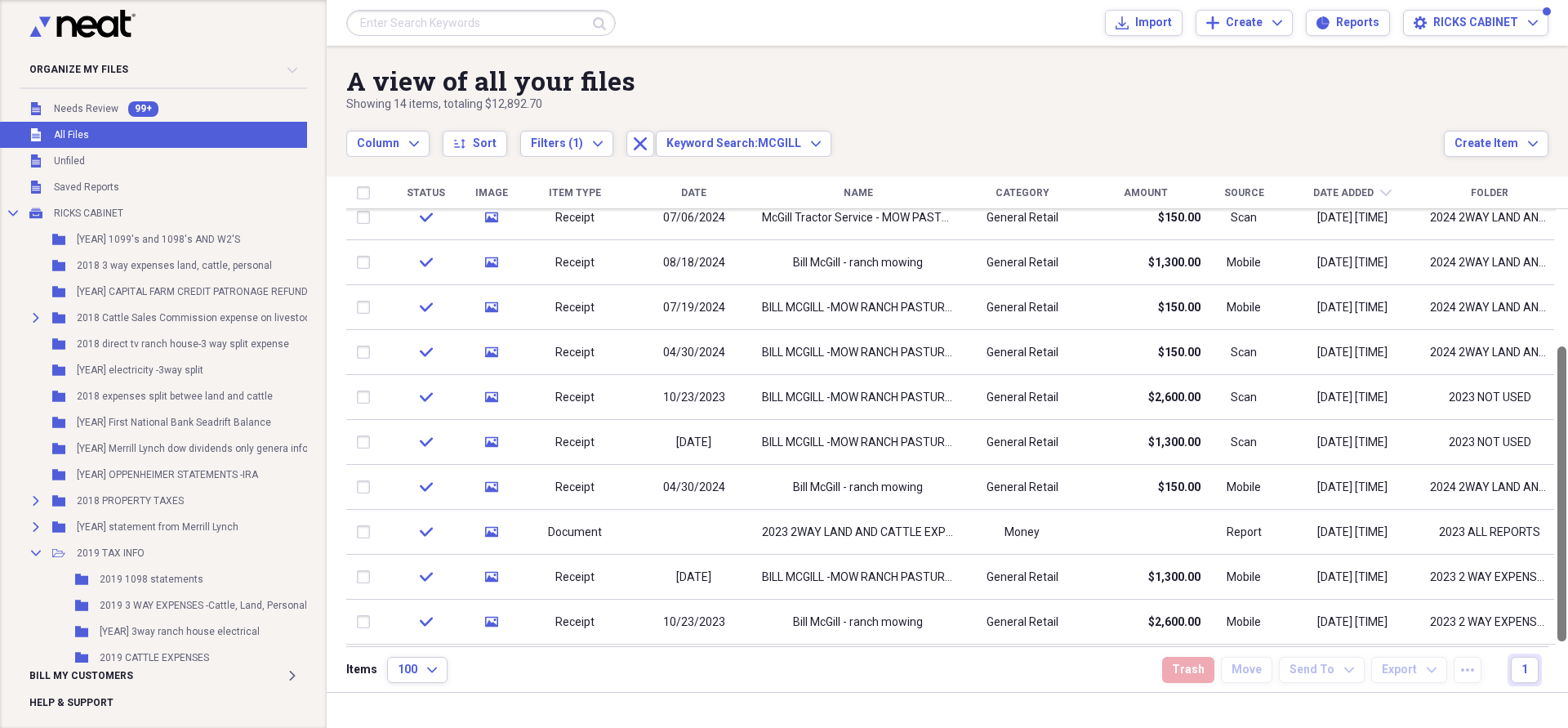 drag, startPoint x: 1561, startPoint y: 471, endPoint x: 1567, endPoint y: 643, distance: 172.10462 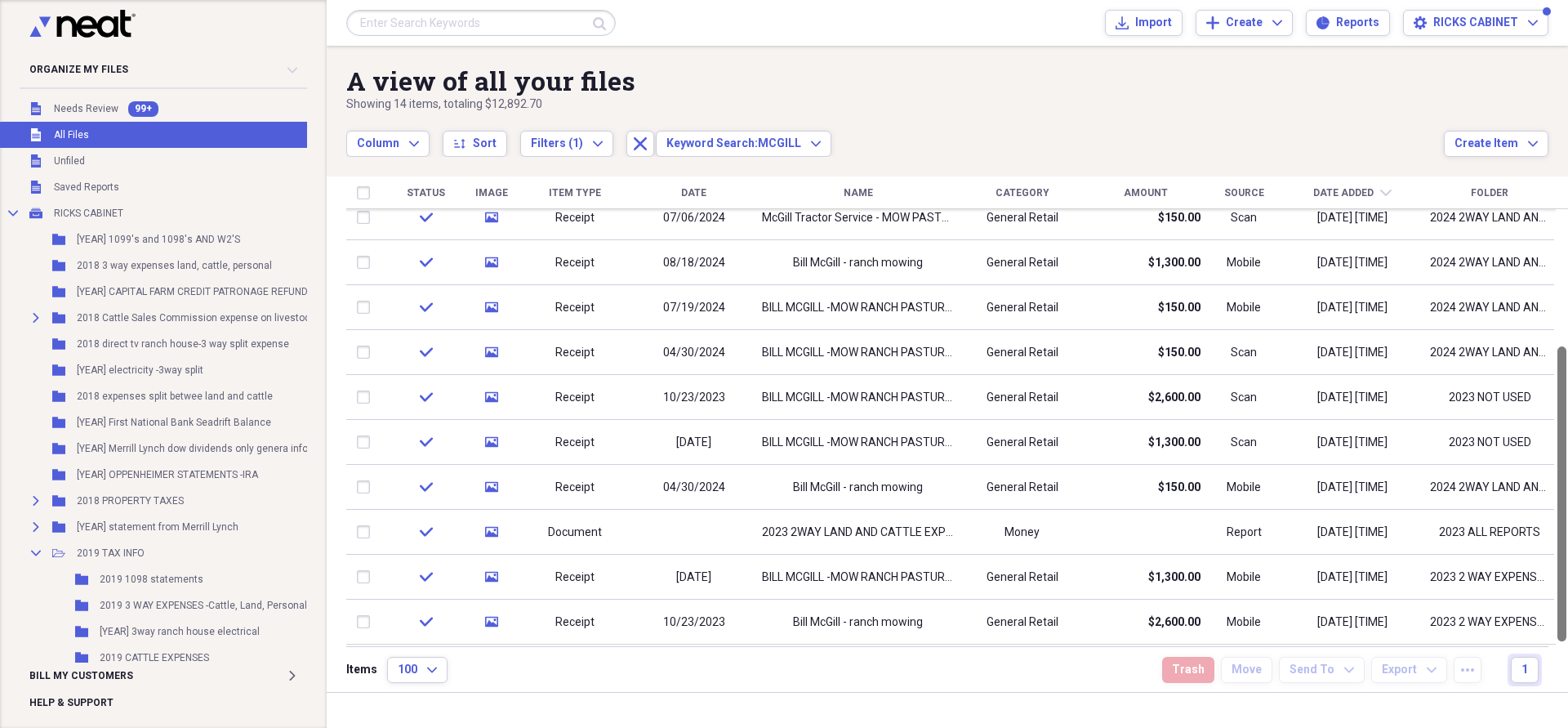 drag, startPoint x: 1562, startPoint y: 585, endPoint x: 1524, endPoint y: 634, distance: 62.0081 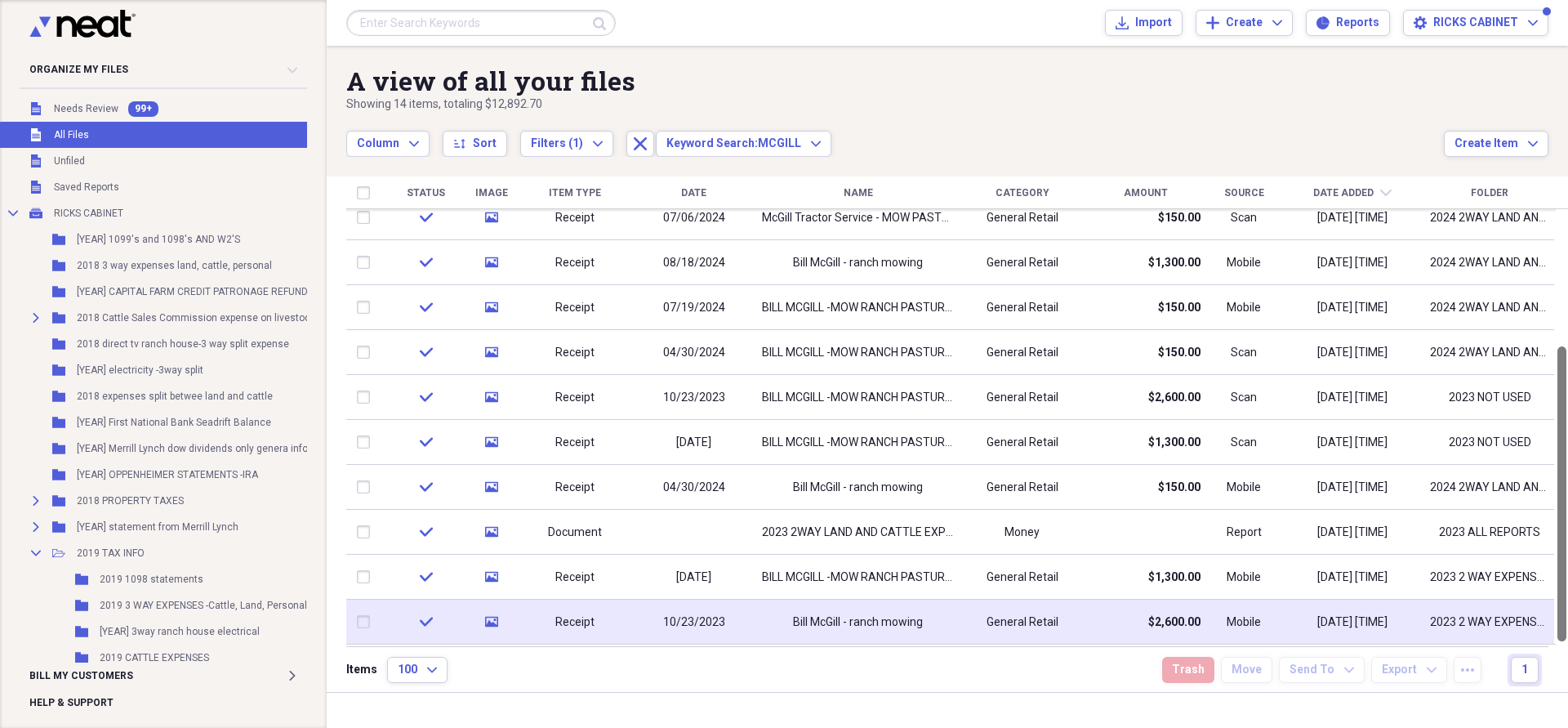 click at bounding box center (1561, 494) 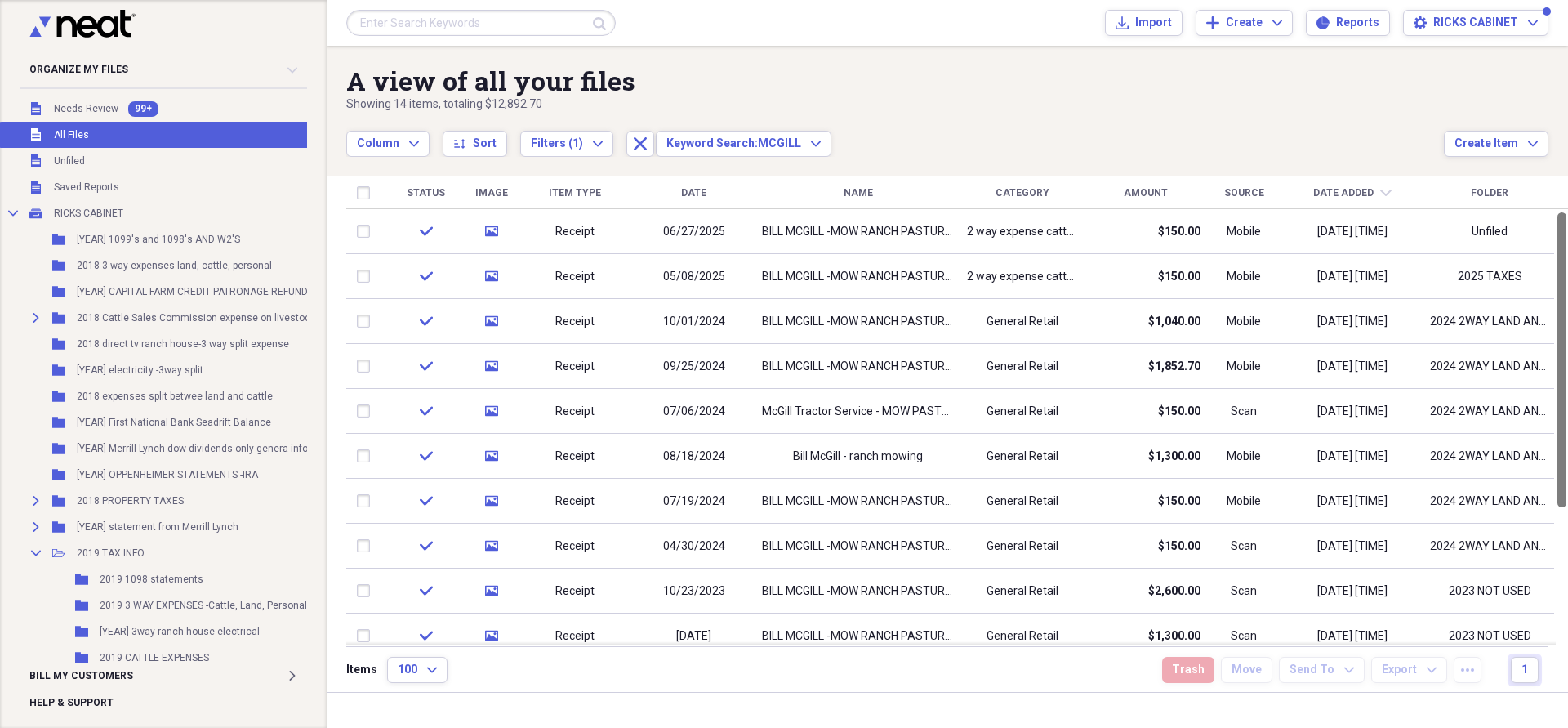 drag, startPoint x: 1563, startPoint y: 565, endPoint x: 1567, endPoint y: 335, distance: 230.0348 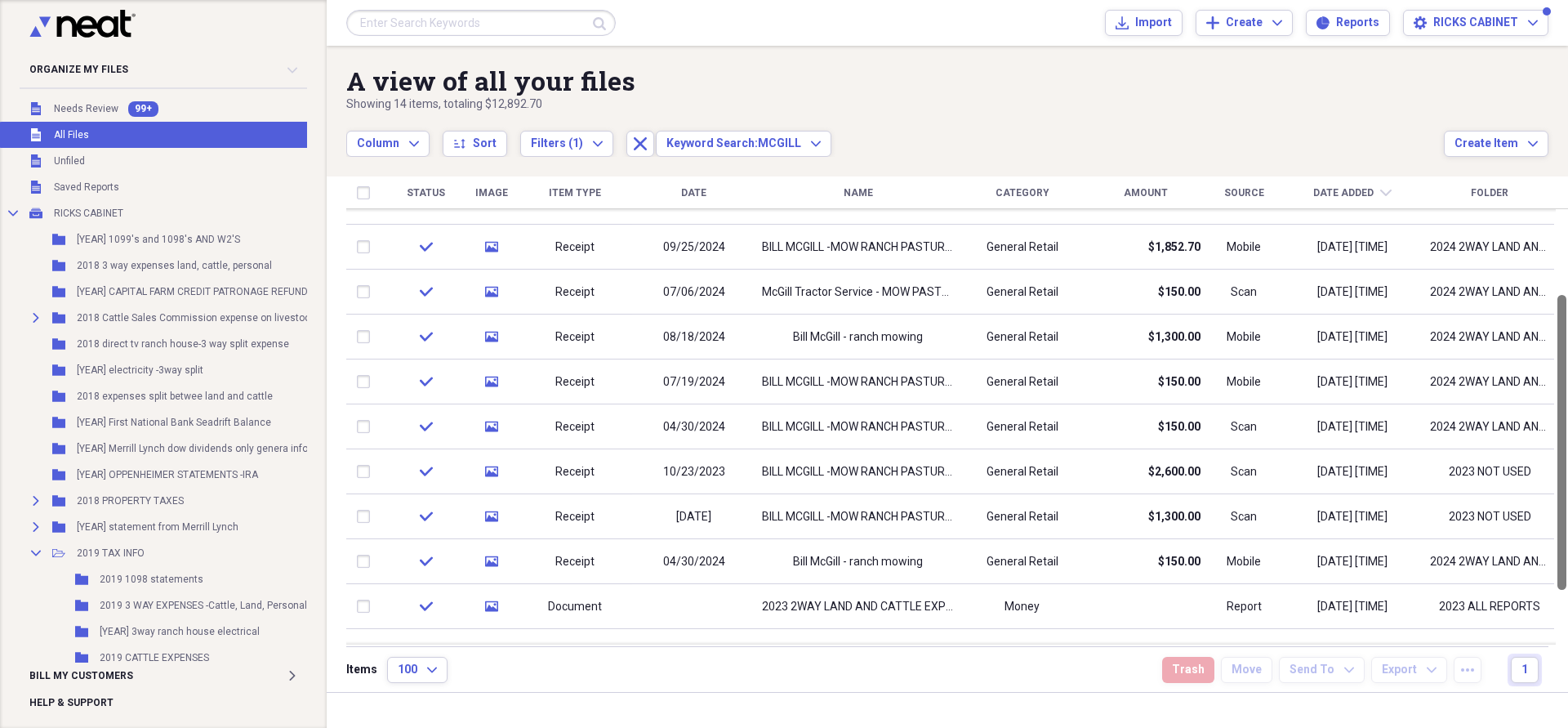 drag, startPoint x: 1561, startPoint y: 484, endPoint x: 1566, endPoint y: 565, distance: 81.15417 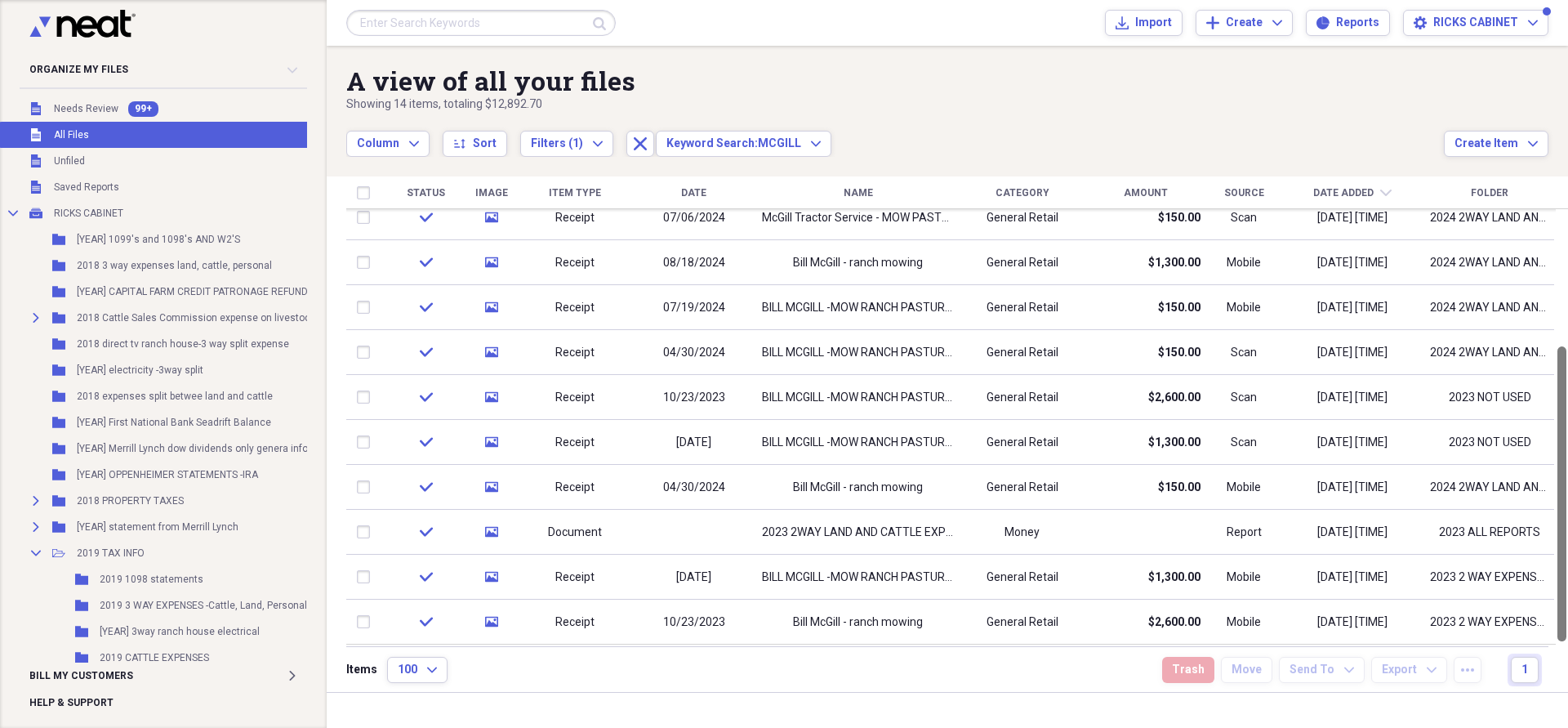 drag, startPoint x: 1562, startPoint y: 534, endPoint x: 1564, endPoint y: 640, distance: 106.0189 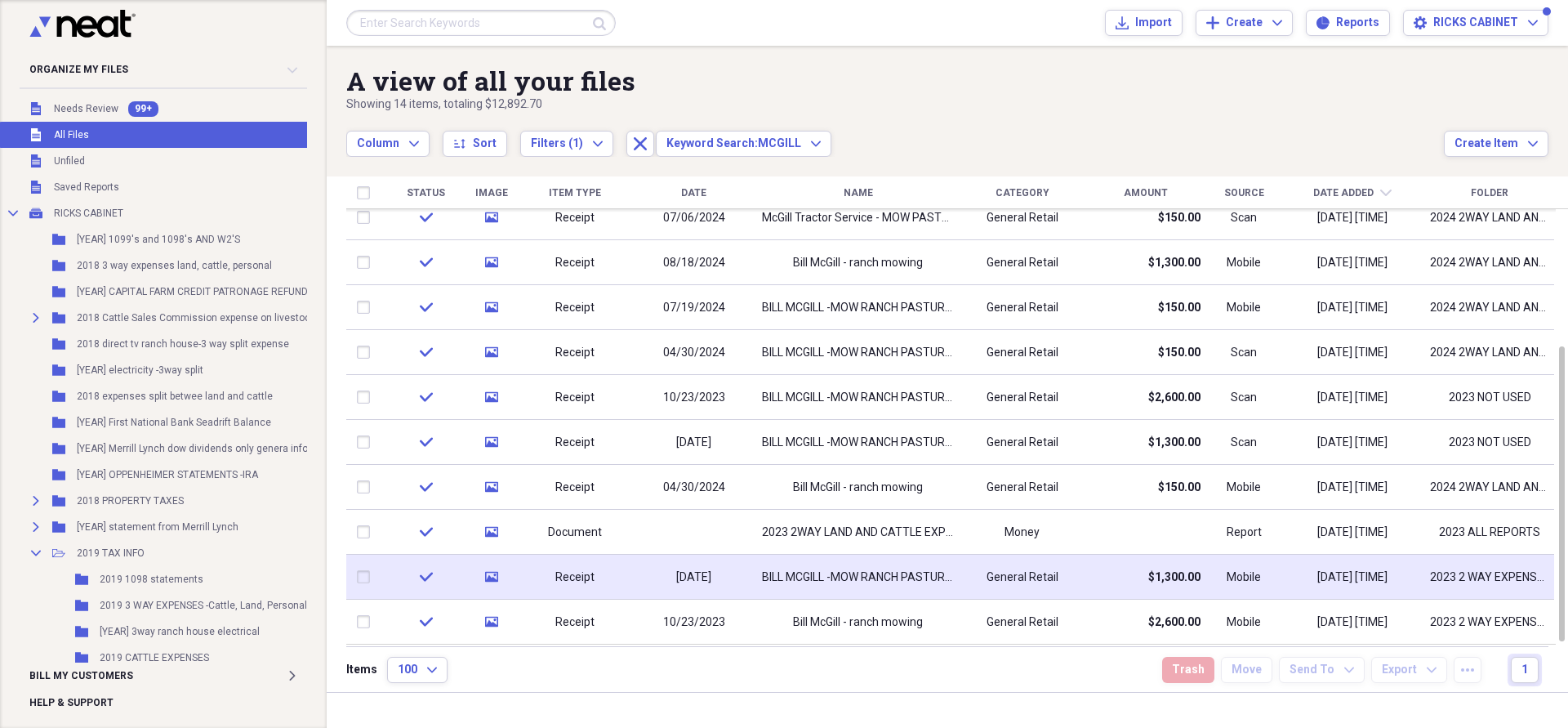 click on "$1,300.00" at bounding box center (1174, 578) 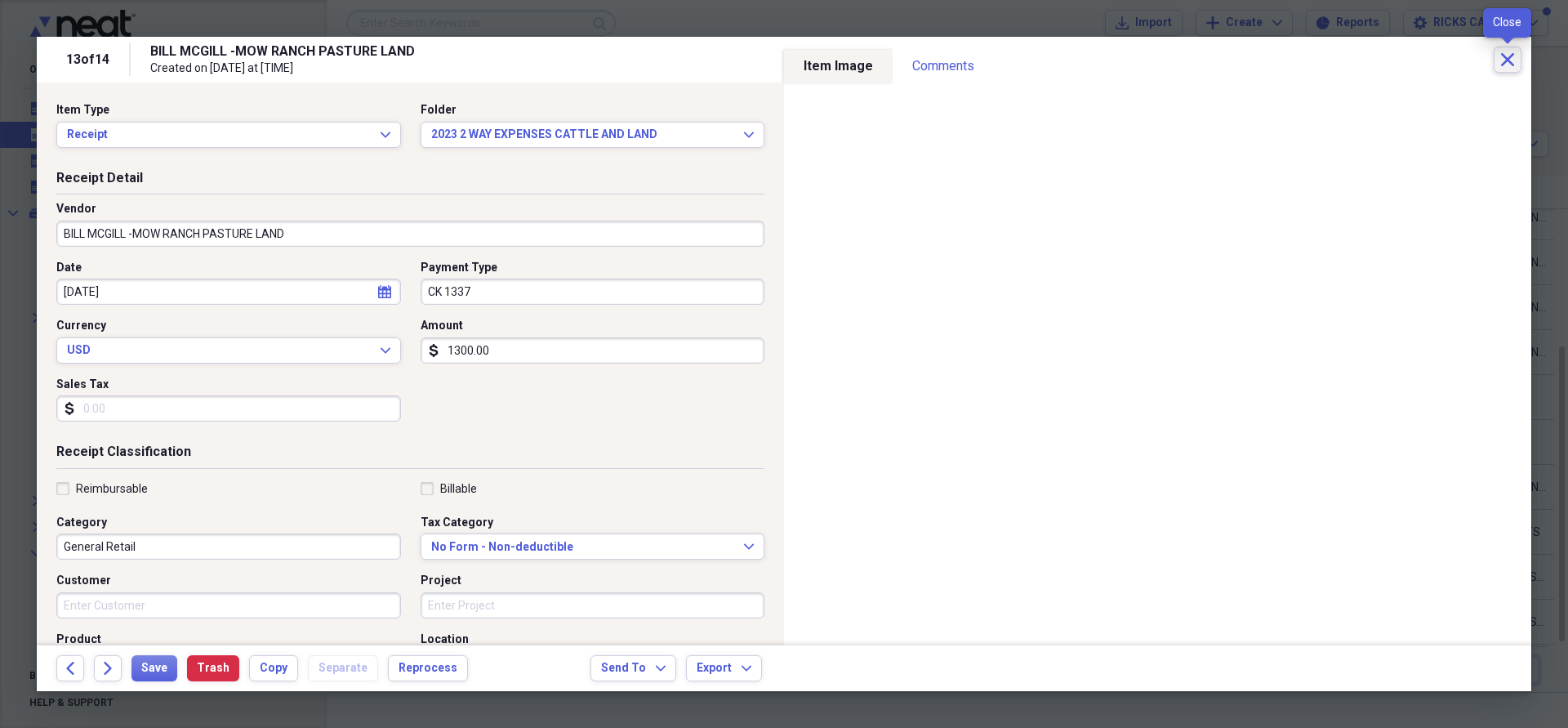 click on "Close" at bounding box center (1508, 60) 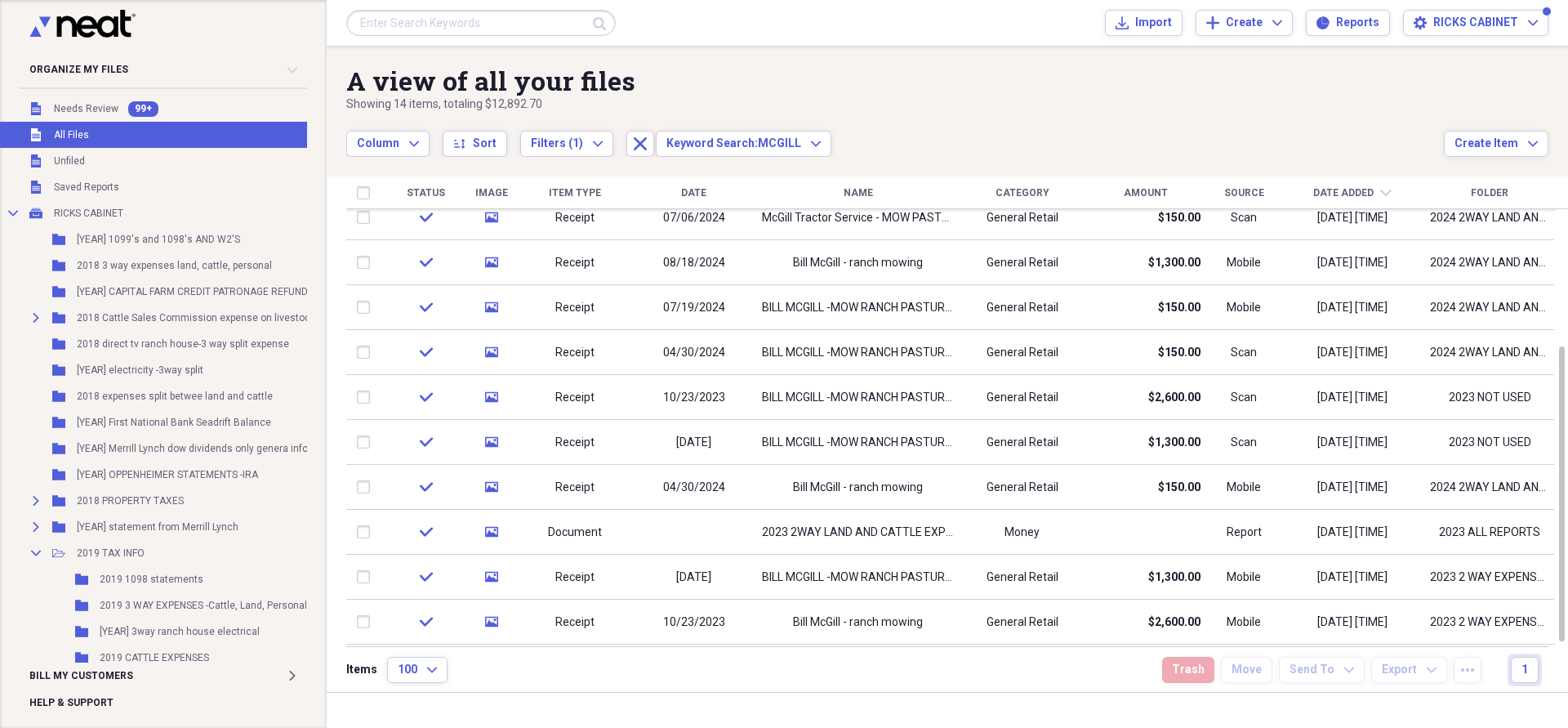 click at bounding box center [947, 710] 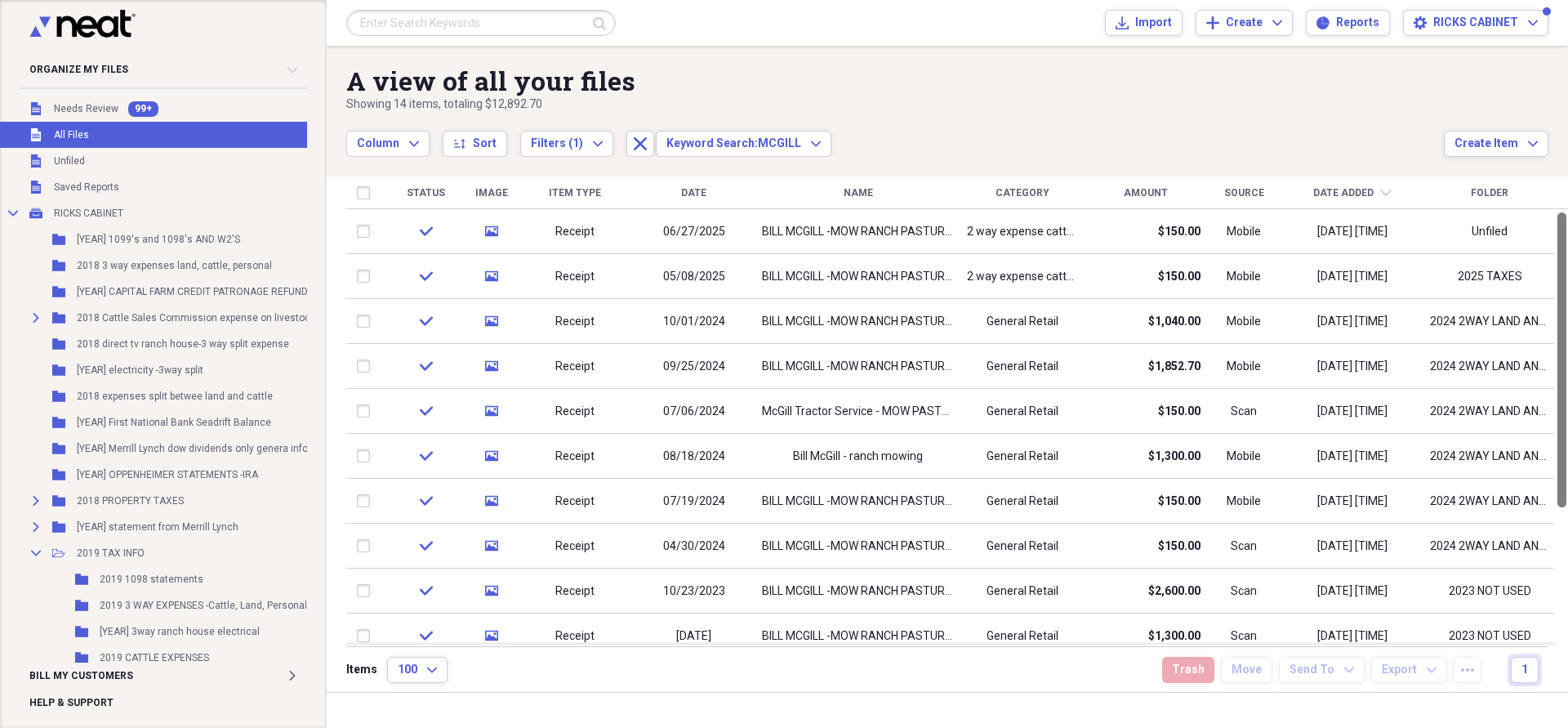 drag, startPoint x: 1558, startPoint y: 355, endPoint x: 1558, endPoint y: 201, distance: 154 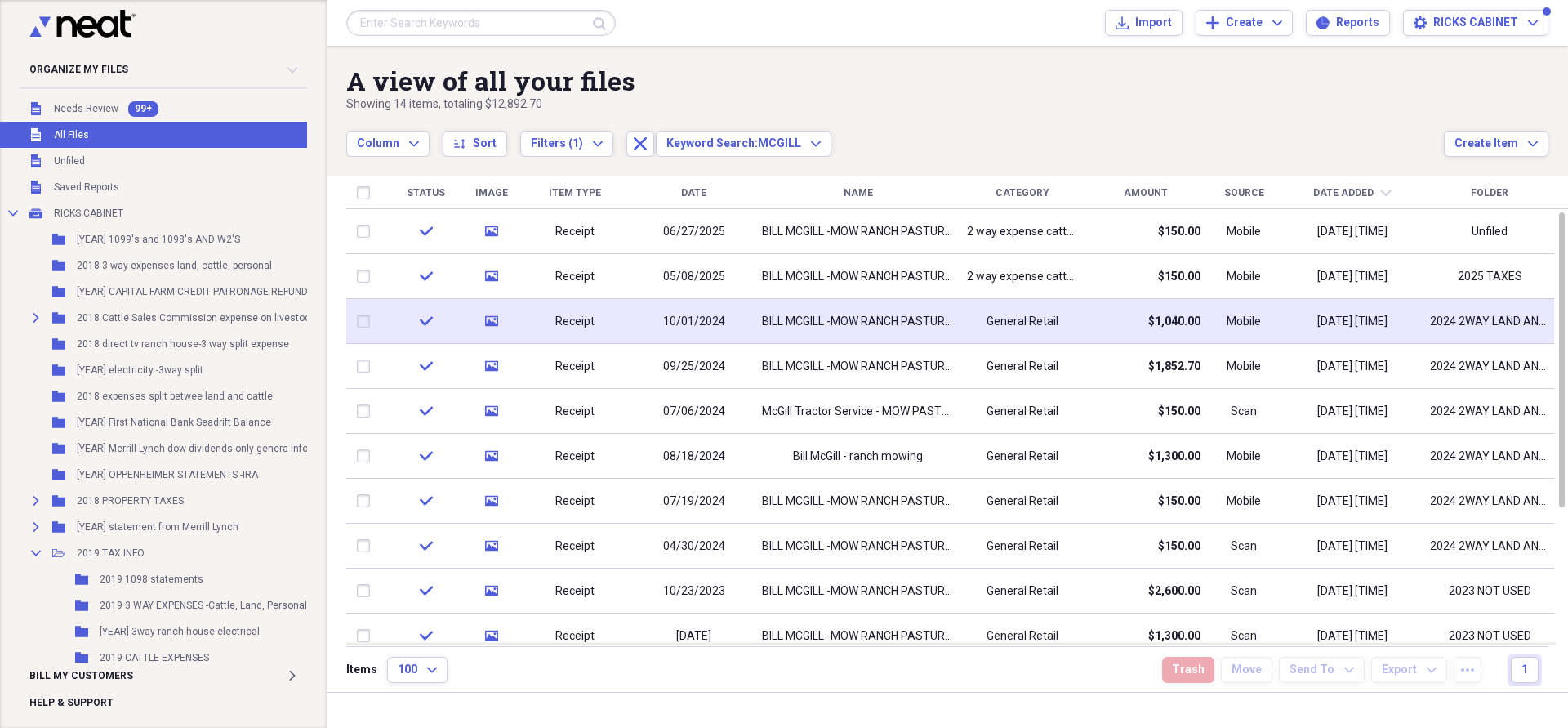 click on "BILL MCGILL -MOW RANCH PASTURE LAND" at bounding box center (858, 322) 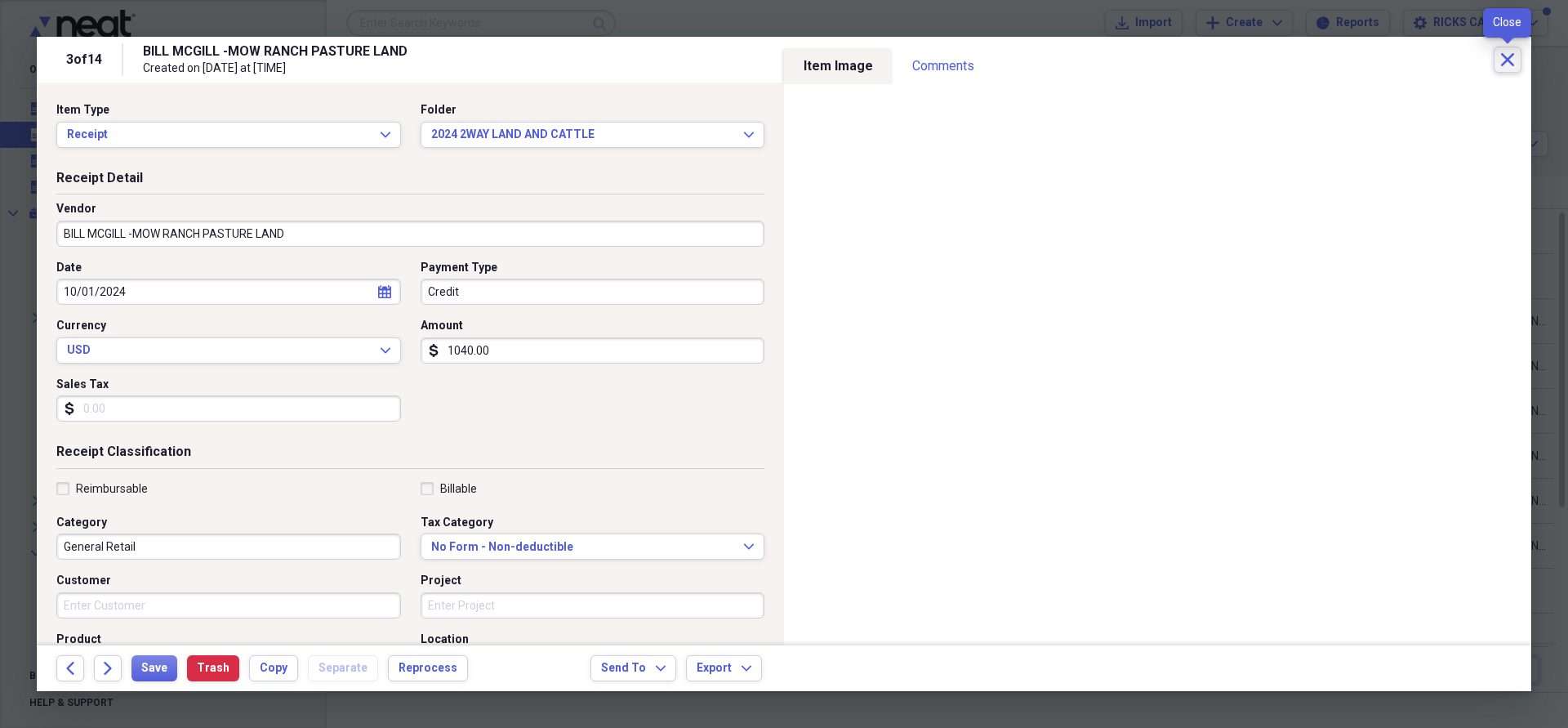 click on "Close" 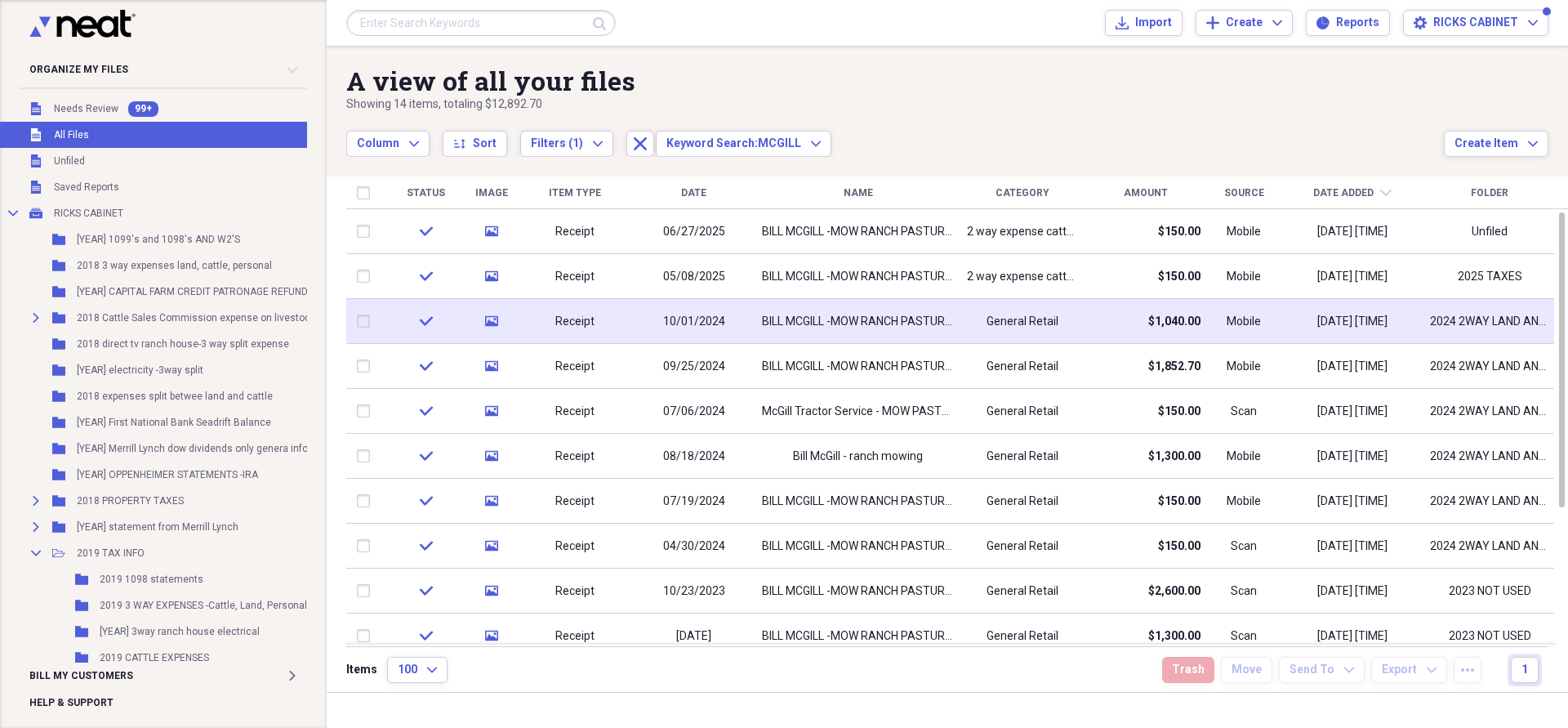 click on "General Retail" at bounding box center (1022, 322) 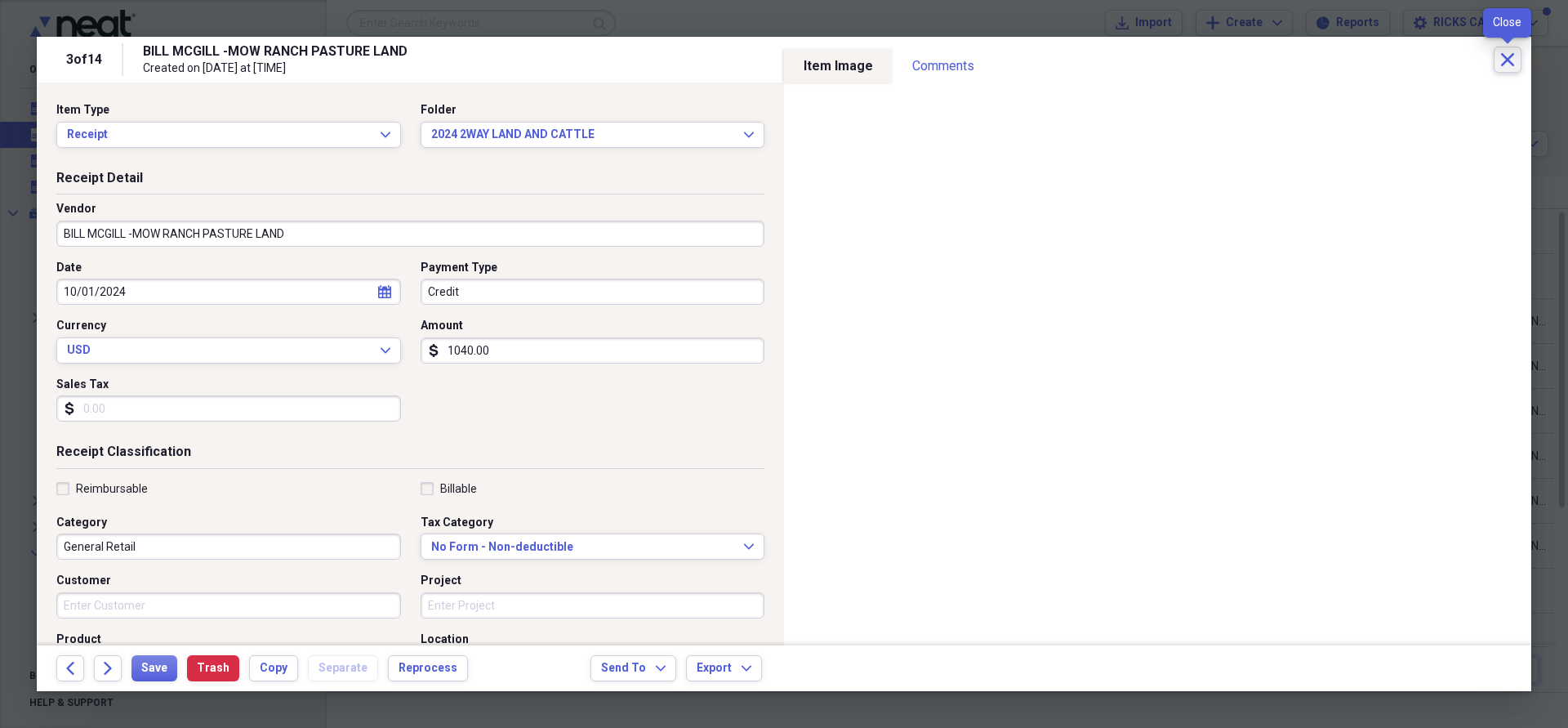 click on "Close" 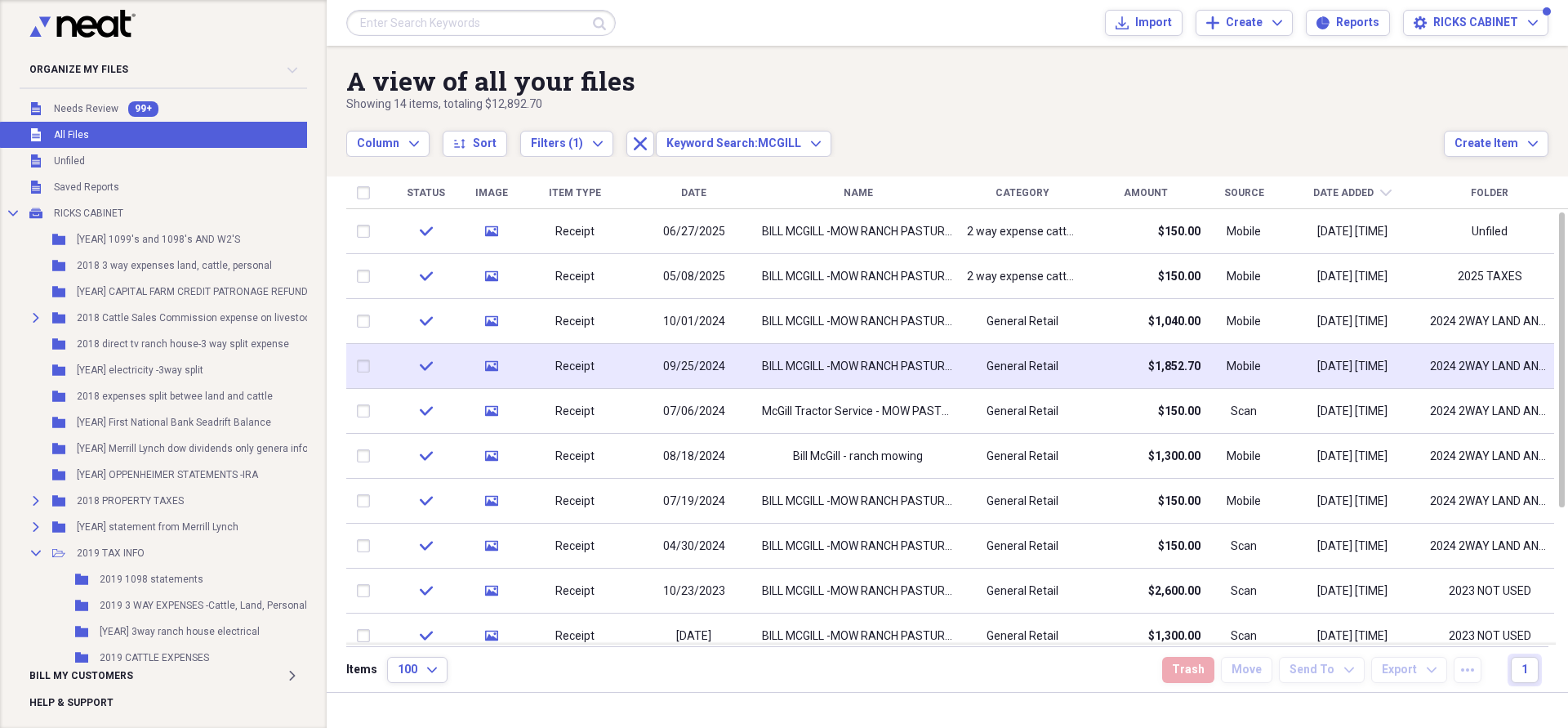 click on "$1,852.70" at bounding box center [1174, 367] 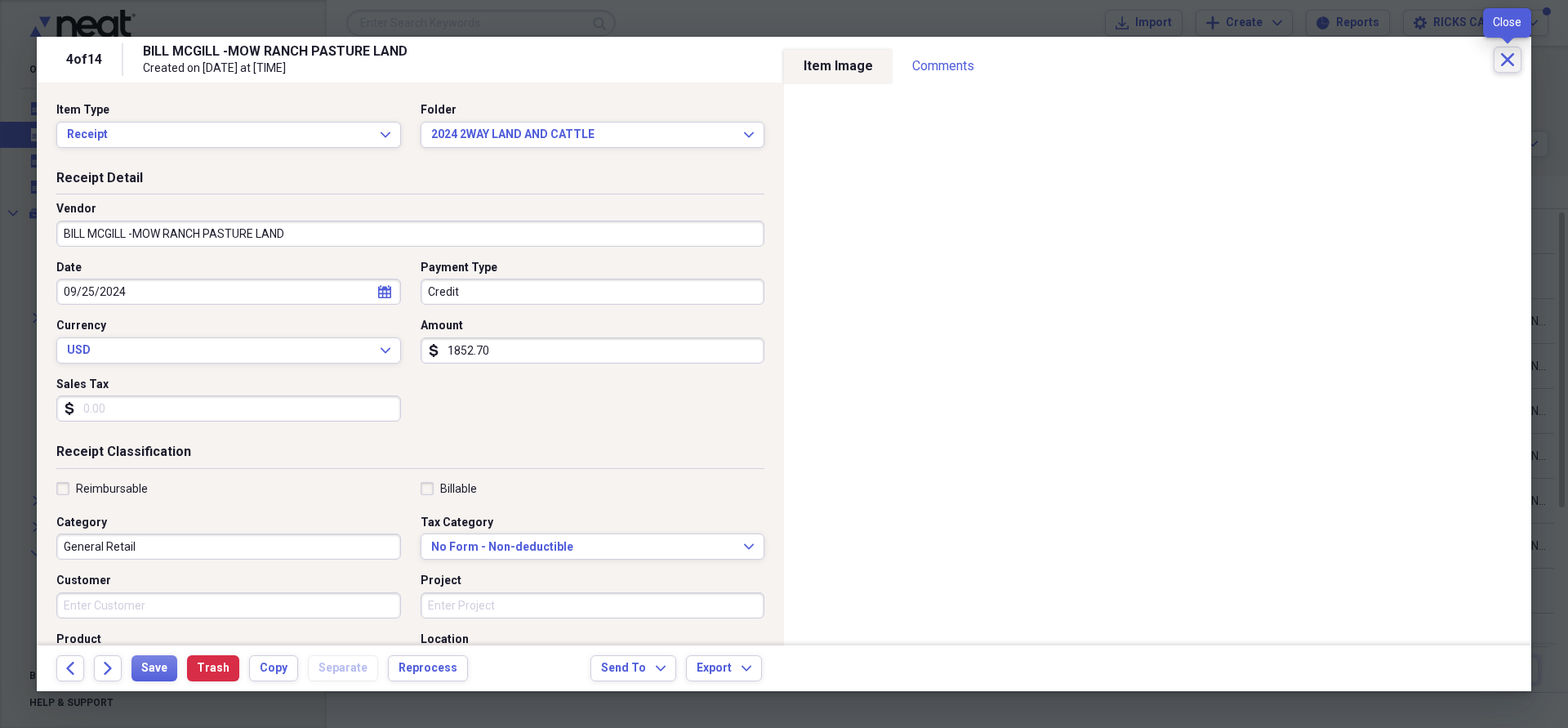 click 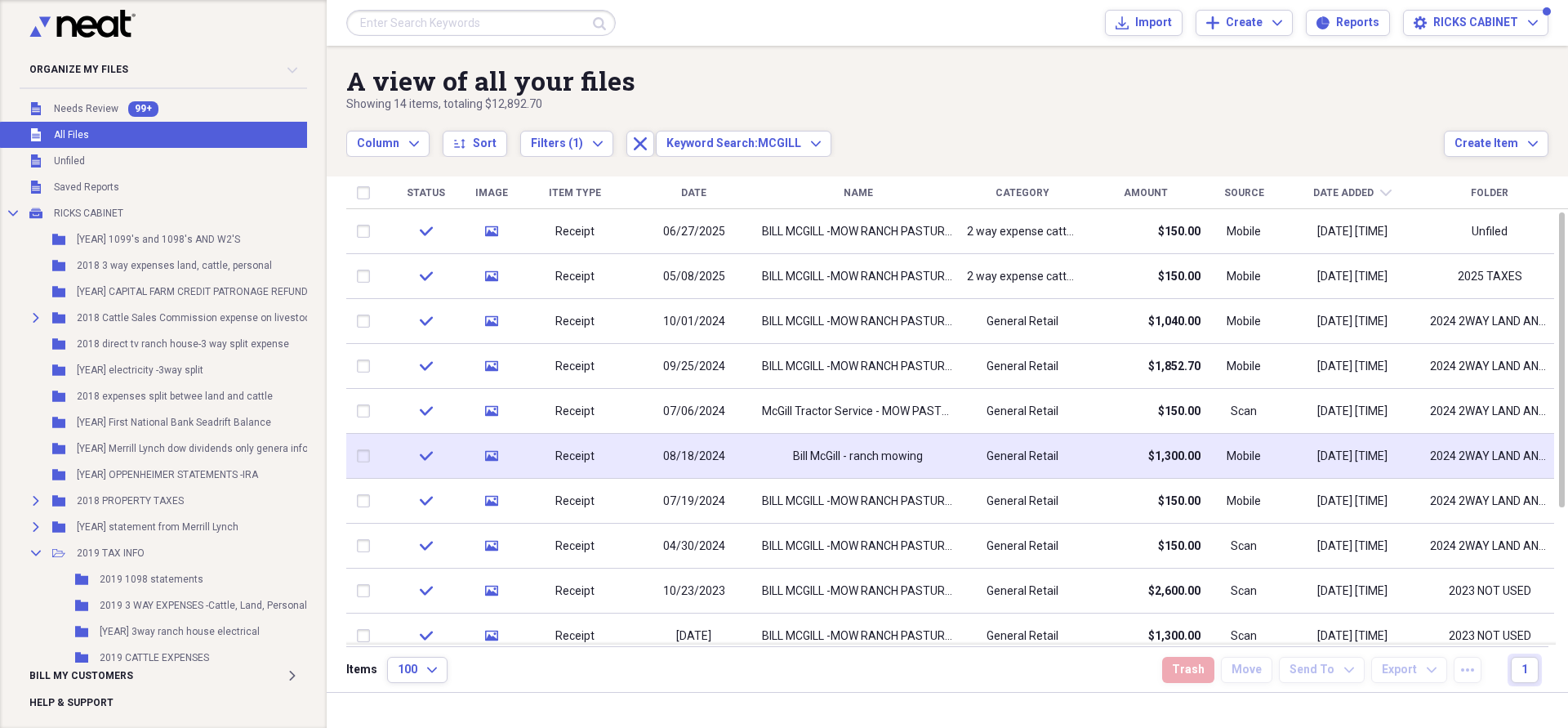 click on "$1,300.00" at bounding box center (1145, 456) 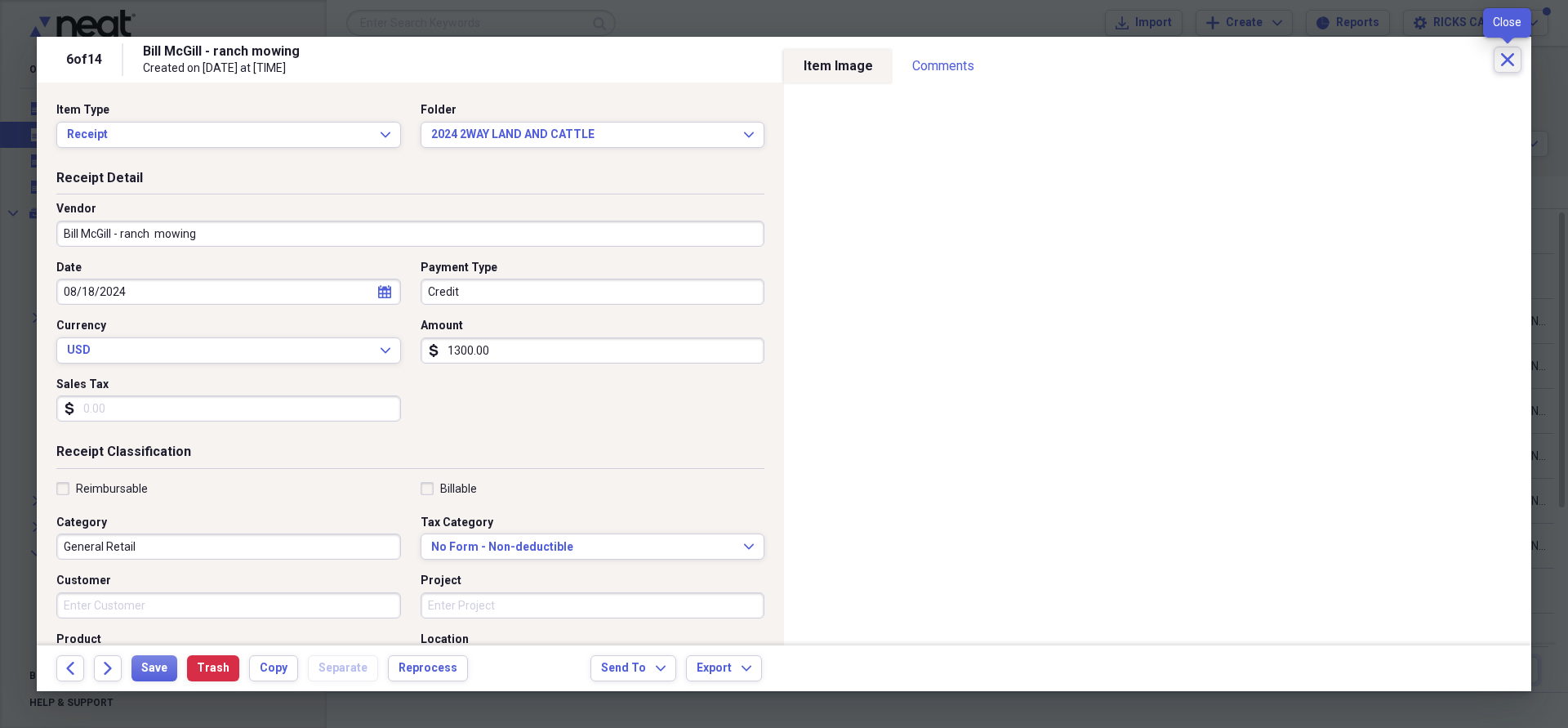 click 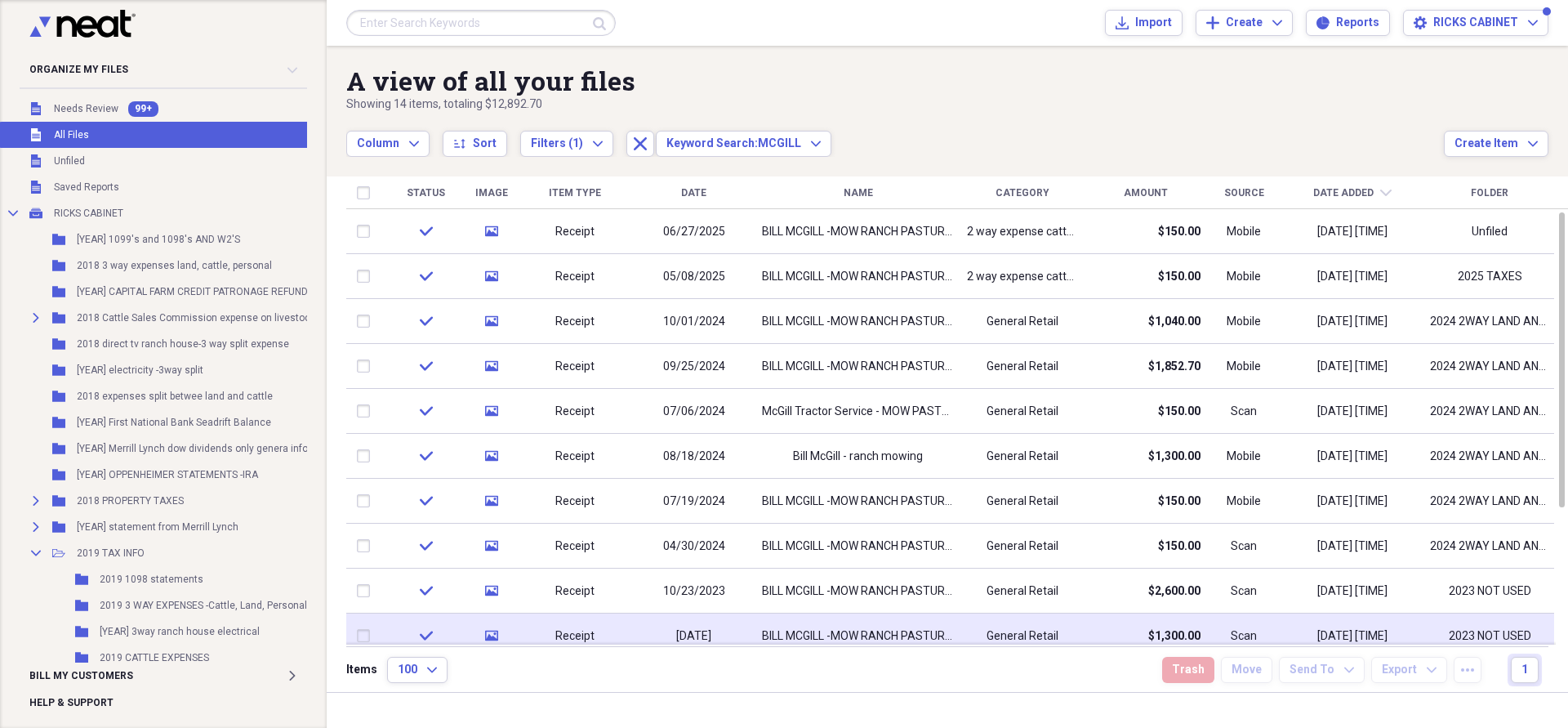click on "Scan" at bounding box center [1244, 636] 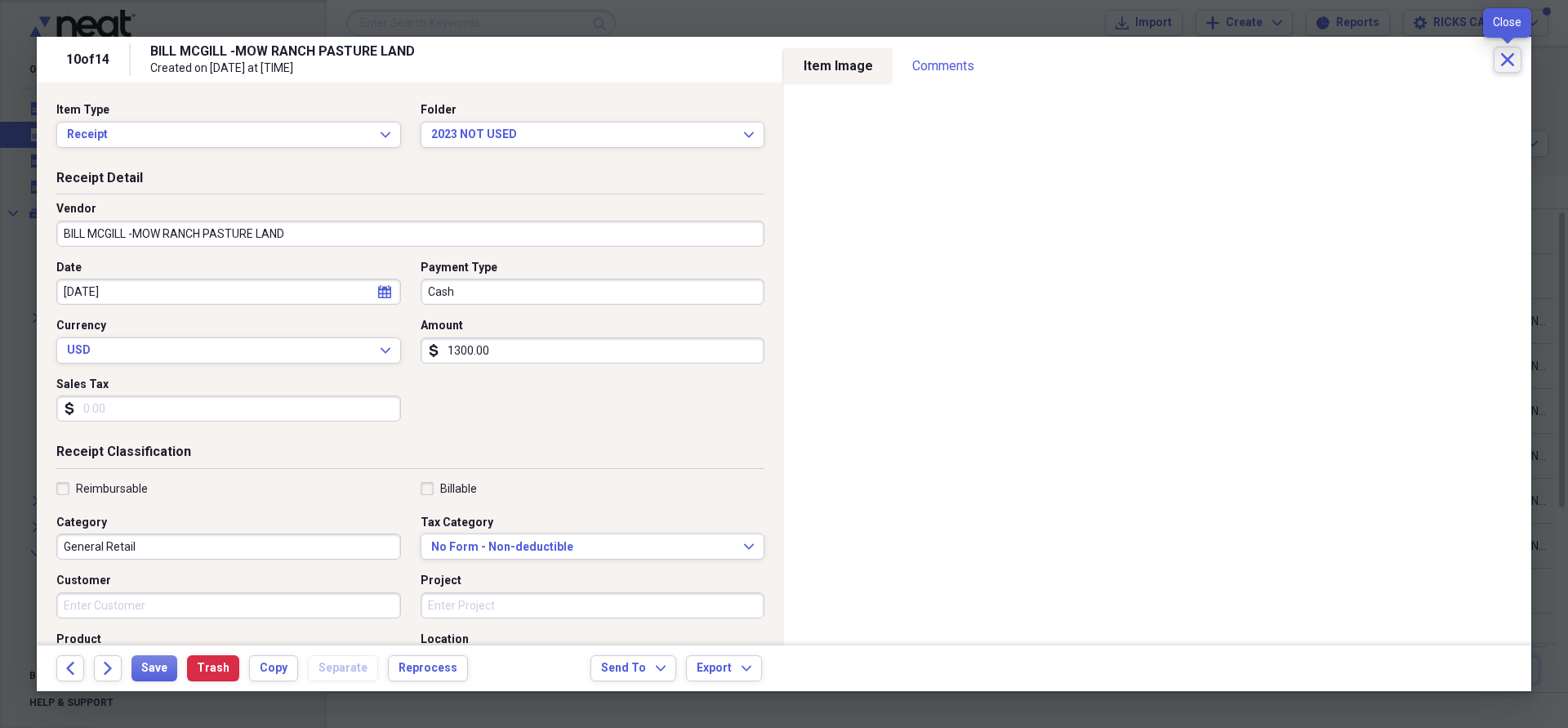 click 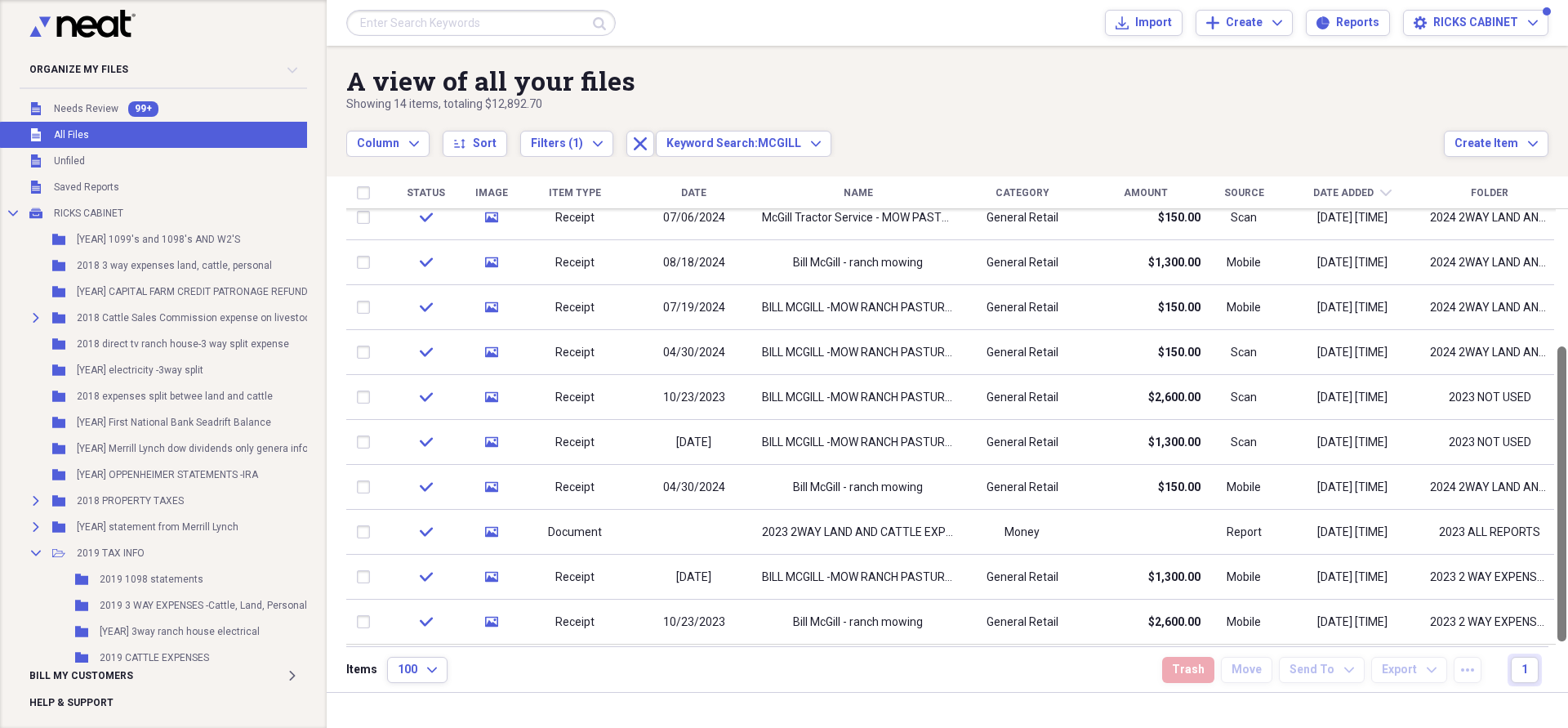 drag, startPoint x: 1562, startPoint y: 505, endPoint x: 1567, endPoint y: 658, distance: 153.08168 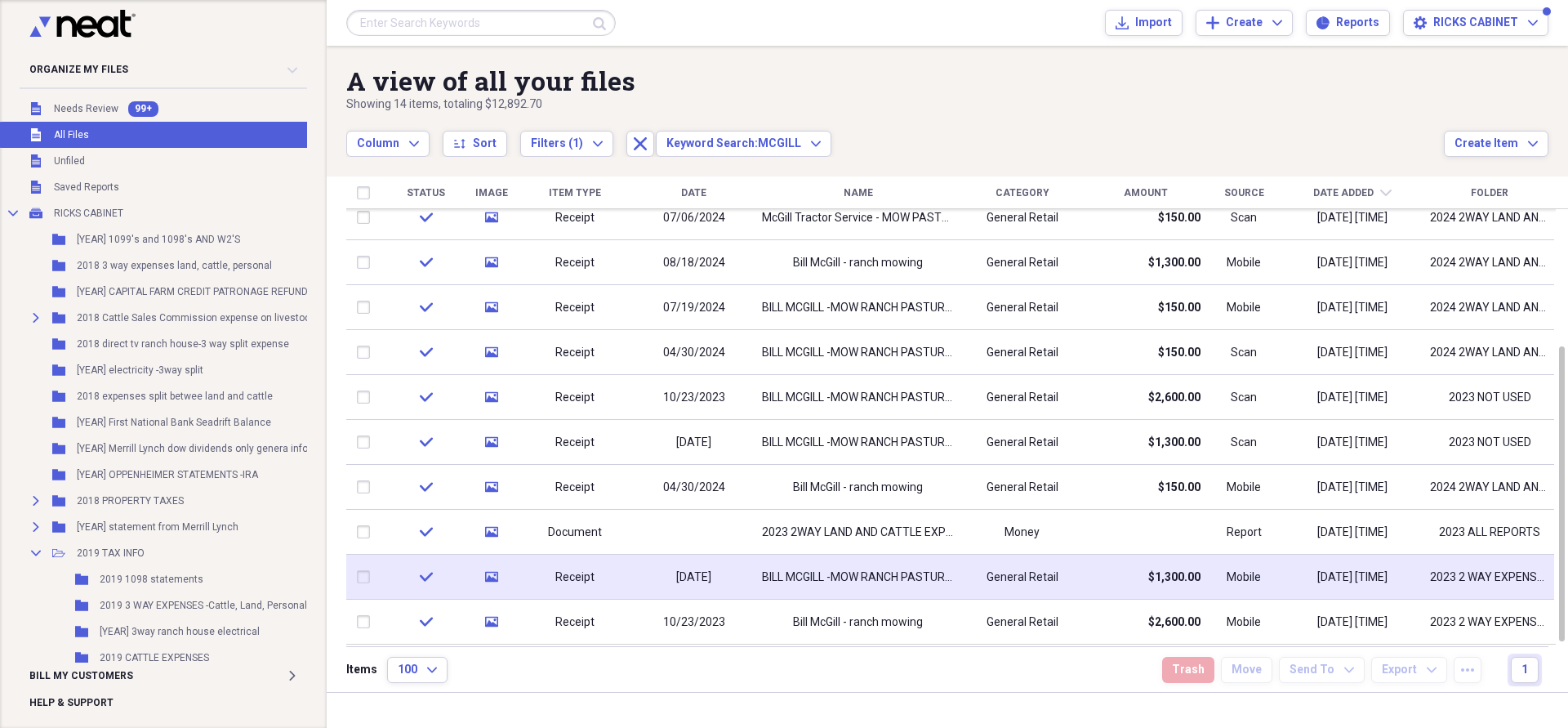 click on "[DATE] [TIME]" at bounding box center [1352, 578] 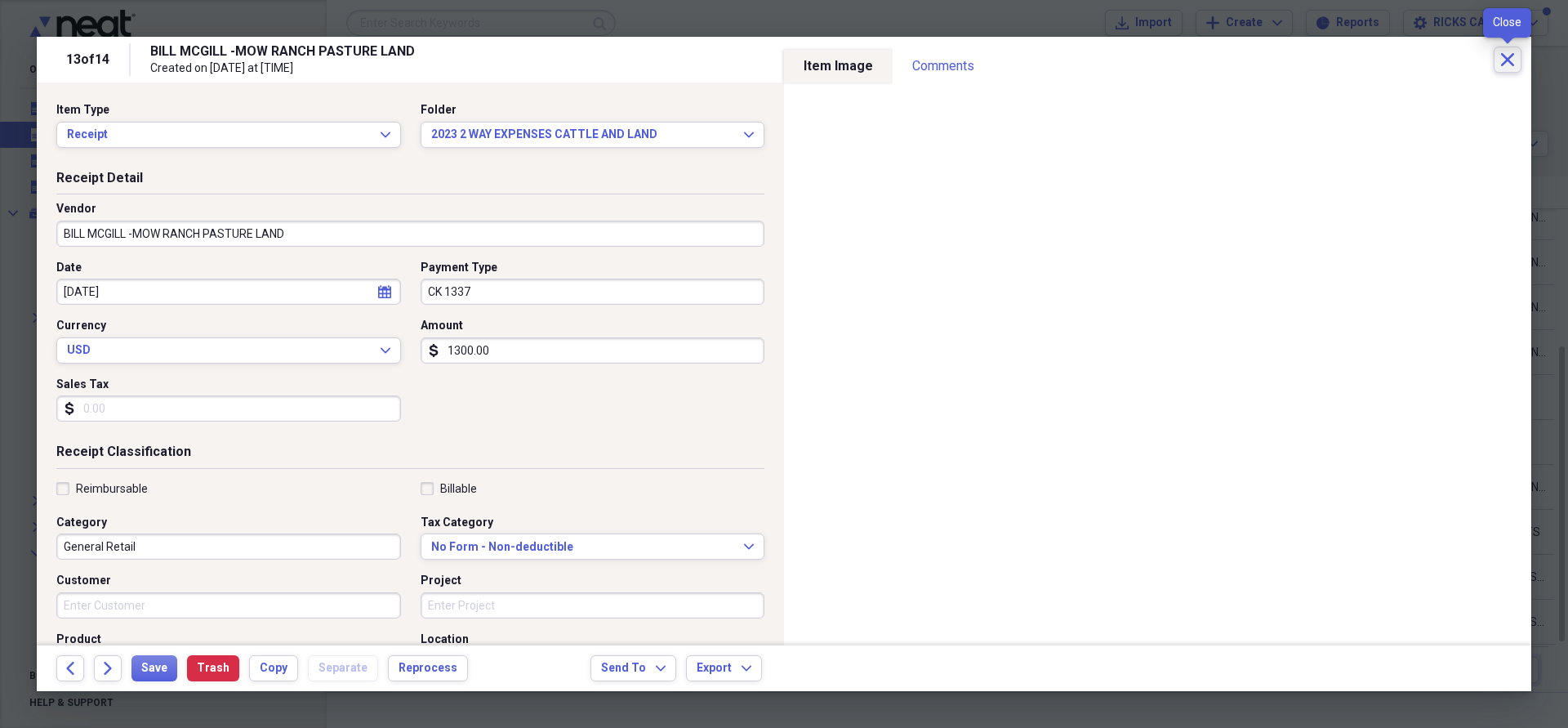 click on "Close" 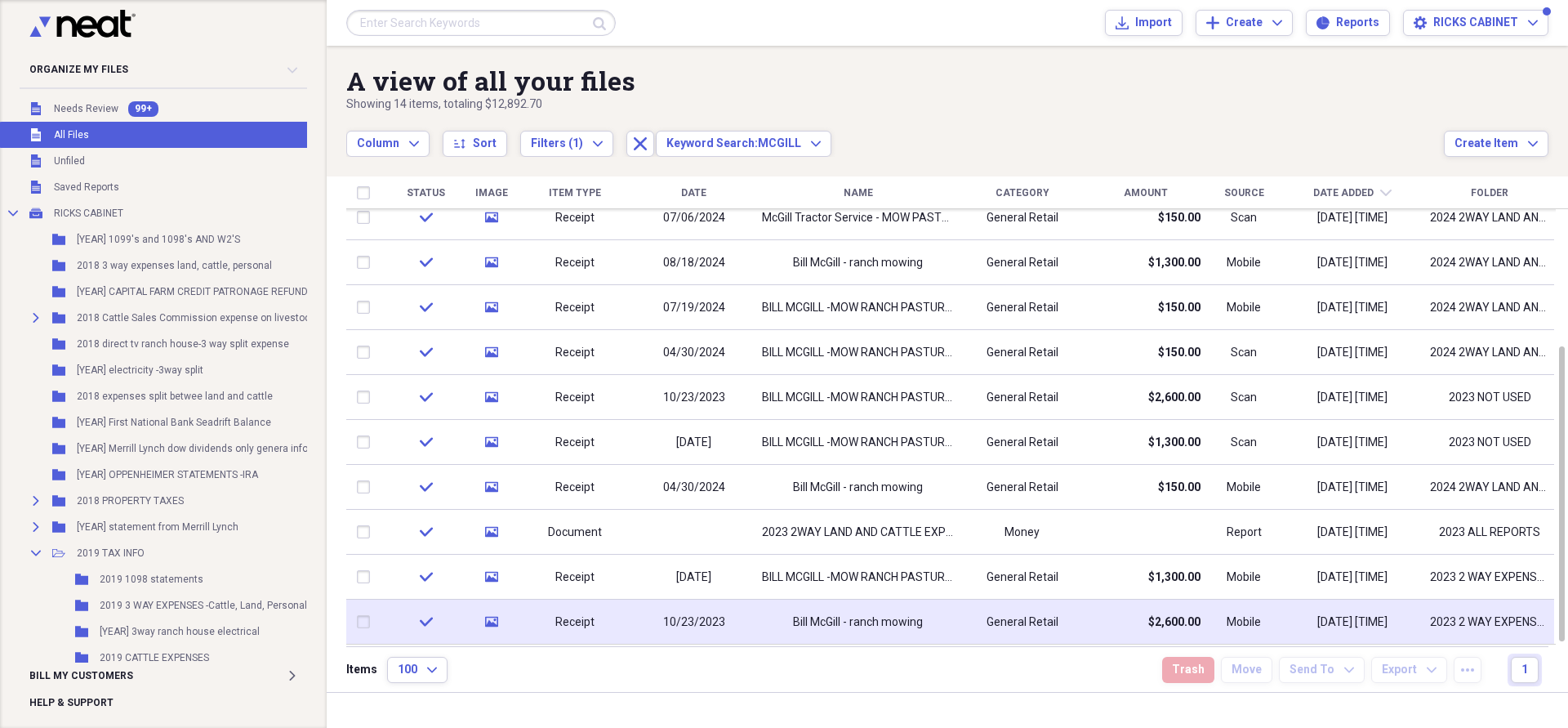 click on "$2,600.00" at bounding box center (1145, 622) 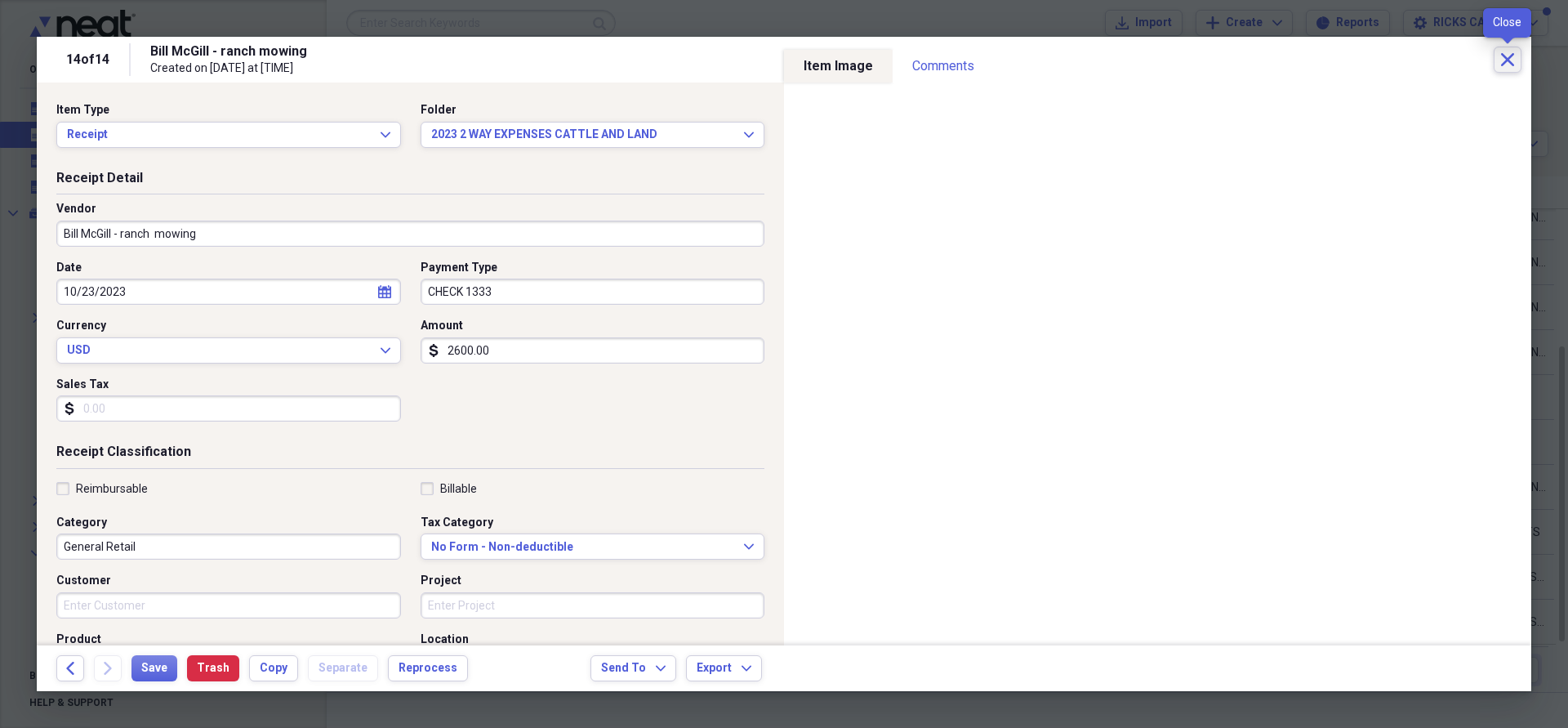 click on "Close" 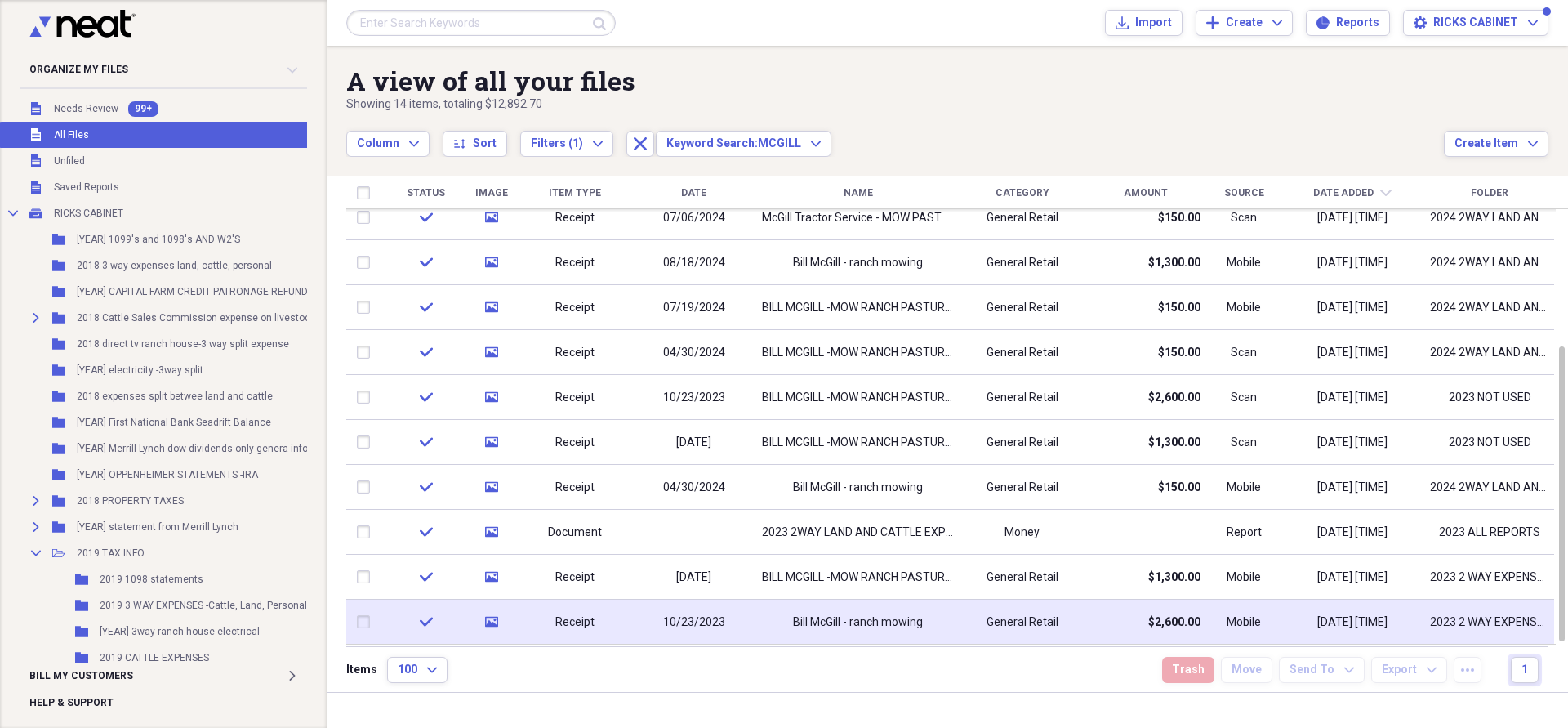 click on "$2,600.00" at bounding box center (1174, 623) 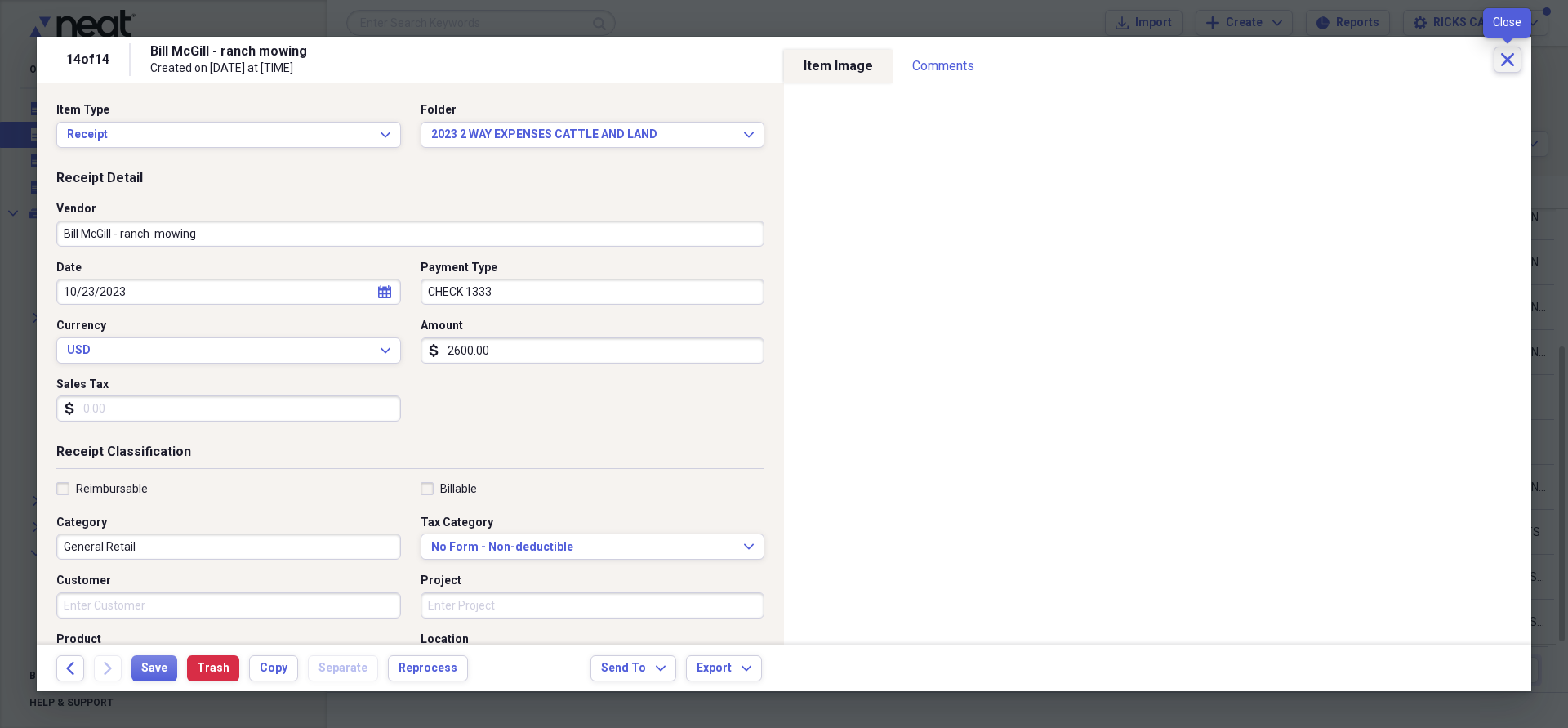 click on "Close" at bounding box center (1508, 60) 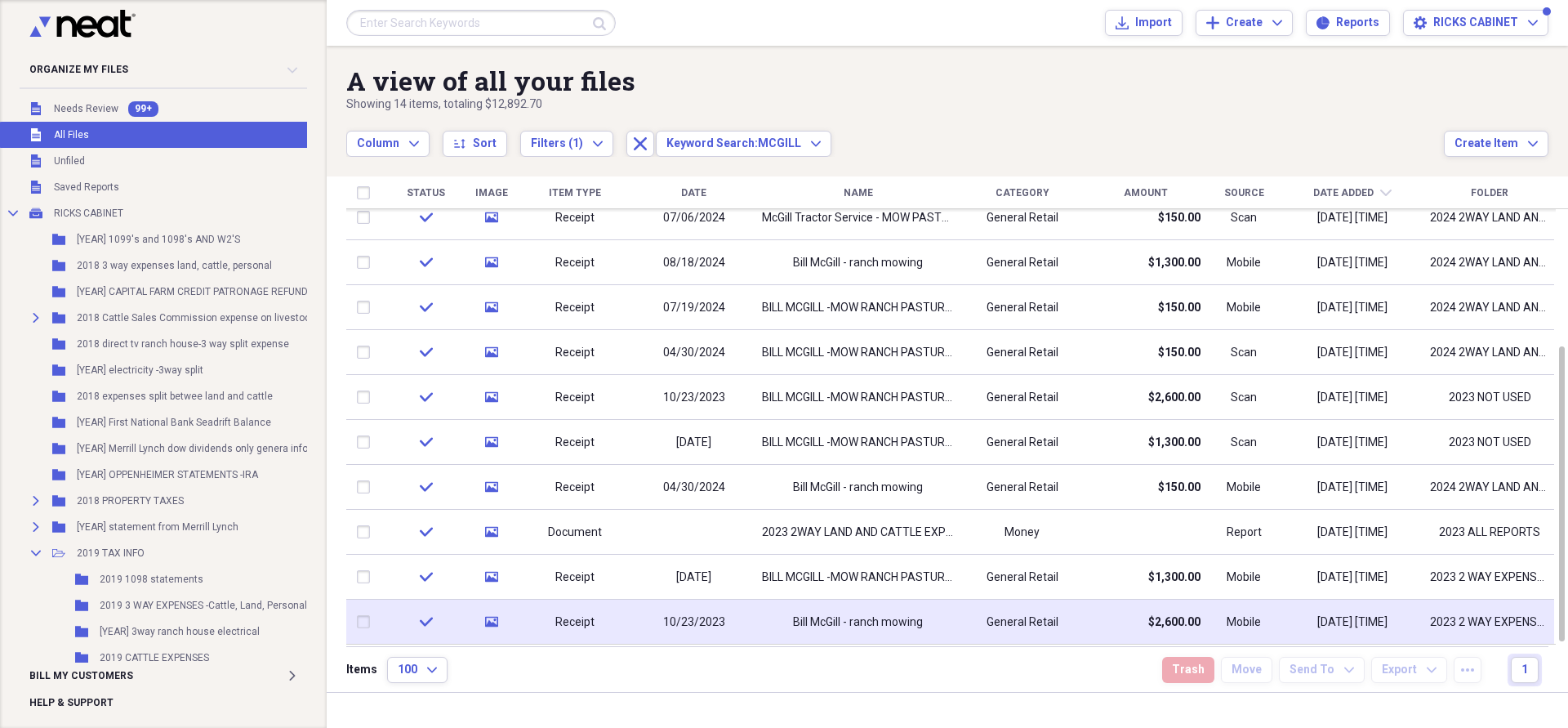click on "Mobile" at bounding box center (1244, 623) 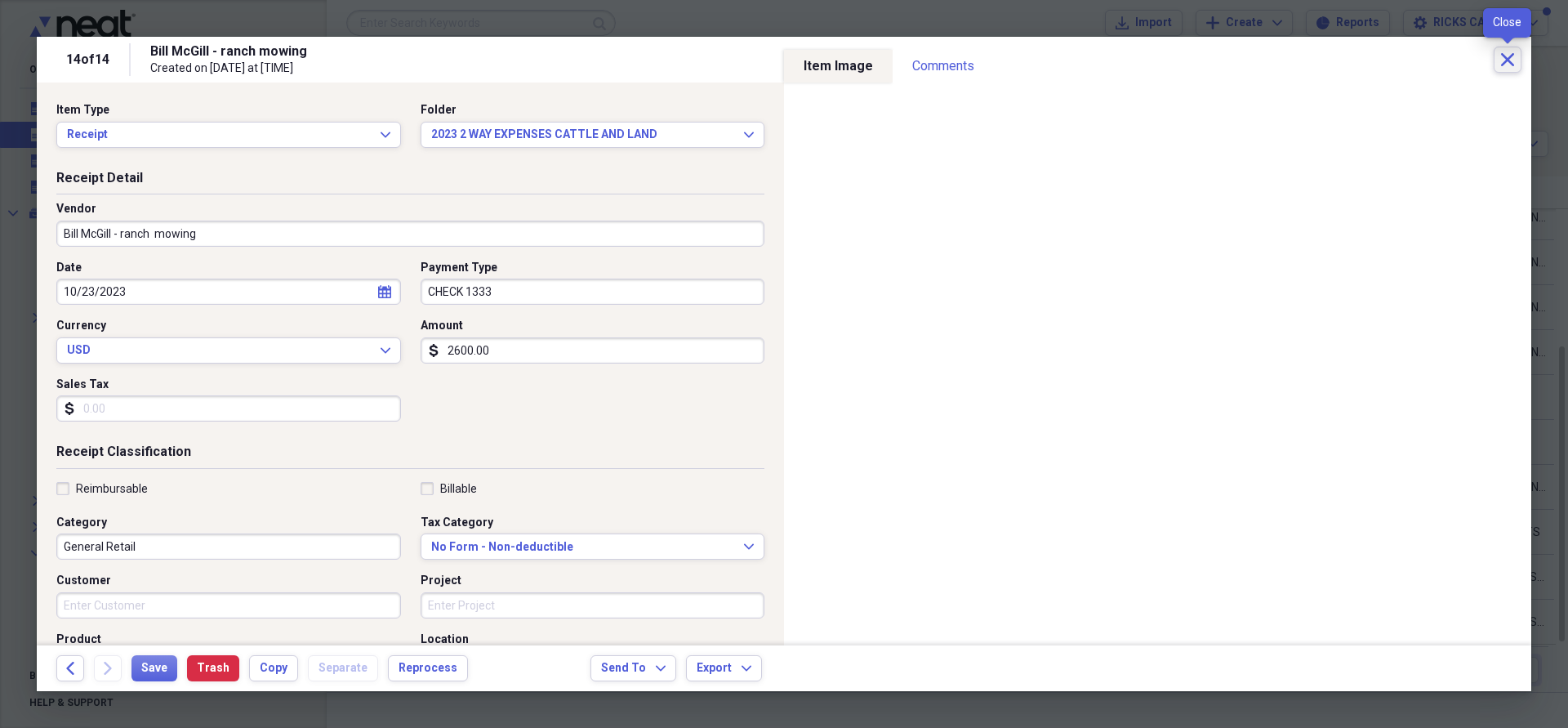 click on "Close" at bounding box center (1508, 60) 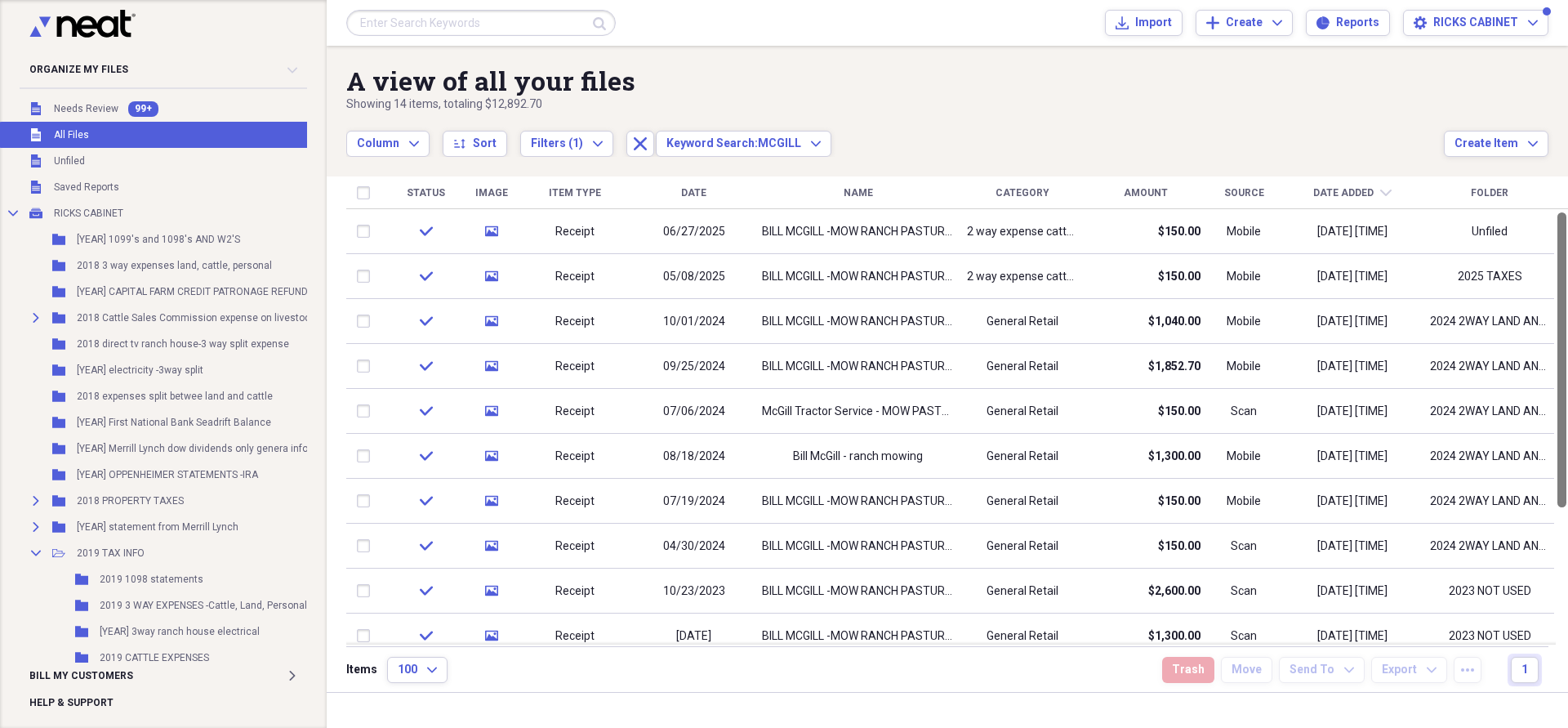 drag, startPoint x: 1561, startPoint y: 366, endPoint x: 1560, endPoint y: 226, distance: 140.00357 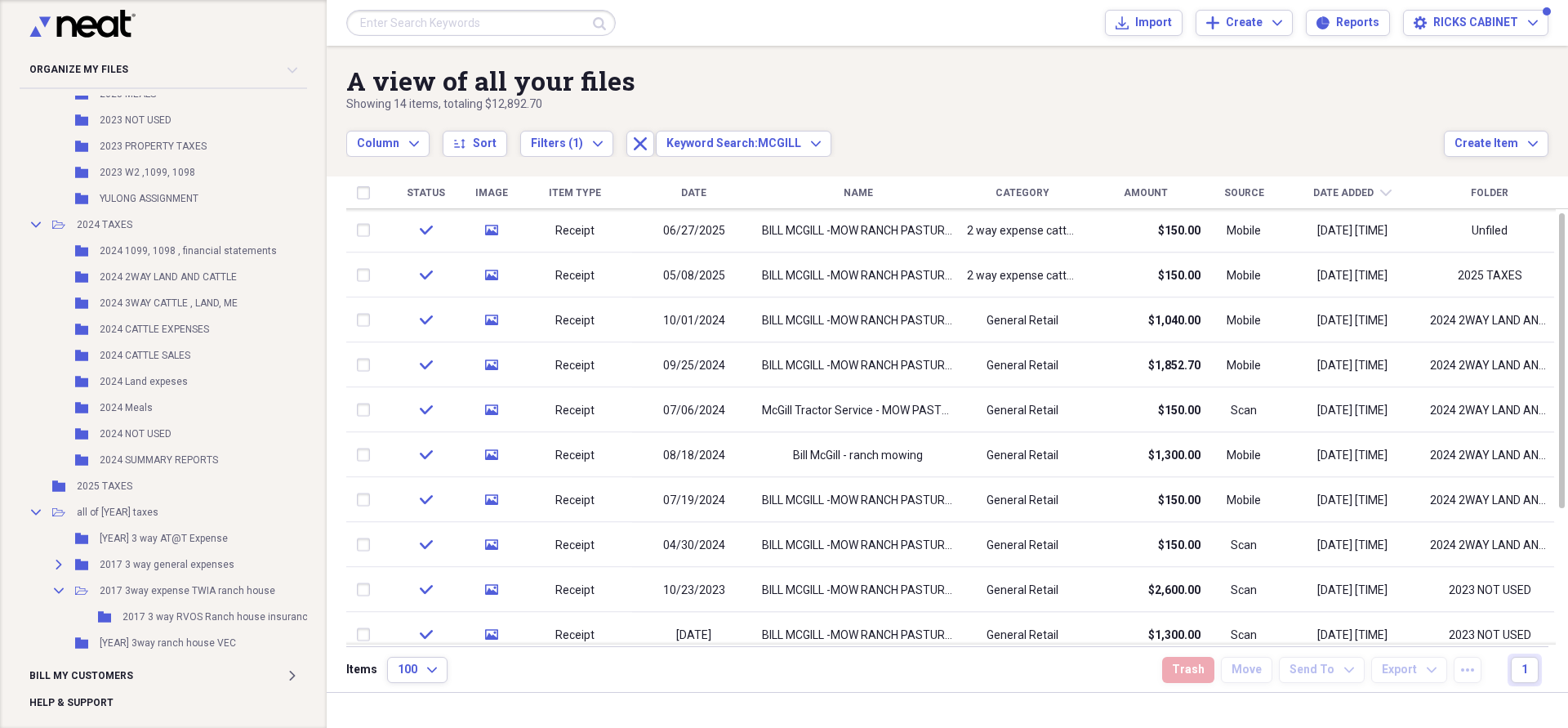 scroll, scrollTop: 2115, scrollLeft: 0, axis: vertical 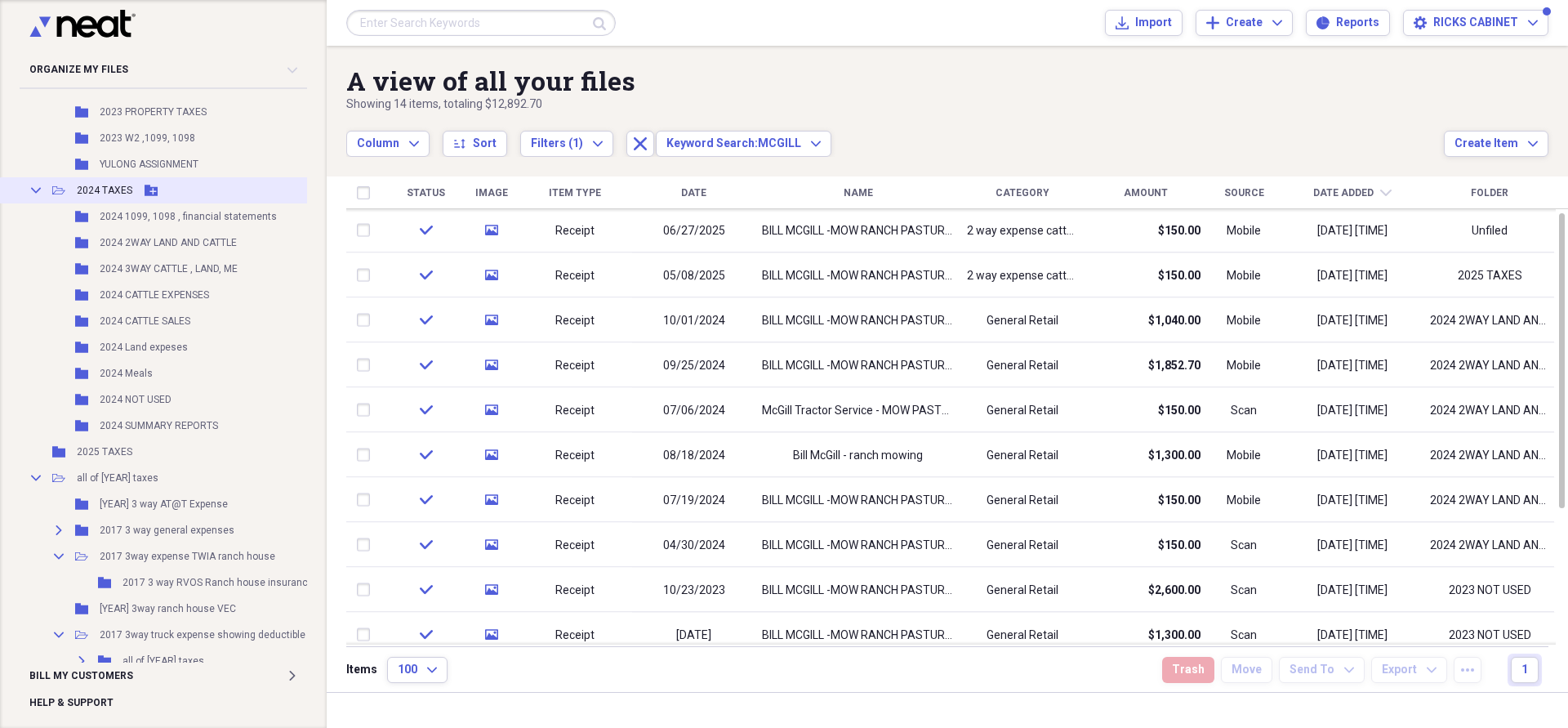 click on "2024 TAXES" at bounding box center (105, 190) 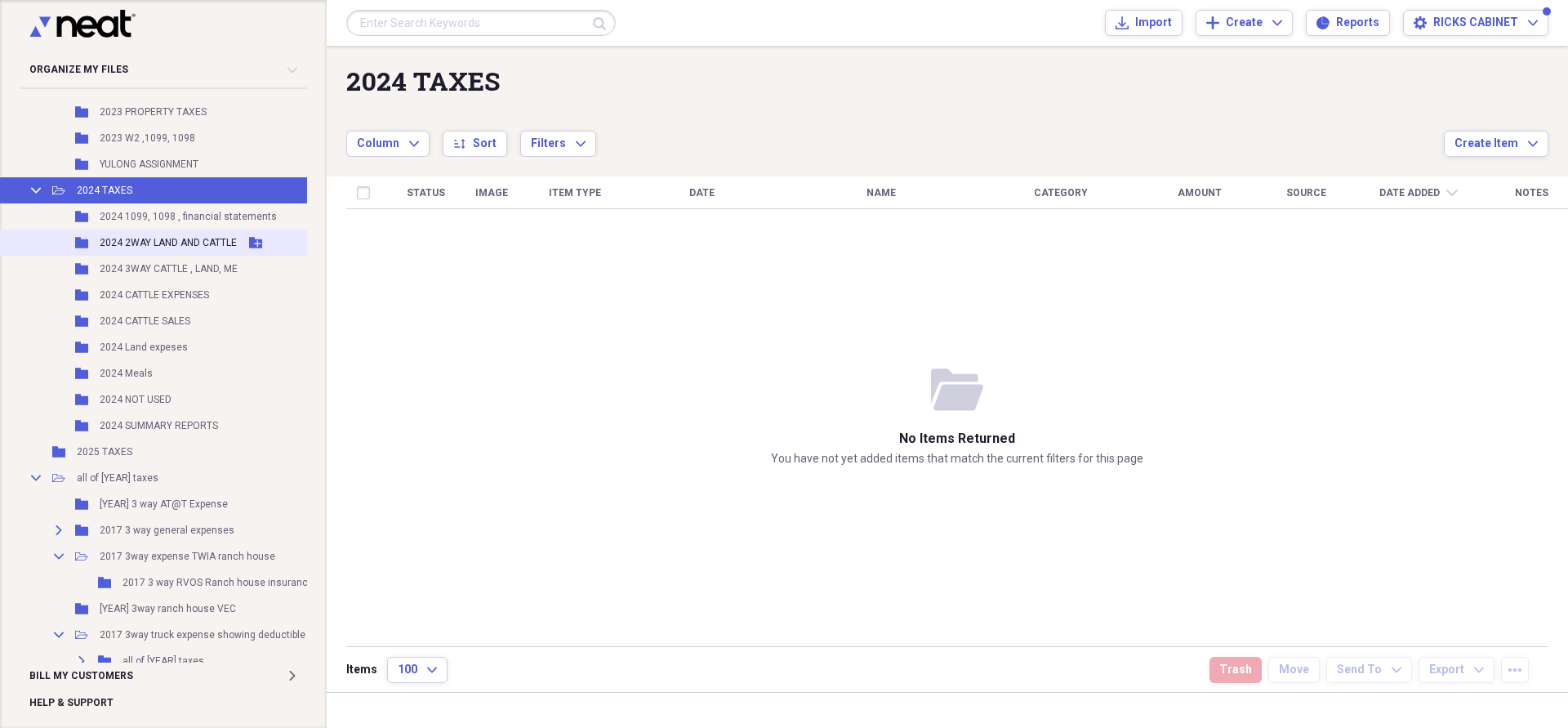 click on "2024 2WAY LAND AND CATTLE" at bounding box center [168, 243] 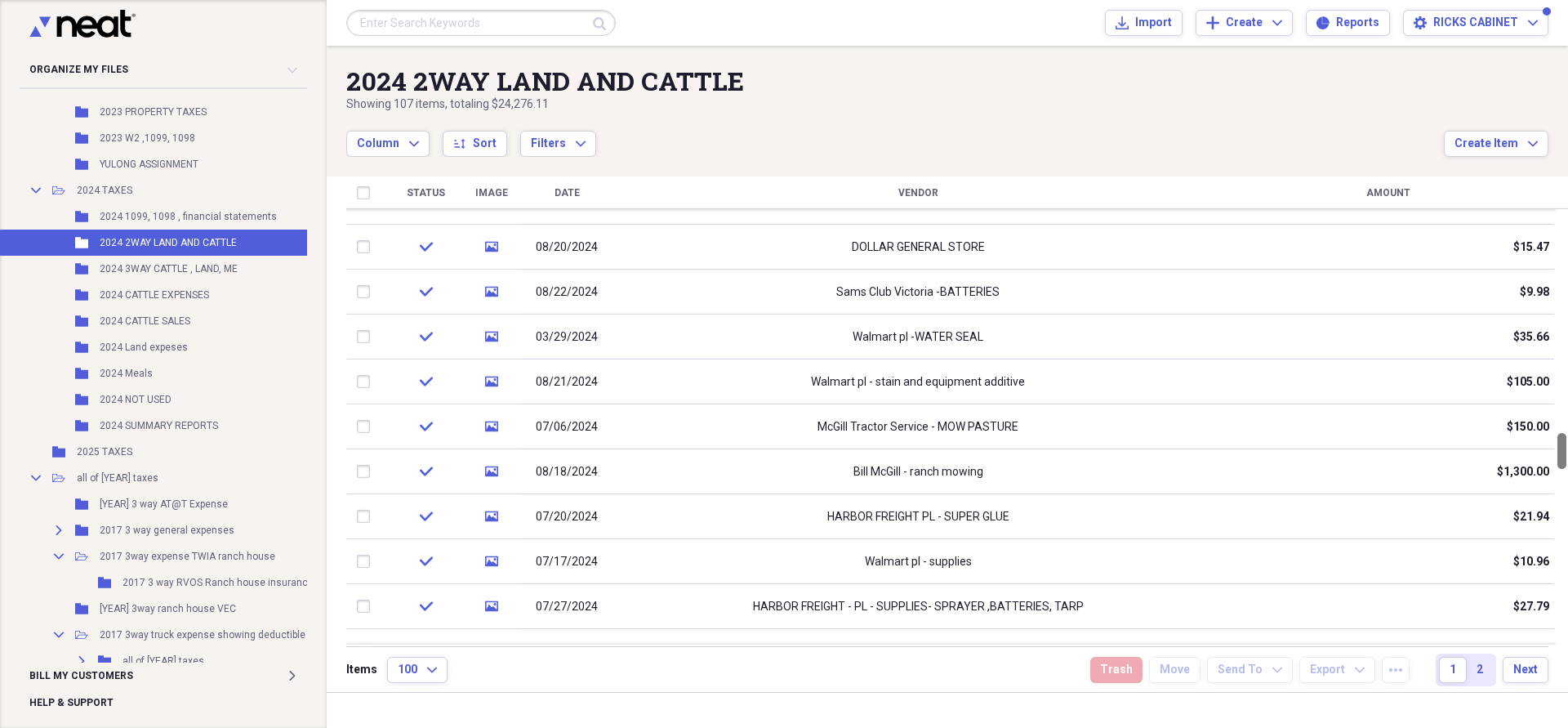 drag, startPoint x: 1560, startPoint y: 242, endPoint x: 1567, endPoint y: 462, distance: 220.11134 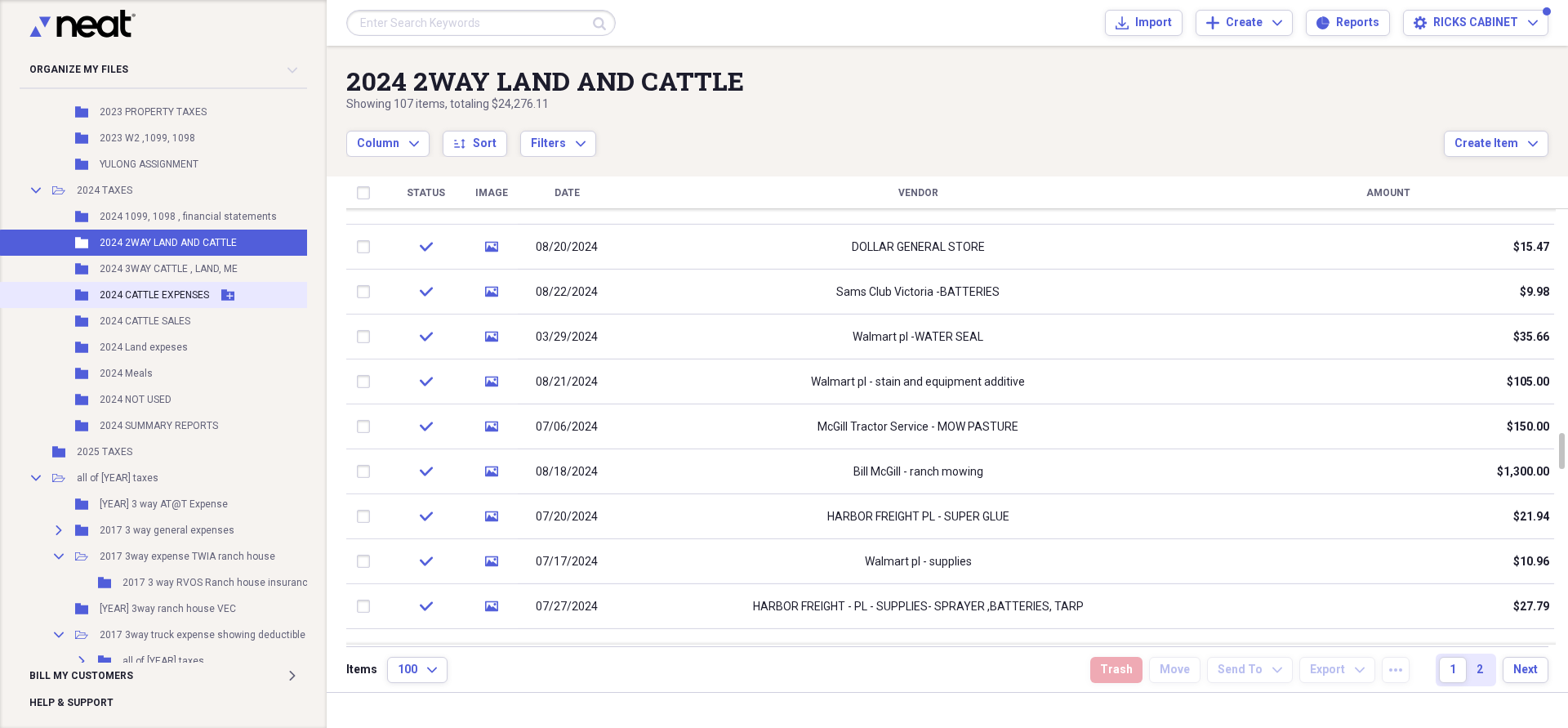 click on "2024 CATTLE EXPENSES" at bounding box center (154, 295) 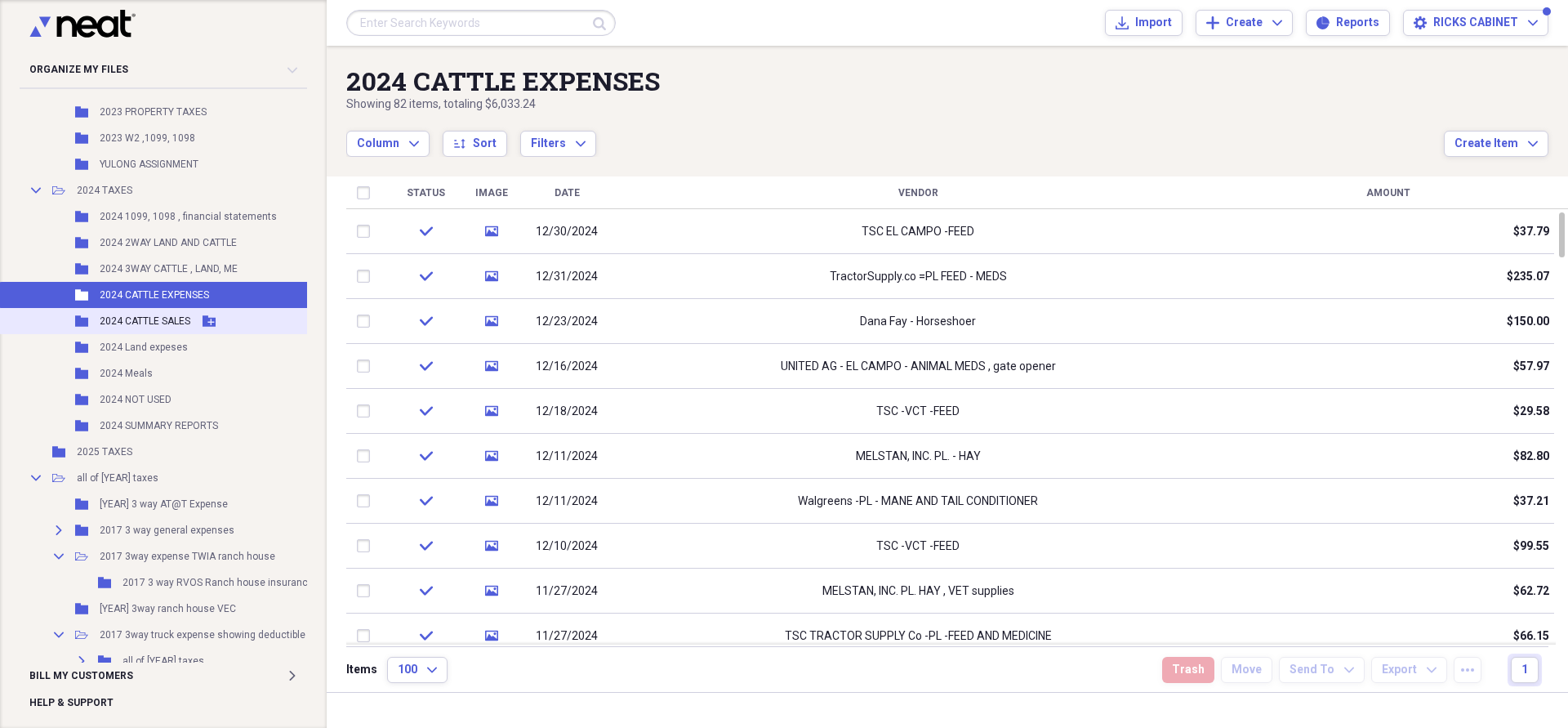 click on "Folder 2024 CATTLE SALES Add Folder" at bounding box center (211, 321) 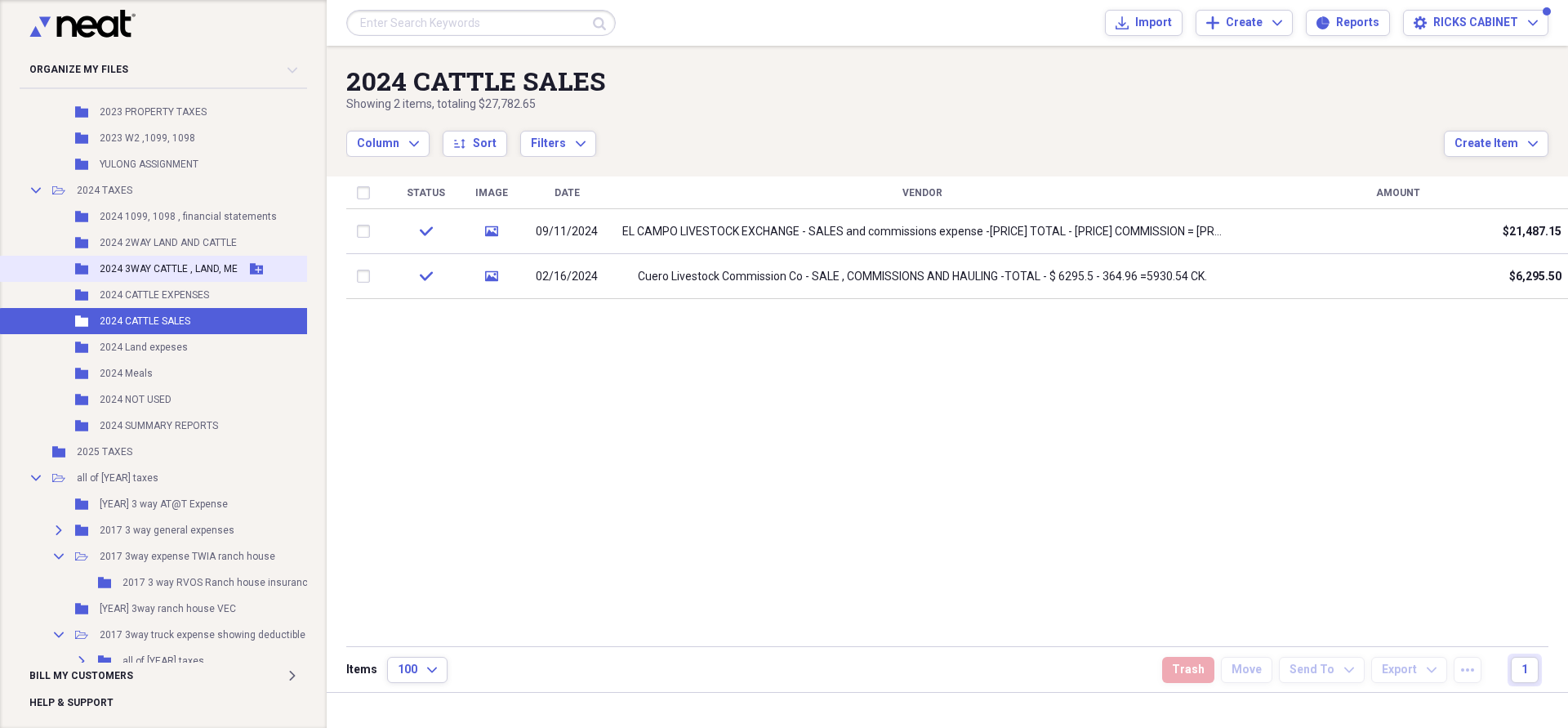 click on "2024 3WAY CATTLE , LAND, ME" at bounding box center [168, 269] 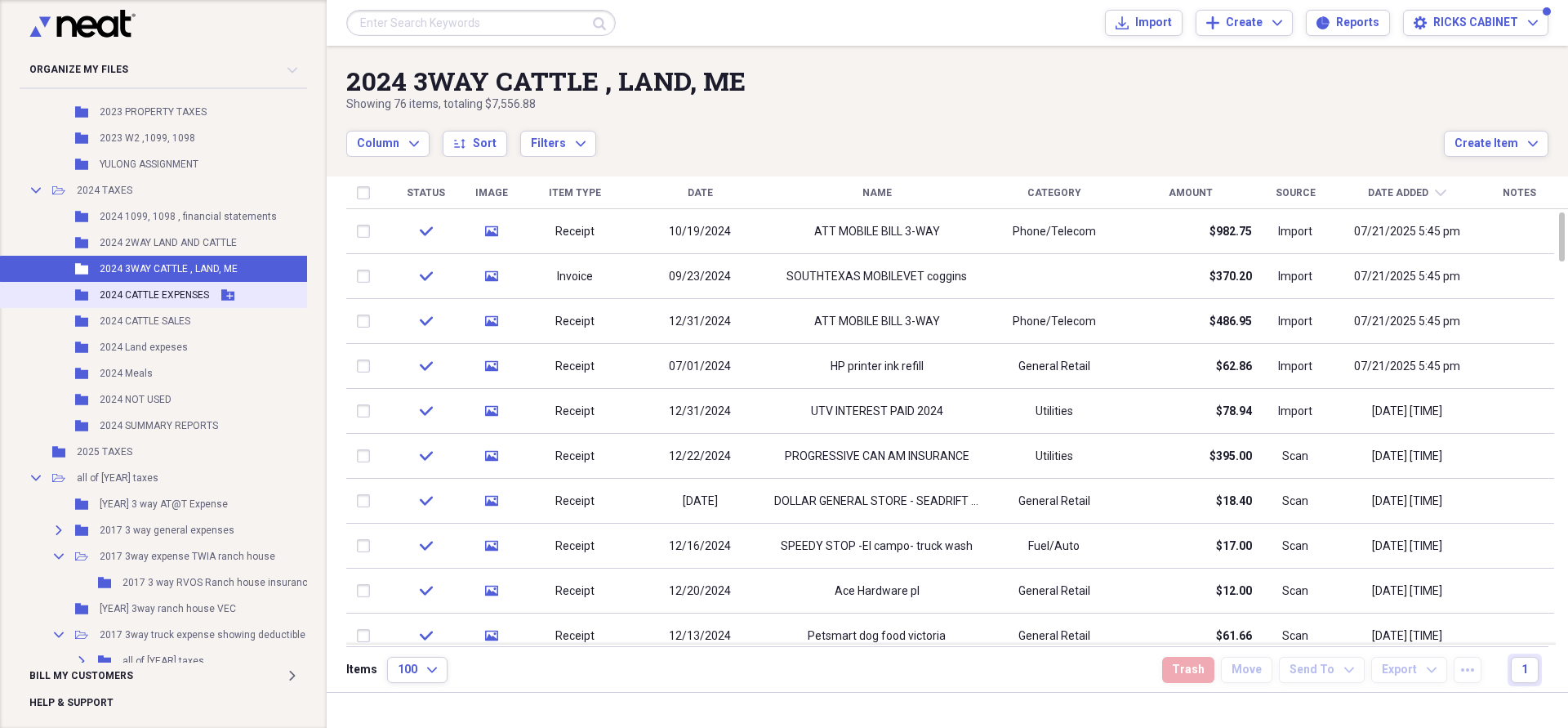 click on "2024 CATTLE EXPENSES" at bounding box center (154, 295) 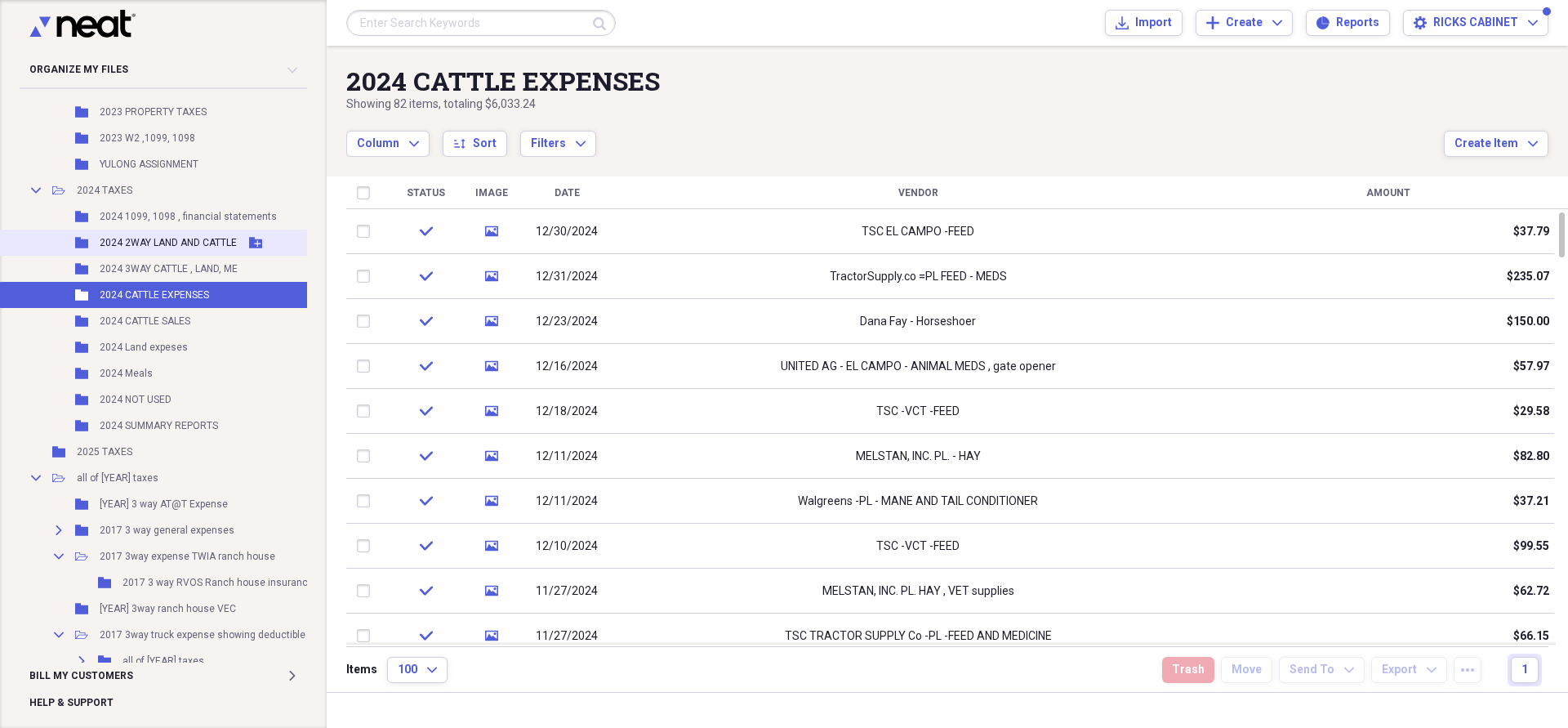 click on "2024 2WAY LAND AND CATTLE" at bounding box center [168, 243] 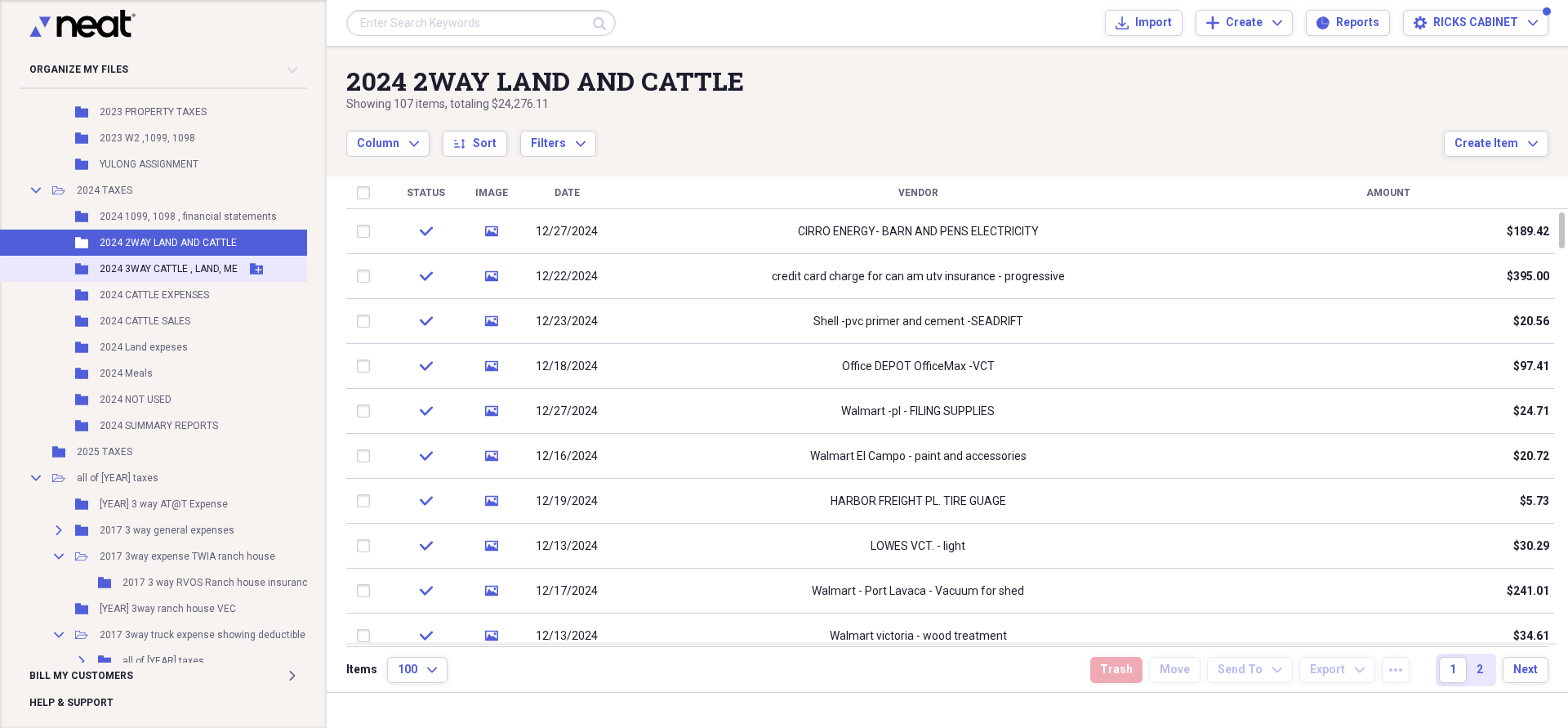 click on "2024 3WAY CATTLE , LAND, ME" at bounding box center [168, 269] 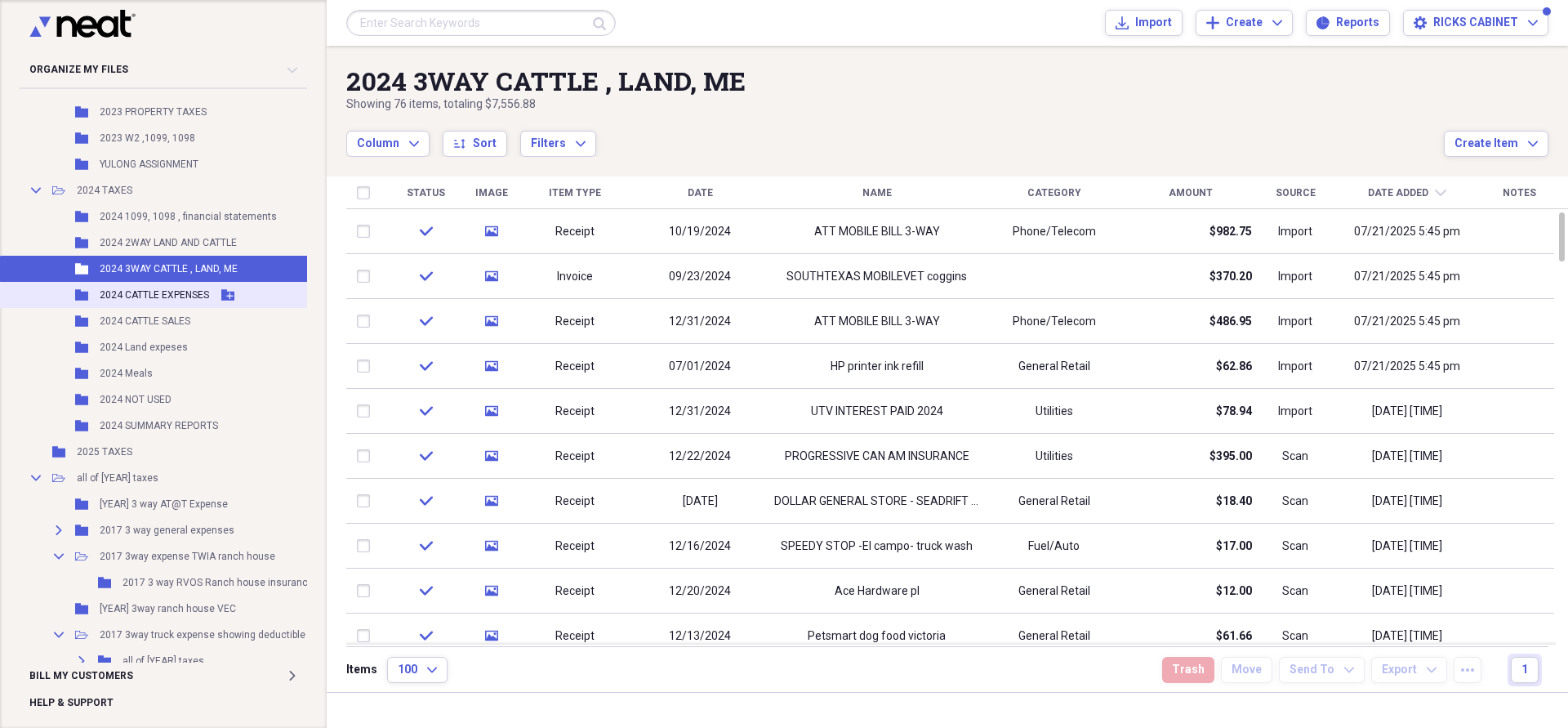 click on "2024 CATTLE EXPENSES" at bounding box center [154, 295] 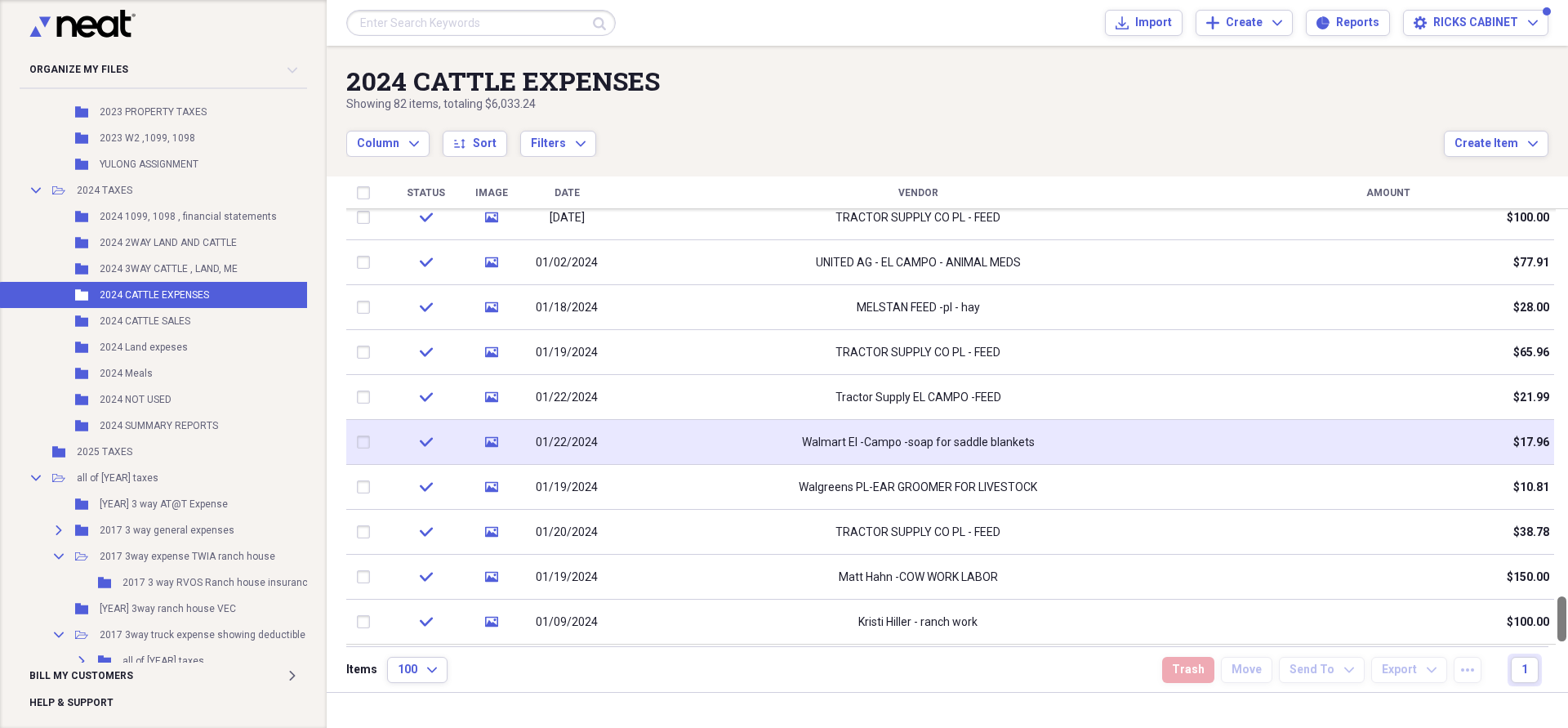 drag, startPoint x: 1561, startPoint y: 236, endPoint x: 1418, endPoint y: 518, distance: 316.18507 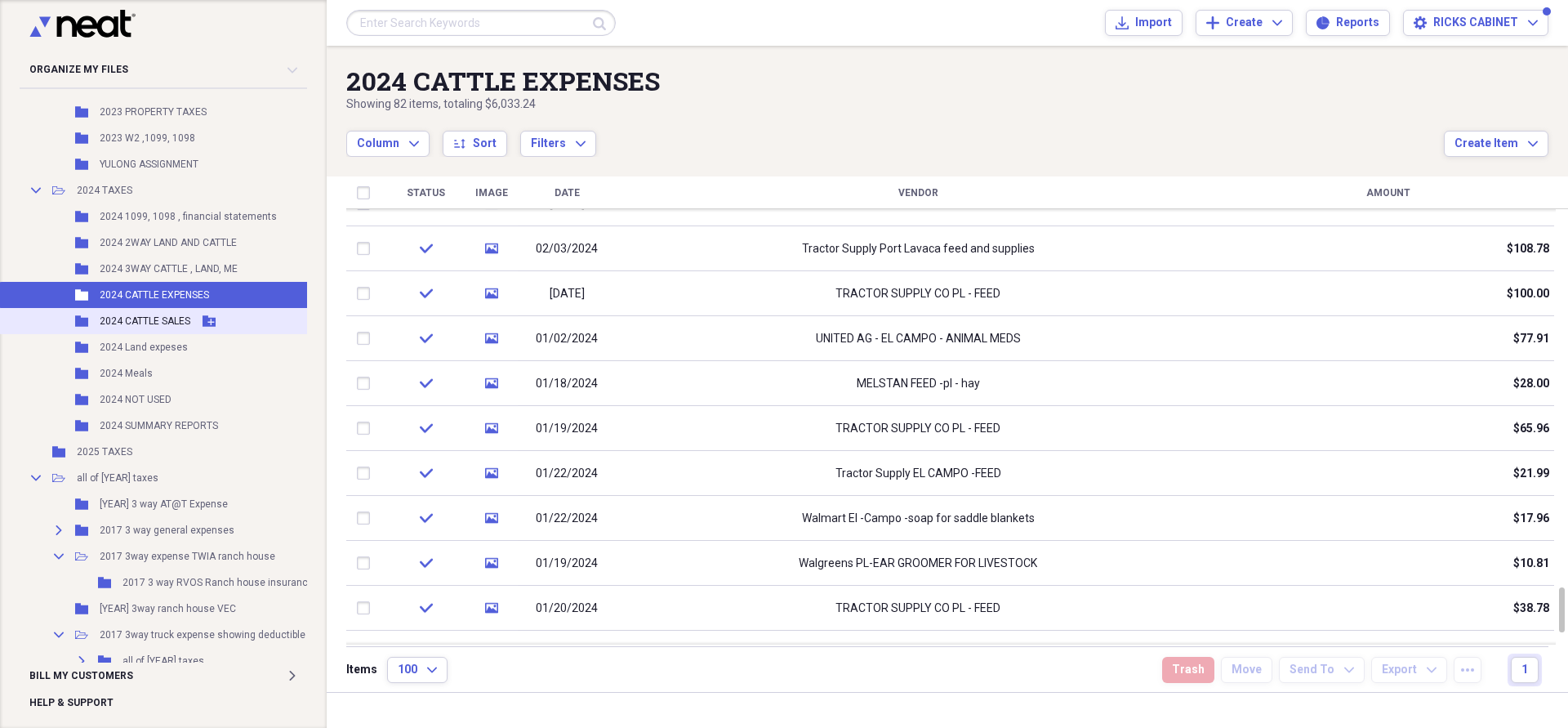 click on "2024 CATTLE SALES" at bounding box center (145, 321) 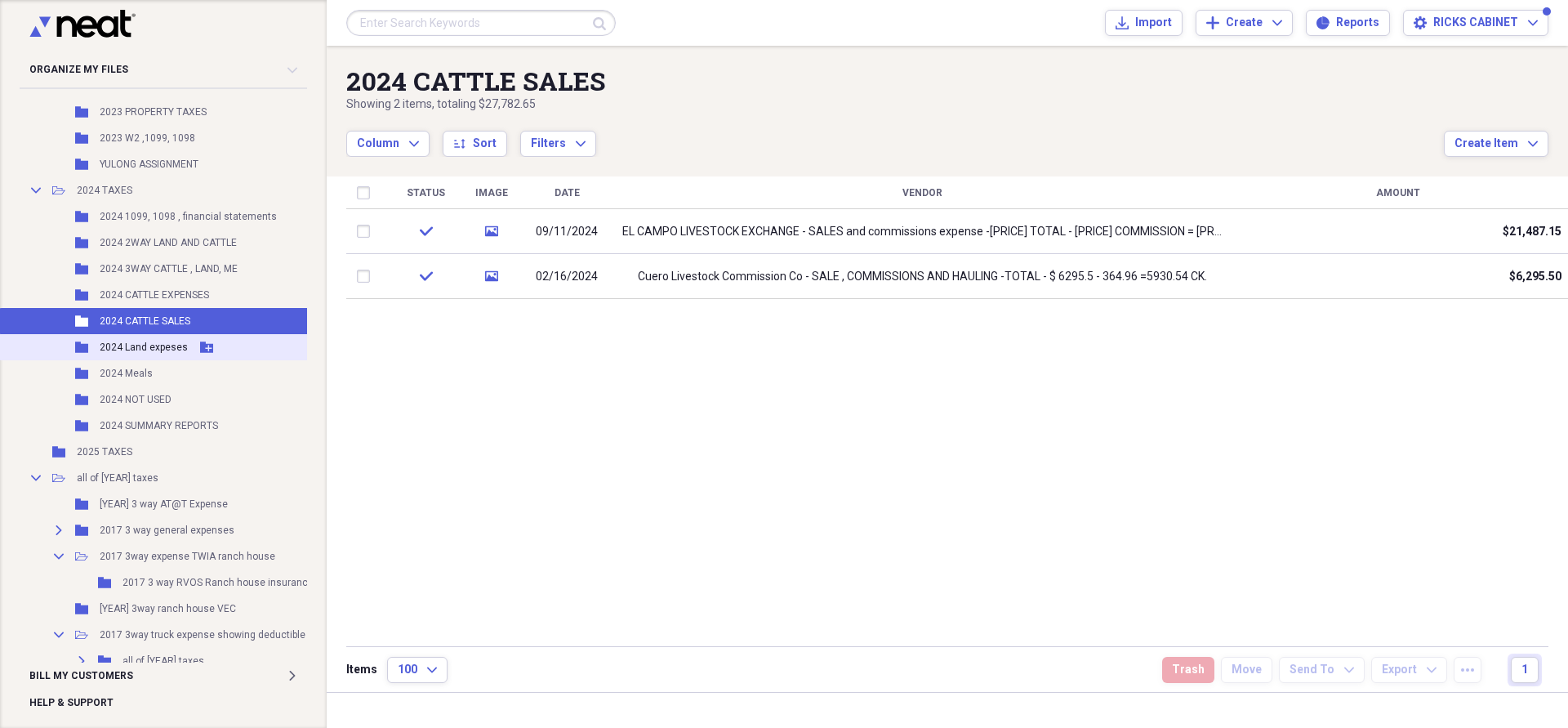click on "Folder 2024 Land expeses Add Folder" at bounding box center (211, 347) 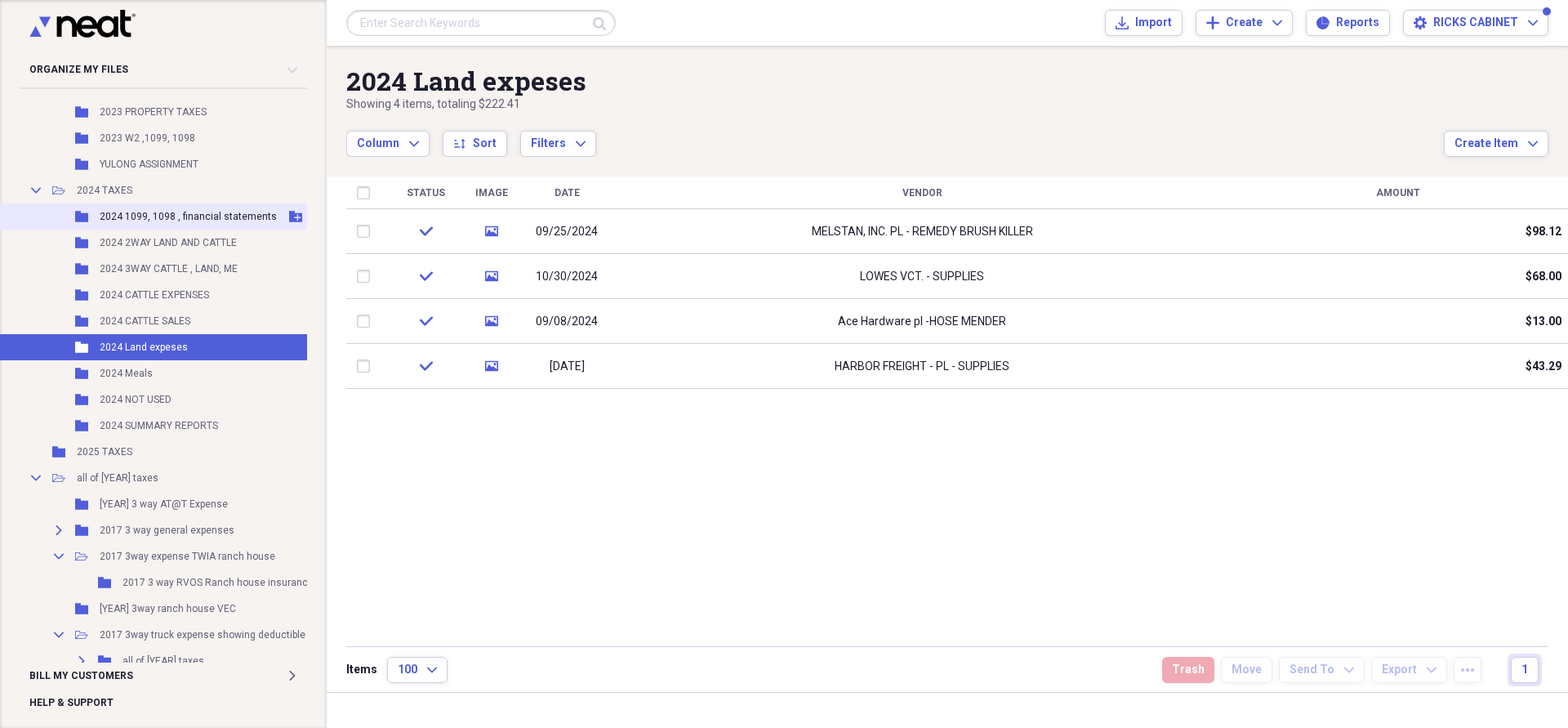 click on "2024  1099, 1098 , financial statements" at bounding box center (188, 217) 